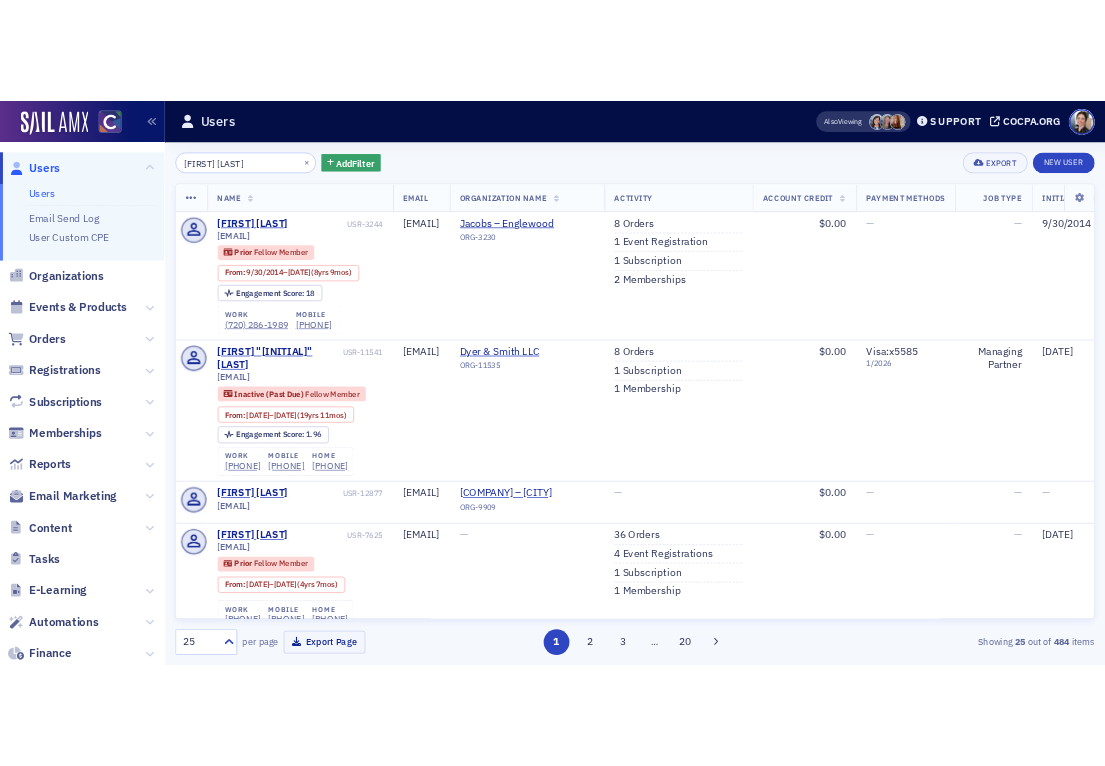scroll, scrollTop: 0, scrollLeft: 0, axis: both 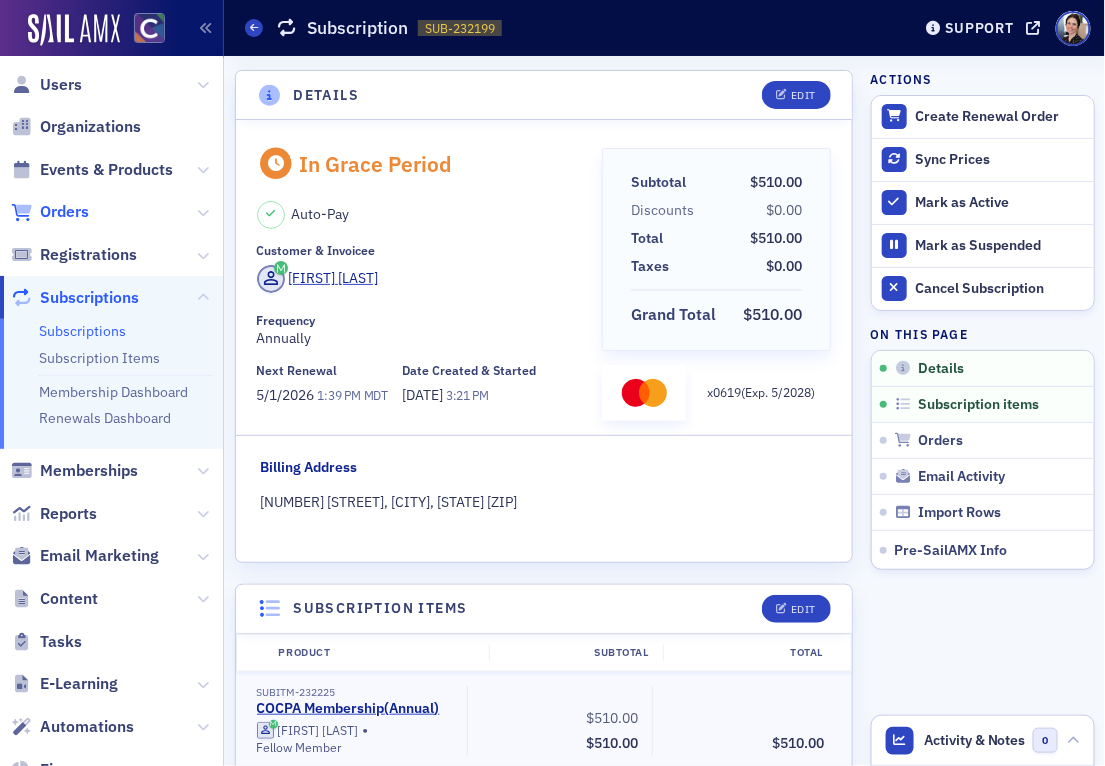 click on "Orders" 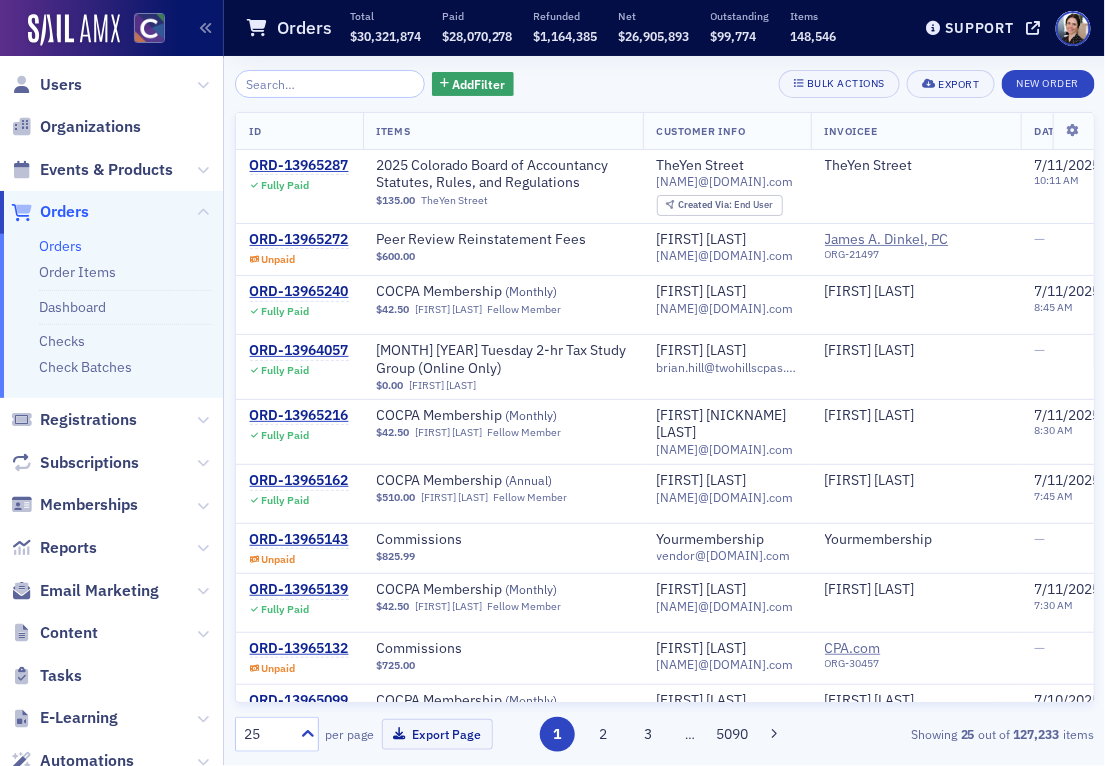click 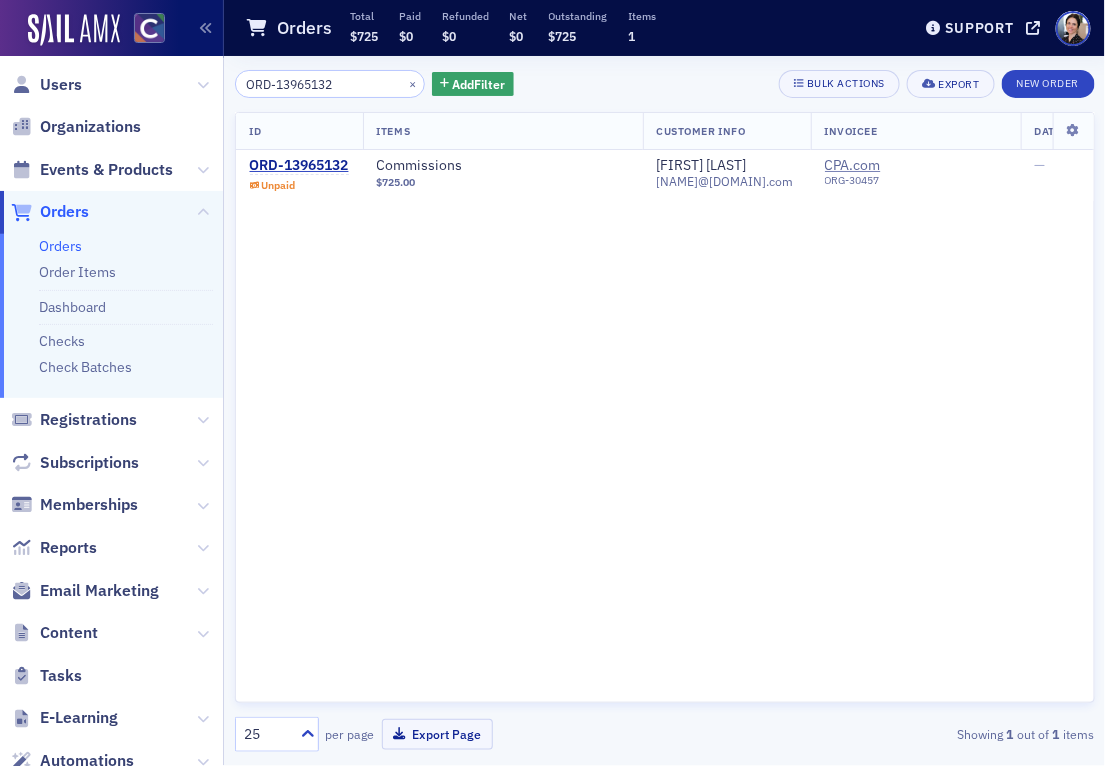 type on "ORD-13965132" 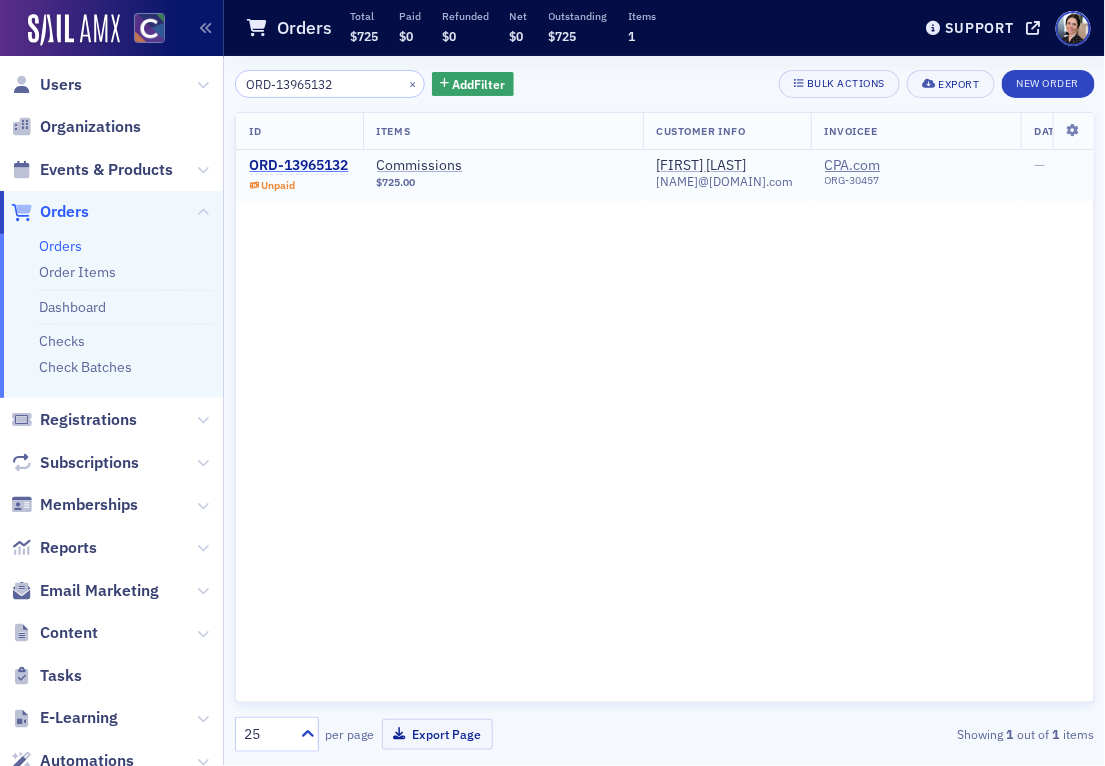 click on "ORD-13965132" 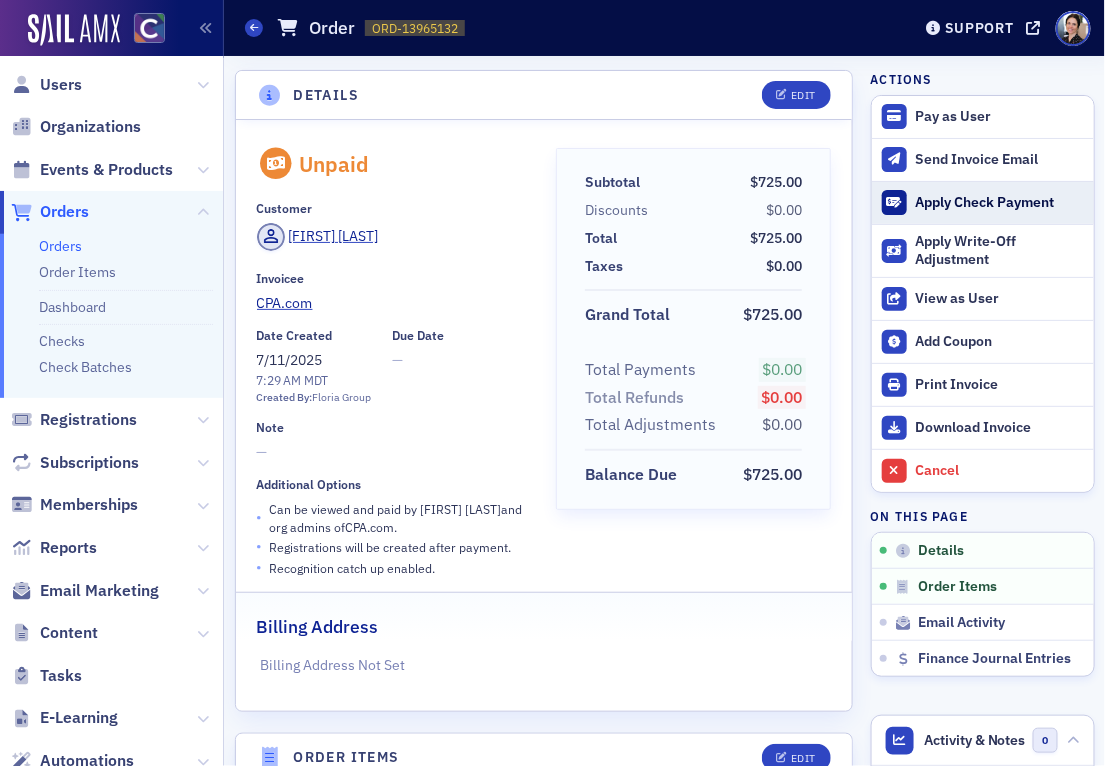 click on "Apply Check Payment" 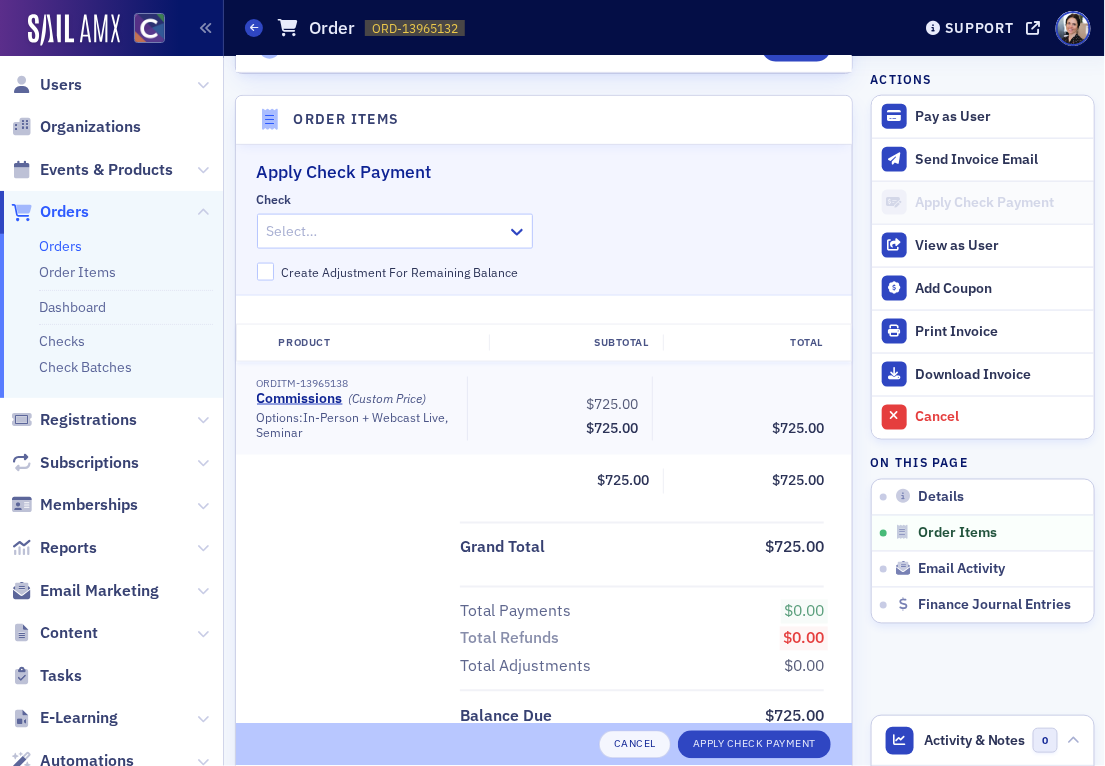 scroll, scrollTop: 665, scrollLeft: 0, axis: vertical 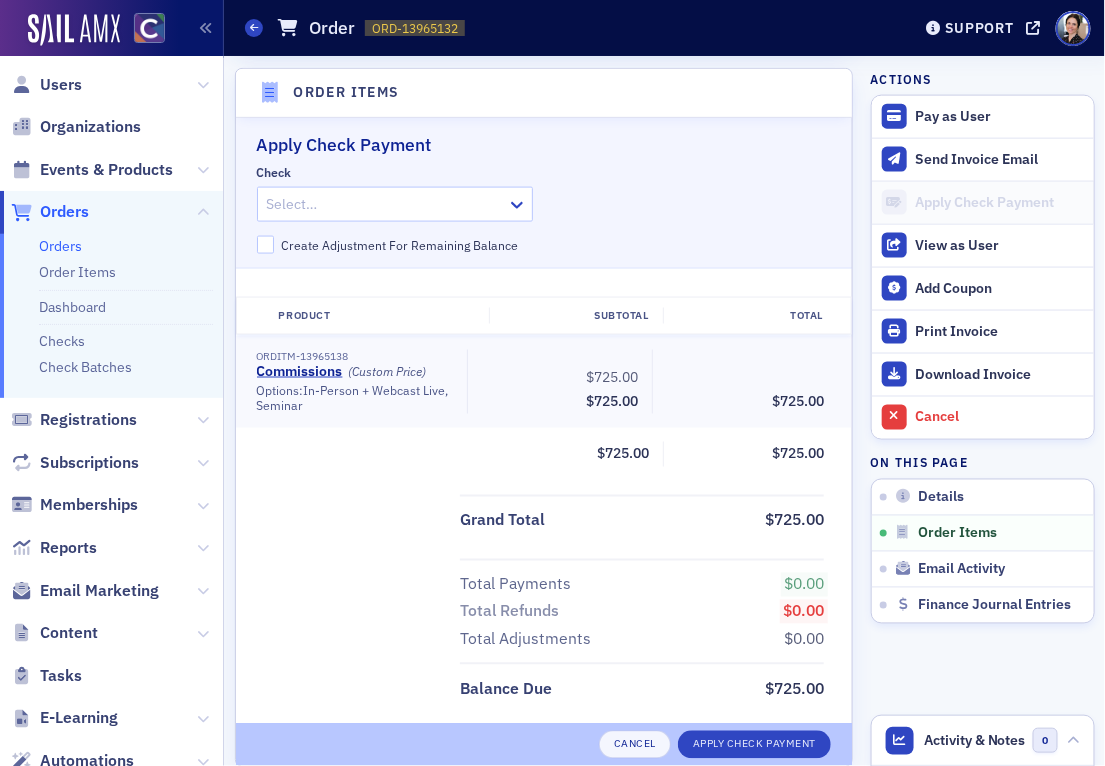 click 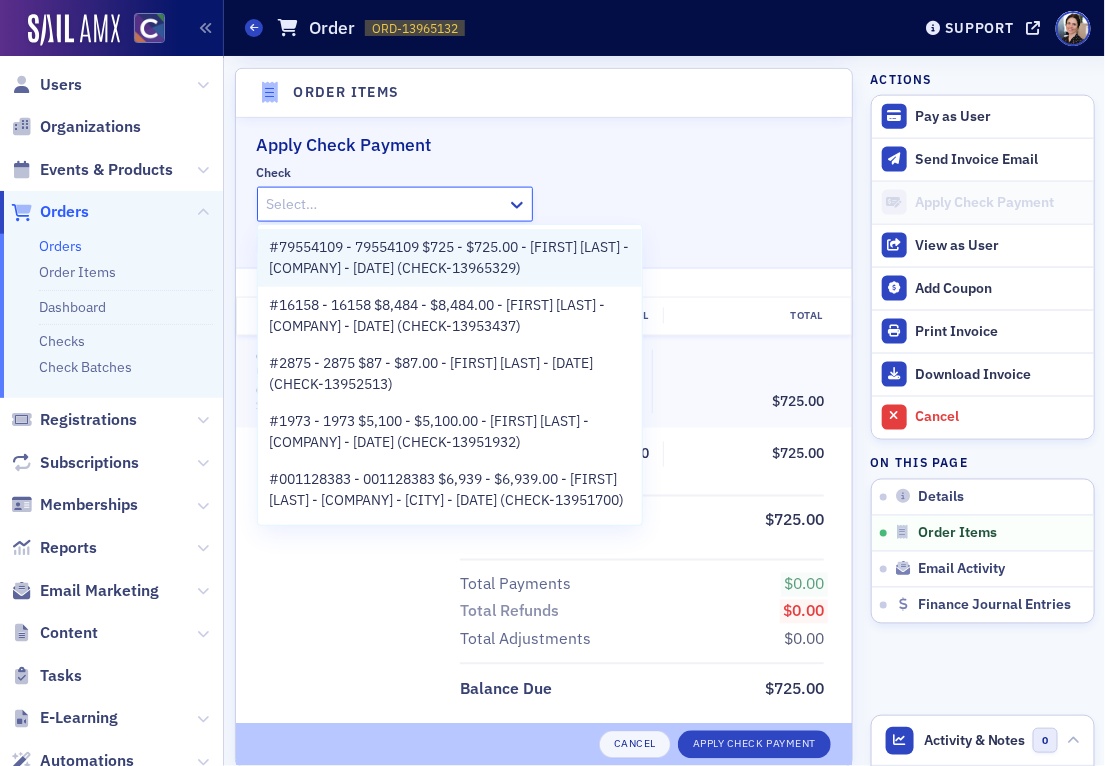 click on "#79554109 - 79554109 $725 - $725.00 - [FIRST] [LAST] - CPA.com - [DATE] (CHECK-13965329)" at bounding box center (450, 258) 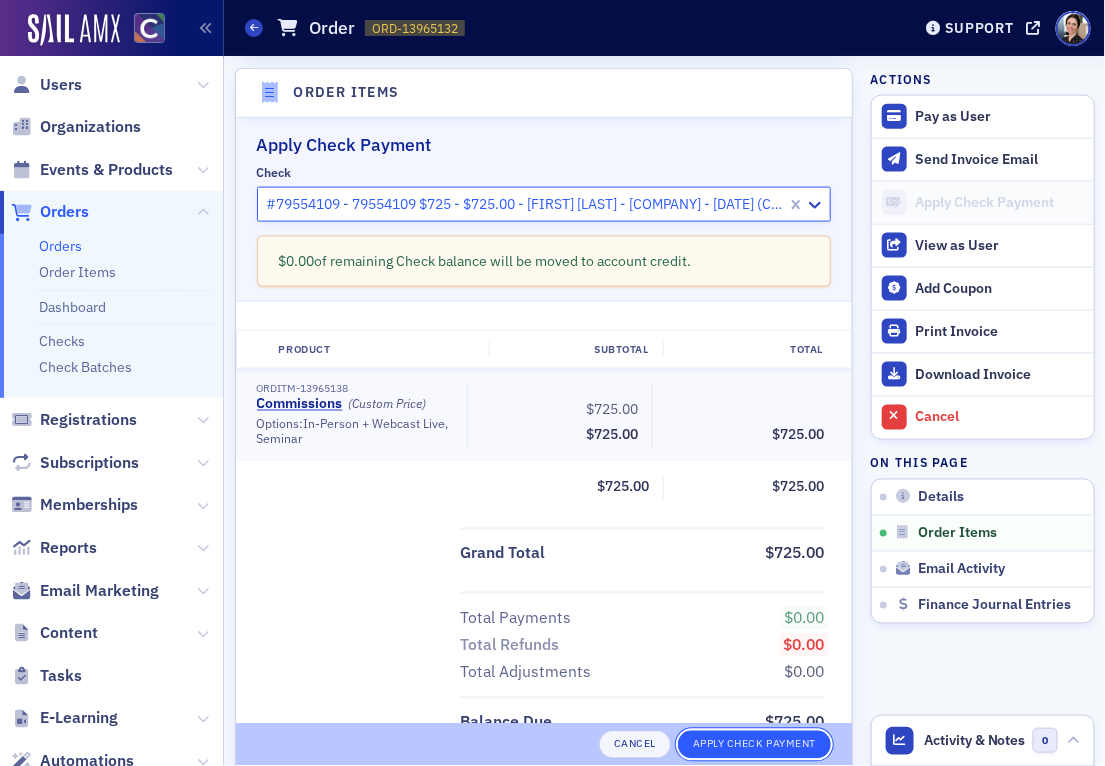 click on "Apply Check Payment" 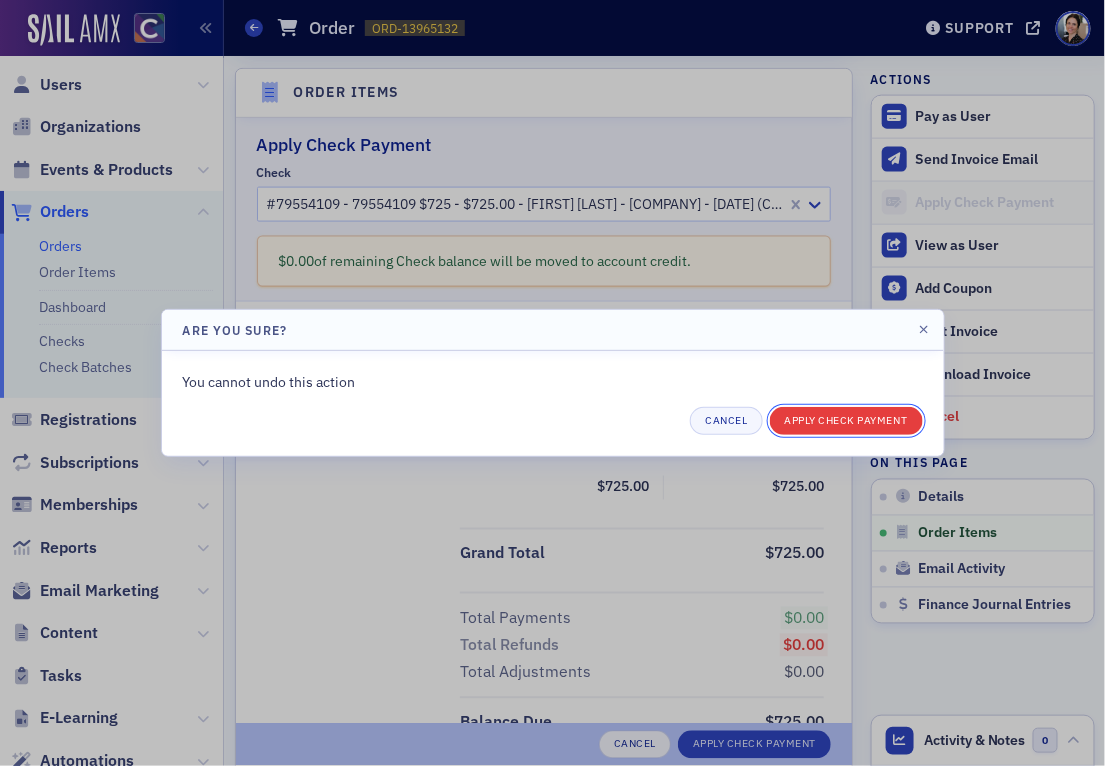 click on "Apply Check Payment" at bounding box center (846, 421) 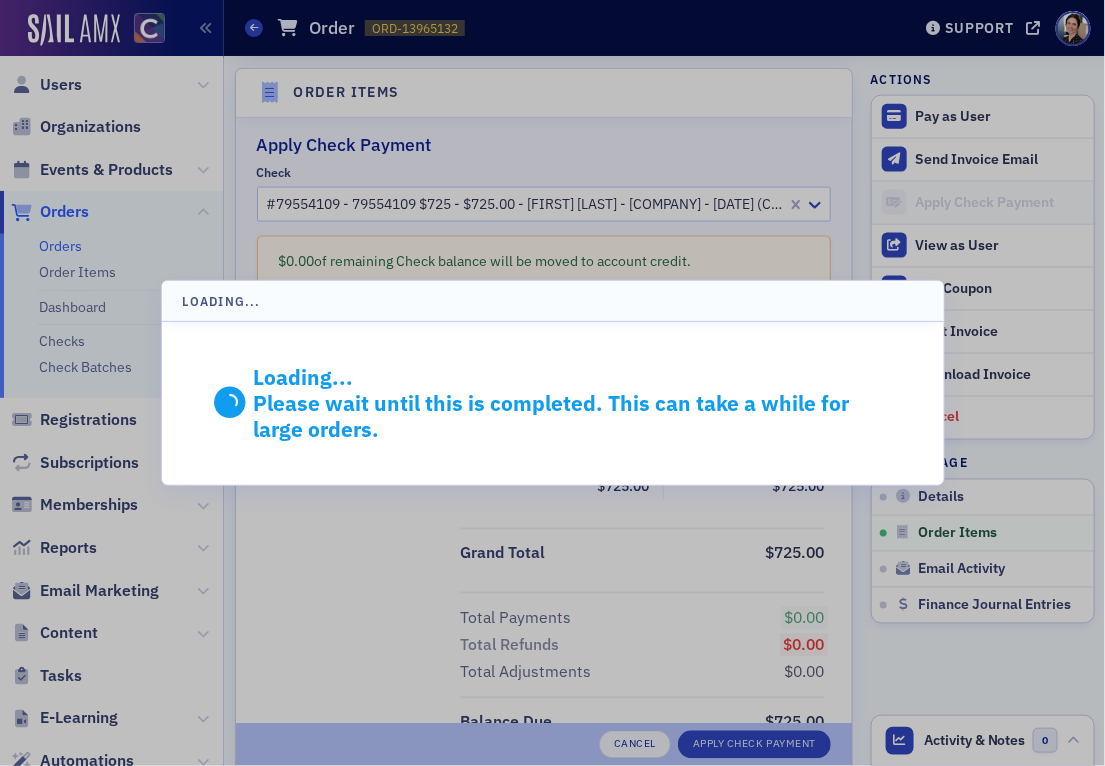 scroll, scrollTop: 650, scrollLeft: 0, axis: vertical 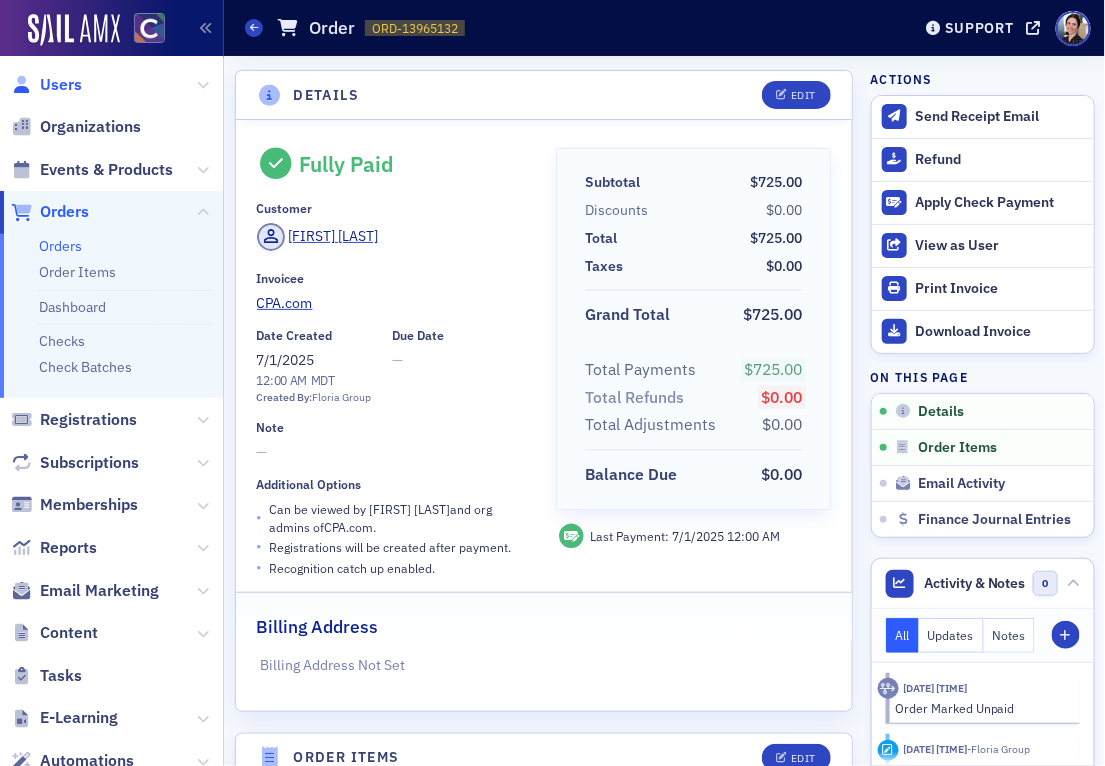 click on "Users" 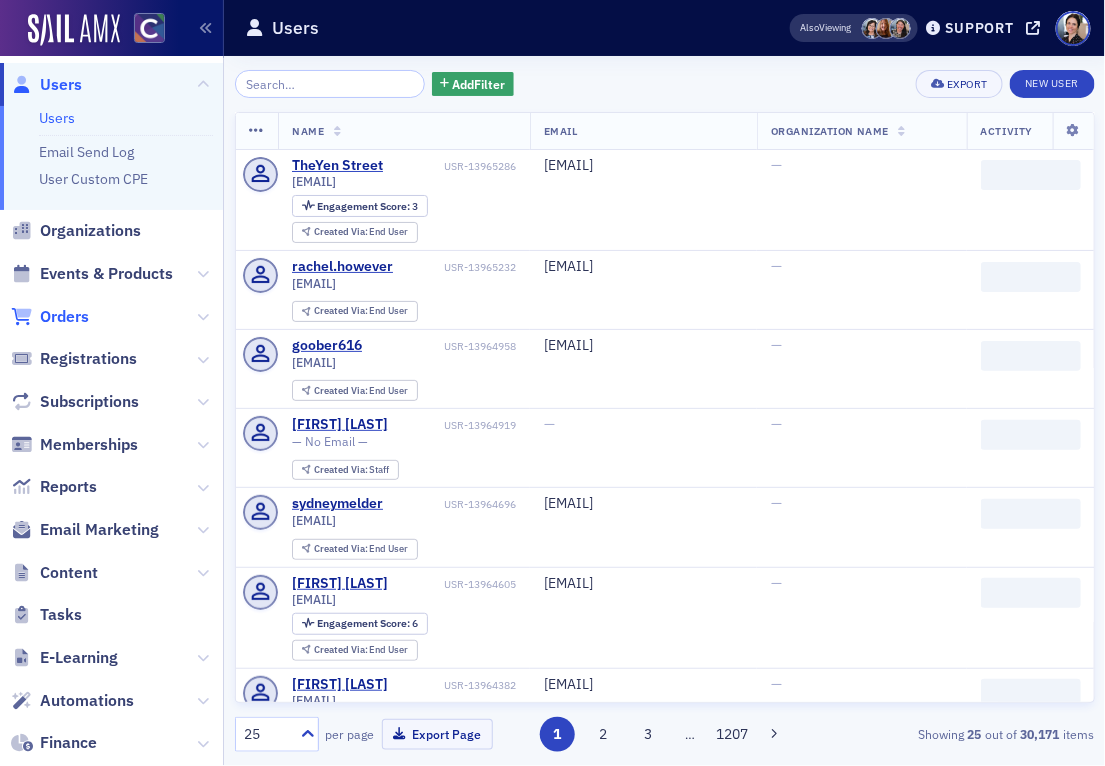 click on "Orders" 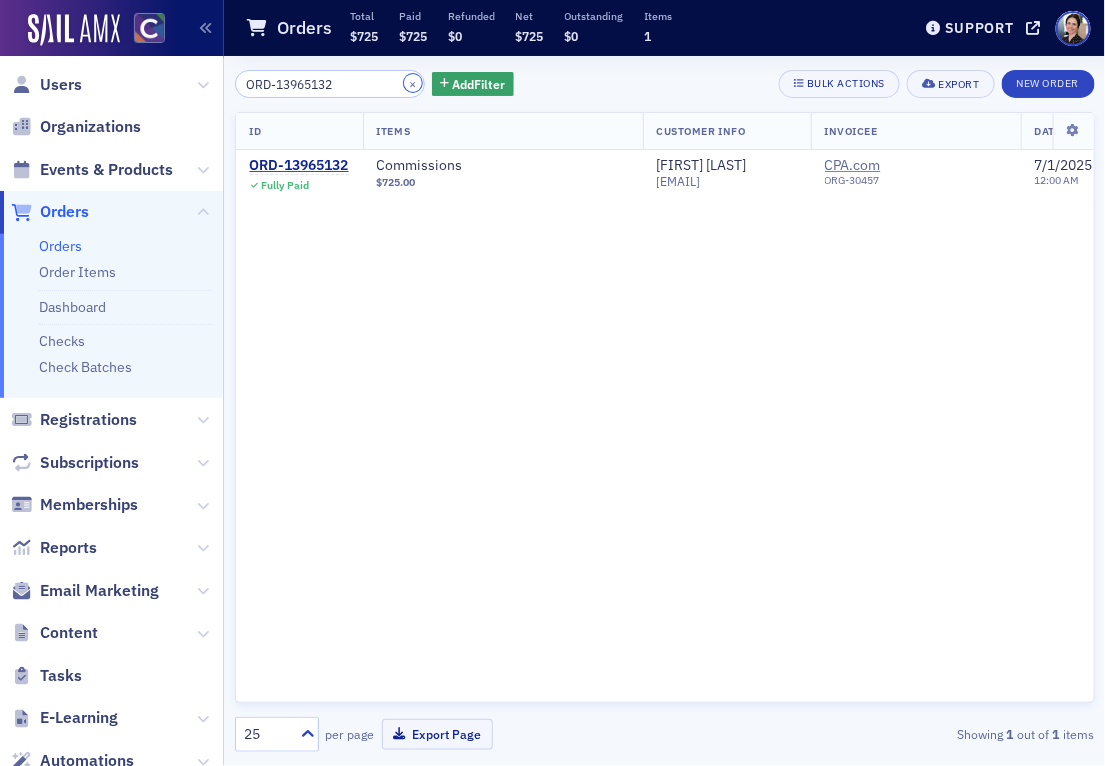 drag, startPoint x: 400, startPoint y: 82, endPoint x: 371, endPoint y: 82, distance: 29 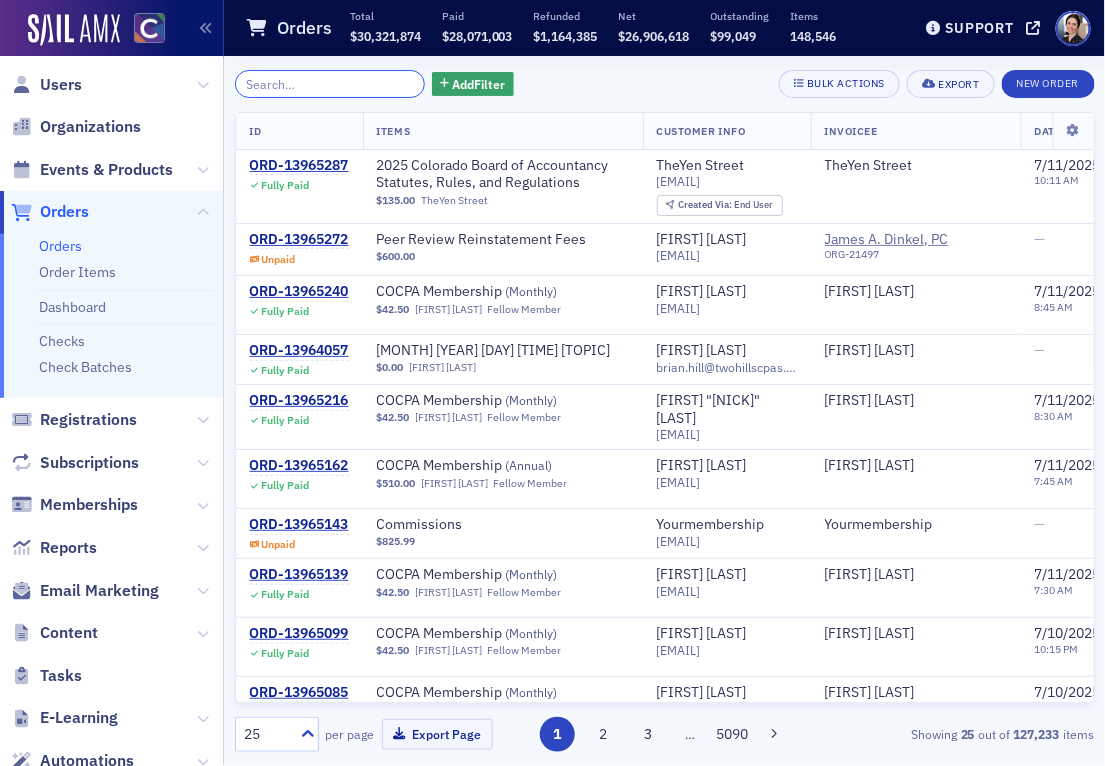 paste on "ORD-13965143" 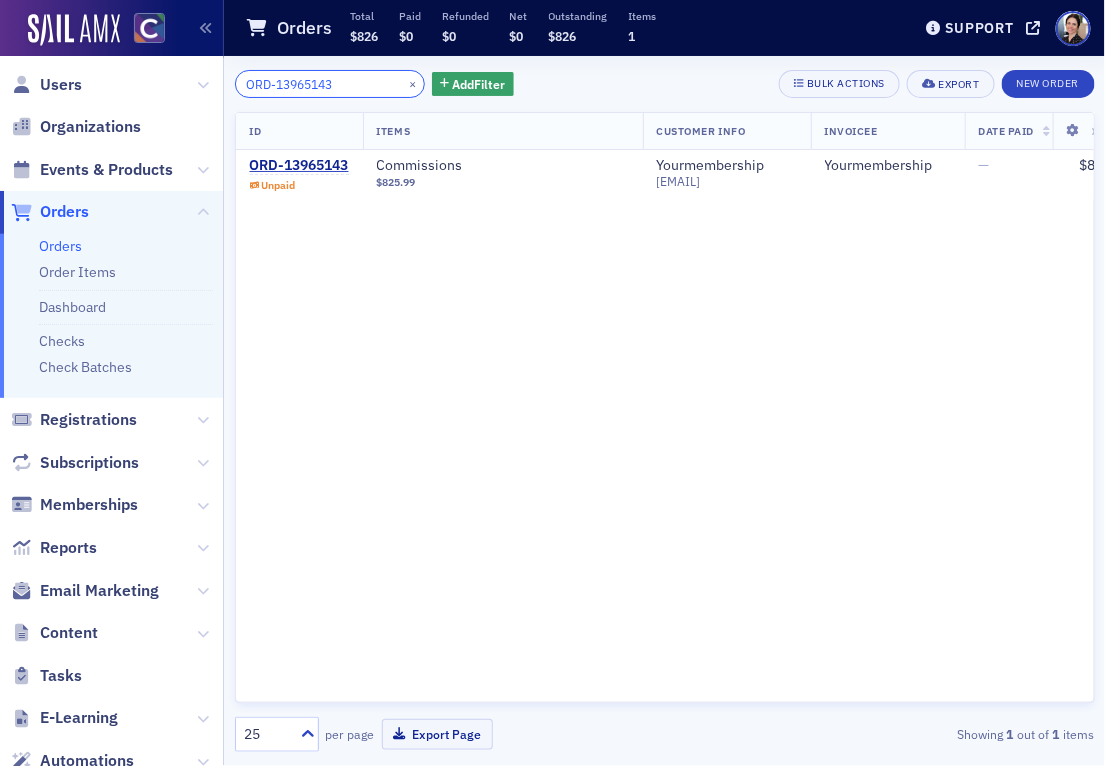 type on "ORD-13965143" 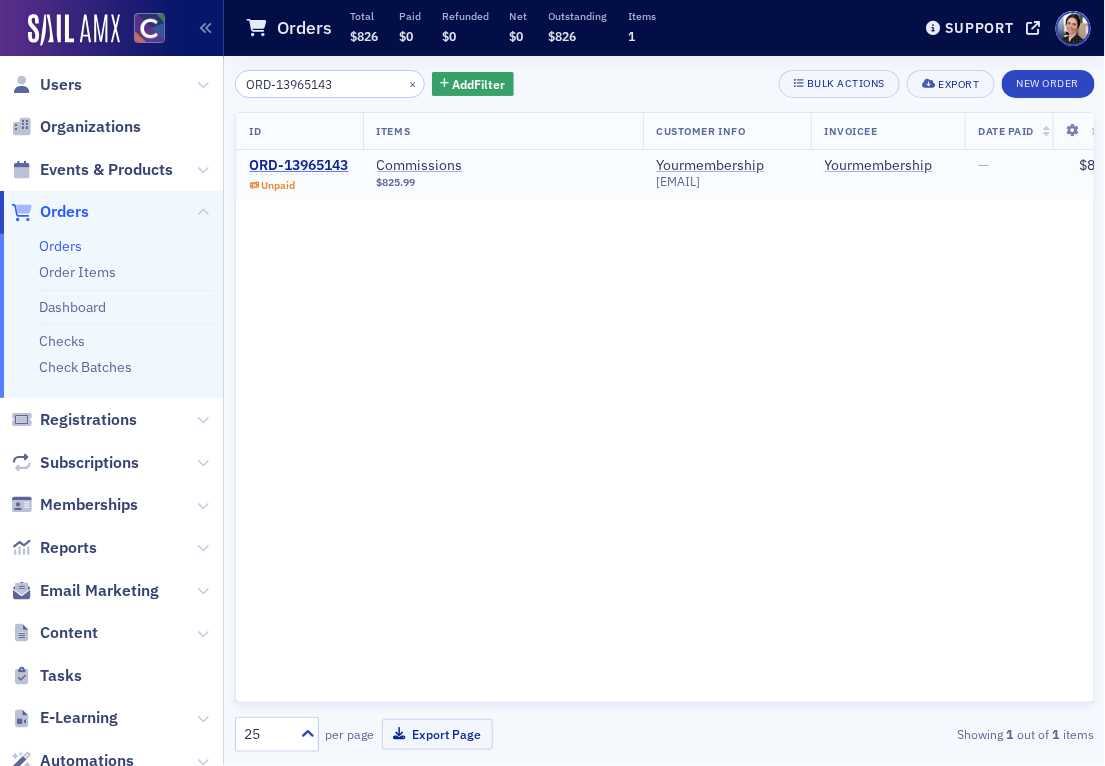 click on "ORD-13965143" 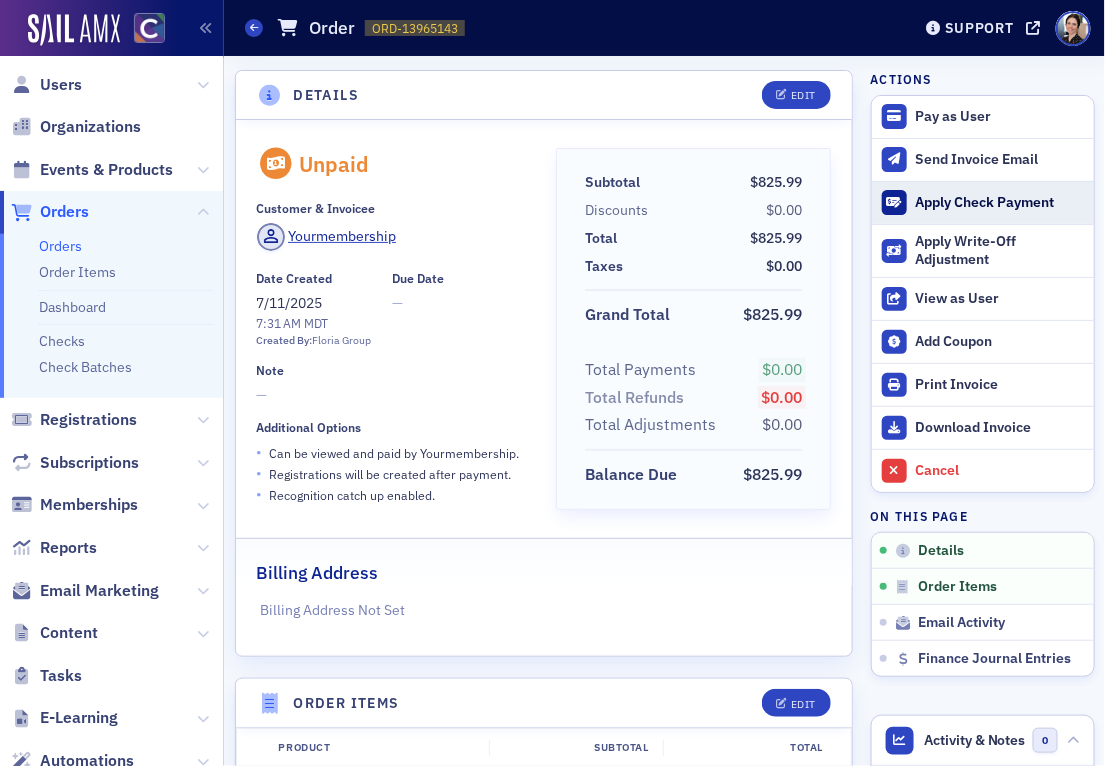 click on "Apply Check Payment" 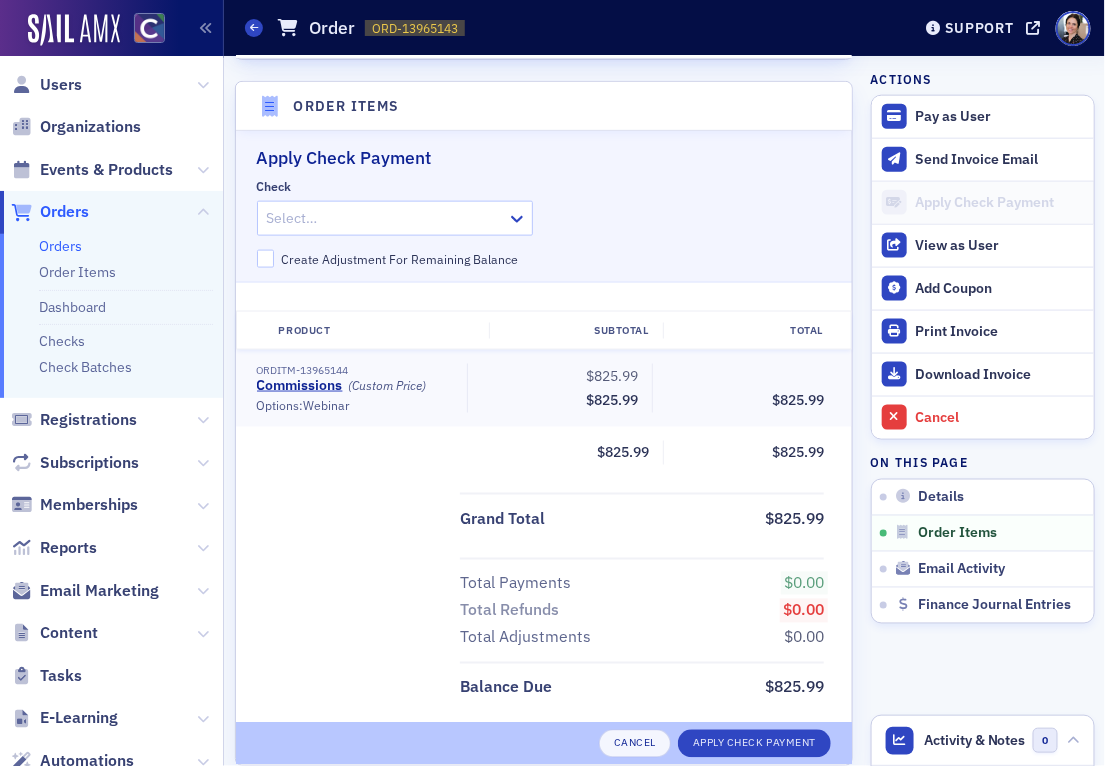 scroll, scrollTop: 611, scrollLeft: 0, axis: vertical 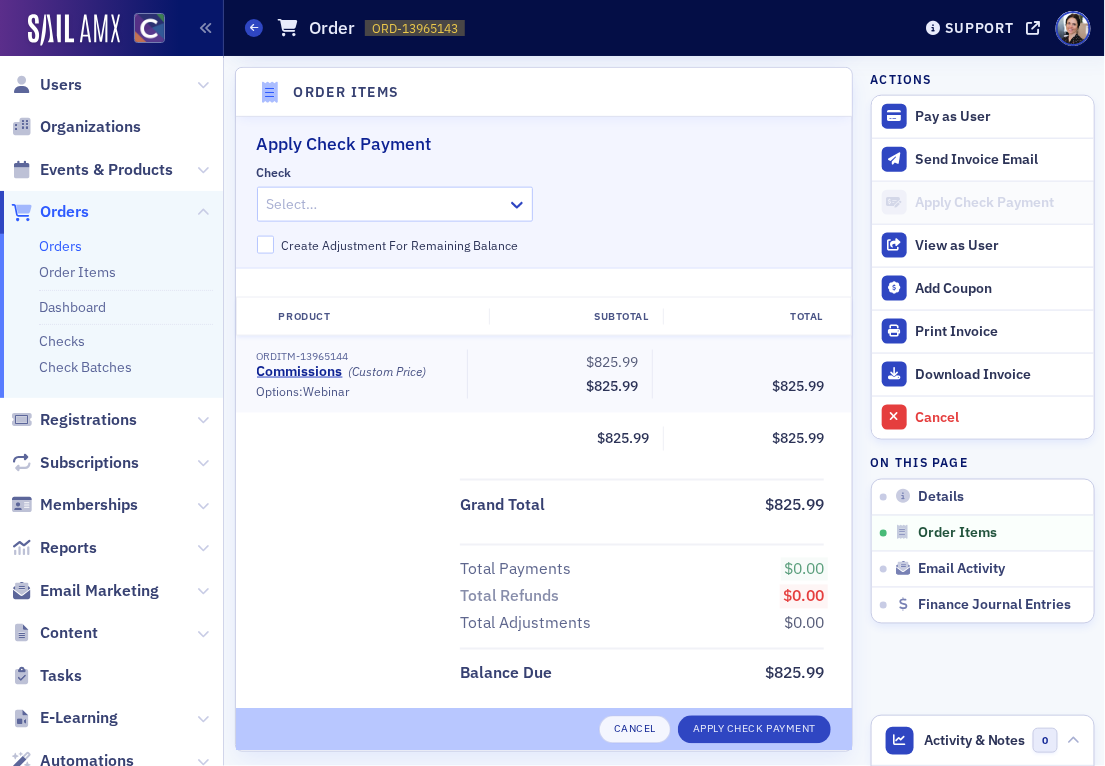 click 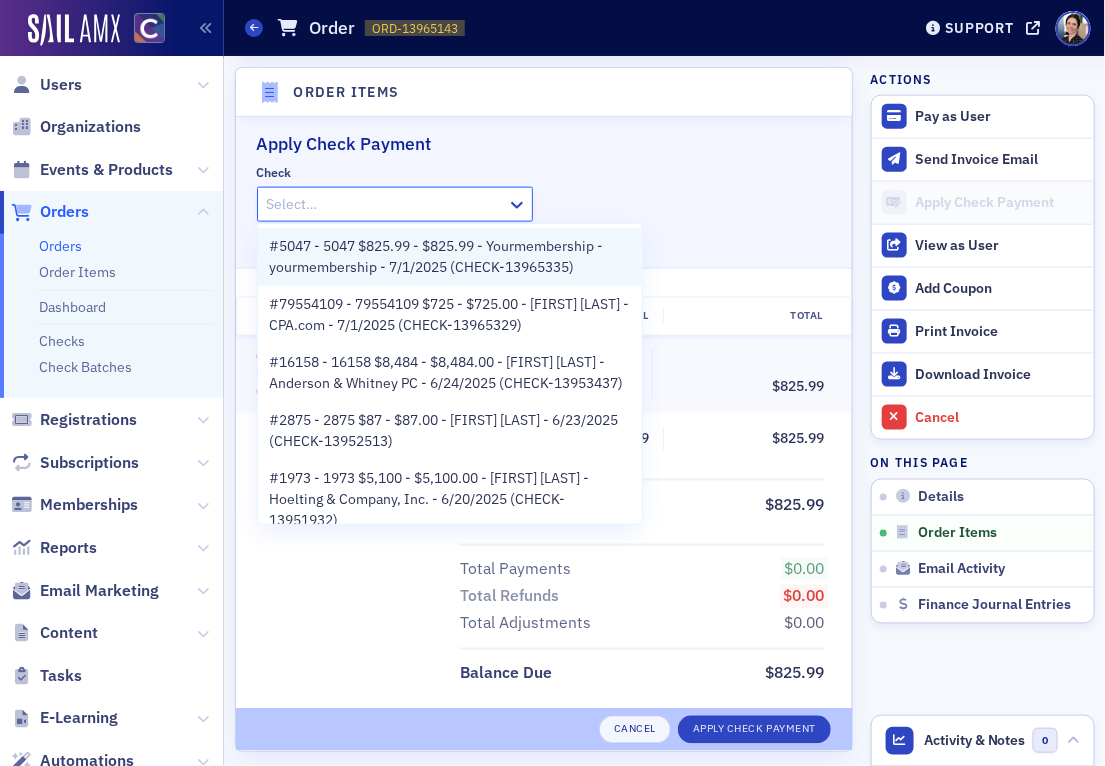click on "#5047 - 5047 $825.99 - $825.99 - [PERSON] - [PERSON] - [DATE] (CHECK-13965335)" at bounding box center (450, 257) 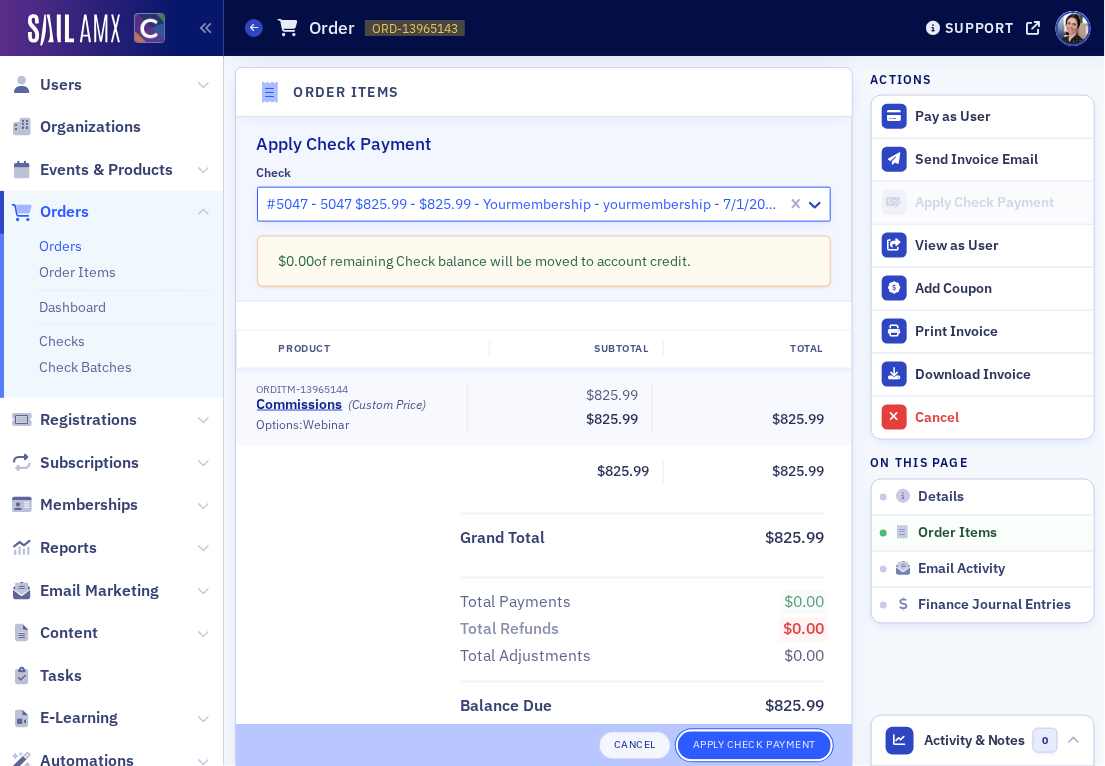 click on "Apply Check Payment" 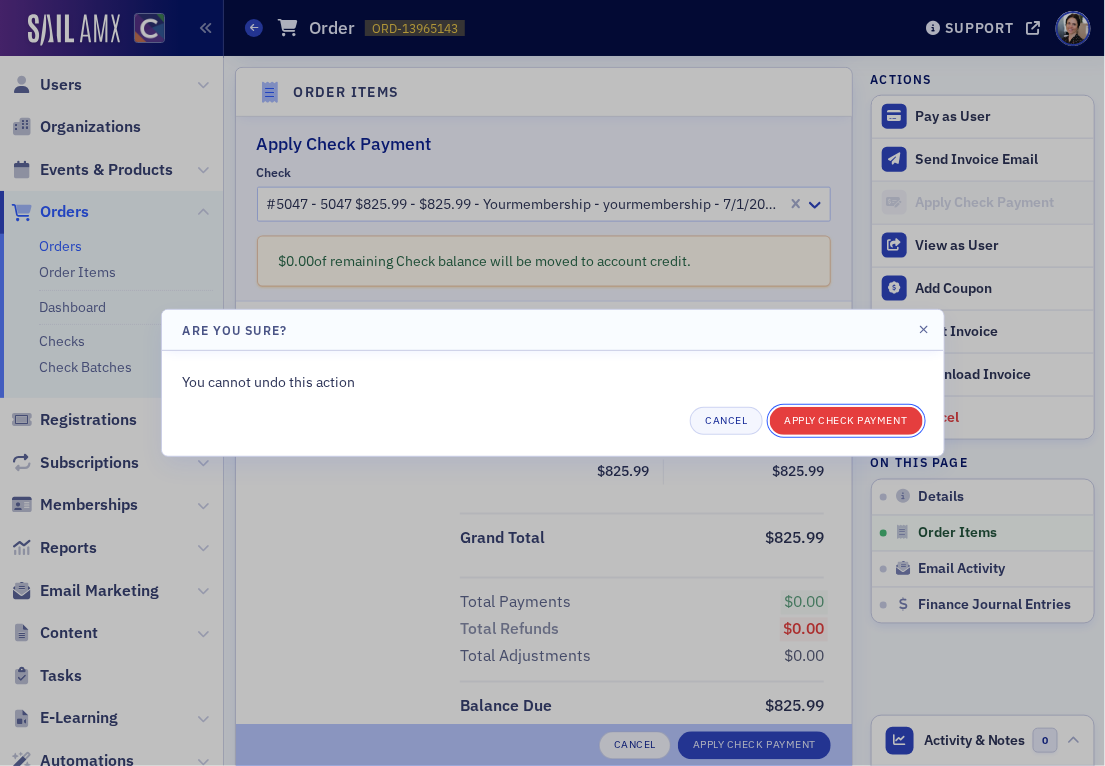 click on "Apply Check Payment" at bounding box center (846, 421) 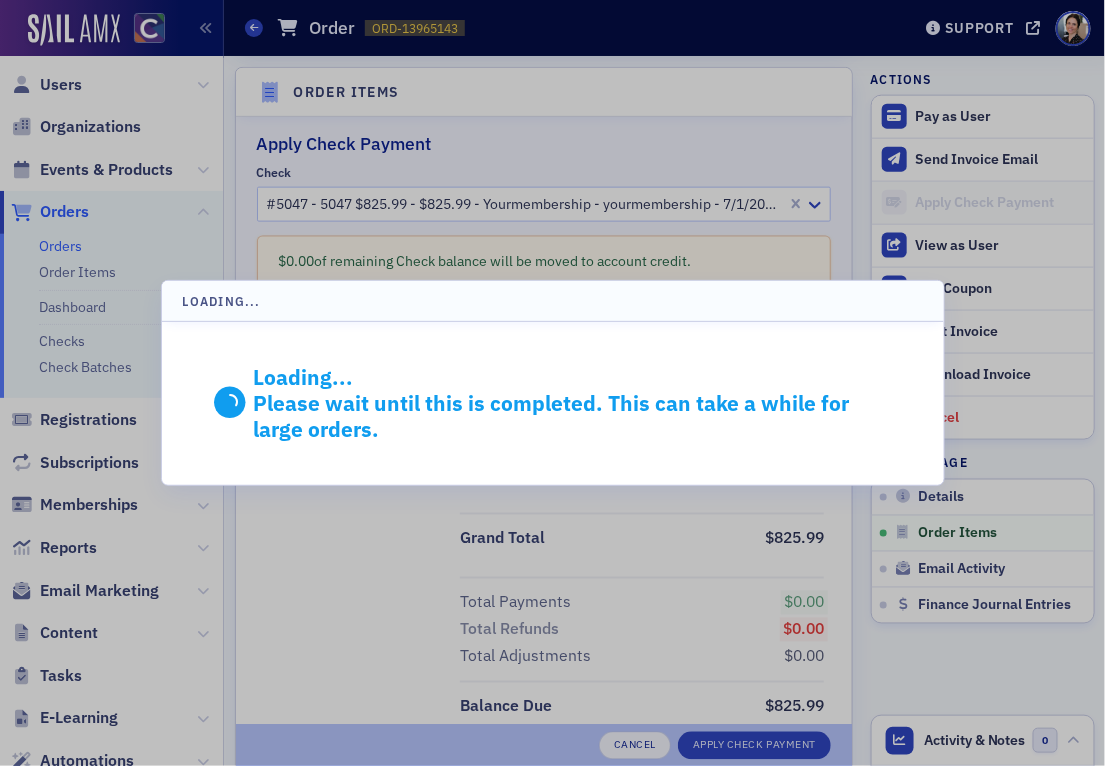 scroll, scrollTop: 580, scrollLeft: 0, axis: vertical 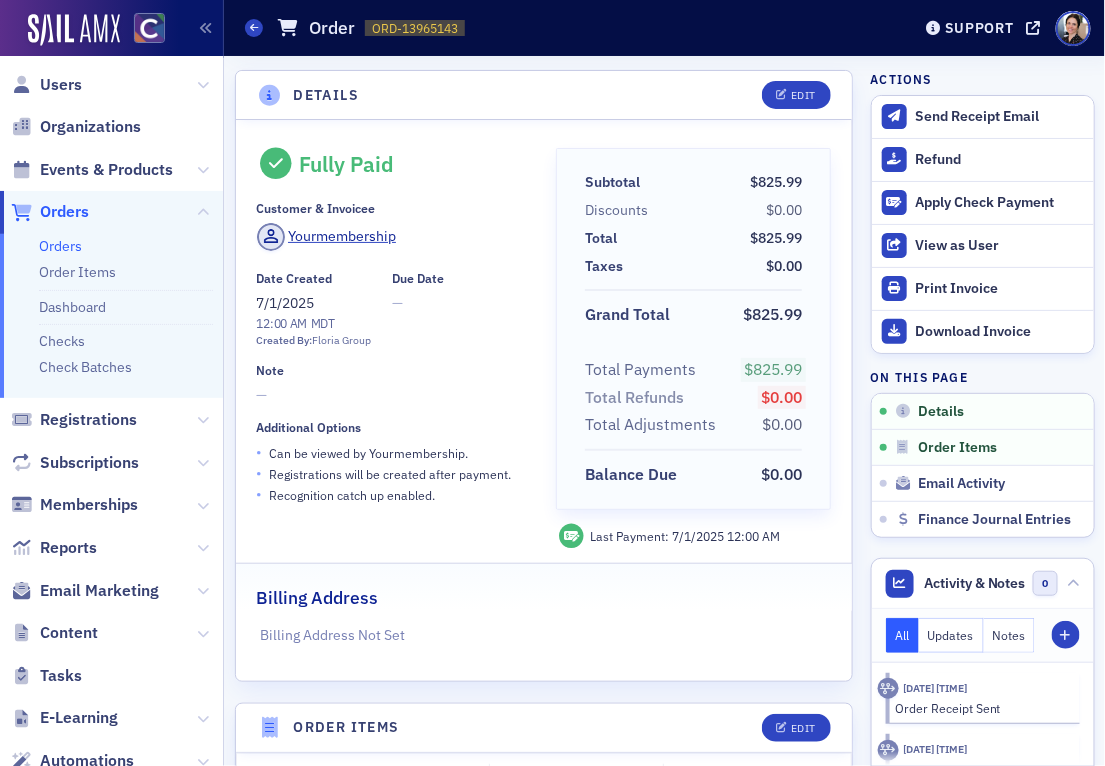 drag, startPoint x: 65, startPoint y: 212, endPoint x: 39, endPoint y: 224, distance: 28.635643 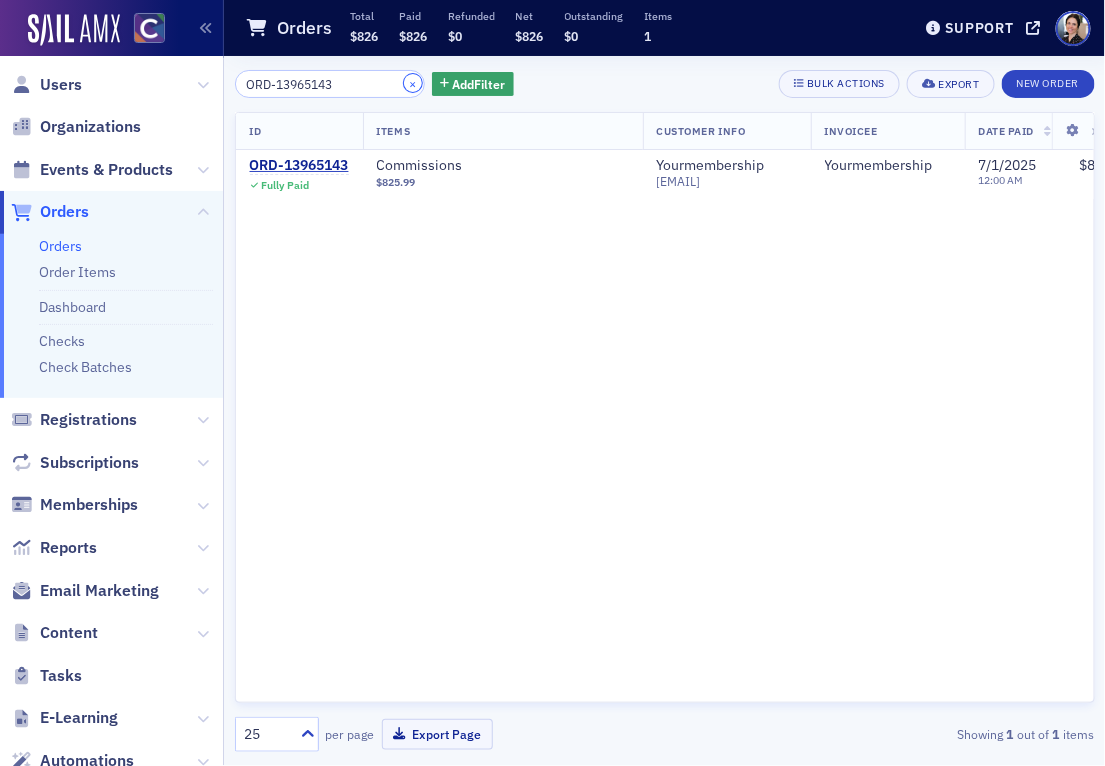 click on "×" 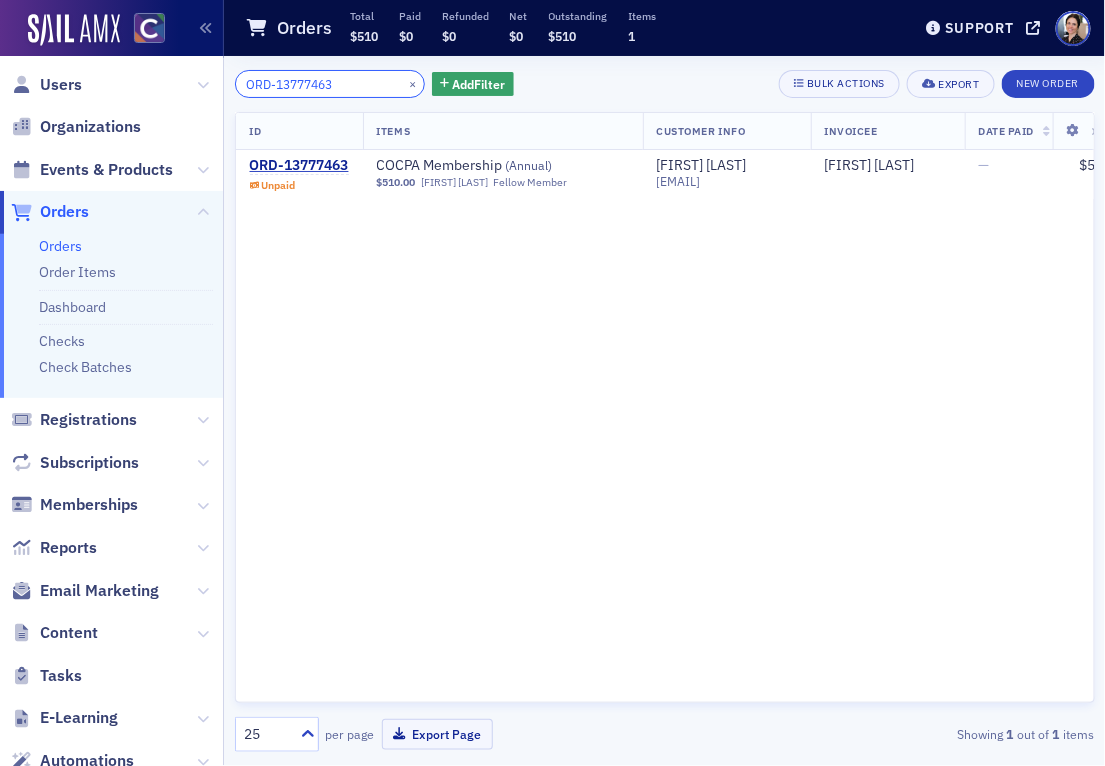 type on "ORD-13777463" 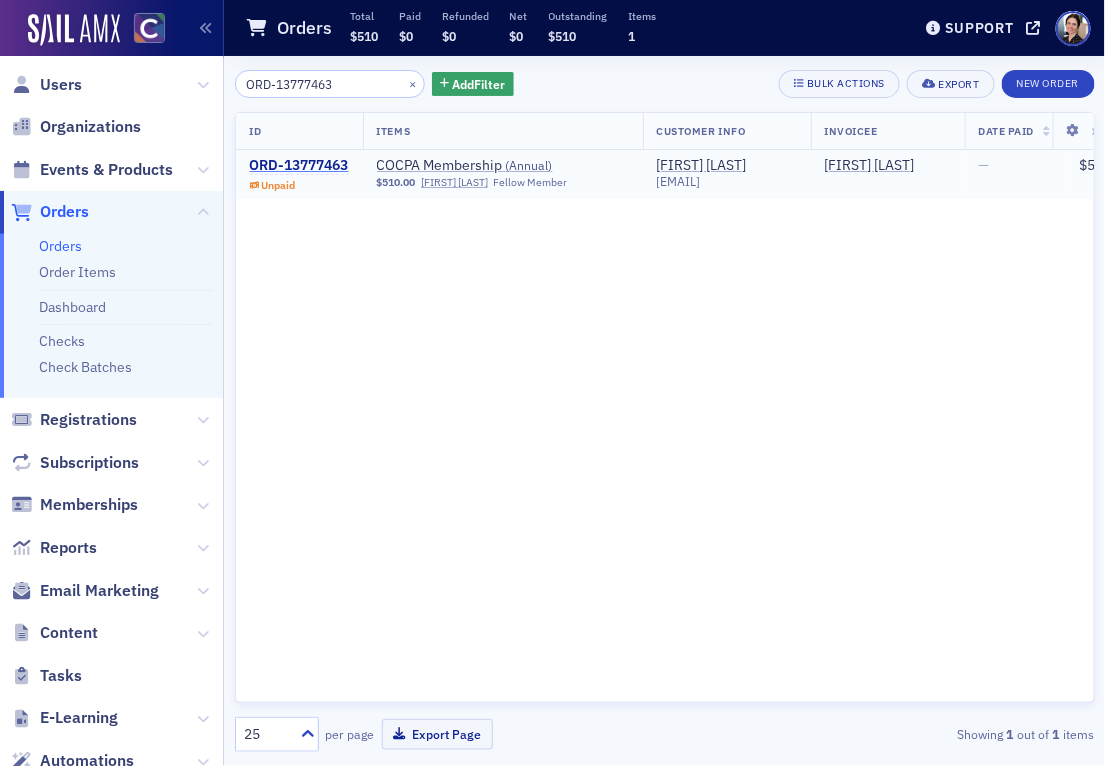 click on "ORD-13777463" 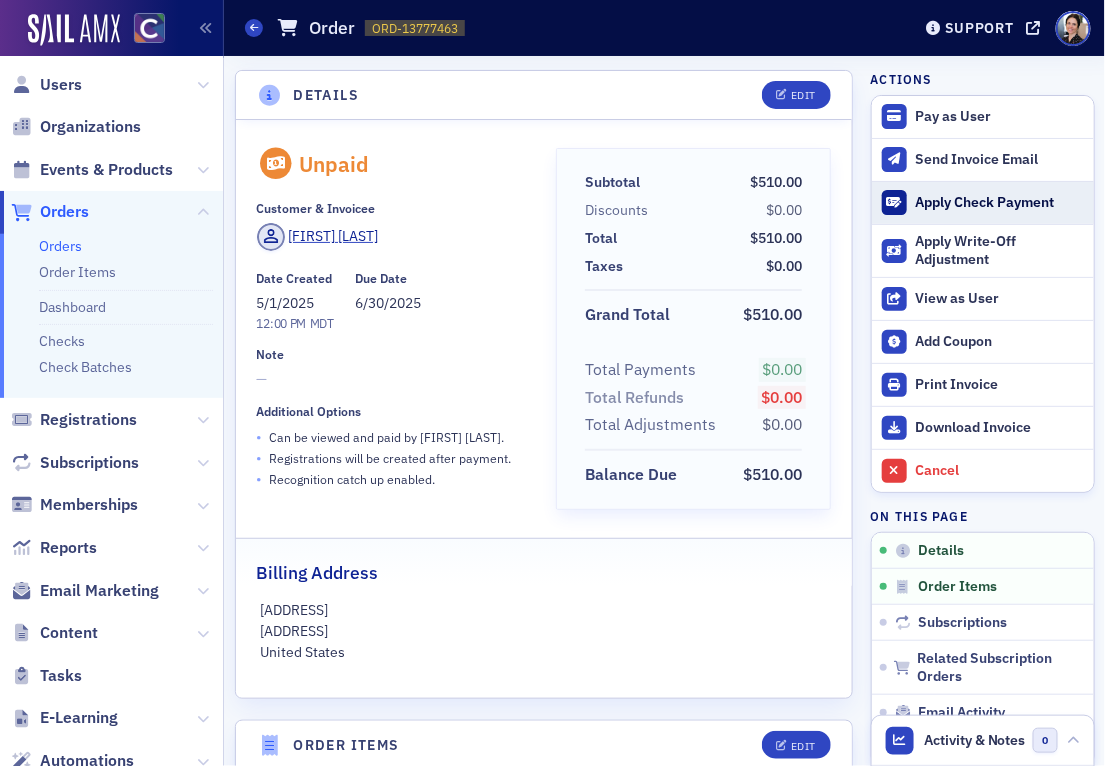 click on "Apply Check Payment" 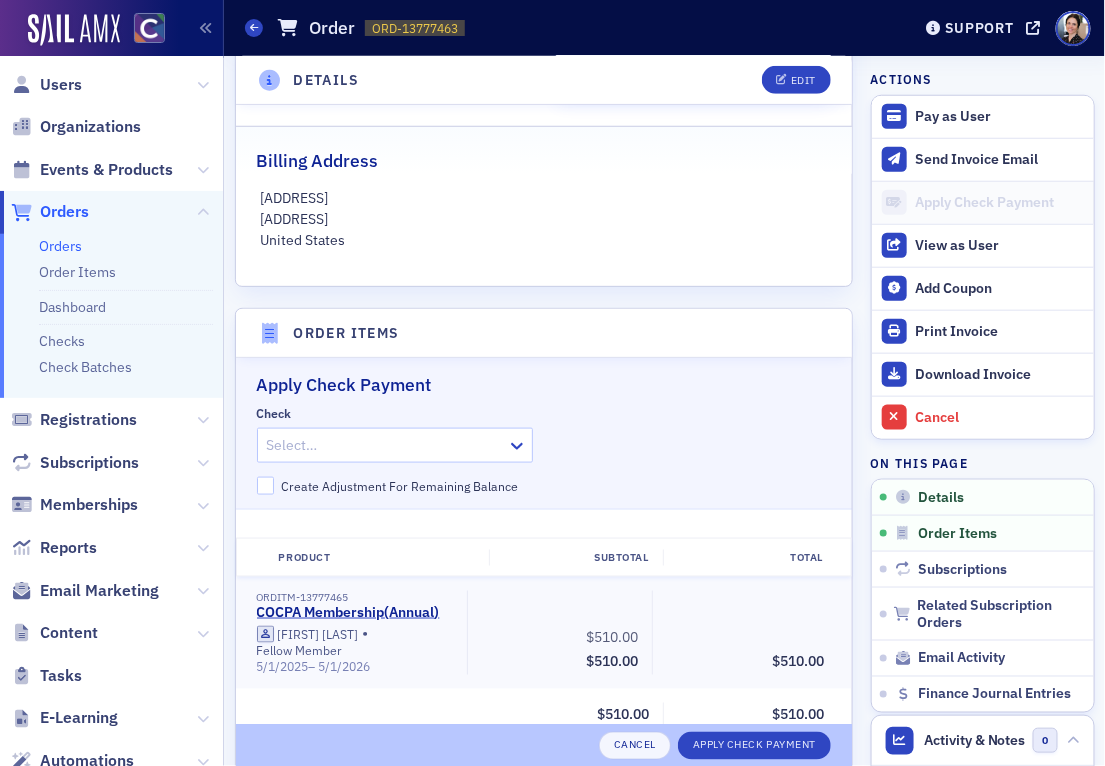 scroll, scrollTop: 652, scrollLeft: 0, axis: vertical 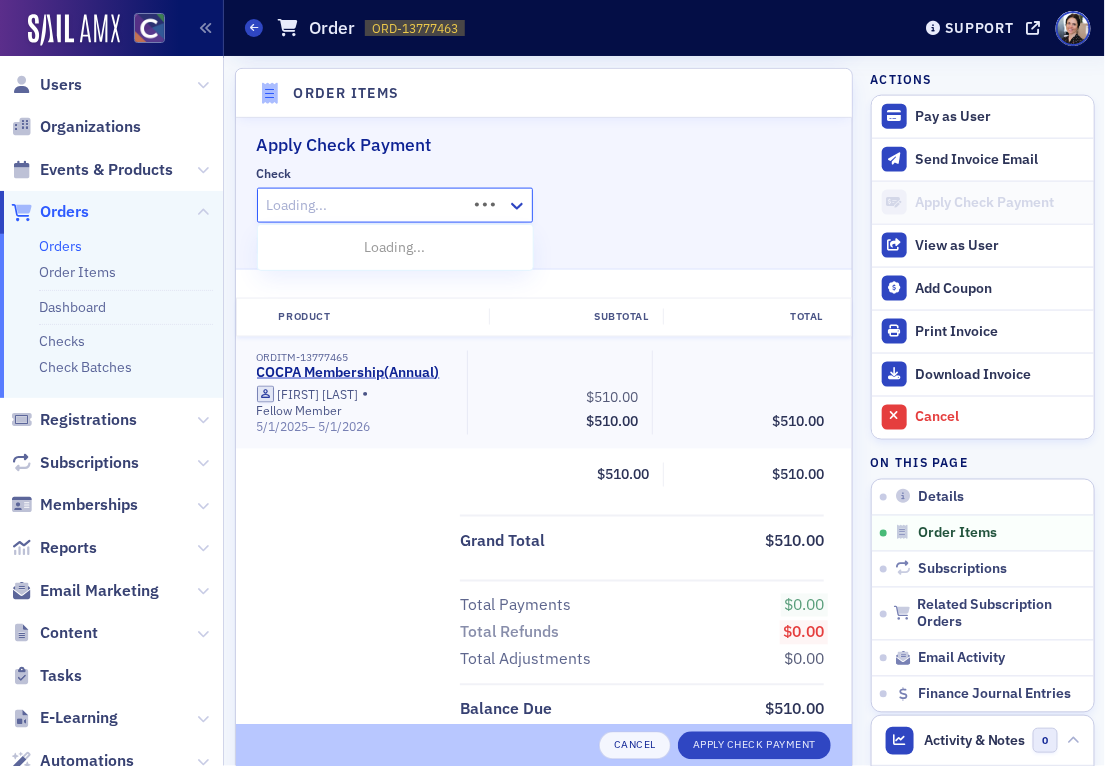 click 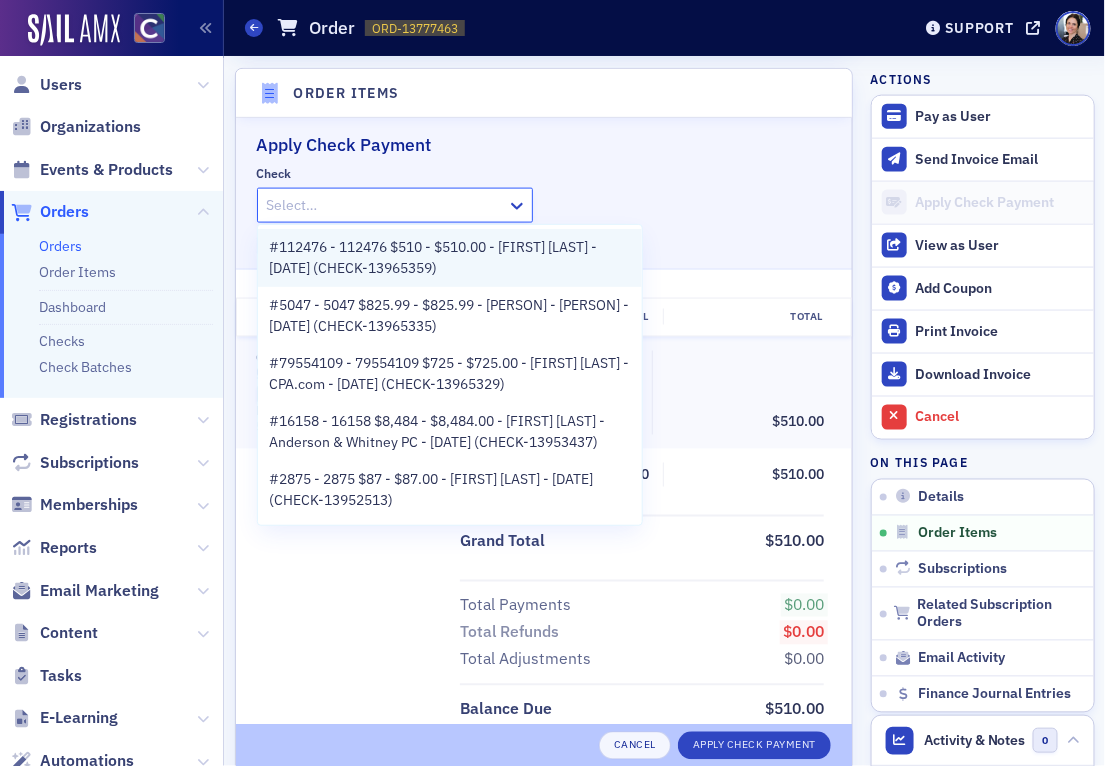 click on "#112476 - 112476 $510 - $510.00 - [FIRST] [LAST] - [DATE] (CHECK-13965359)" at bounding box center [450, 258] 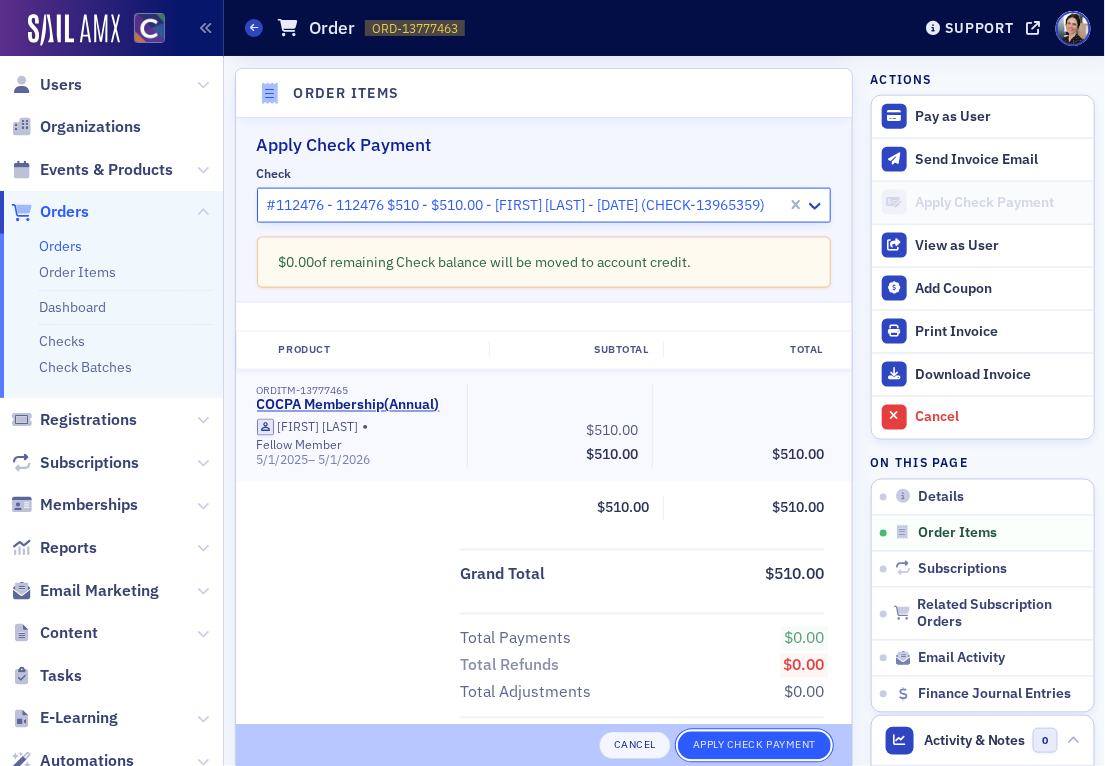 click on "Apply Check Payment" 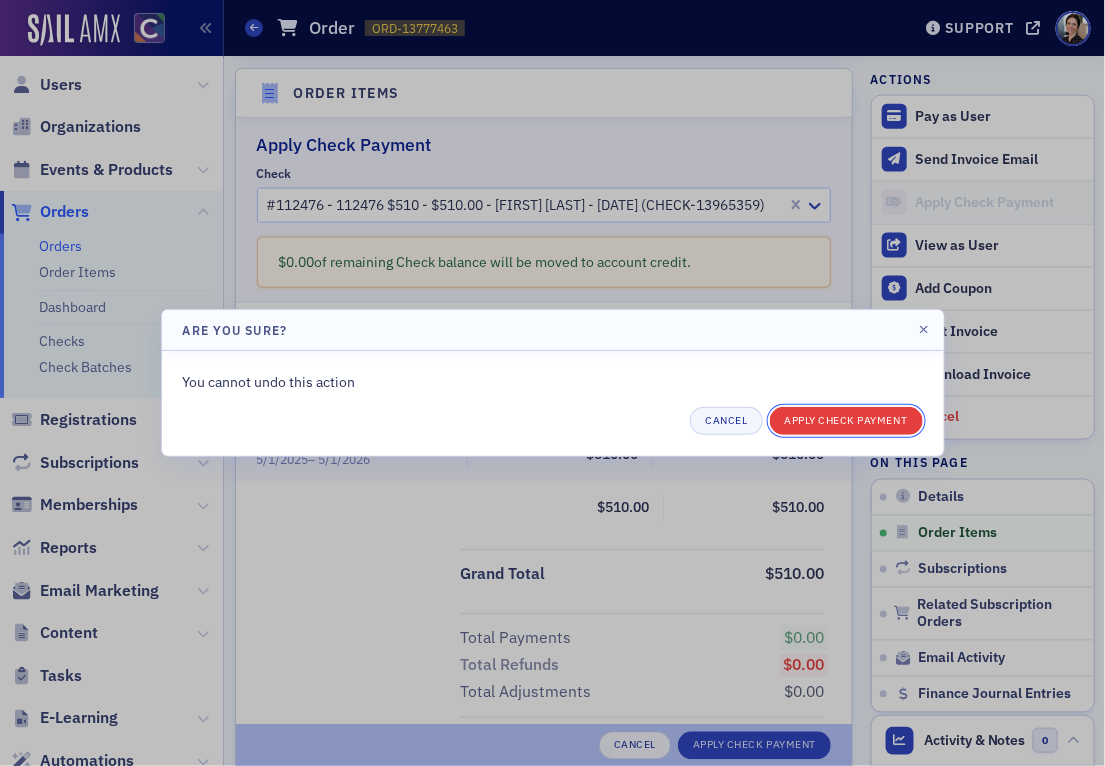 click on "Apply Check Payment" at bounding box center (846, 421) 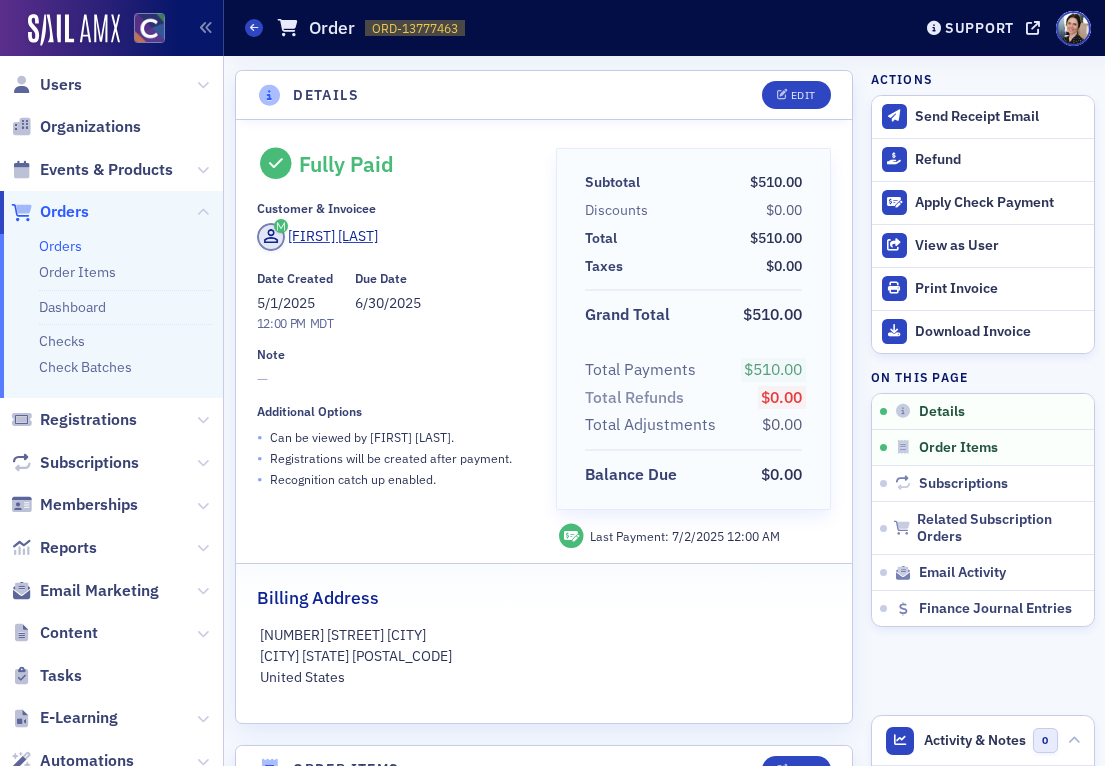 scroll, scrollTop: 0, scrollLeft: 0, axis: both 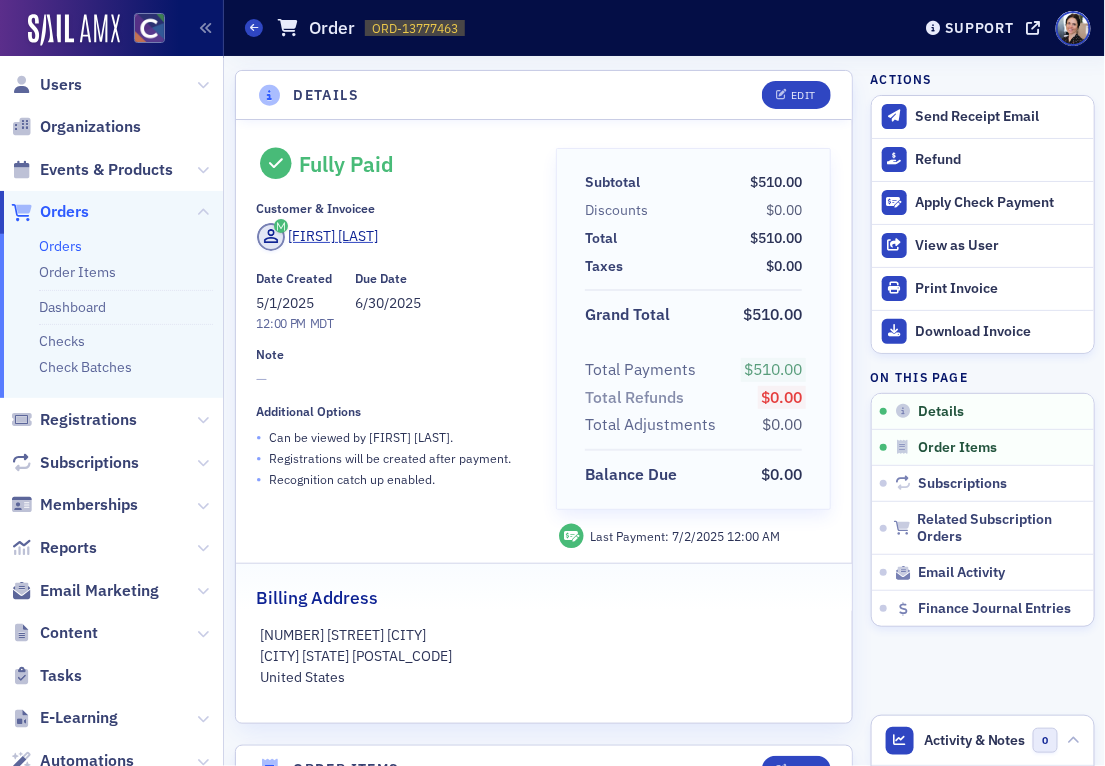 click on "Orders" 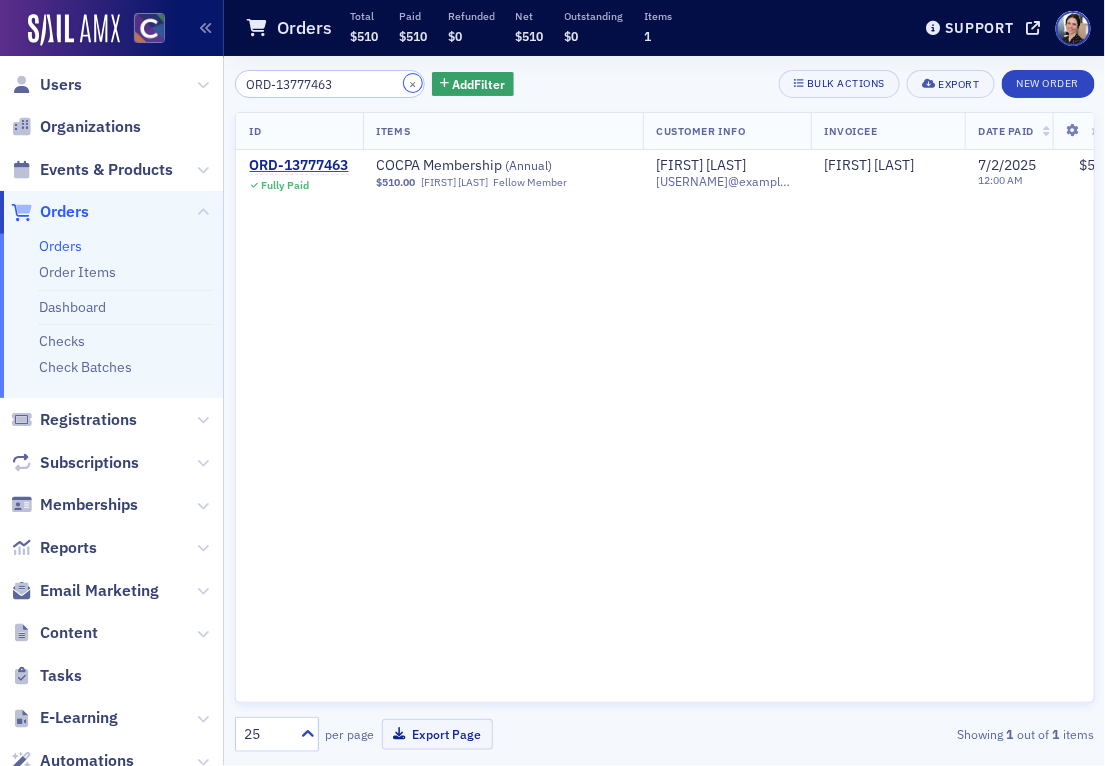 drag, startPoint x: 396, startPoint y: 81, endPoint x: 372, endPoint y: 86, distance: 24.5153 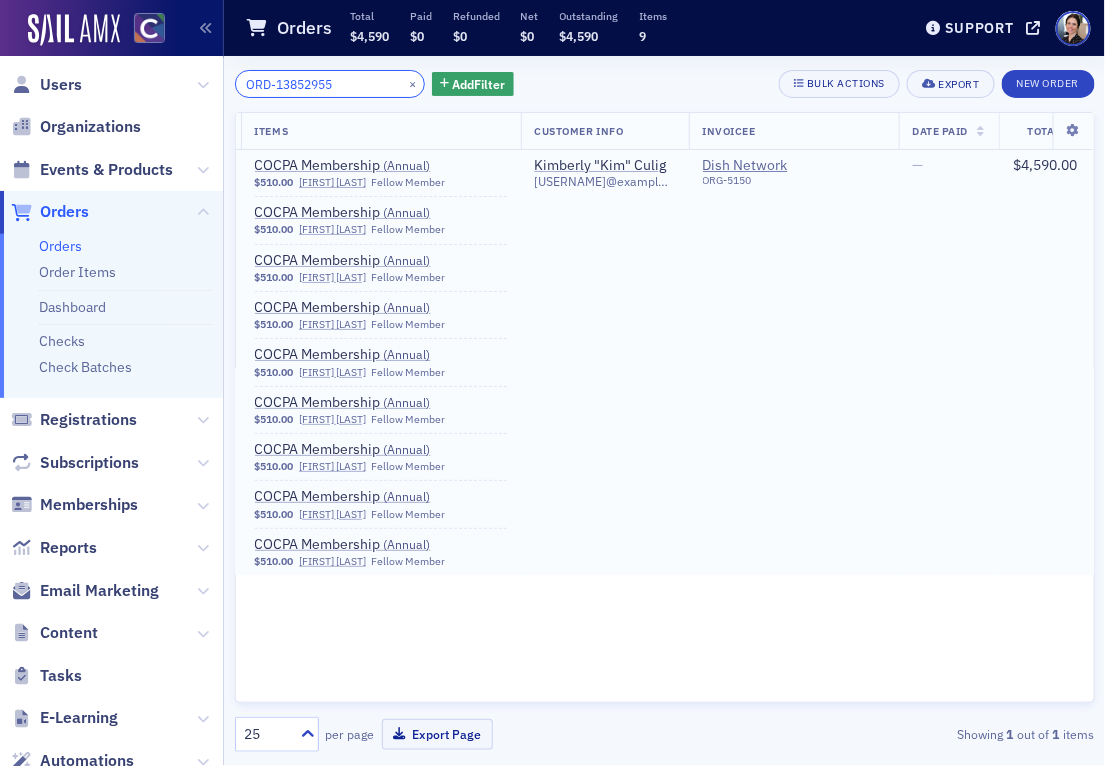 scroll, scrollTop: 0, scrollLeft: 0, axis: both 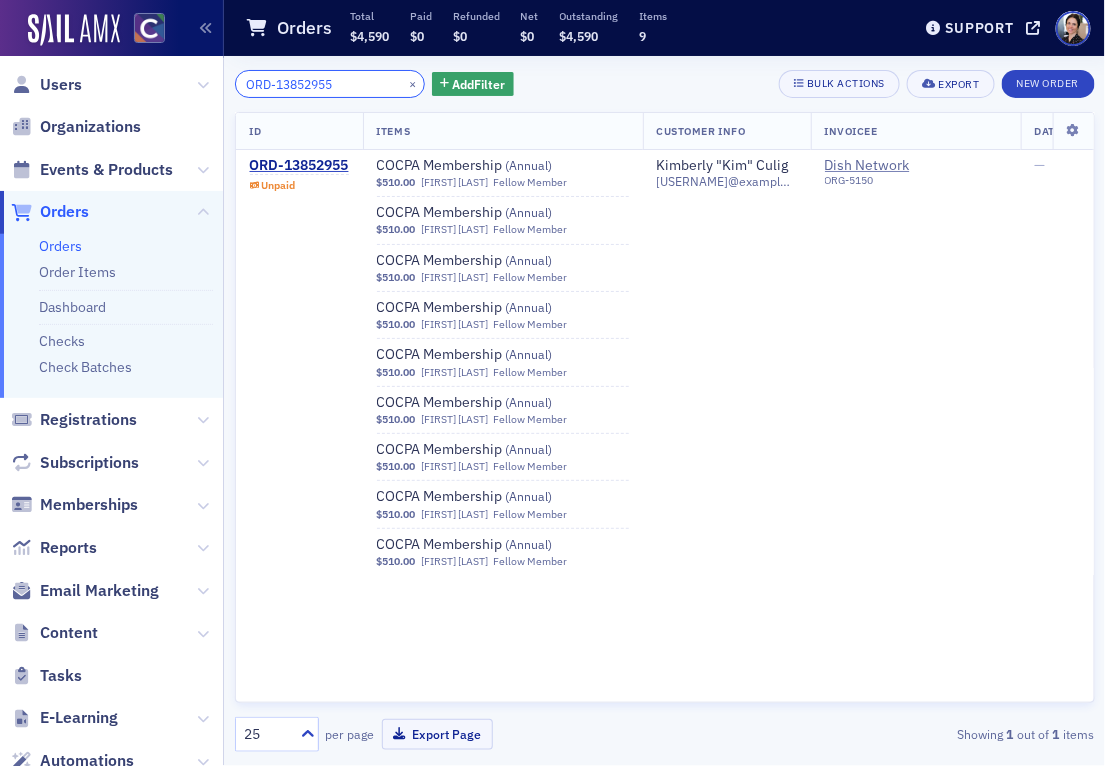type on "ORD-13852955" 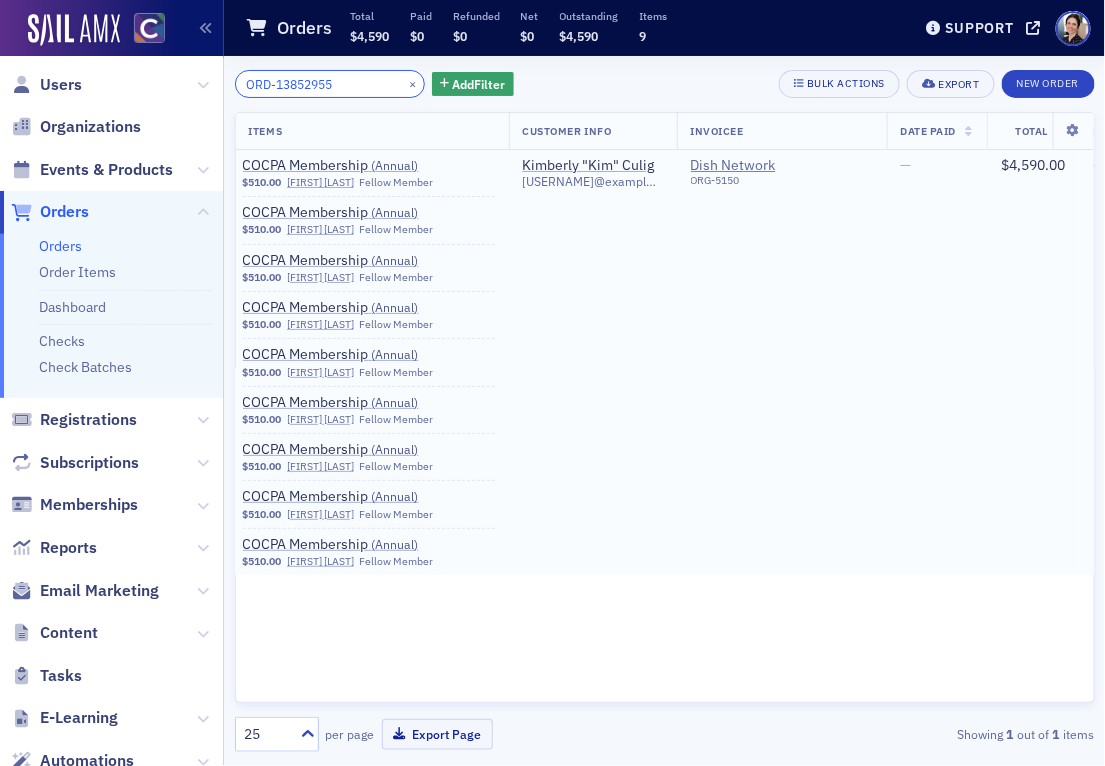 scroll, scrollTop: 0, scrollLeft: 125, axis: horizontal 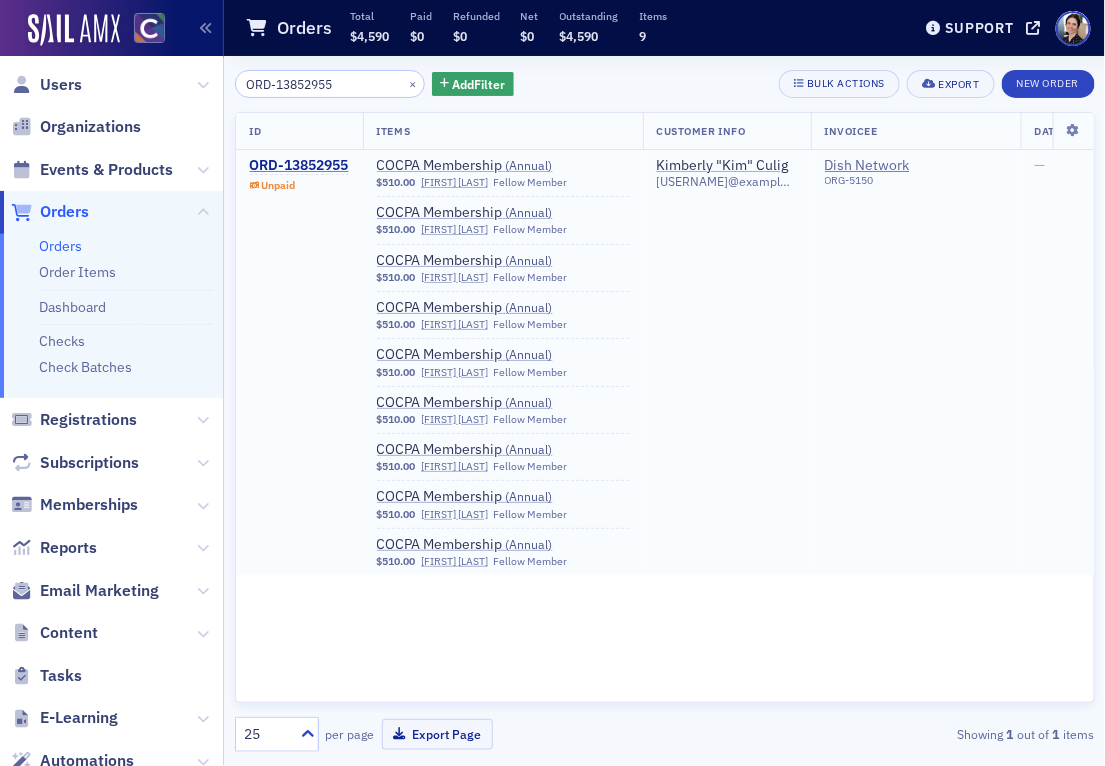 click on "ORD-13852955" 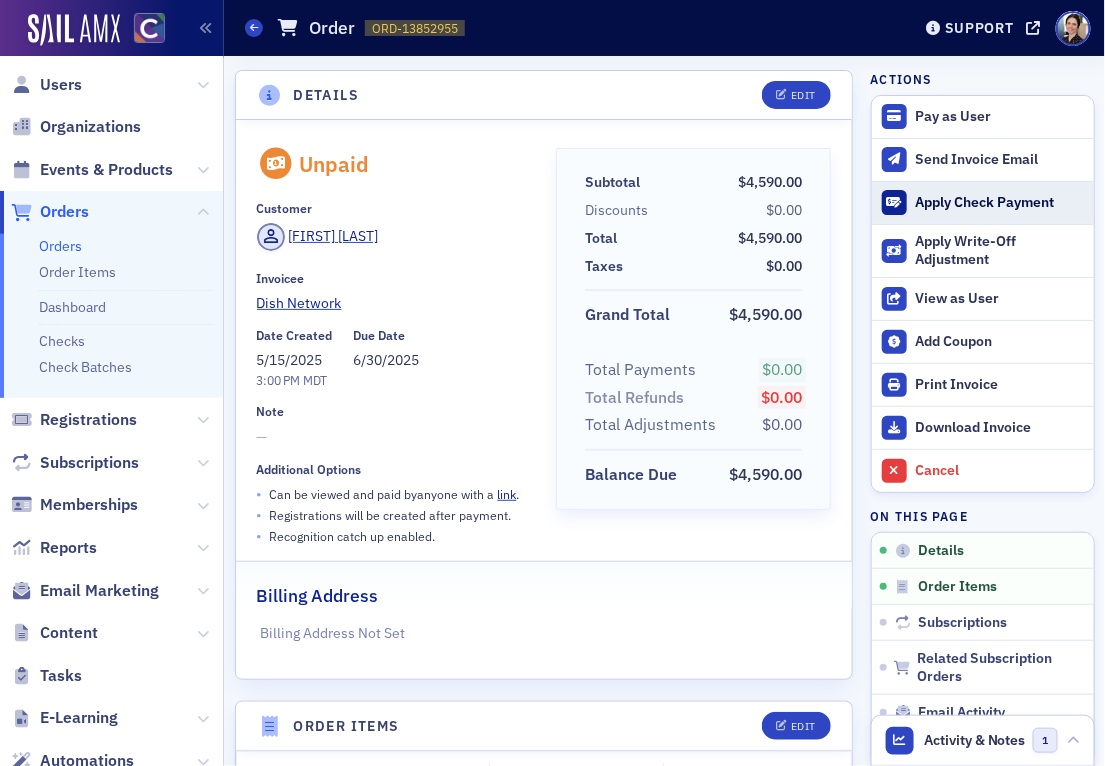 click on "Apply Check Payment" 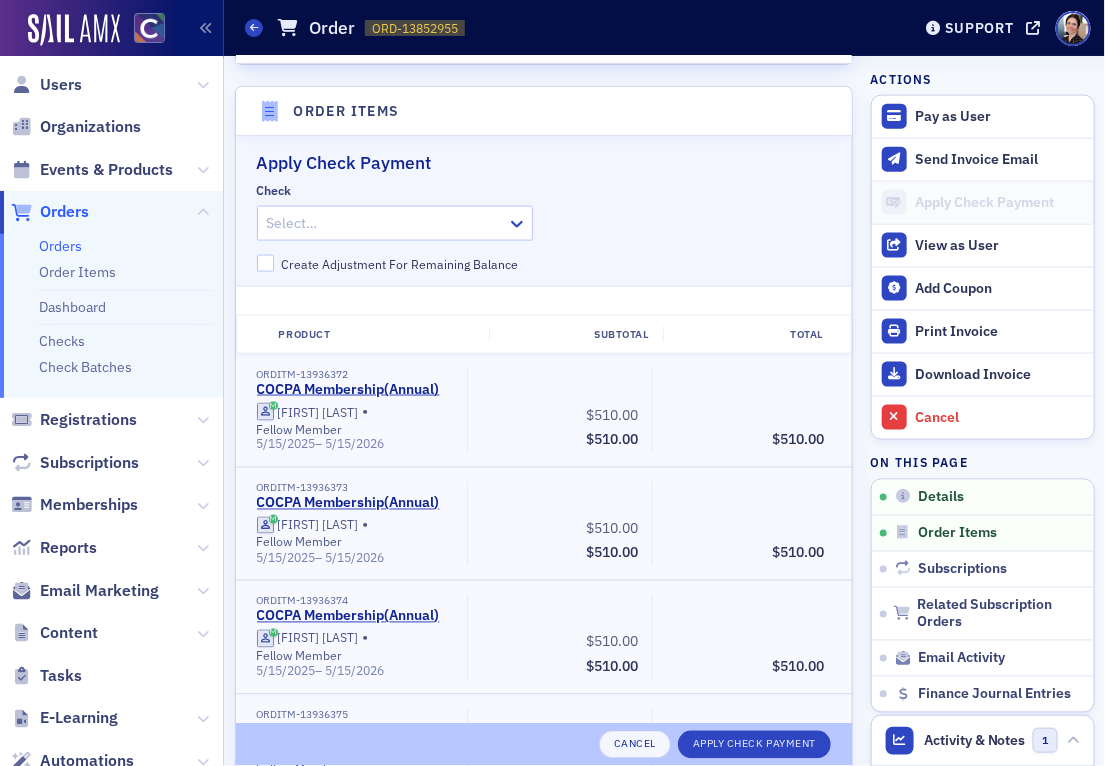 scroll, scrollTop: 634, scrollLeft: 0, axis: vertical 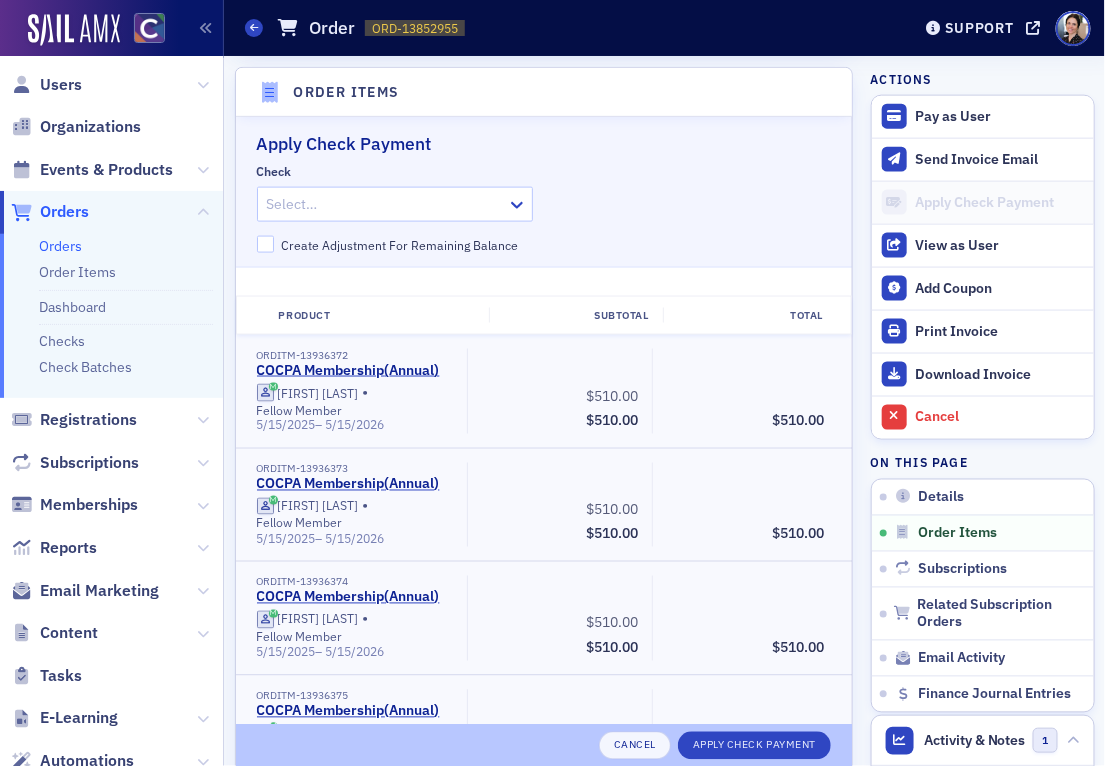 click 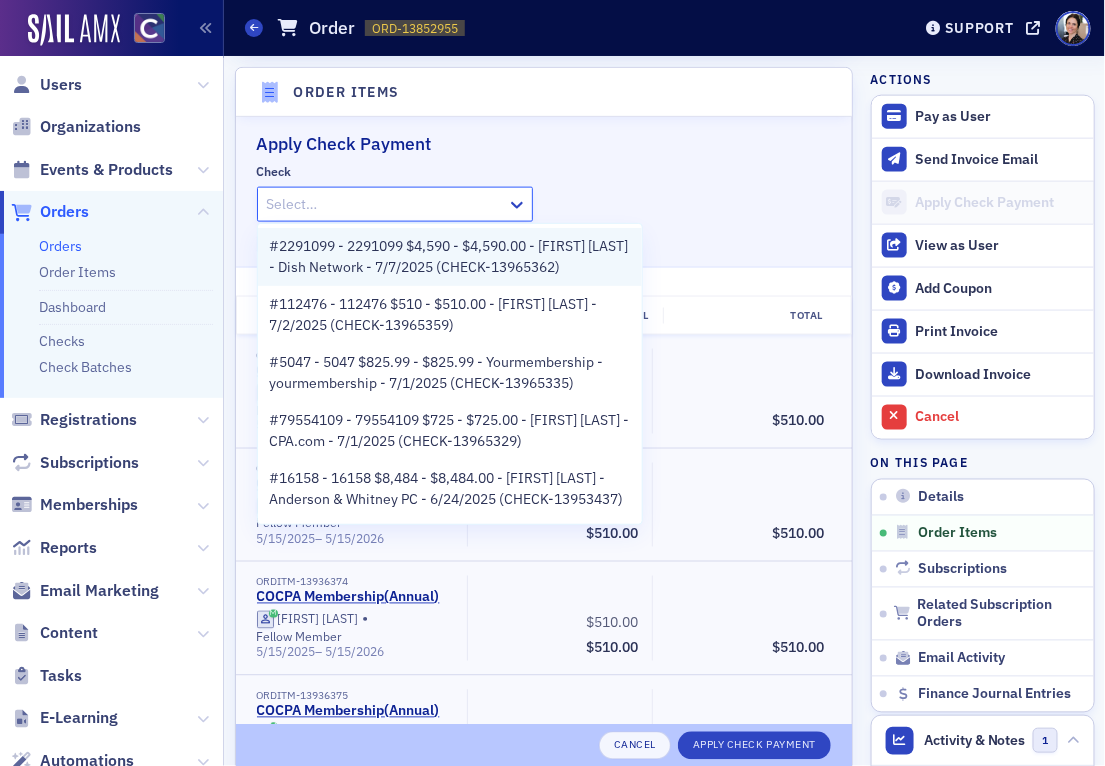 click on "#2291099 - 2291099 $4,590 - $4,590.00 - Kim Culig - Dish Network - 7/7/2025 (CHECK-13965362)" at bounding box center [450, 257] 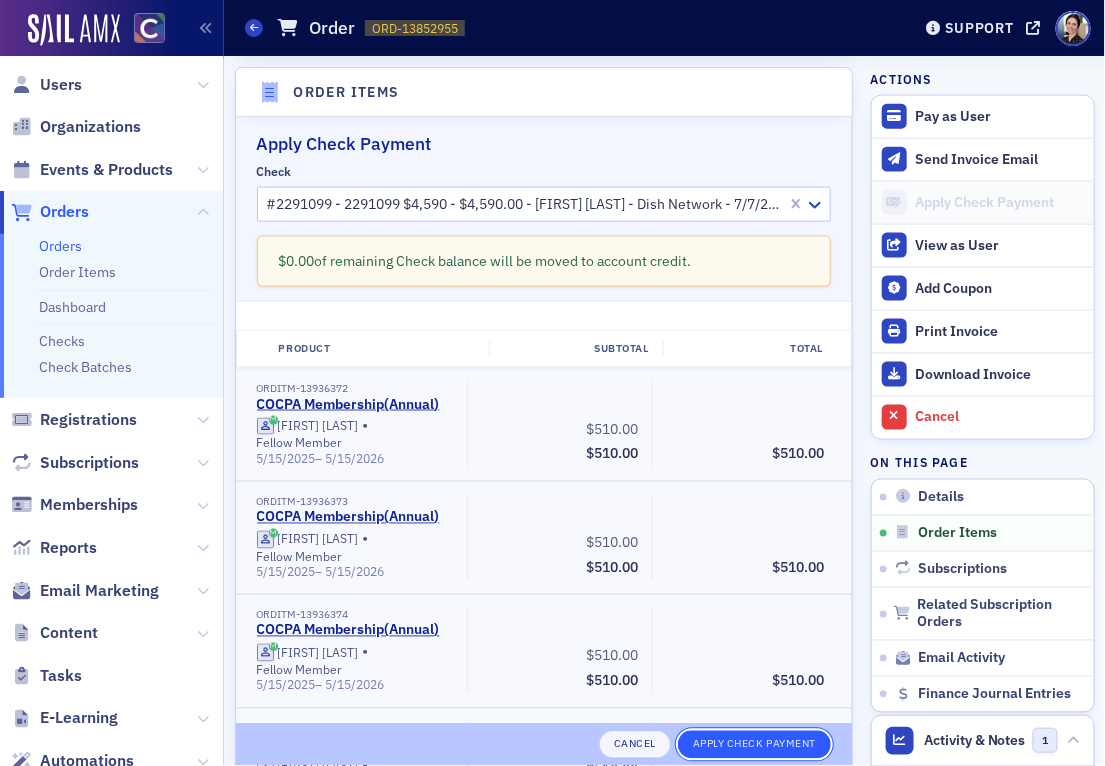 click on "Apply Check Payment" 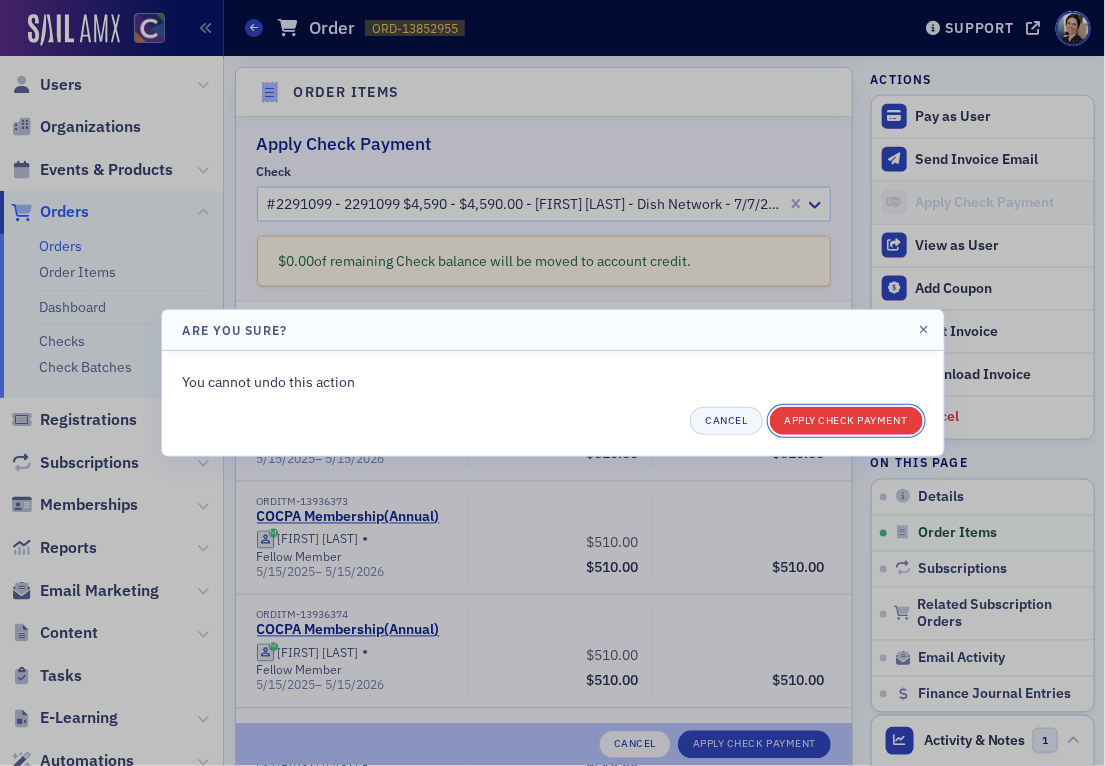 click on "Apply Check Payment" at bounding box center [846, 421] 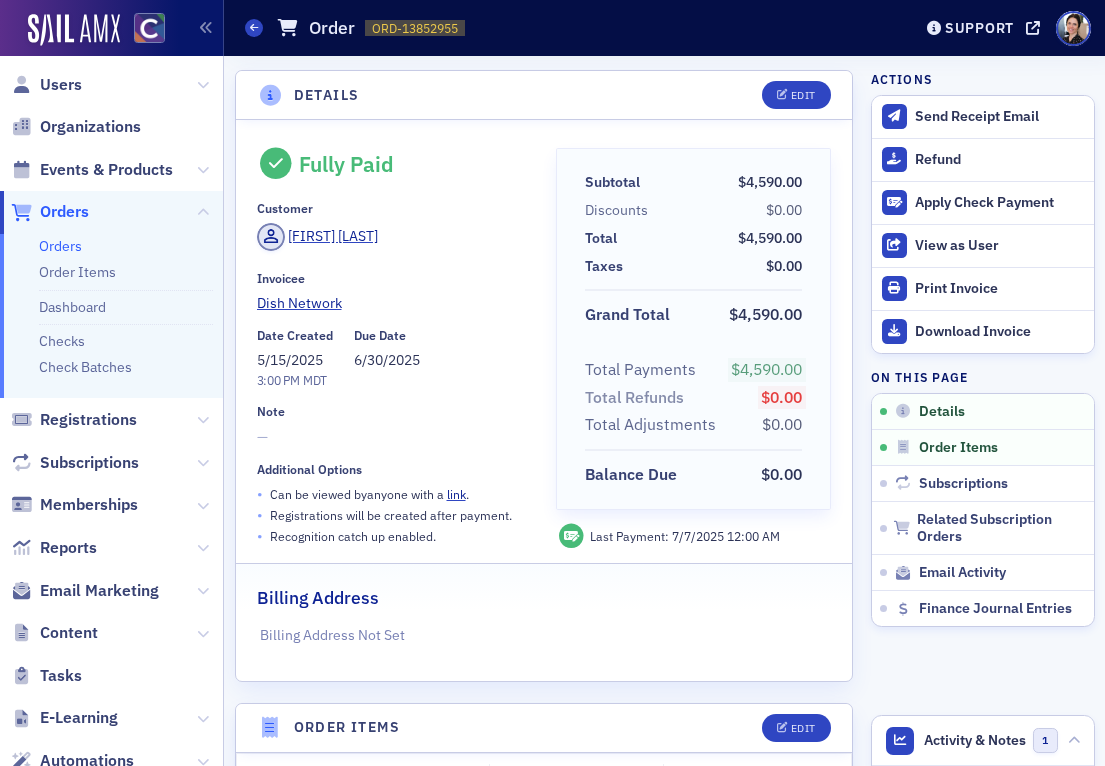 scroll, scrollTop: 0, scrollLeft: 0, axis: both 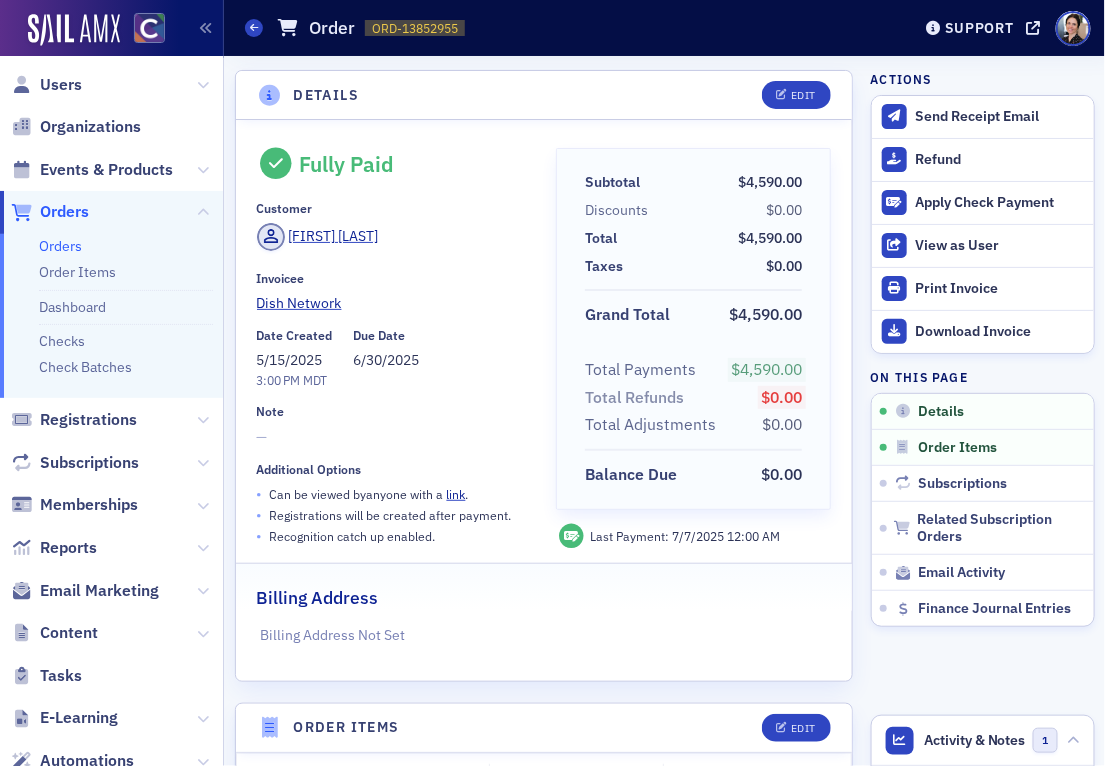 click on "Orders" 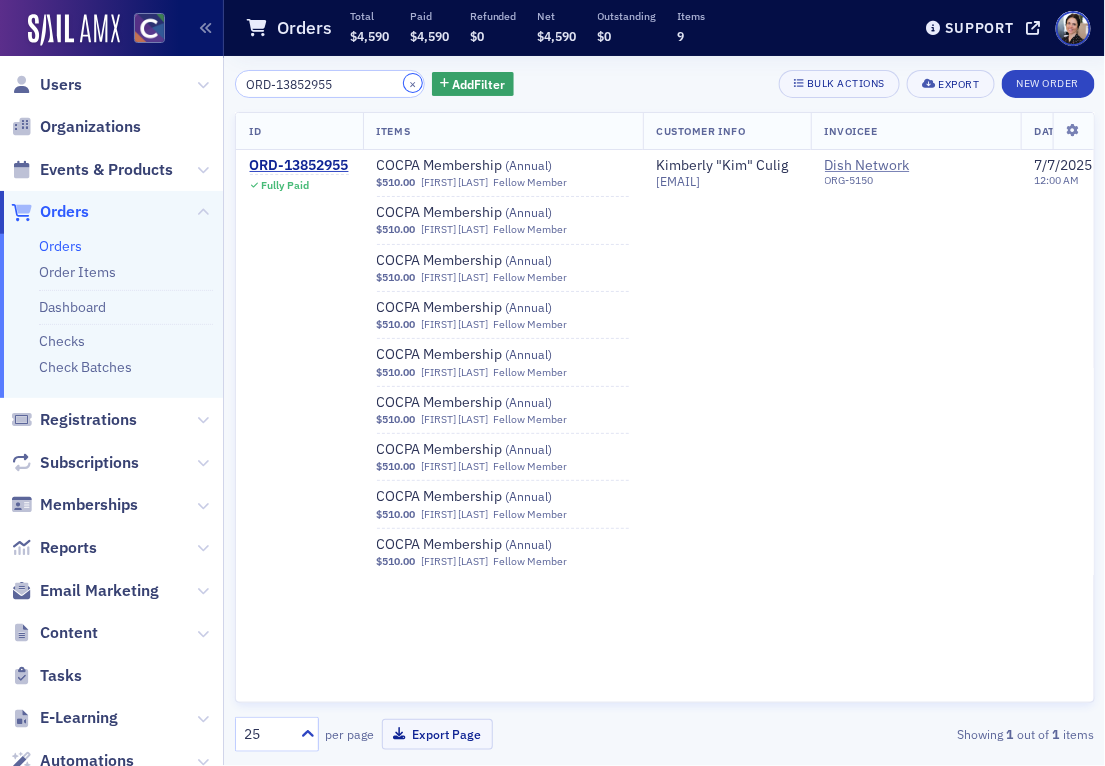 drag, startPoint x: 397, startPoint y: 88, endPoint x: 355, endPoint y: 91, distance: 42.107006 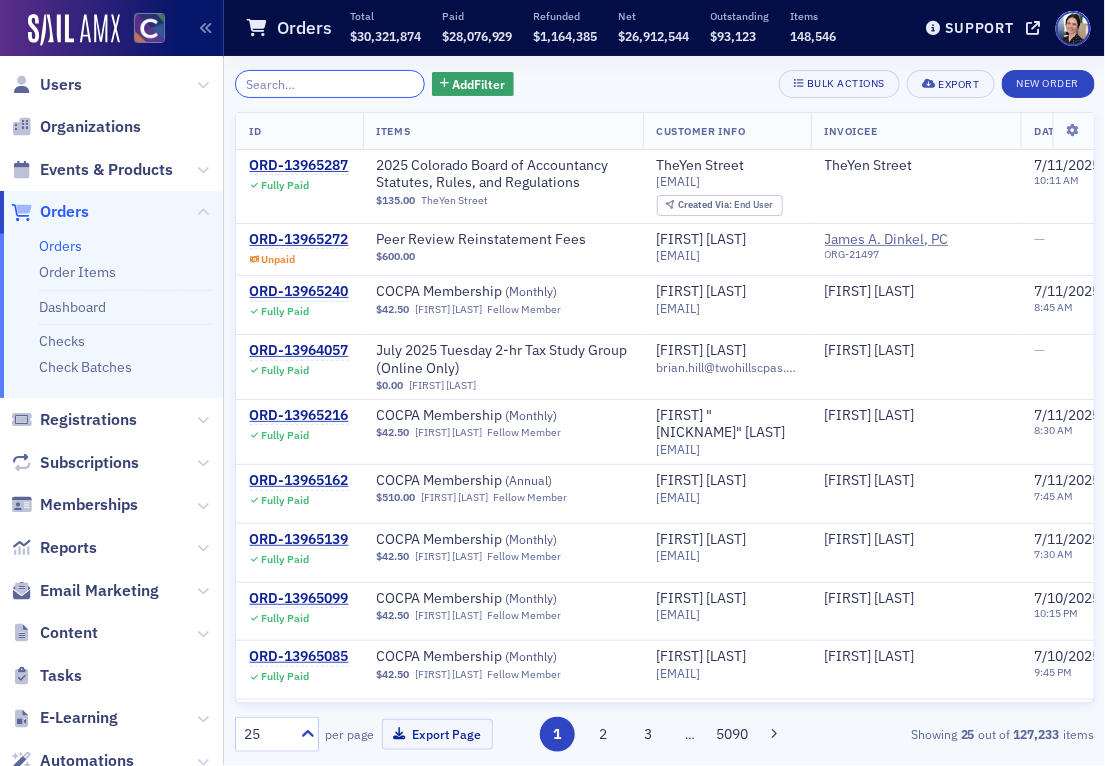 paste on "ORD-13783786" 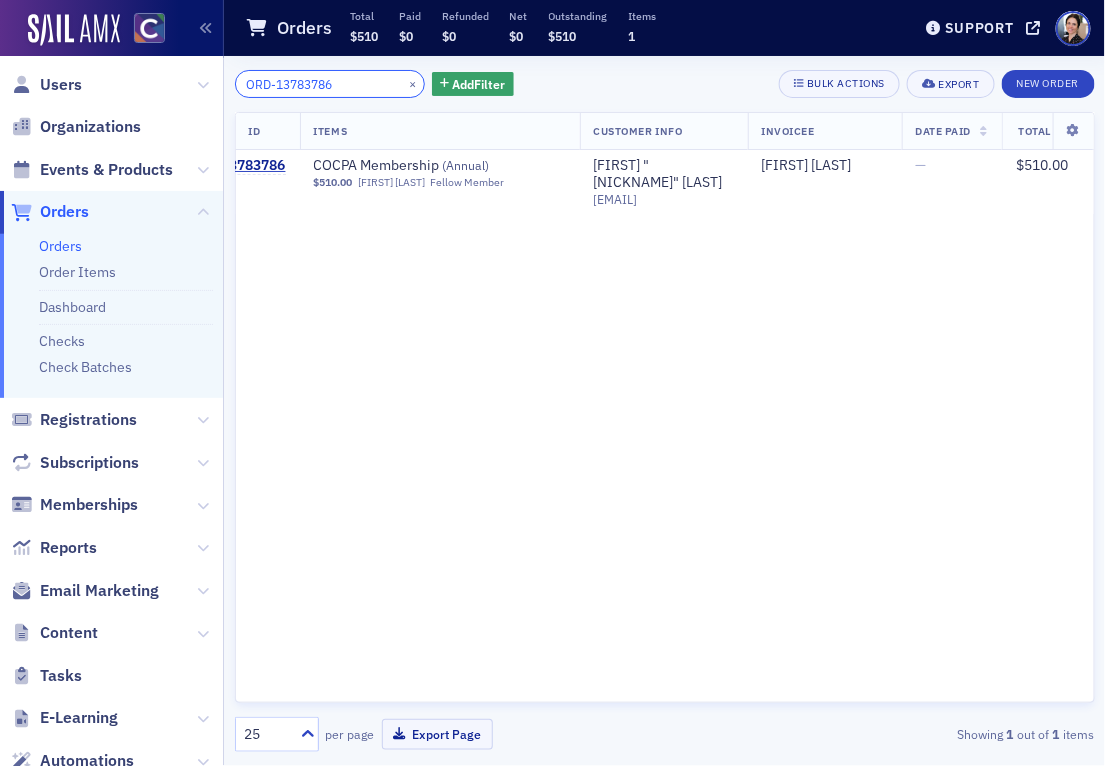scroll, scrollTop: 0, scrollLeft: 0, axis: both 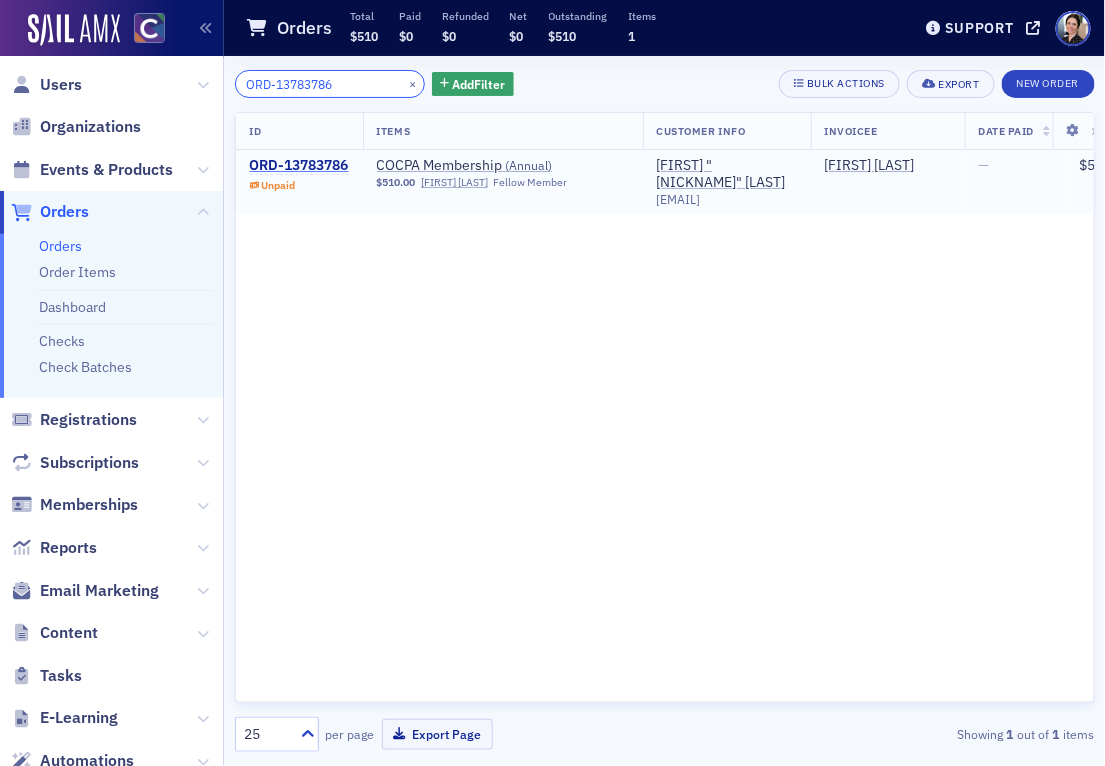 type on "ORD-13783786" 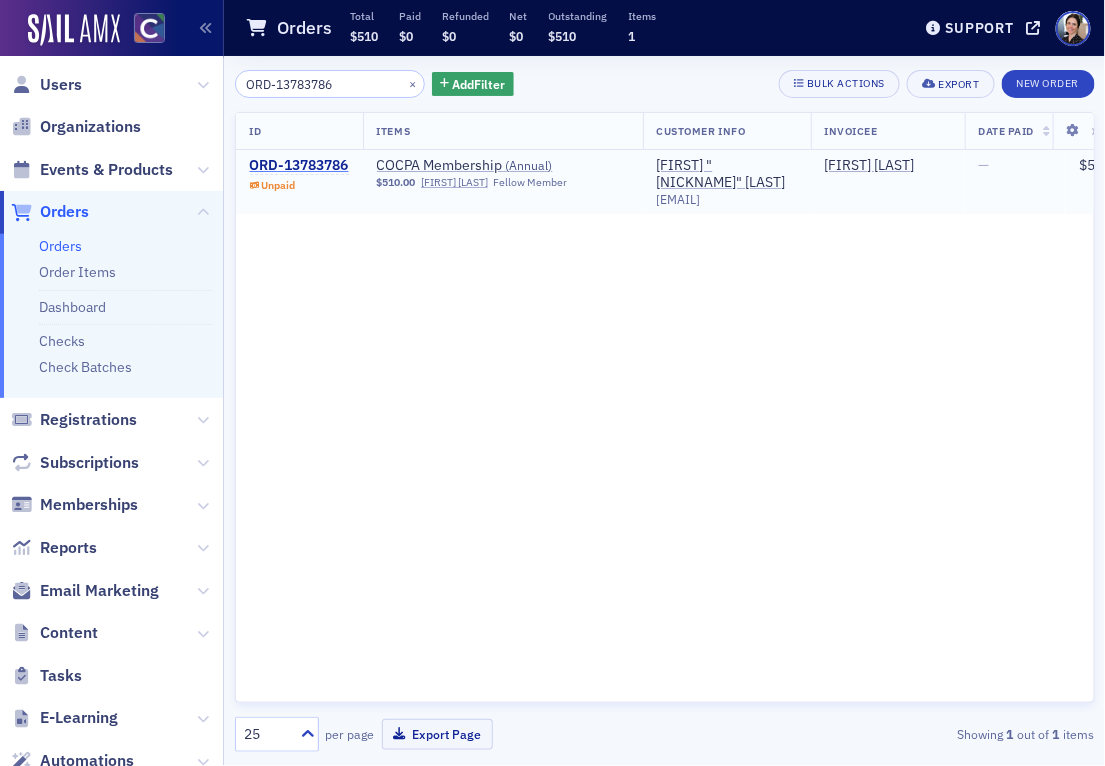 click on "ORD-13783786" 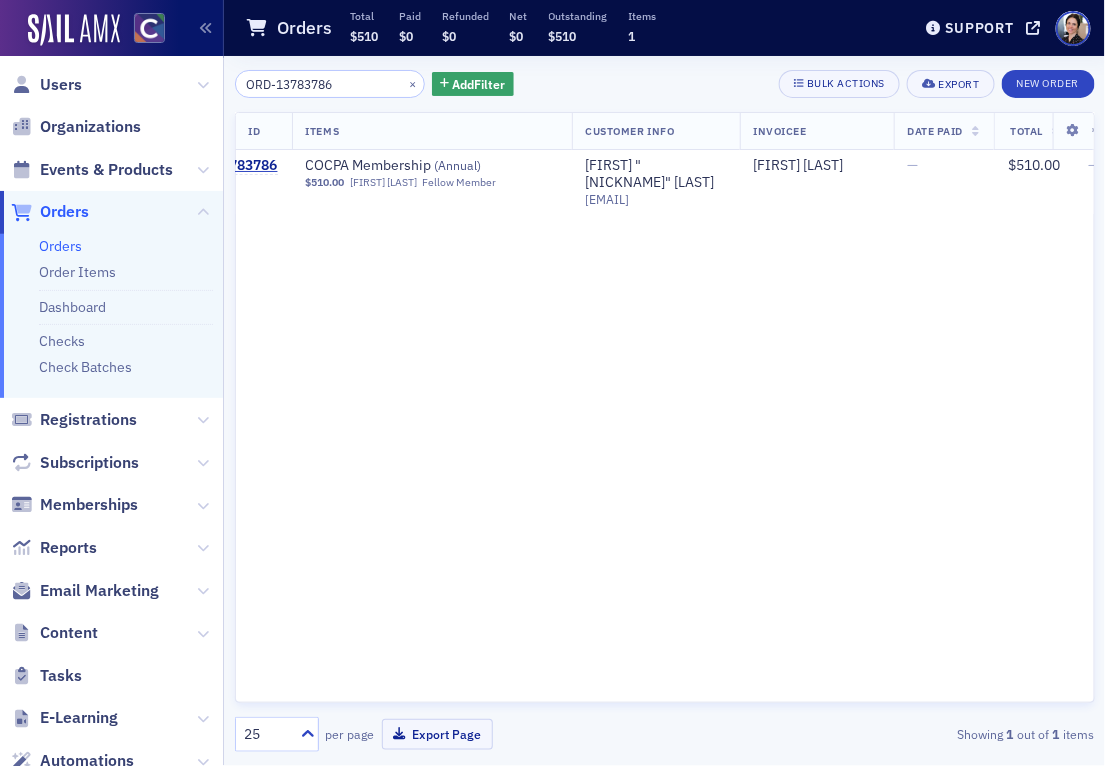 scroll, scrollTop: 0, scrollLeft: 70, axis: horizontal 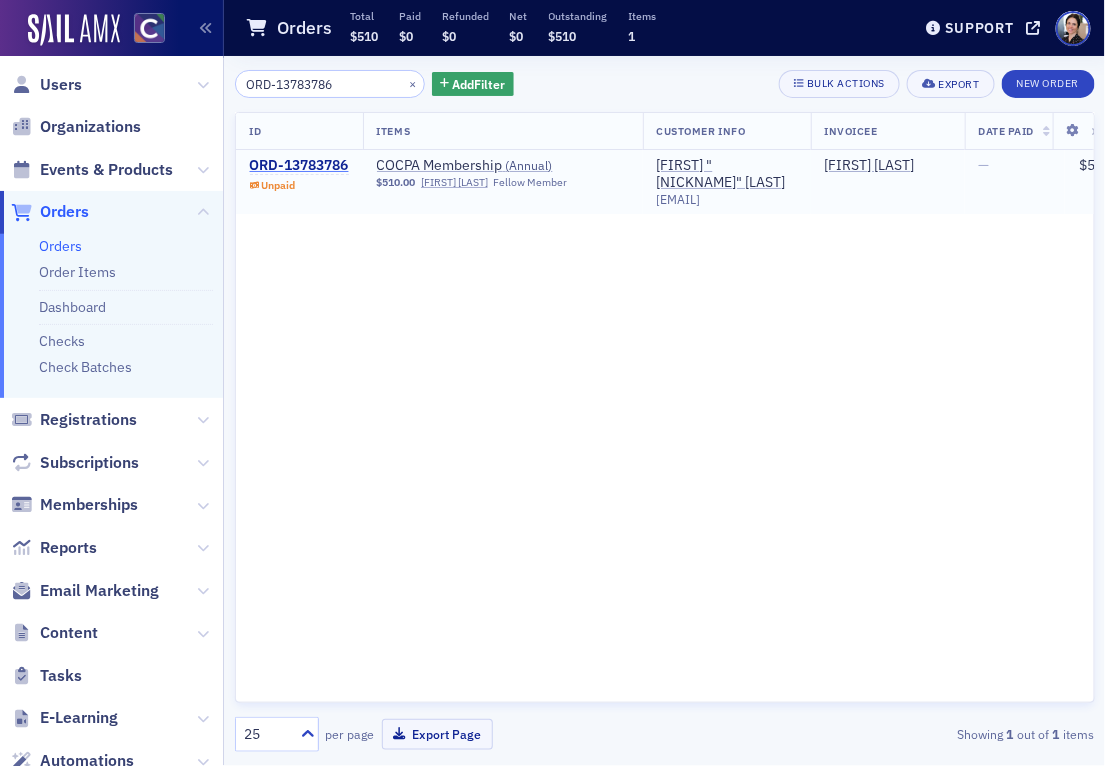 click on "ORD-13783786" 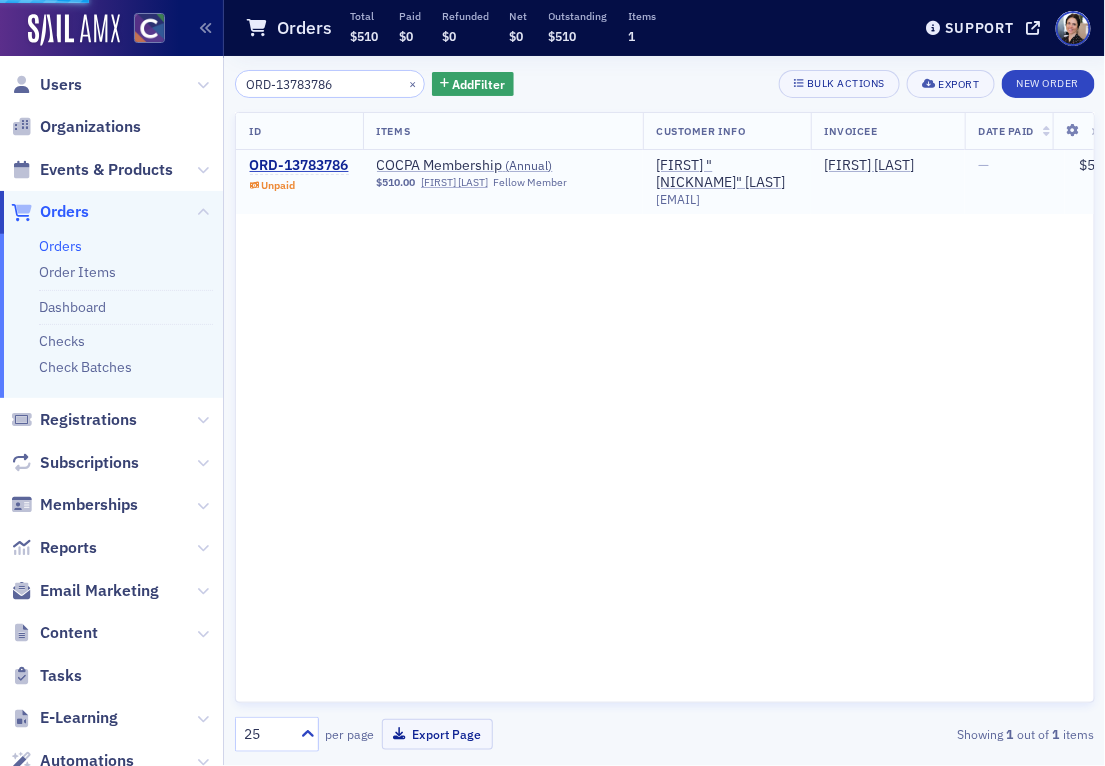 scroll, scrollTop: 0, scrollLeft: 8, axis: horizontal 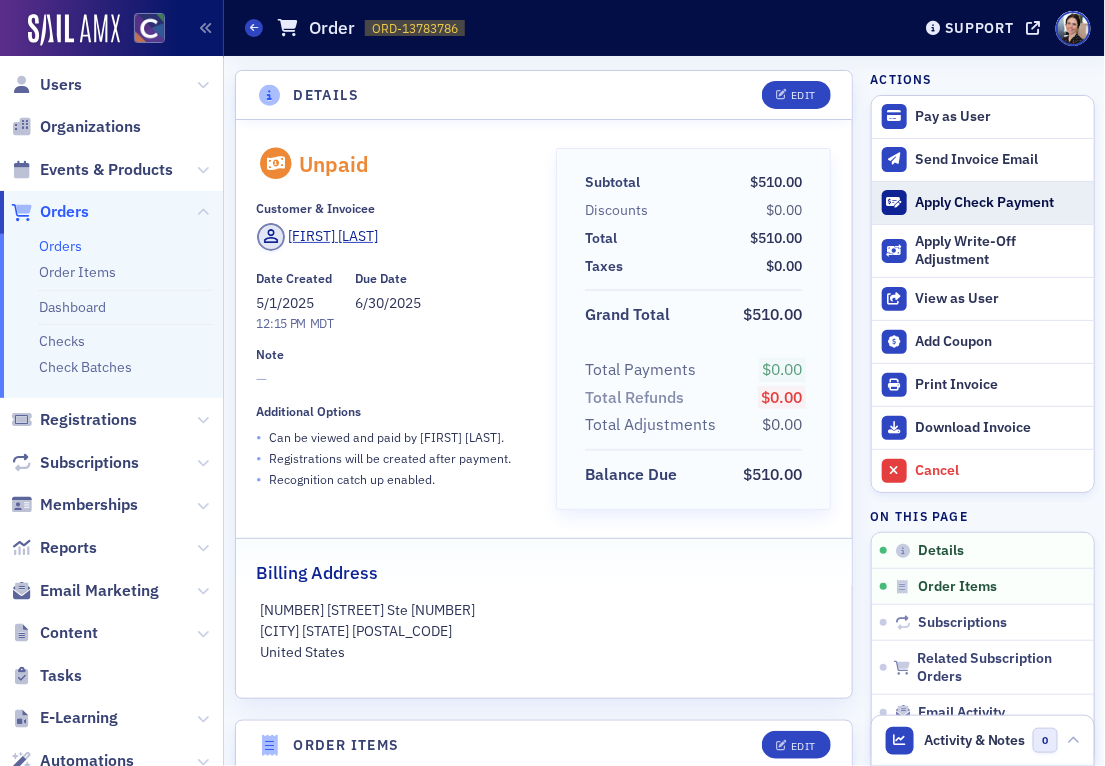 click on "Apply Check Payment" 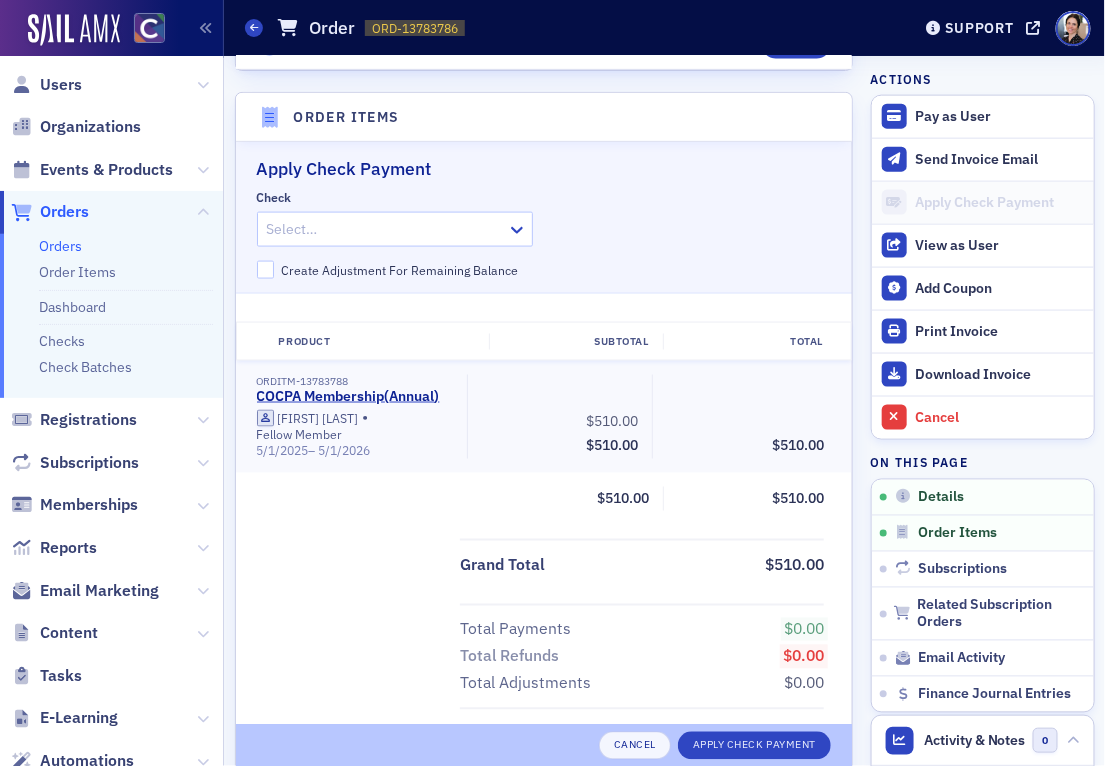 scroll, scrollTop: 652, scrollLeft: 0, axis: vertical 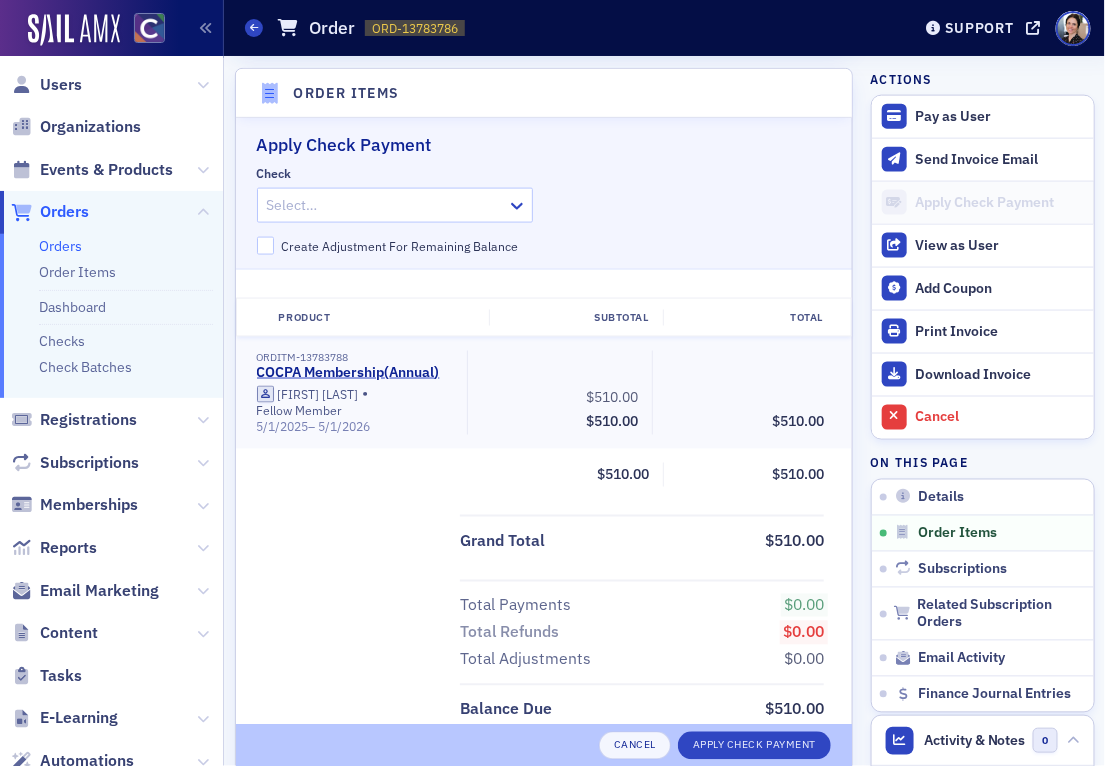 drag, startPoint x: 393, startPoint y: 210, endPoint x: 386, endPoint y: 218, distance: 10.630146 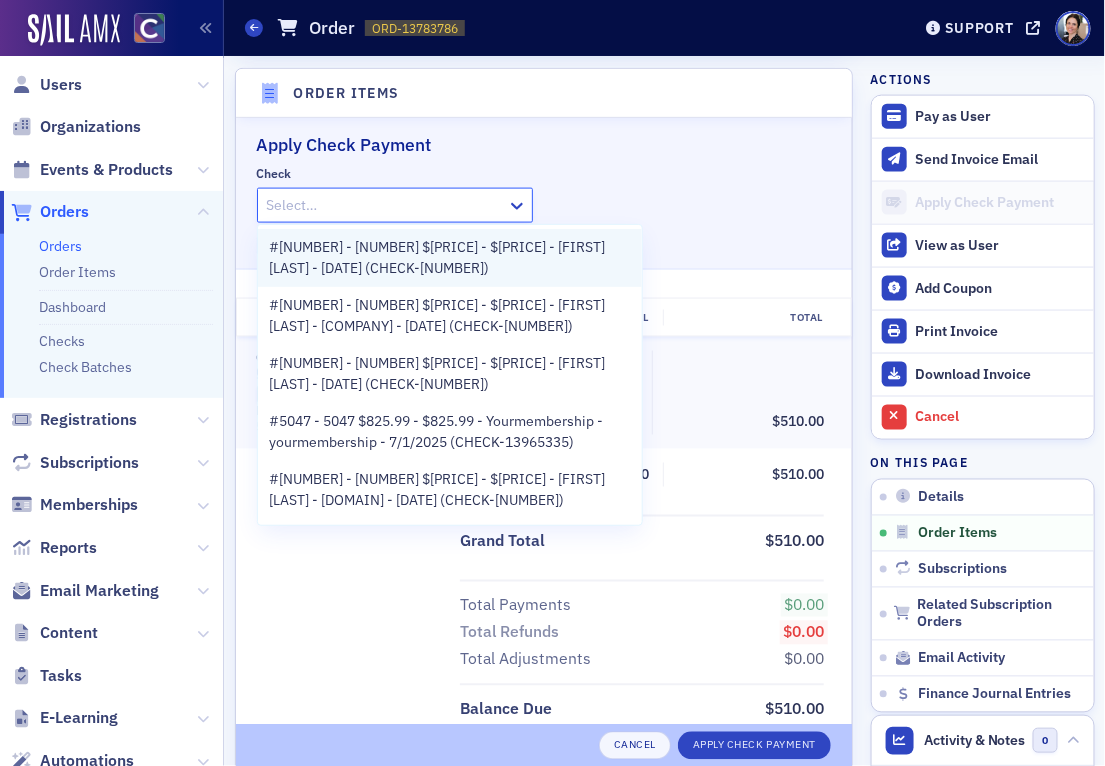 click on "#6036 - 6036 $510 - $510.00 - Eric Nolan - 7/7/2025 (CHECK-13965398)" at bounding box center (450, 258) 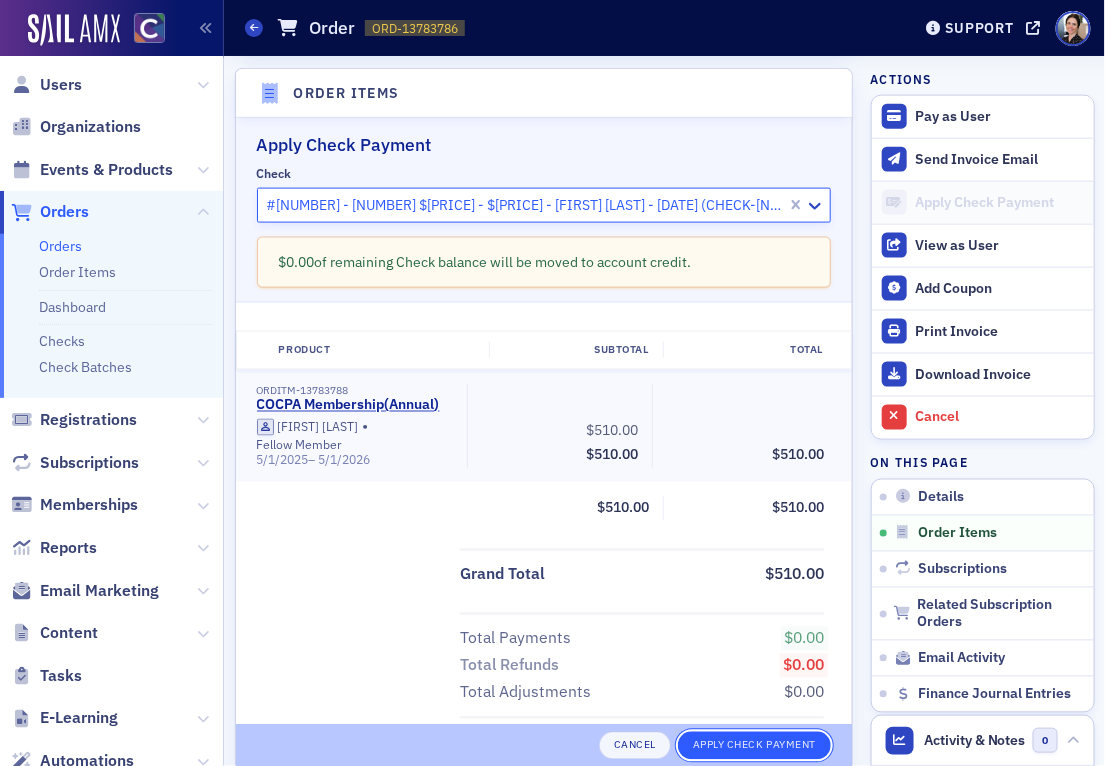 click on "Apply Check Payment" 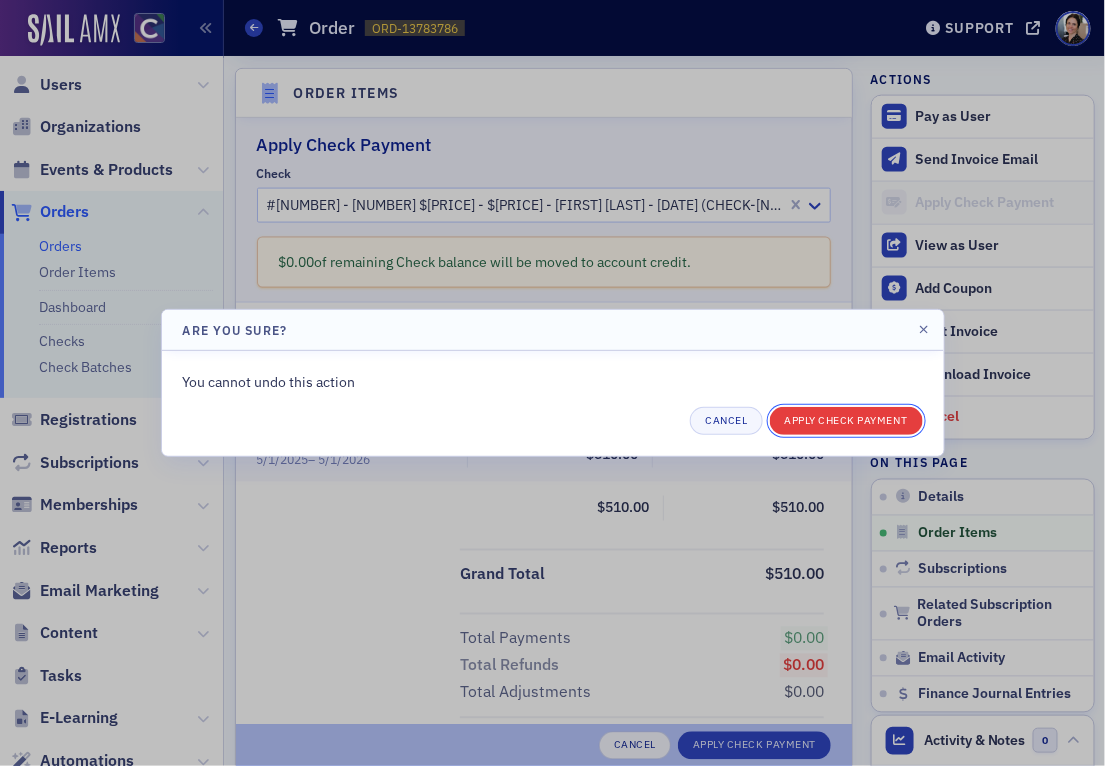 click on "Apply Check Payment" at bounding box center (846, 421) 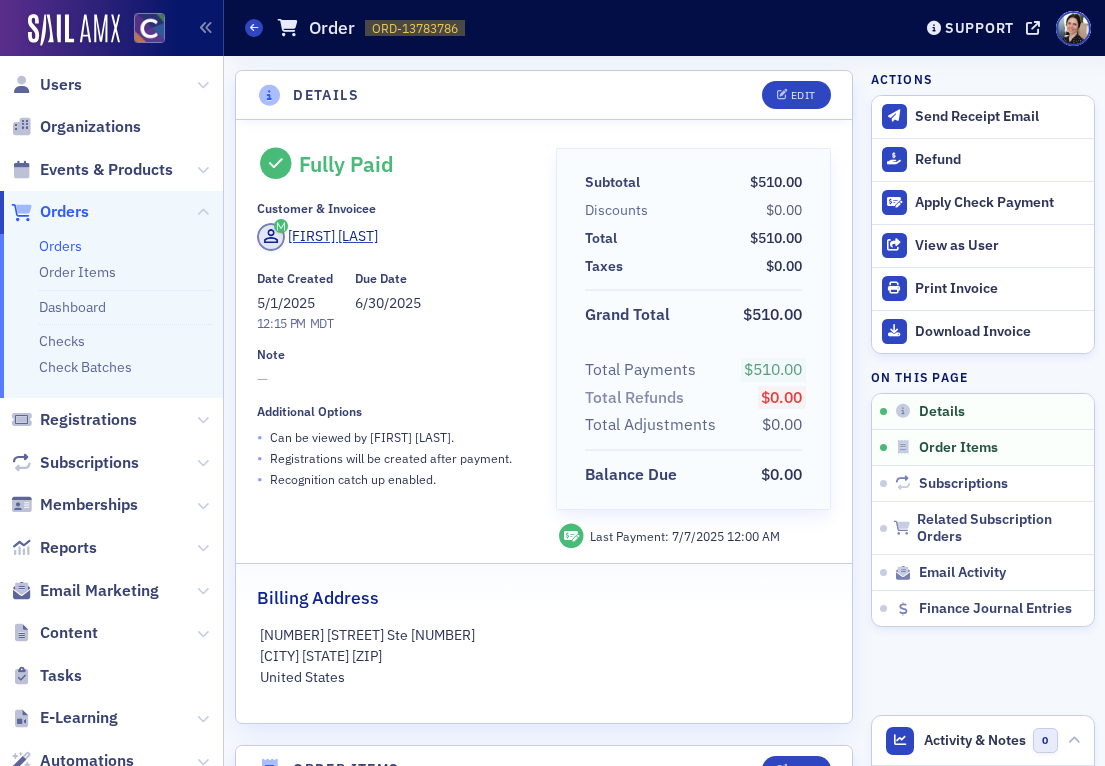 scroll, scrollTop: 0, scrollLeft: 0, axis: both 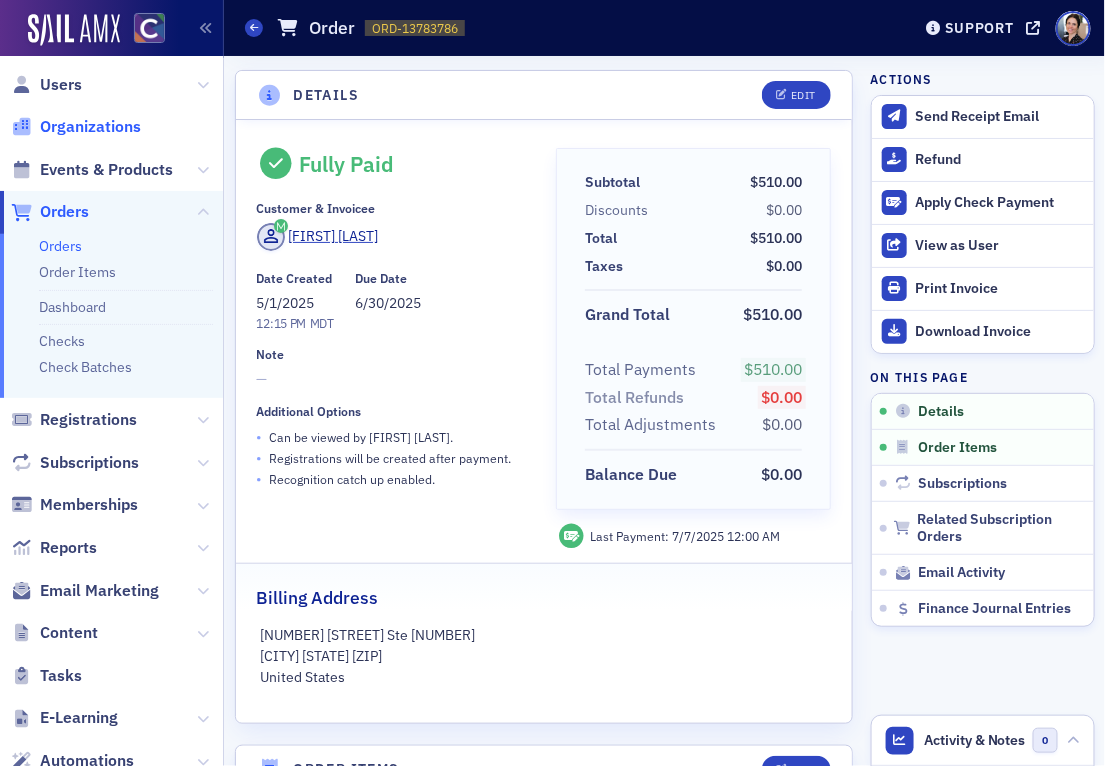 click on "Organizations" 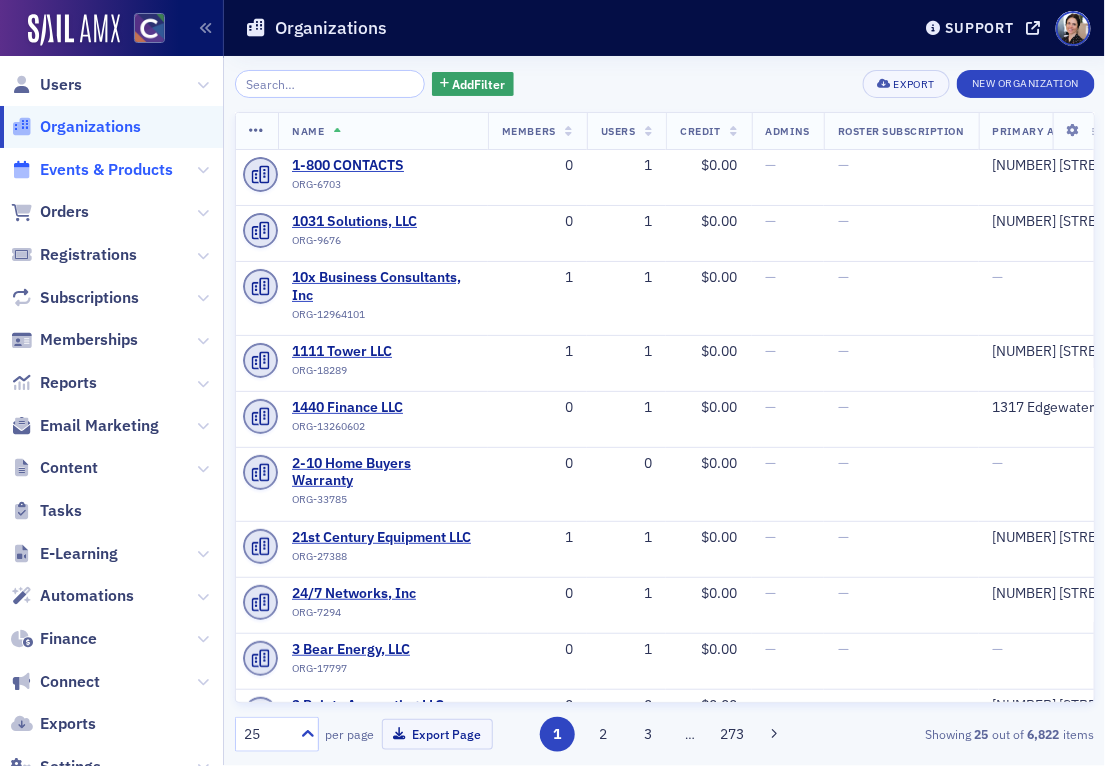 click on "Events & Products" 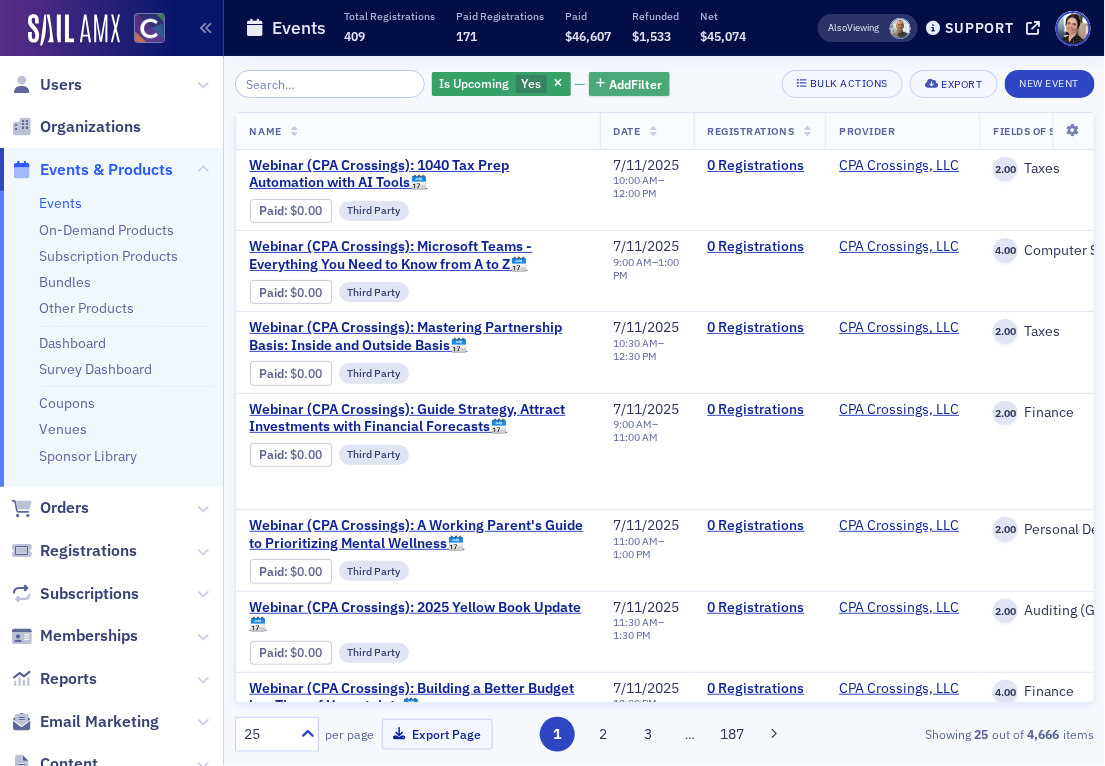 click on "Add  Filter" 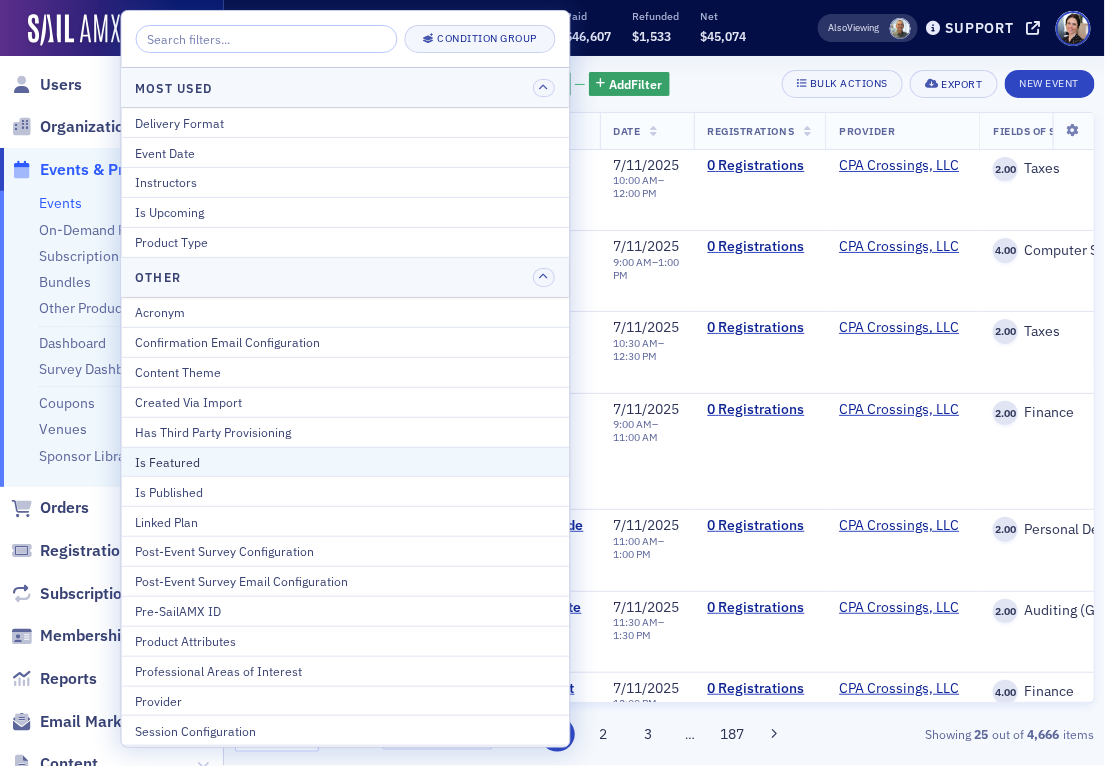 scroll, scrollTop: 120, scrollLeft: 0, axis: vertical 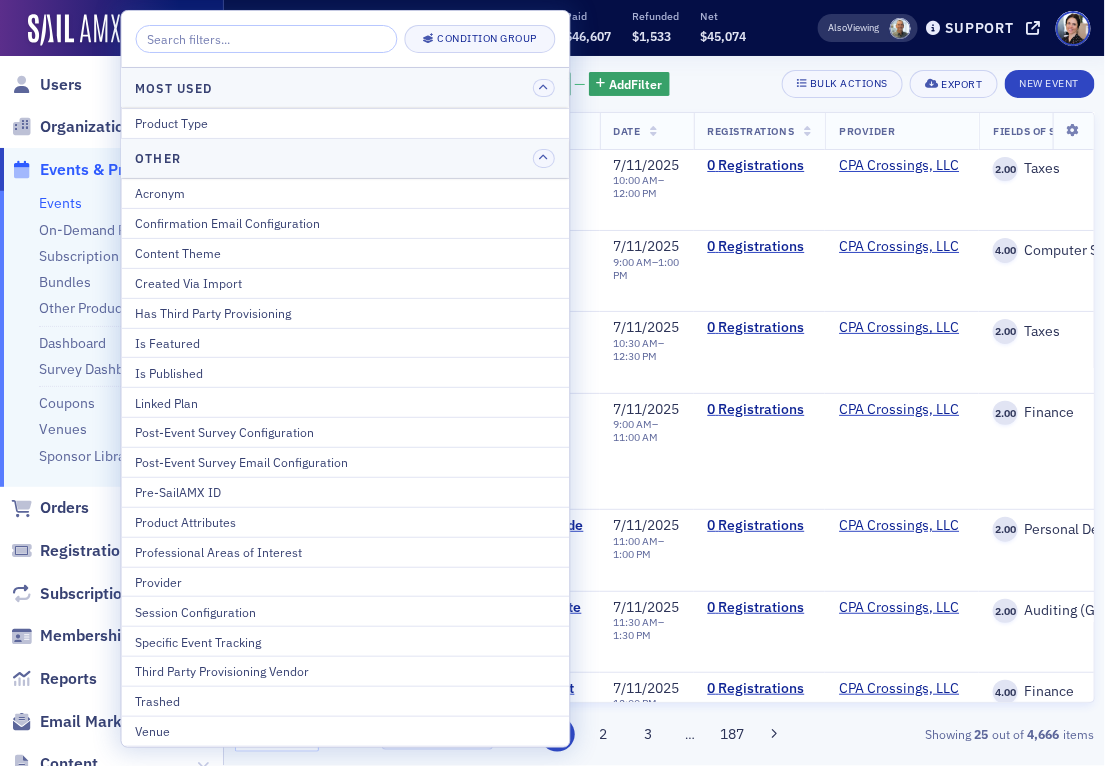 click on "Provider" at bounding box center [346, 582] 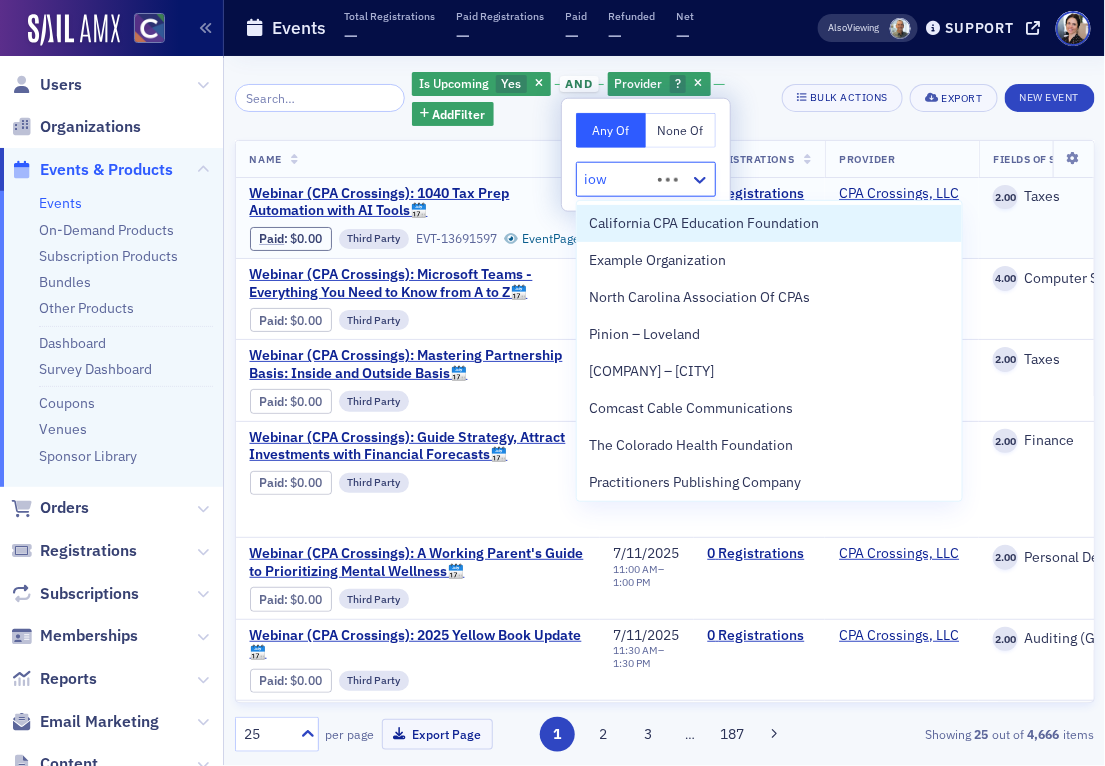 type on "iowa" 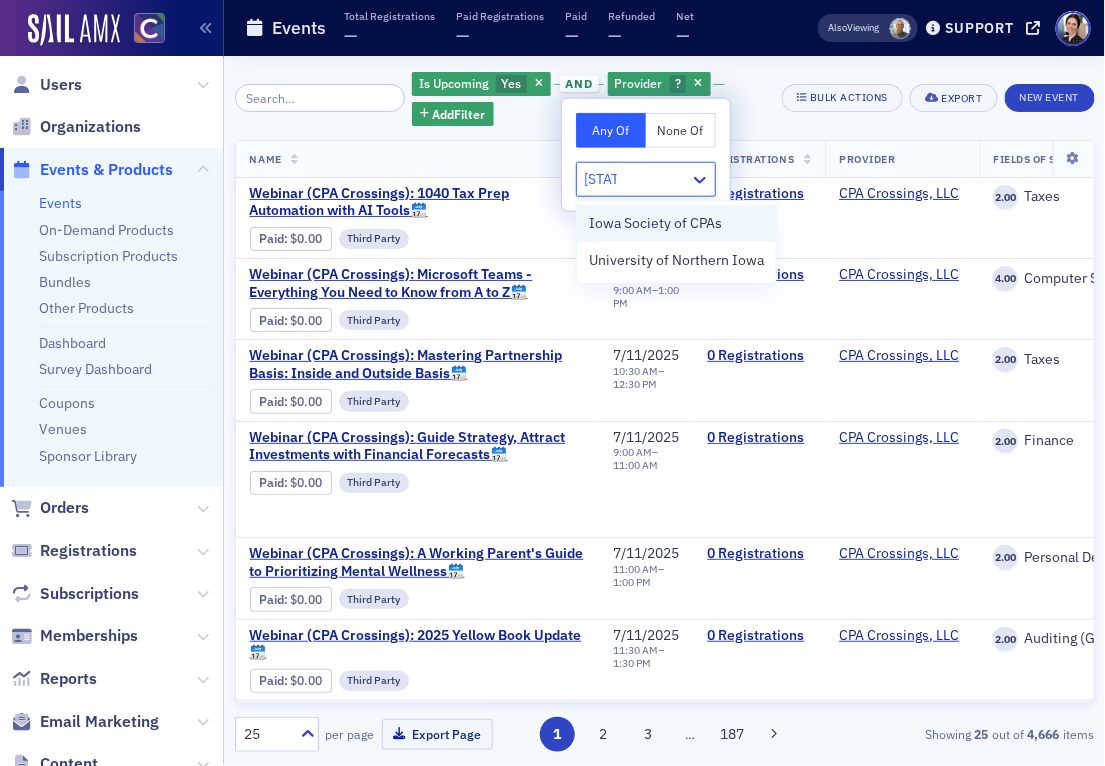 click on "Iowa Society of CPAs" at bounding box center (655, 223) 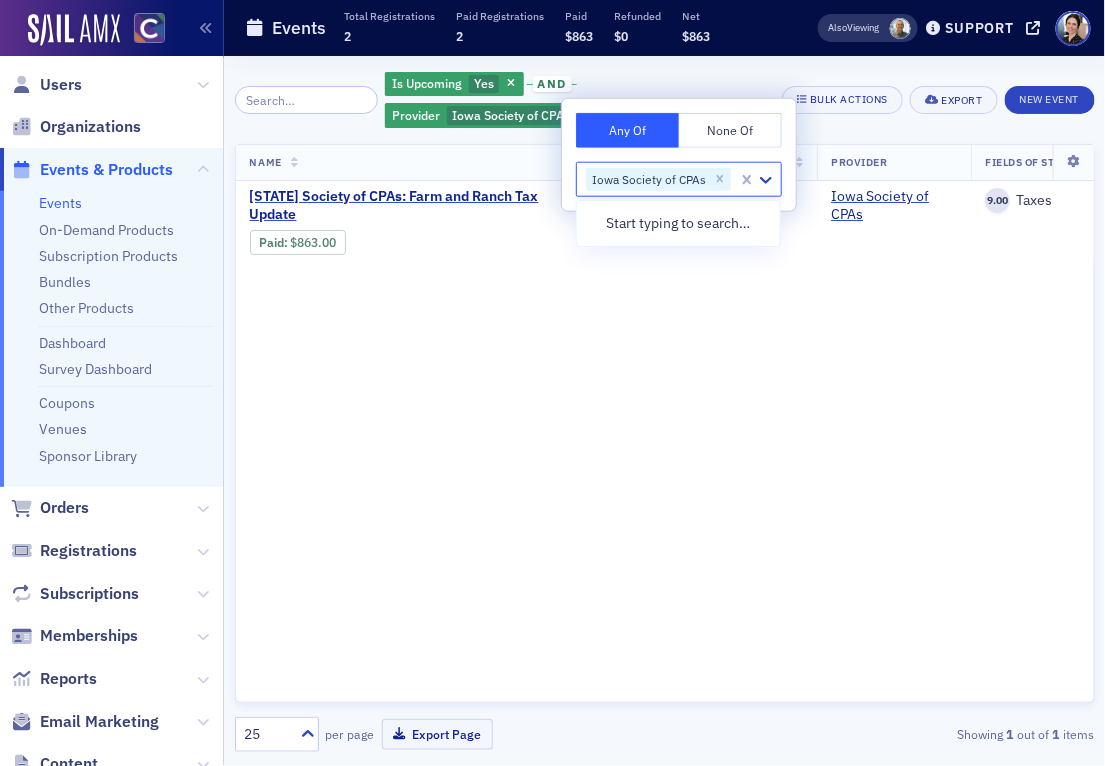 drag, startPoint x: 650, startPoint y: 330, endPoint x: 501, endPoint y: 325, distance: 149.08386 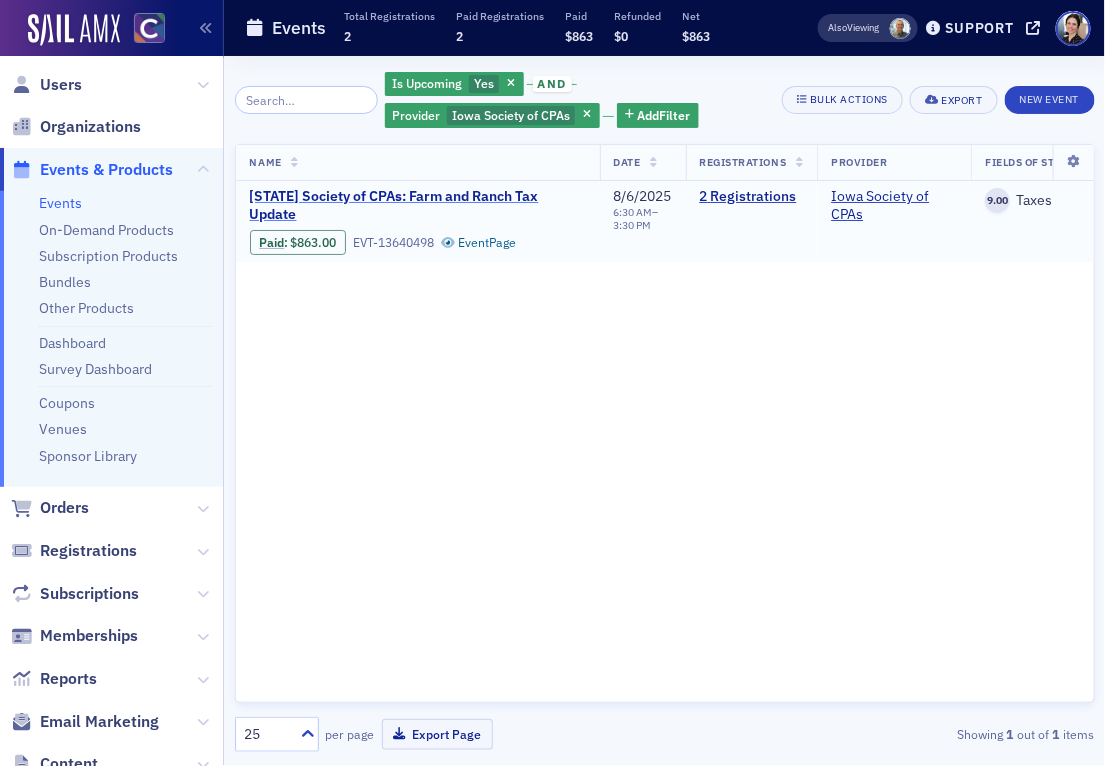 click on "Iowa Society of CPAs: Farm and Ranch Tax Update" 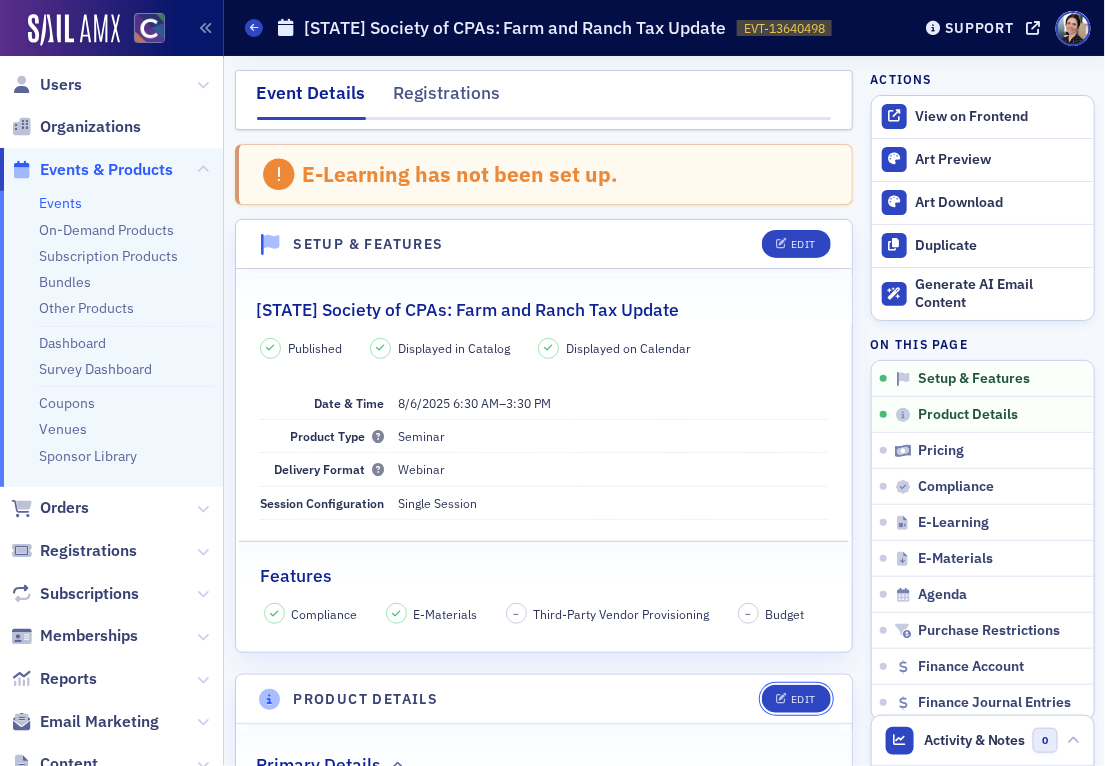 drag, startPoint x: 799, startPoint y: 698, endPoint x: 593, endPoint y: 571, distance: 242.00206 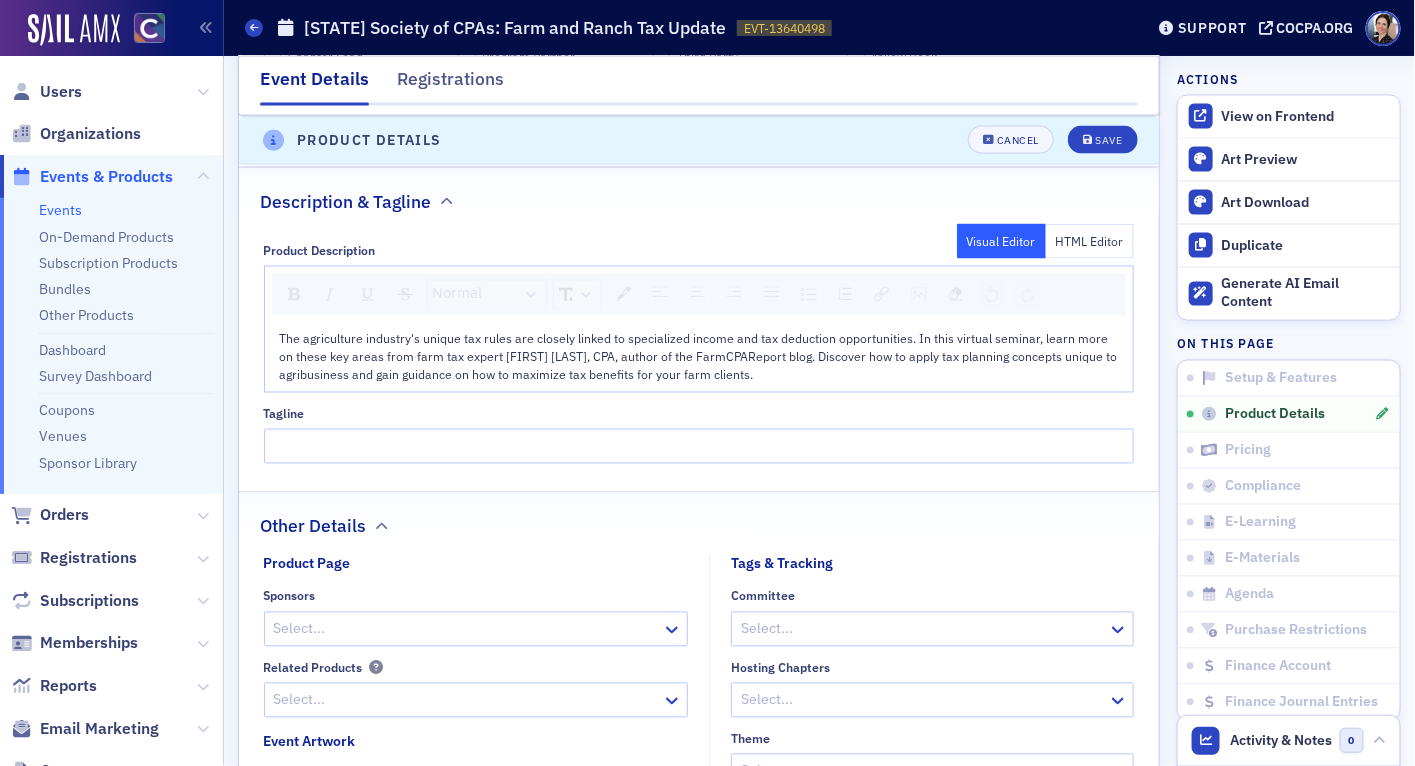 scroll, scrollTop: 955, scrollLeft: 0, axis: vertical 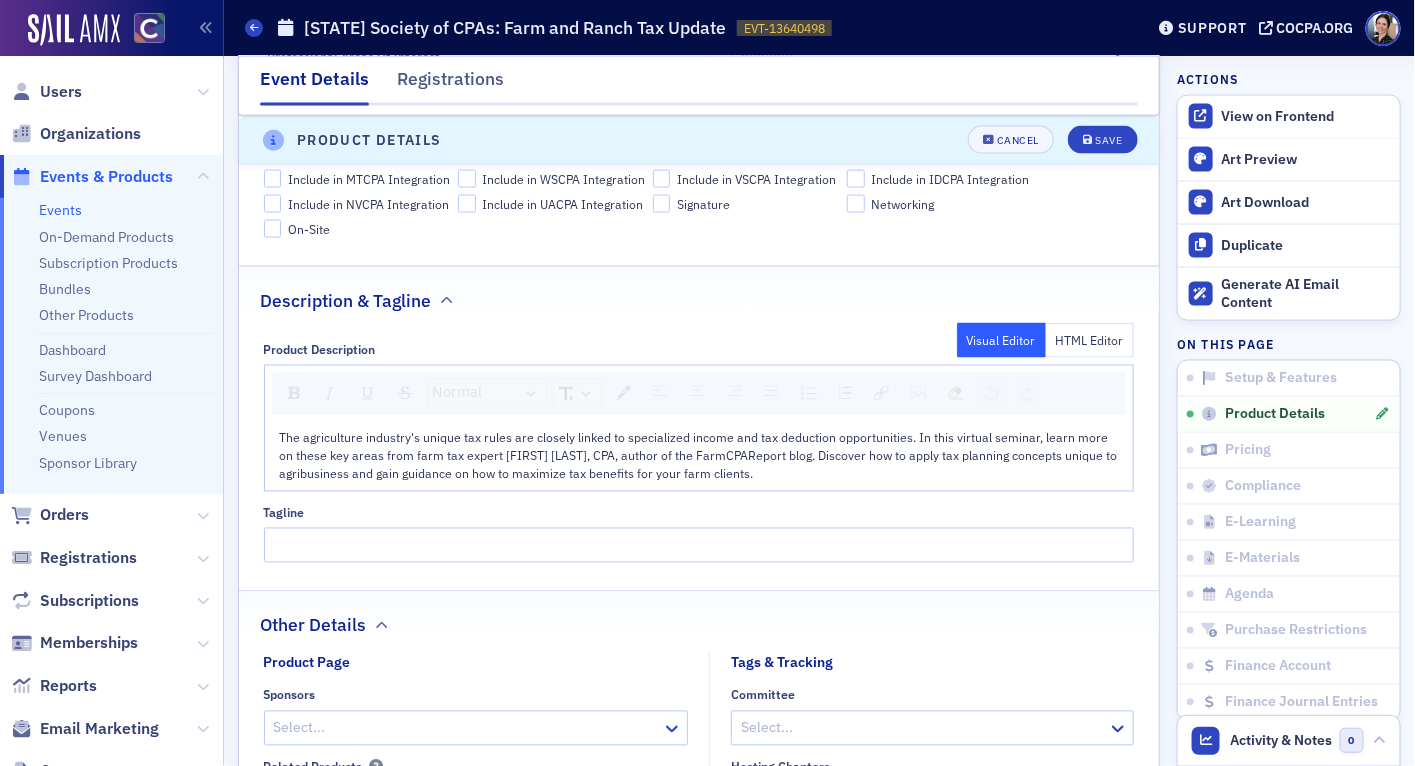 click on "The agriculture industry's unique tax rules are closely linked to specialized income and tax deduction opportunities. In this virtual seminar, learn more on these key areas from farm tax expert Paul Neiffer, CPA, author of the FarmCPAReport blog. Discover how to apply tax planning concepts unique to agribusiness and gain guidance on how to maximize tax benefits for your farm clients." 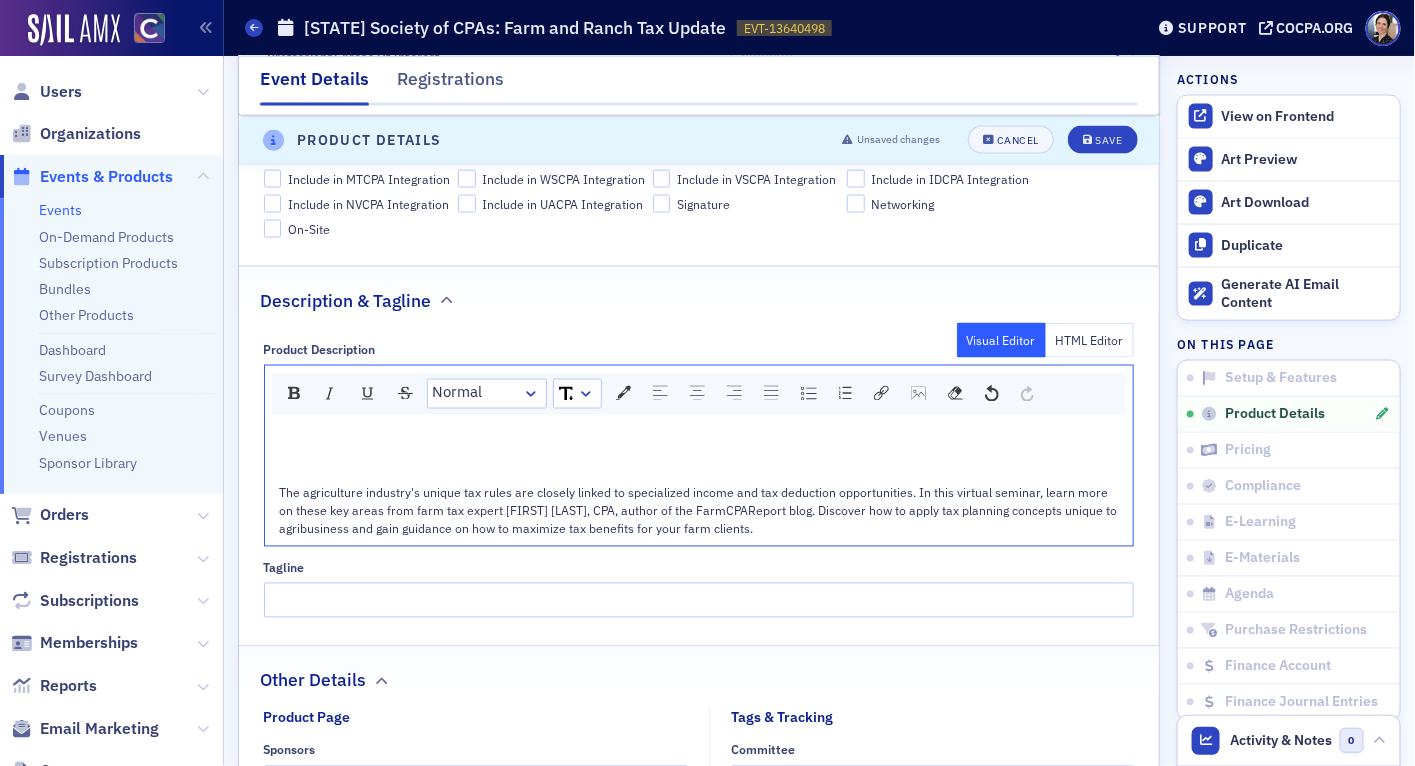 click 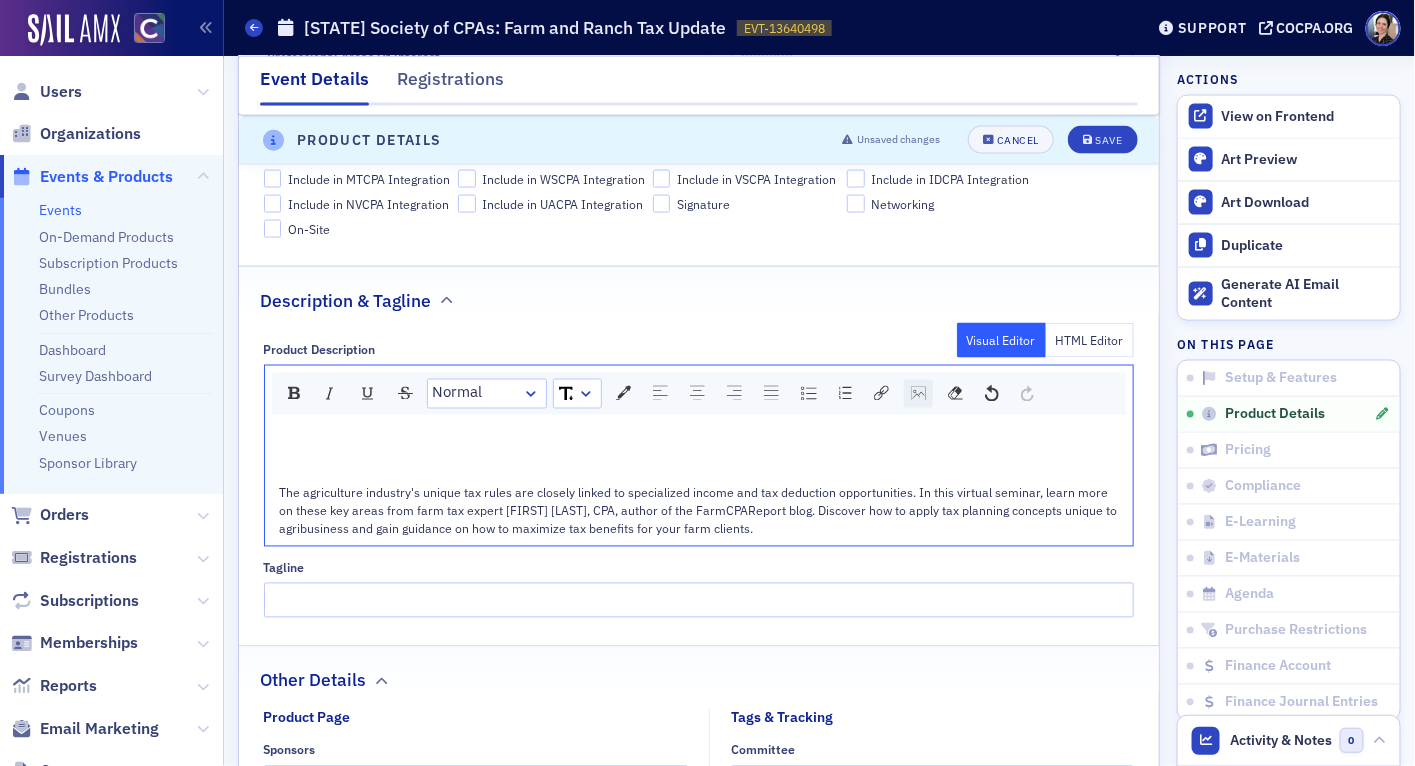 click 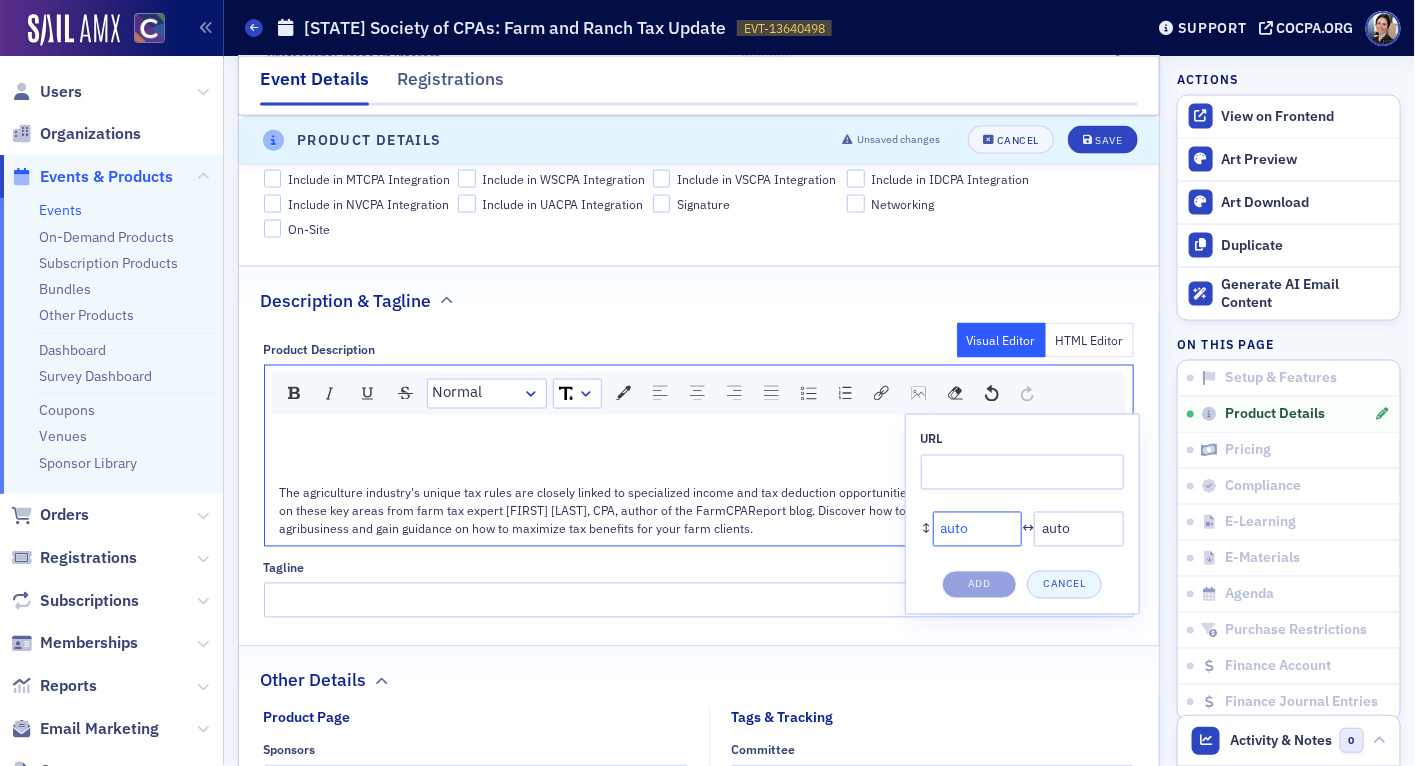 click on "auto" 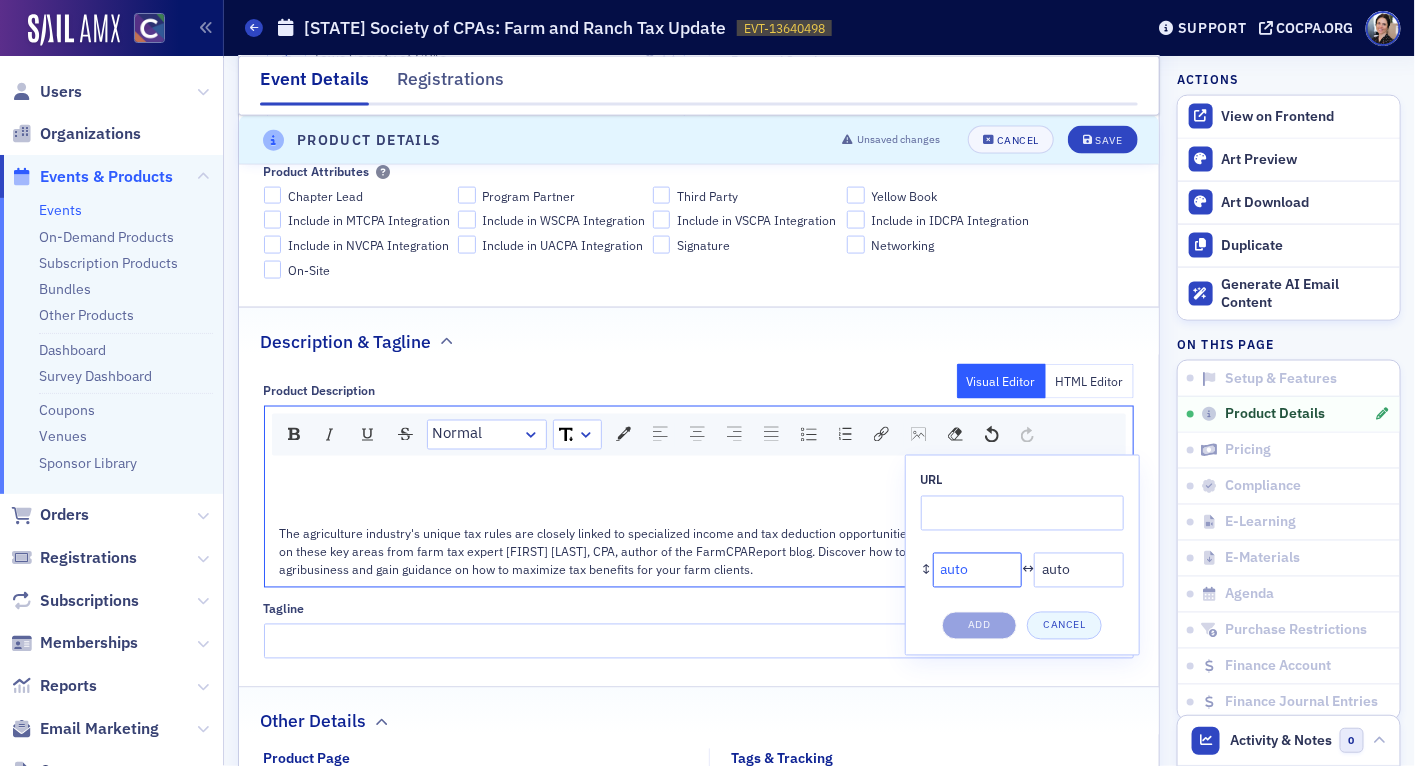 scroll, scrollTop: 911, scrollLeft: 0, axis: vertical 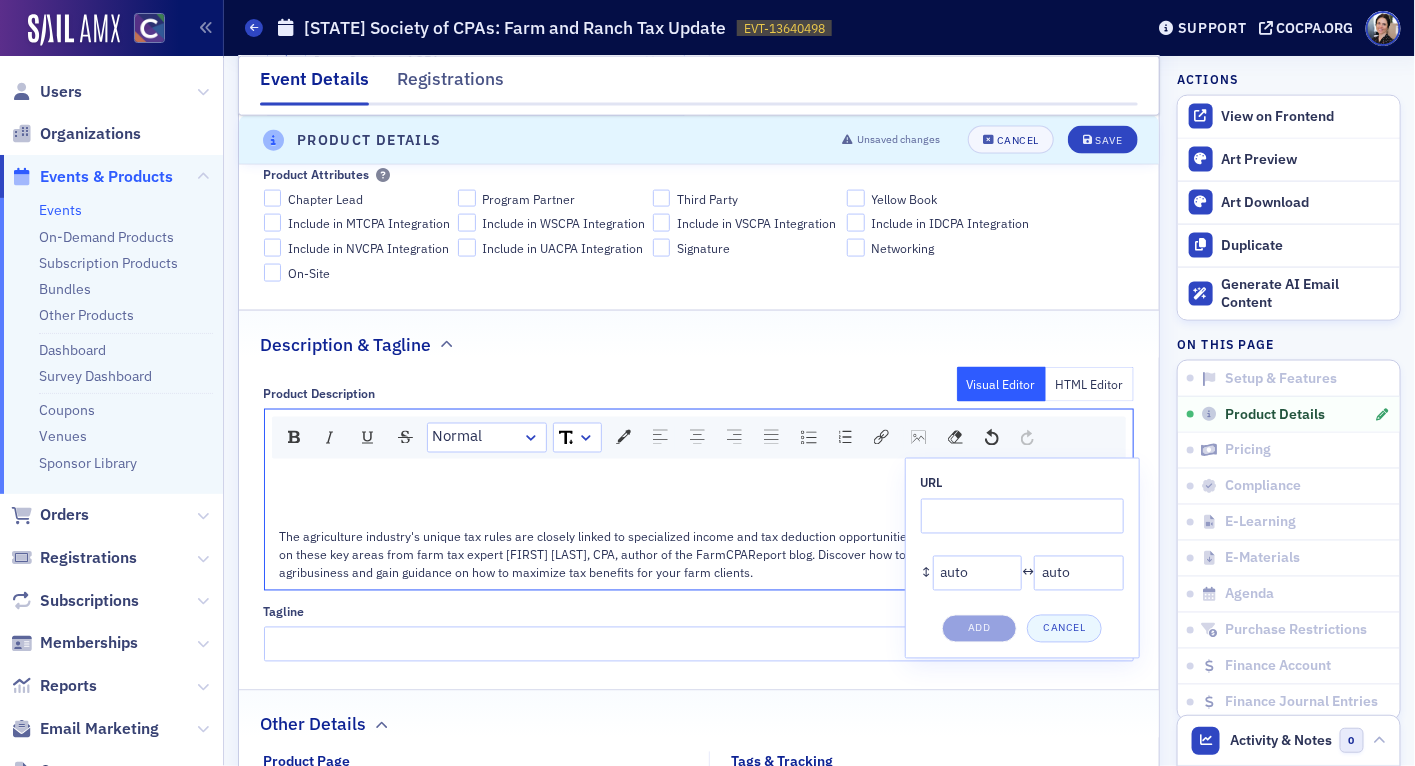 click 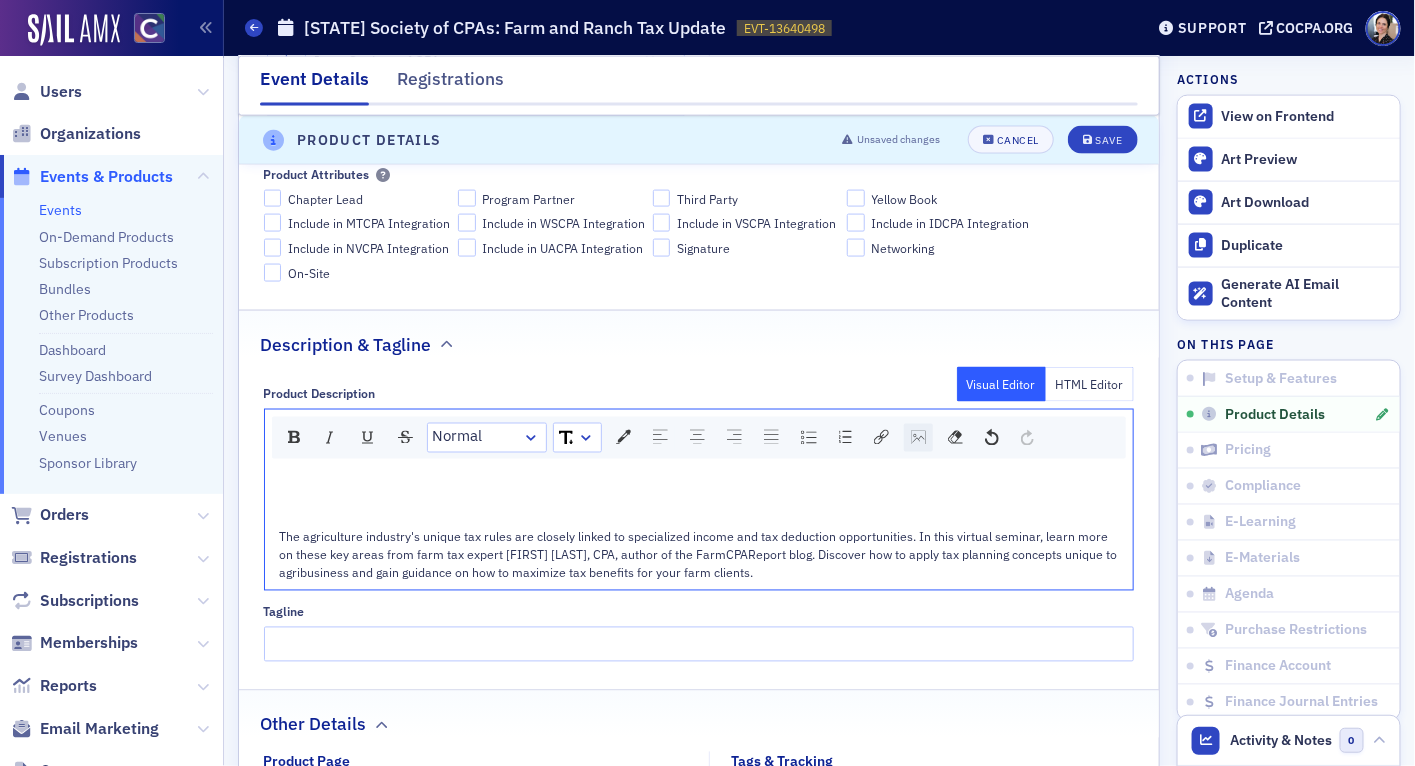 click 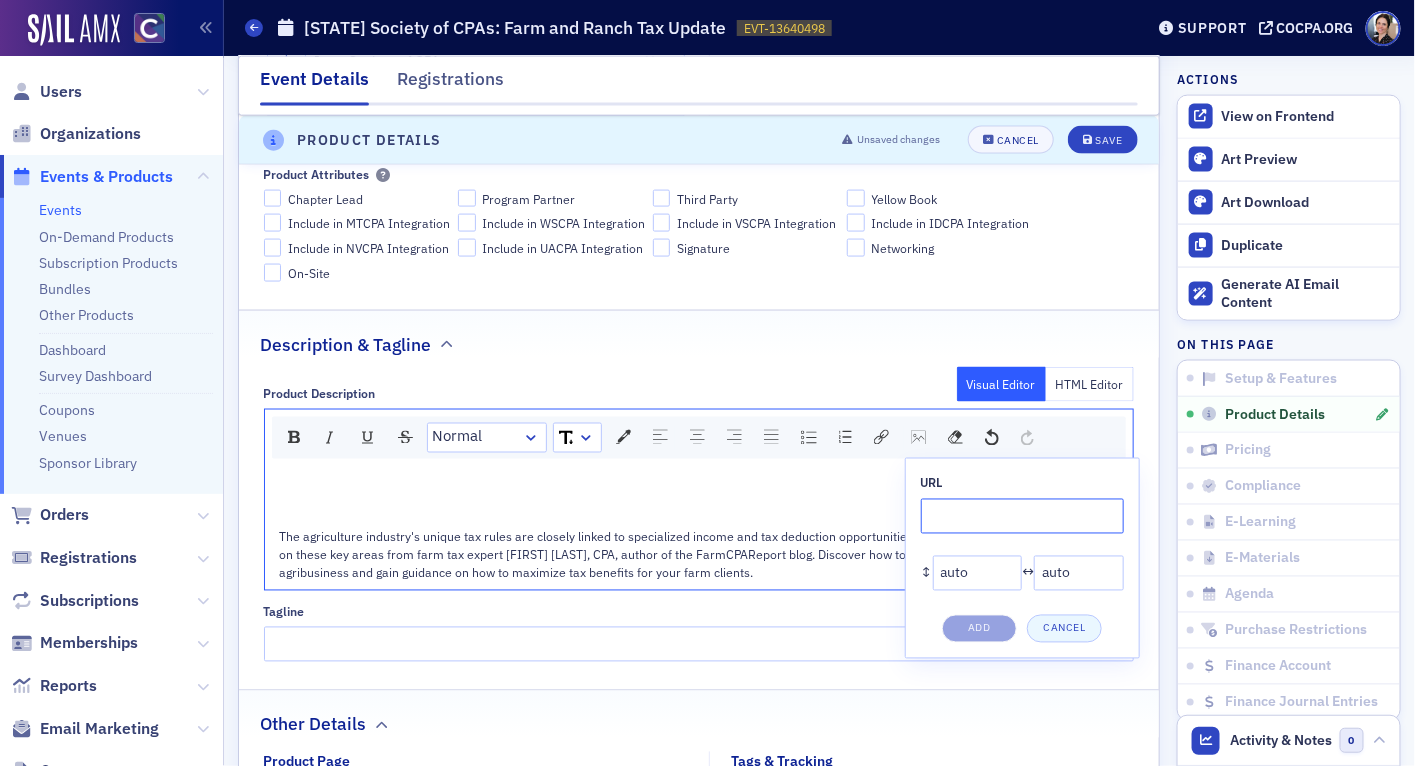 click 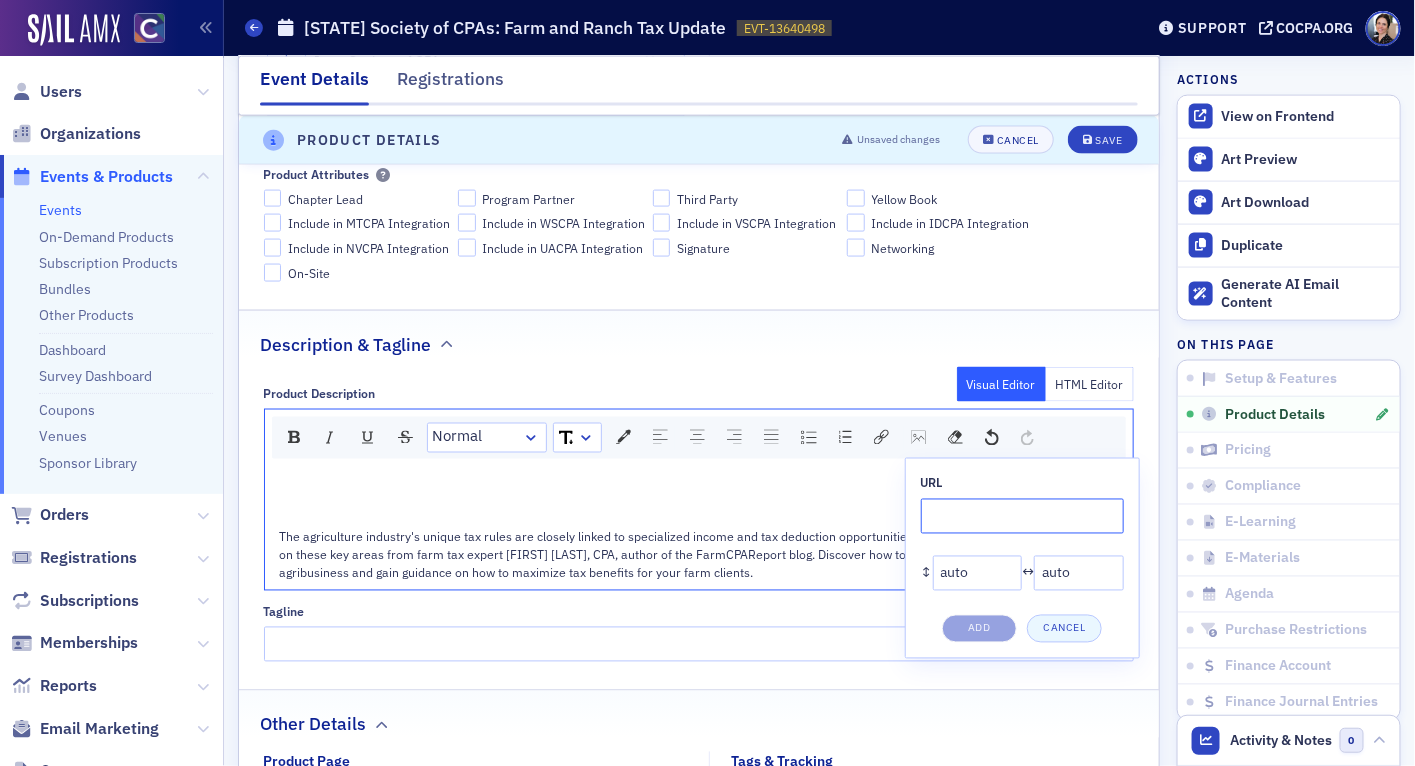 click 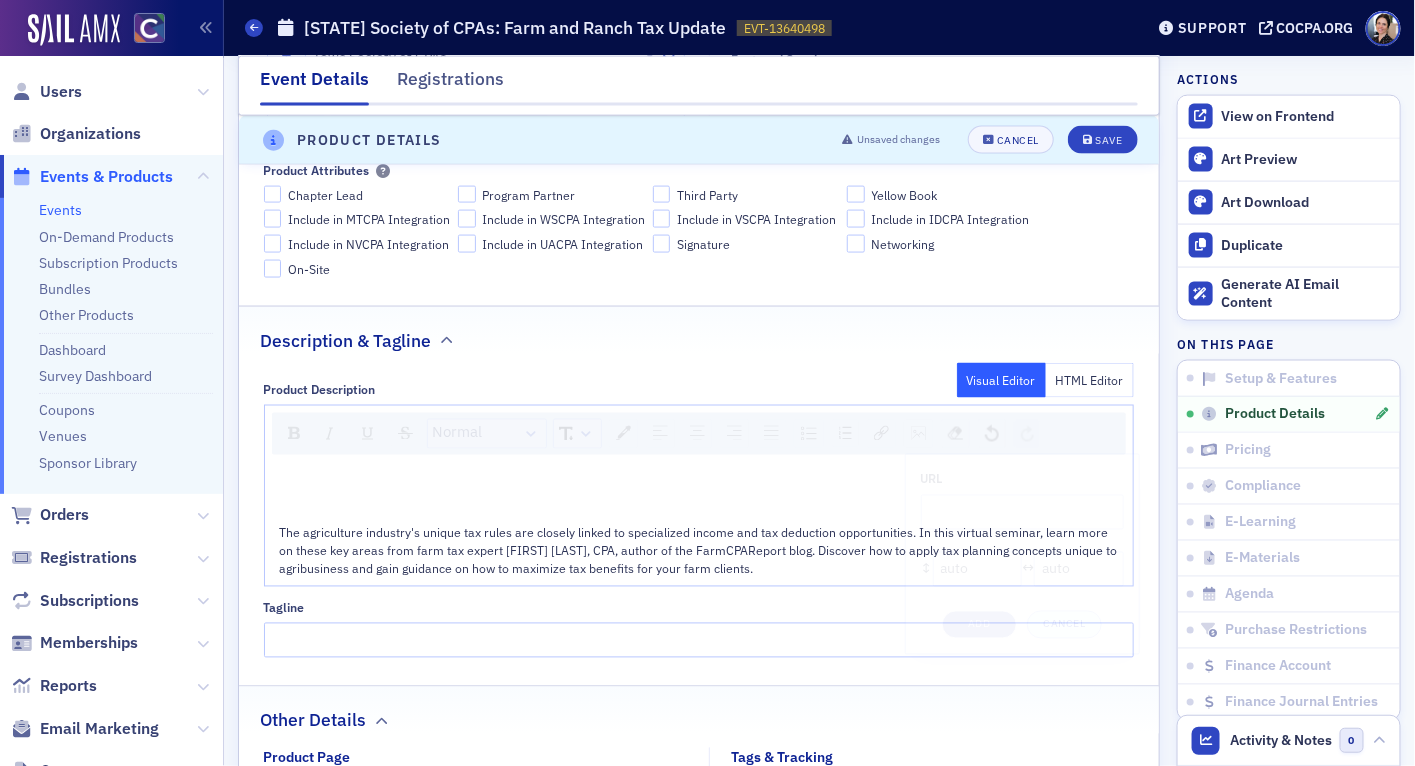scroll, scrollTop: 916, scrollLeft: 0, axis: vertical 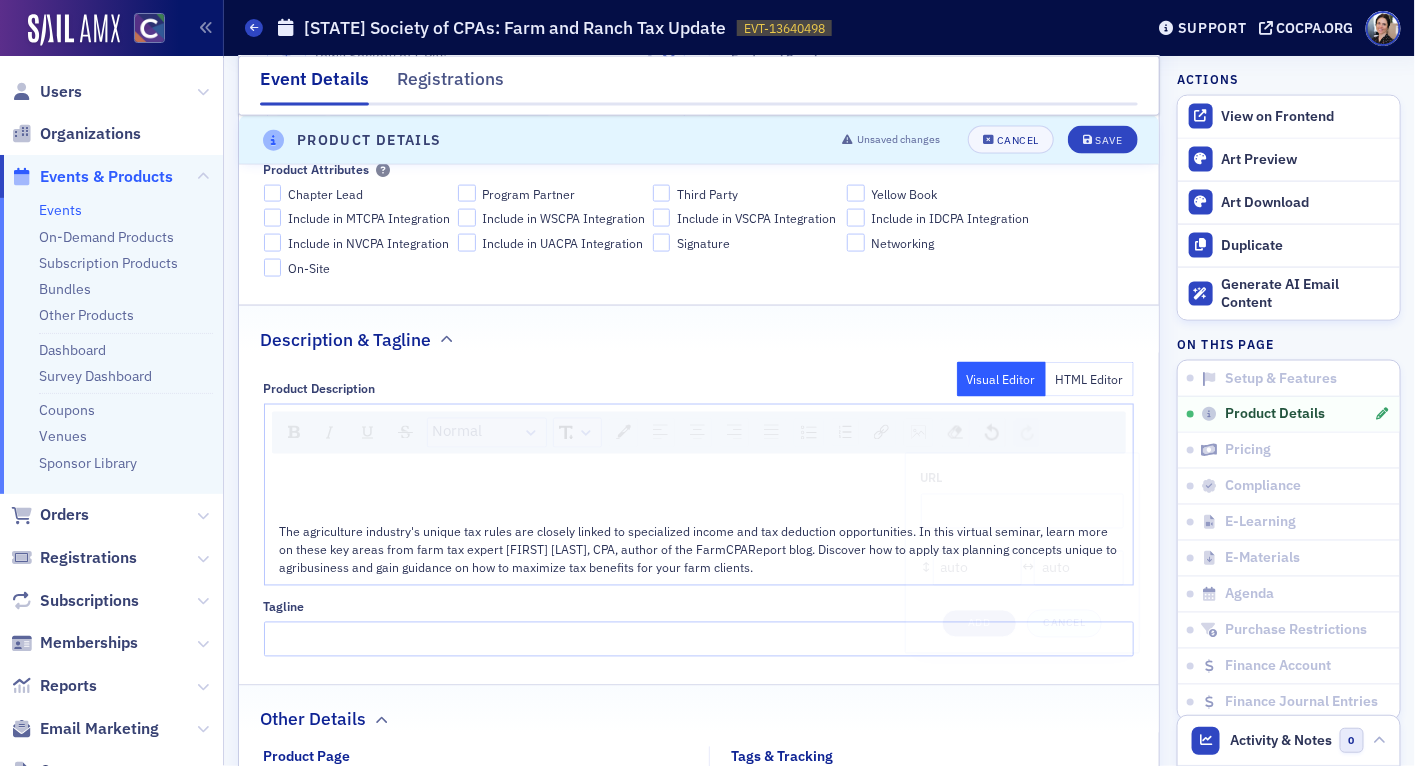 click on "Normal URL * ↕  auto *  ↔  auto * Add Cancel The agriculture industry's unique tax rules are closely linked to specialized income and tax deduction opportunities. In this virtual seminar, learn more on these key areas from farm tax expert Paul Neiffer, CPA, author of the FarmCPAReport blog. Discover how to apply tax planning concepts unique to agribusiness and gain guidance on how to maximize tax benefits for your farm clients." 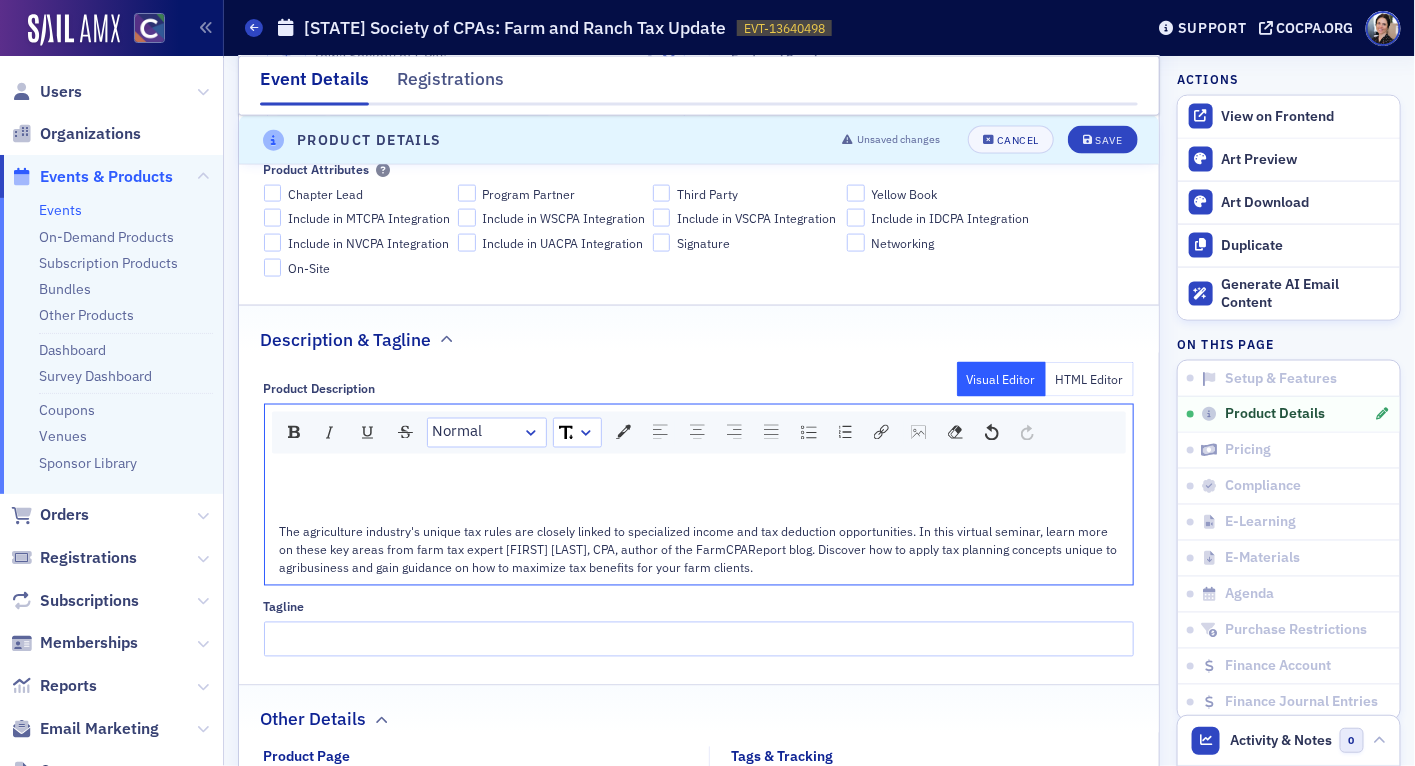 click 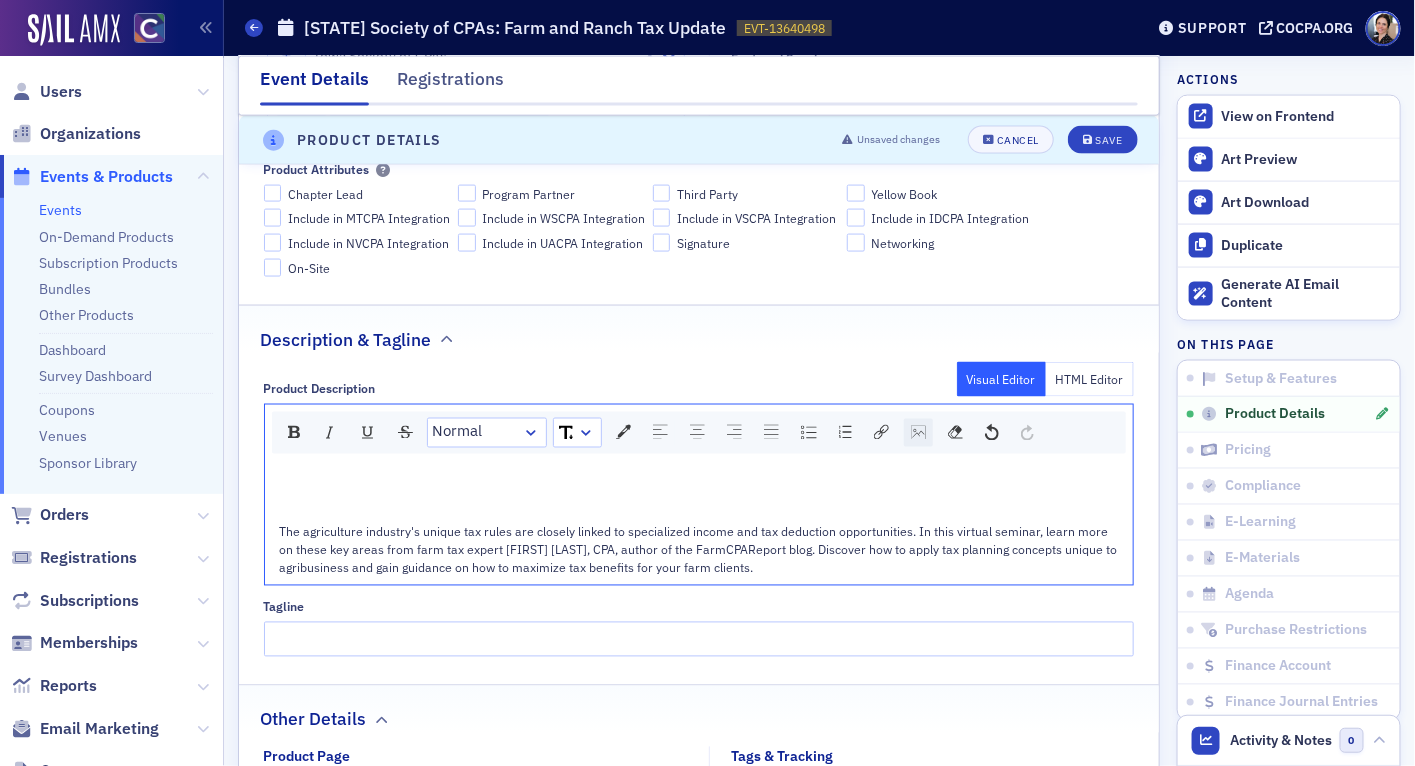 click 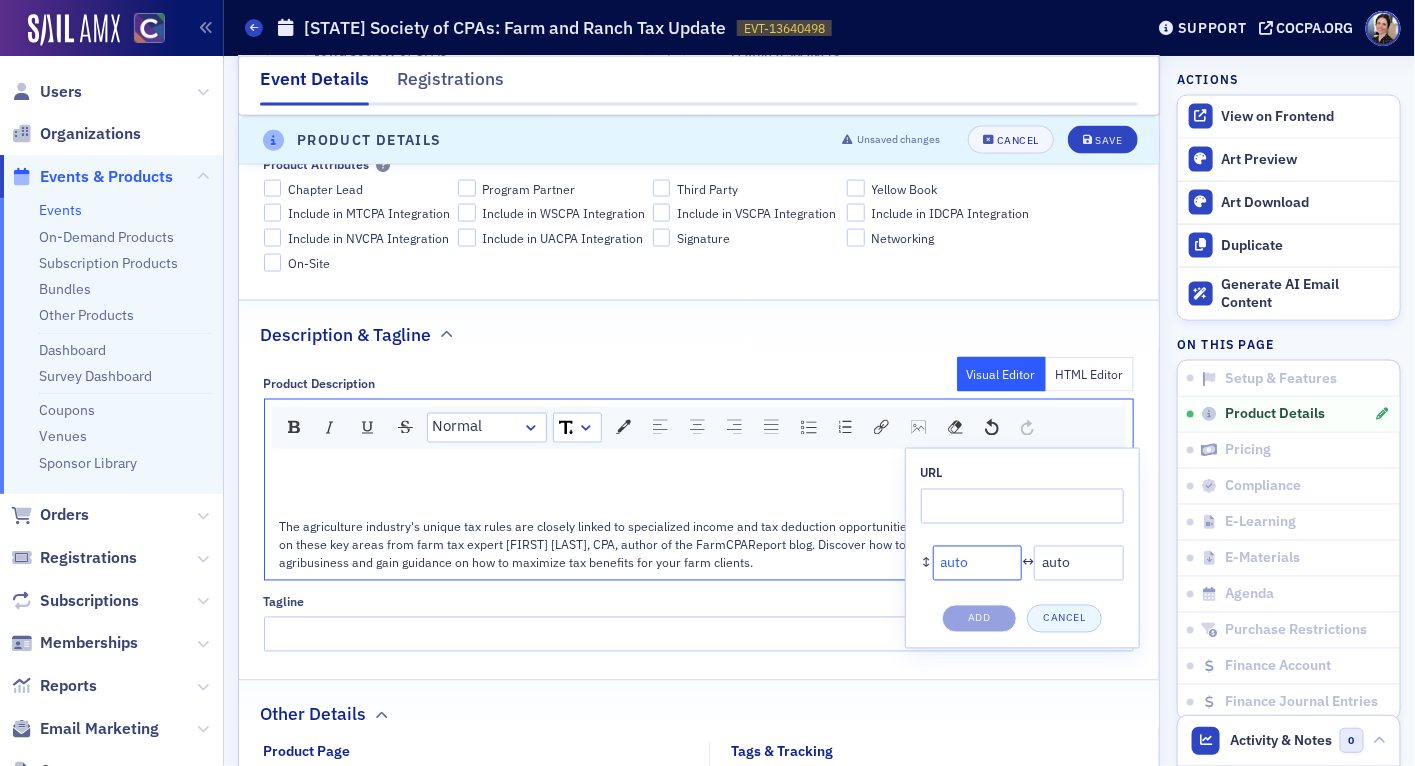 click on "auto" 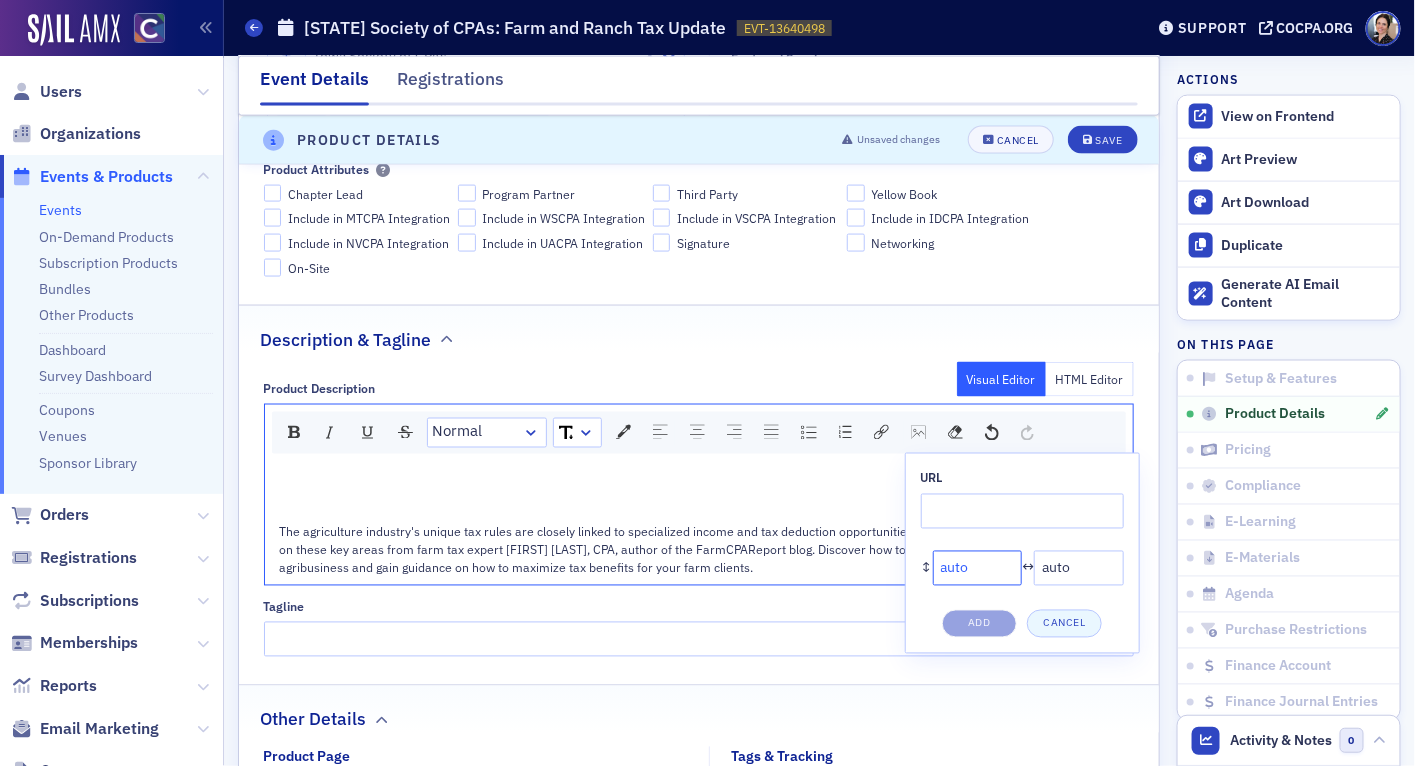 click on "URL * ↕  auto *  ↔  auto * Add Cancel" 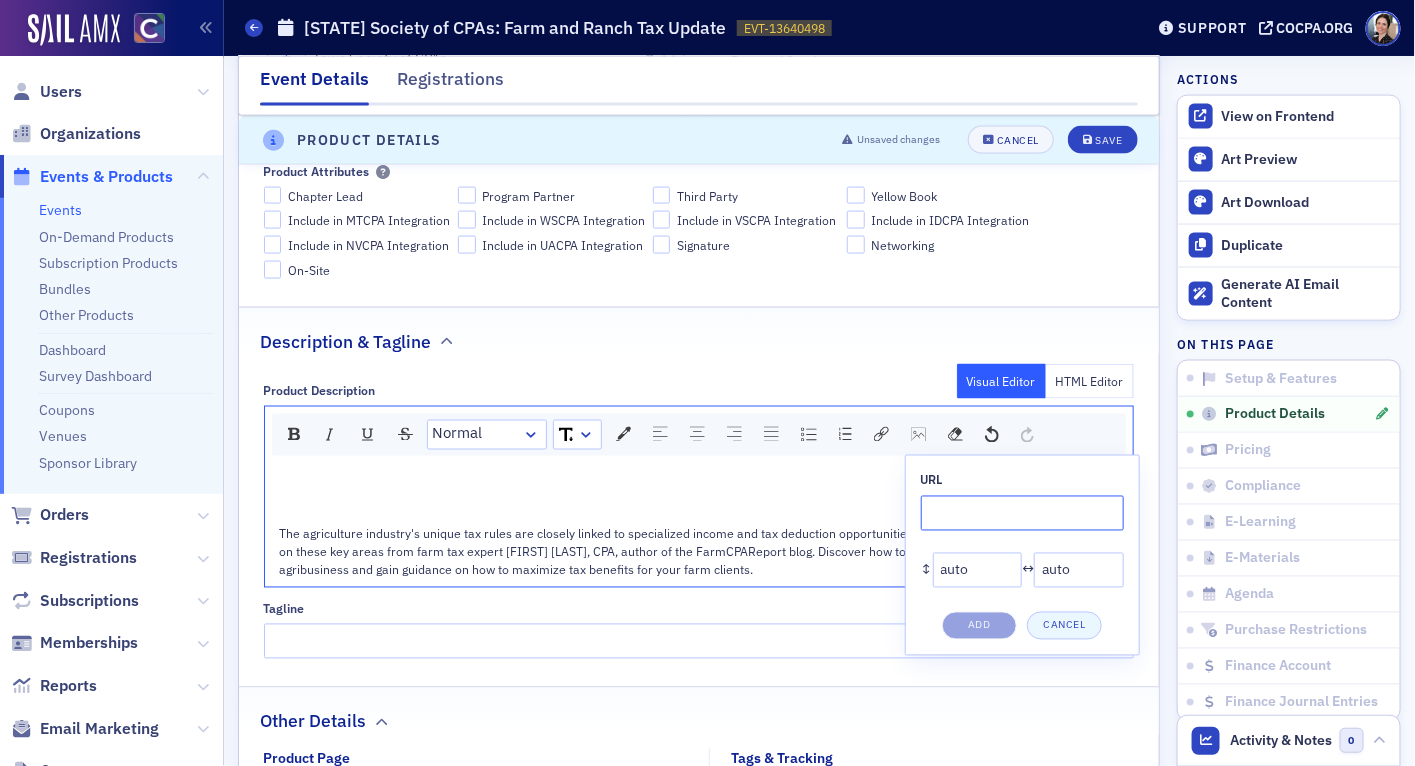 click 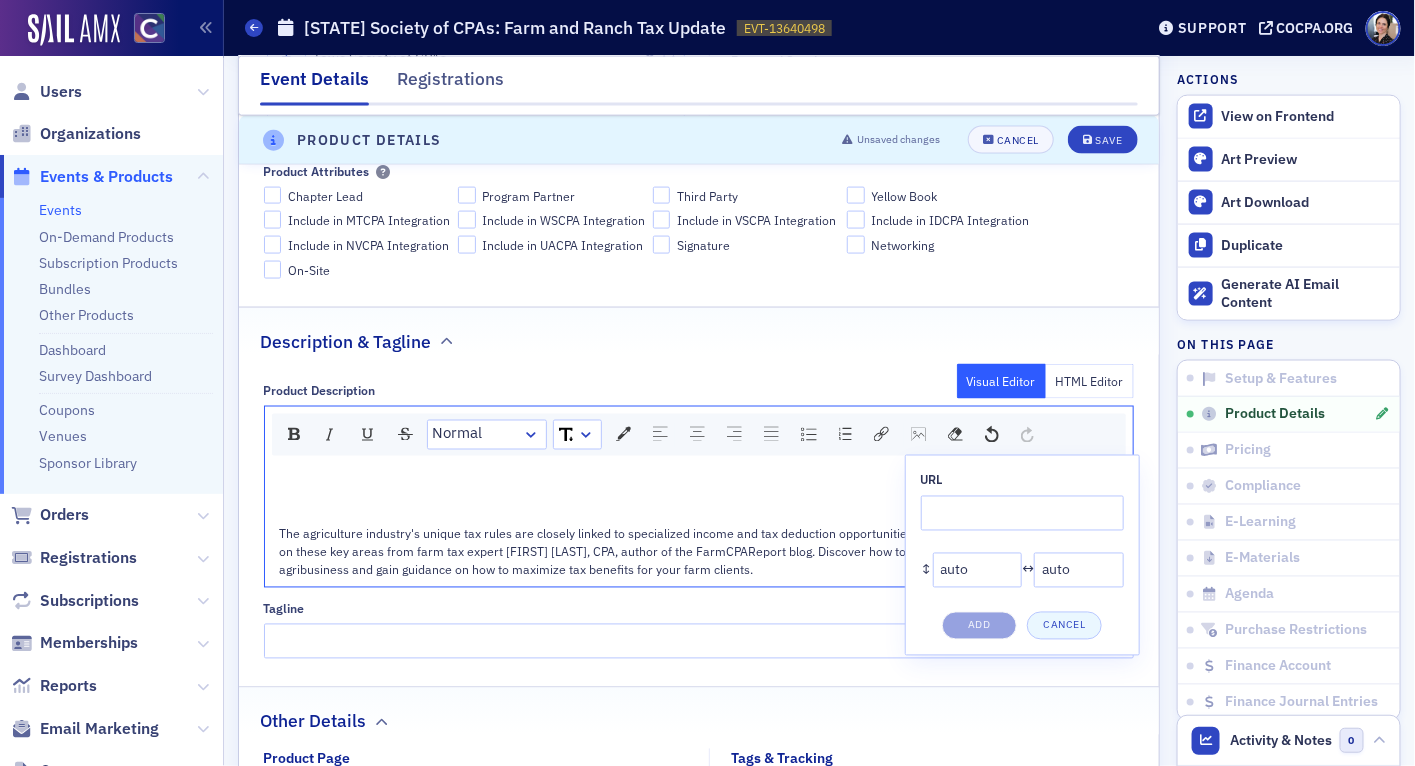 click 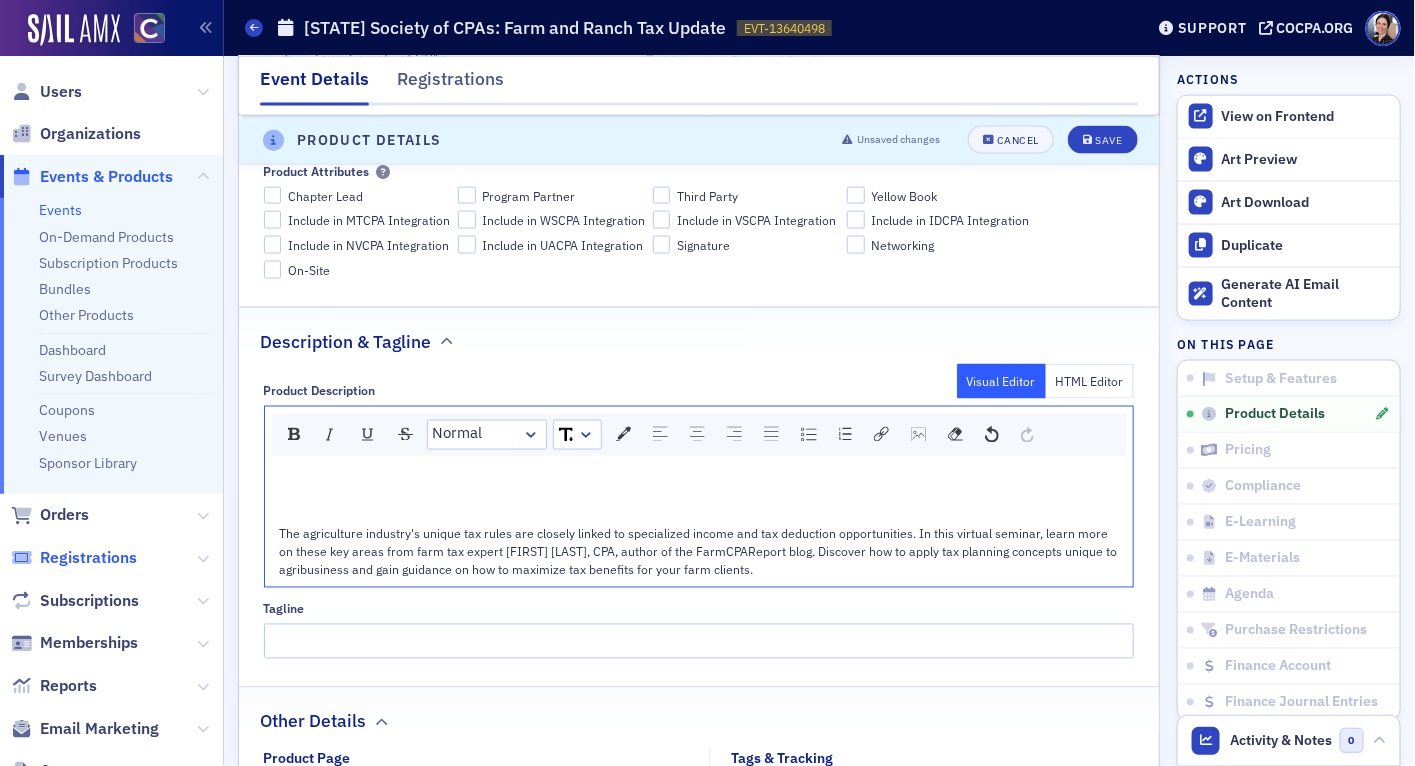 scroll, scrollTop: 8, scrollLeft: 0, axis: vertical 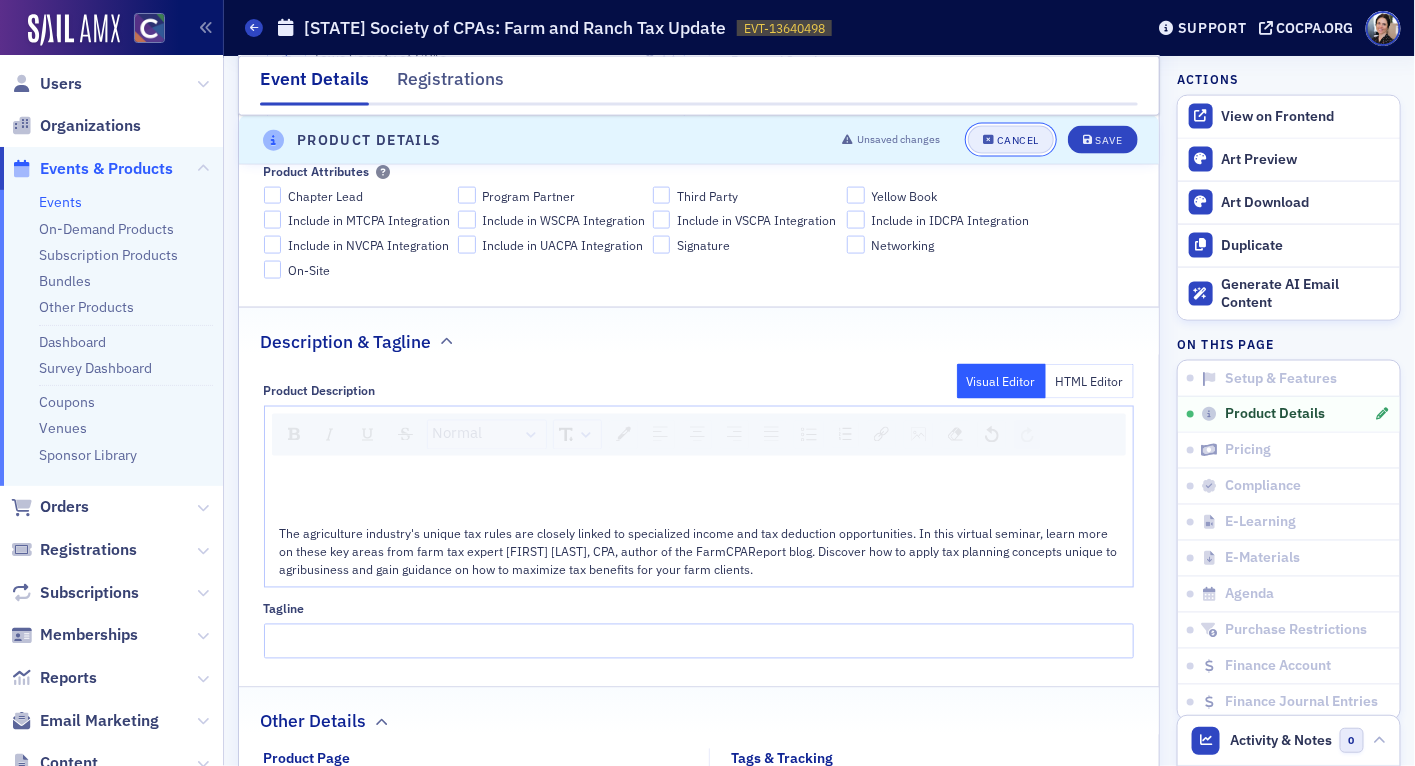 click on "Cancel" 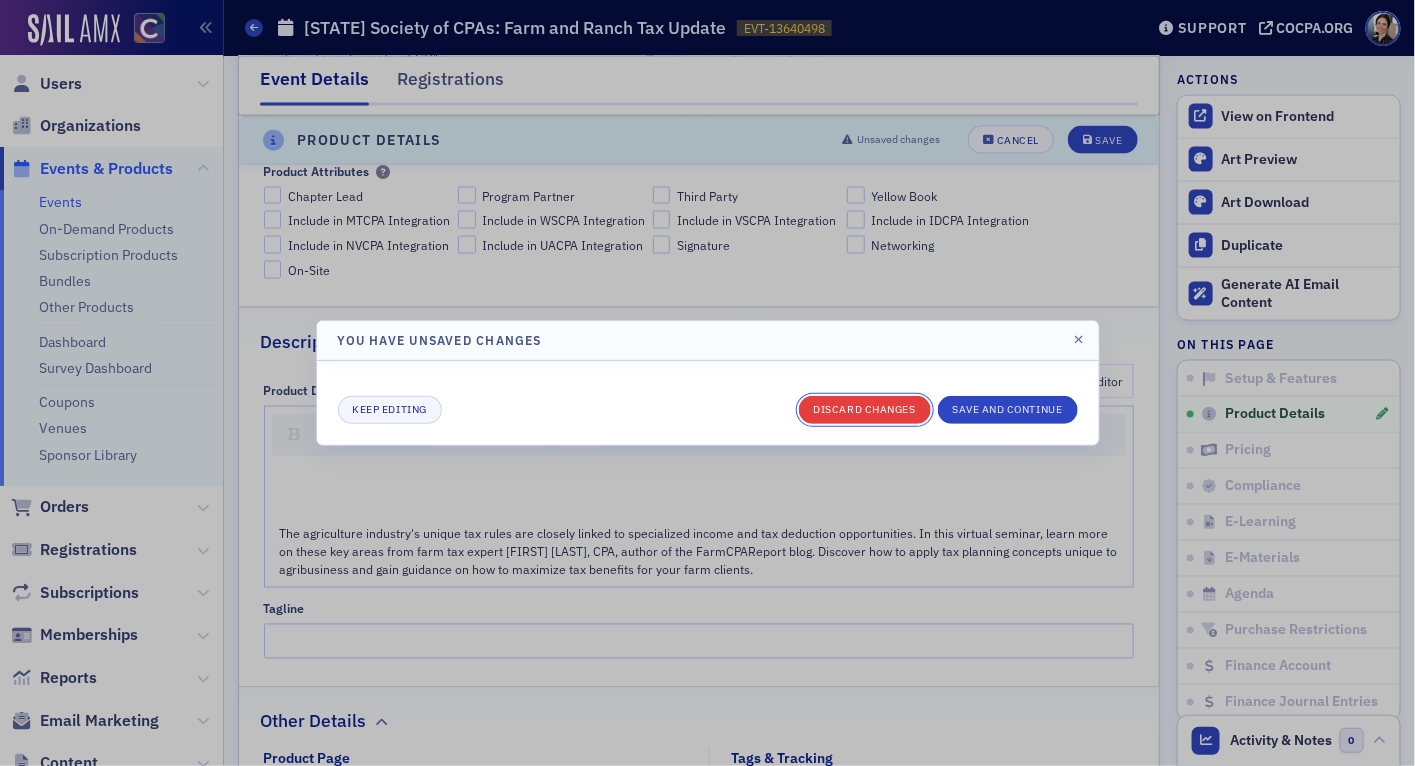 click on "Discard changes" at bounding box center [865, 410] 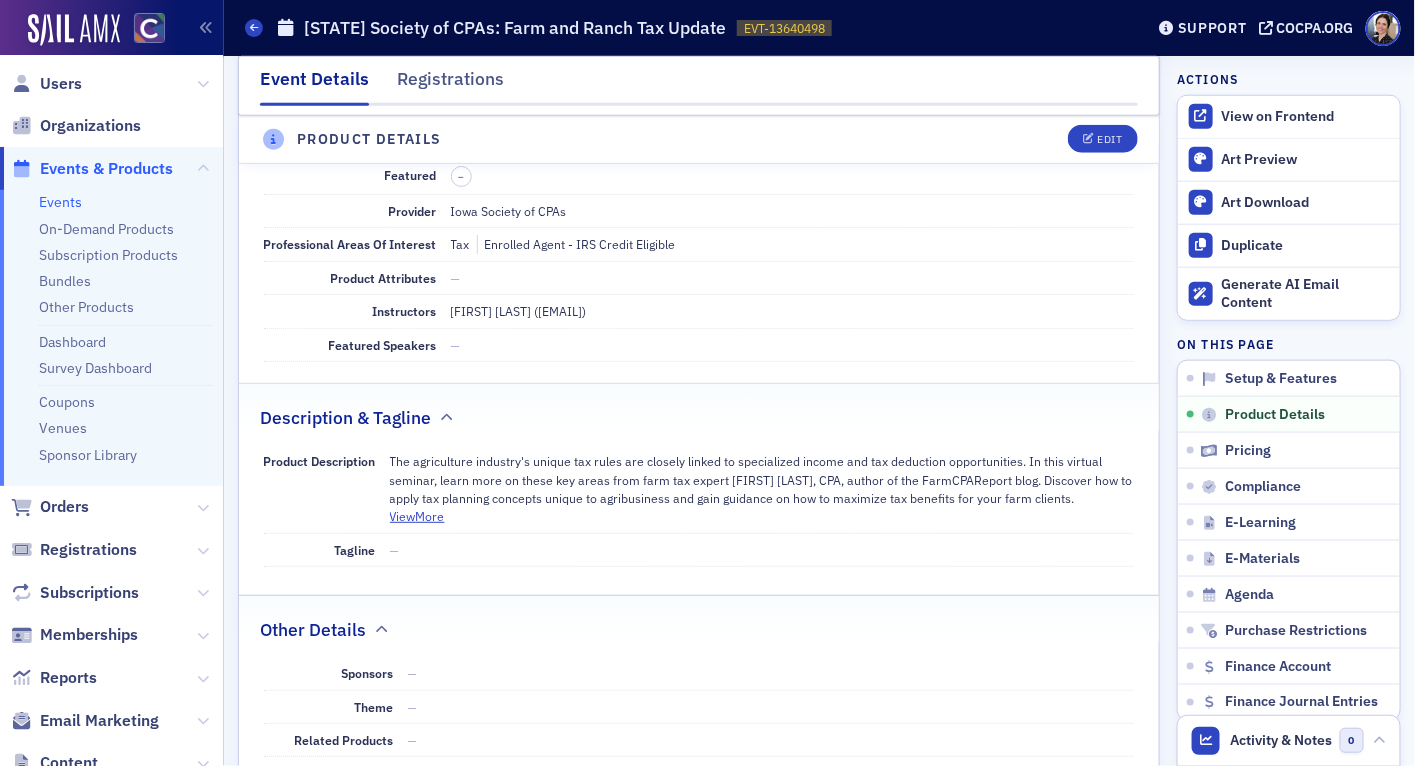 scroll, scrollTop: 635, scrollLeft: 0, axis: vertical 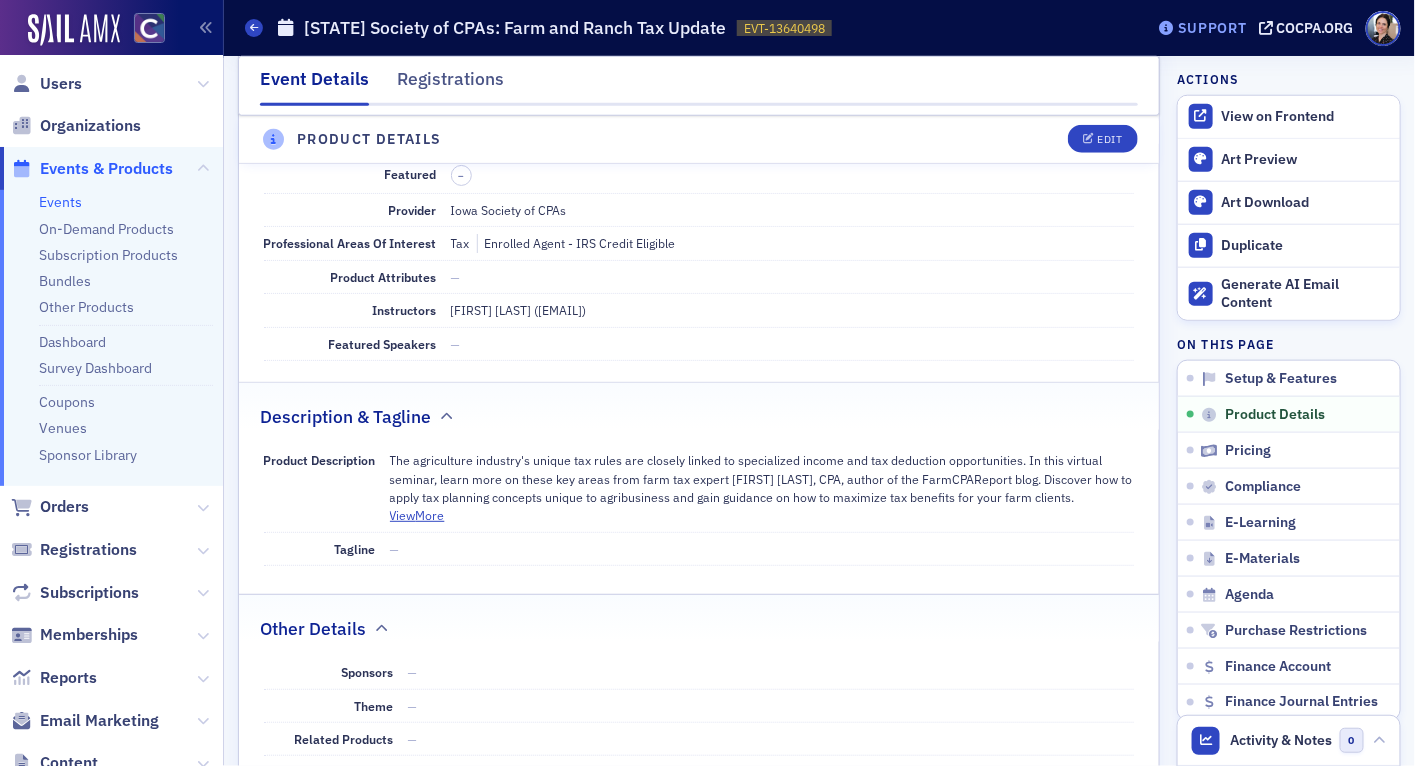 click on "Support" 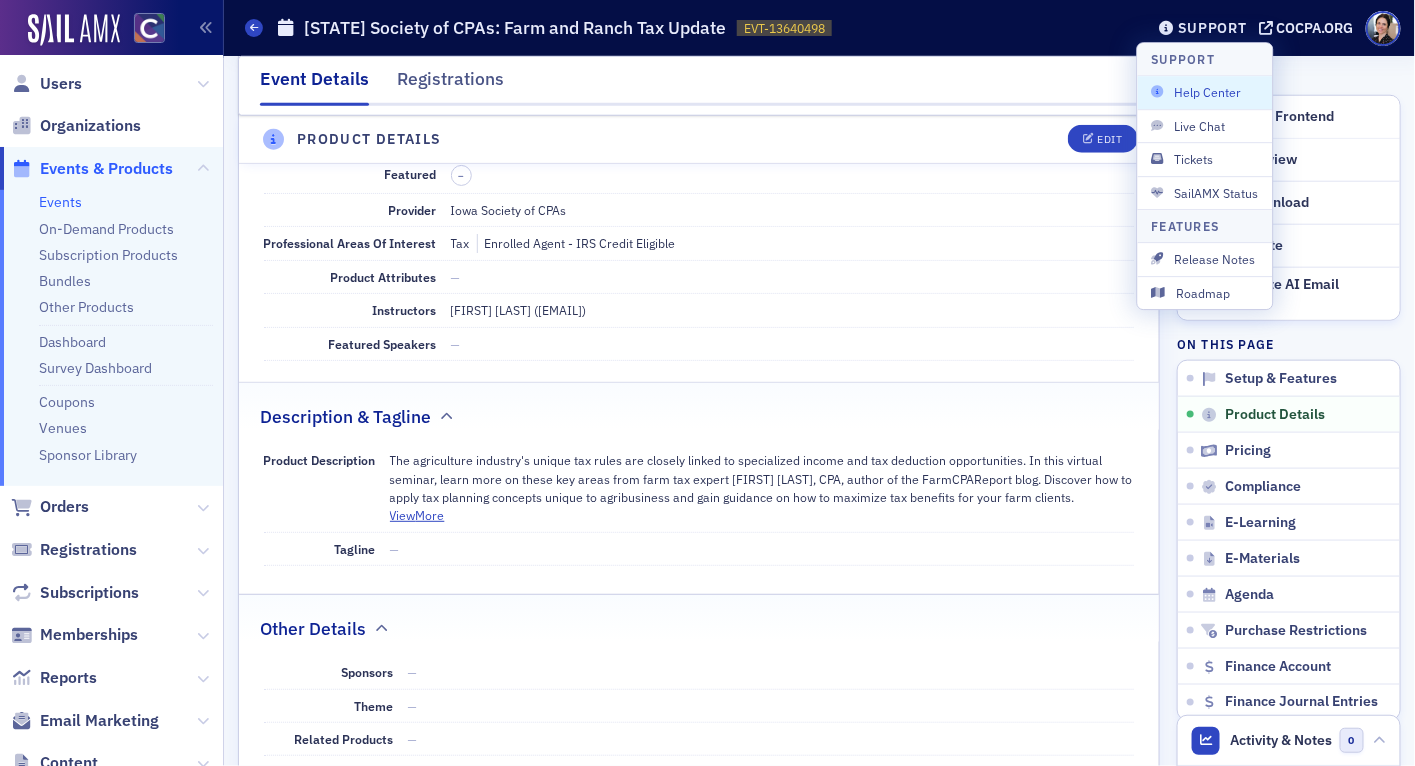 click on "Help Center" at bounding box center [1205, 93] 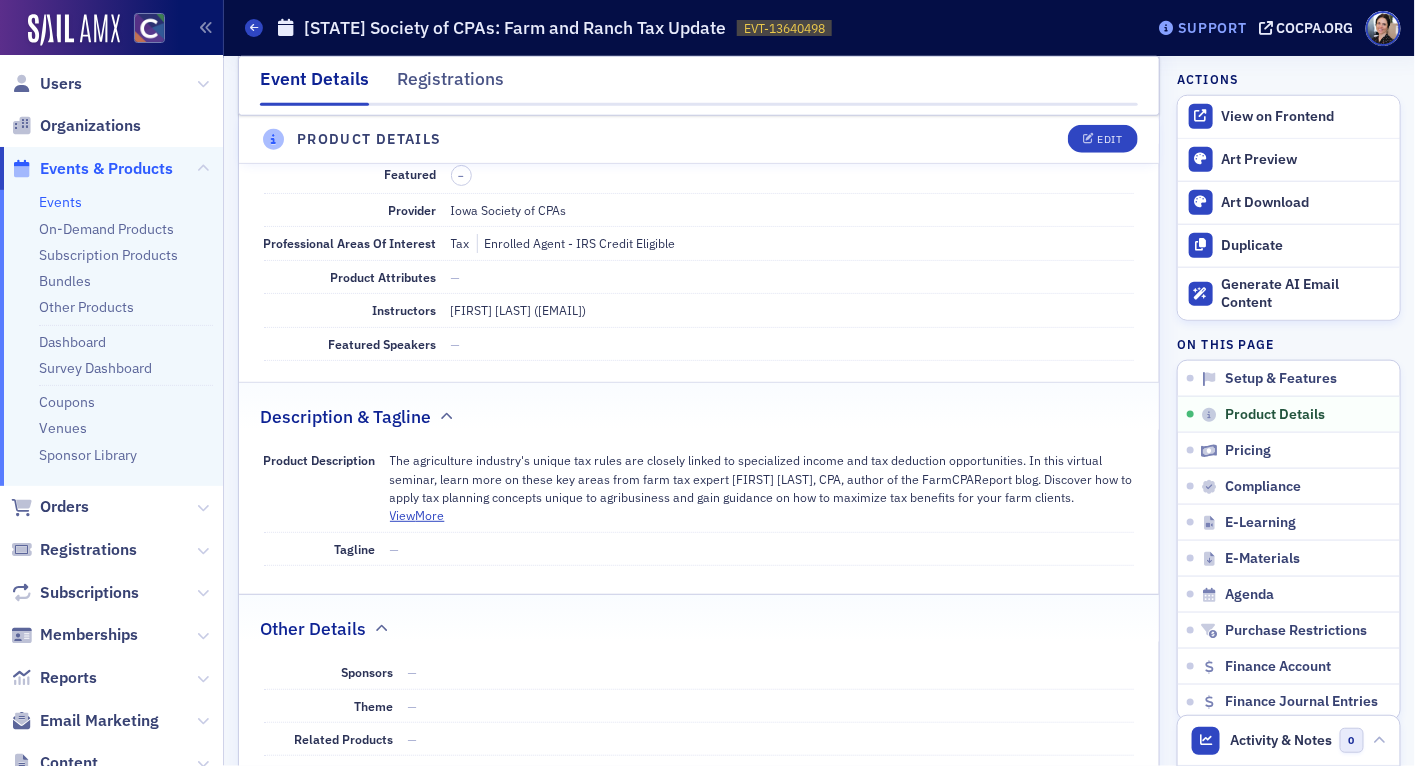 click on "Support" 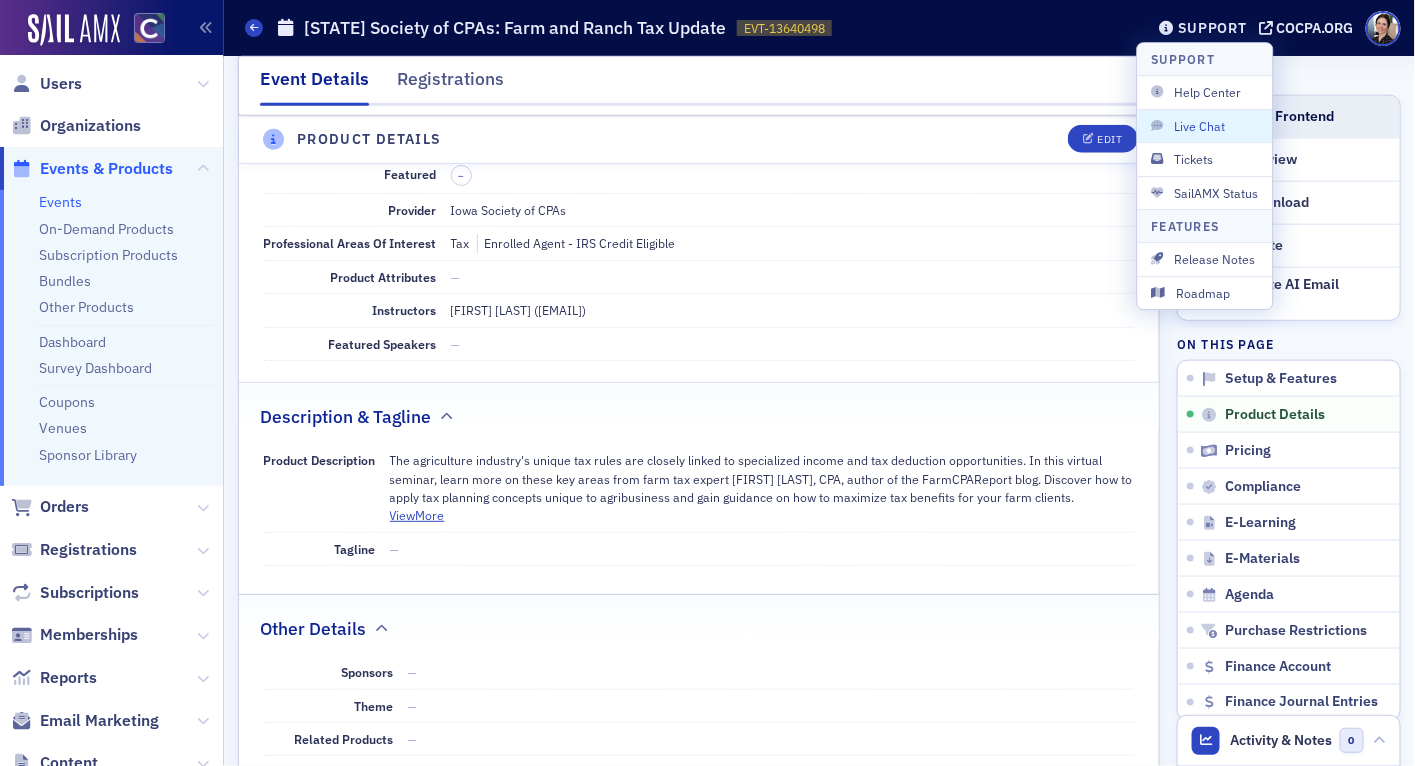 click on "Live Chat" at bounding box center [1205, 126] 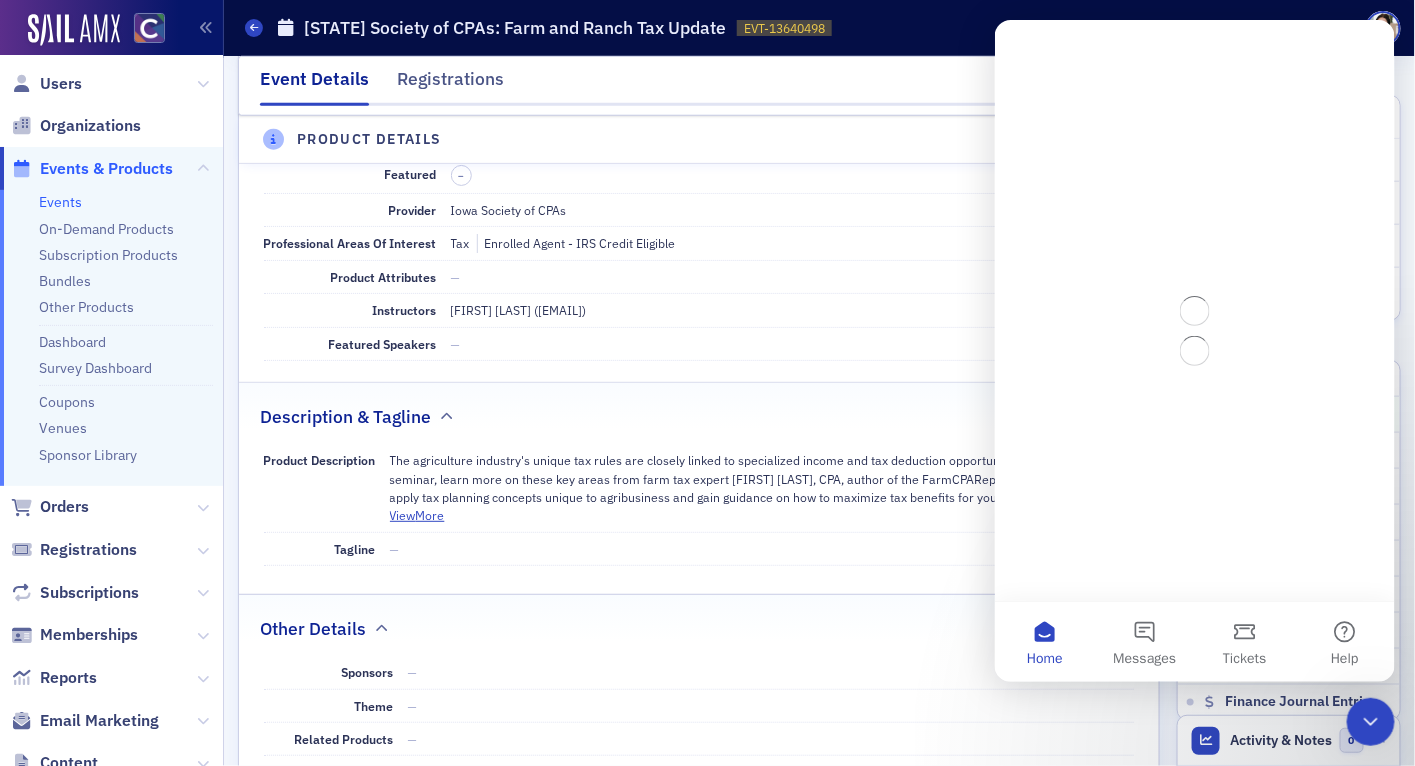 scroll, scrollTop: 0, scrollLeft: 0, axis: both 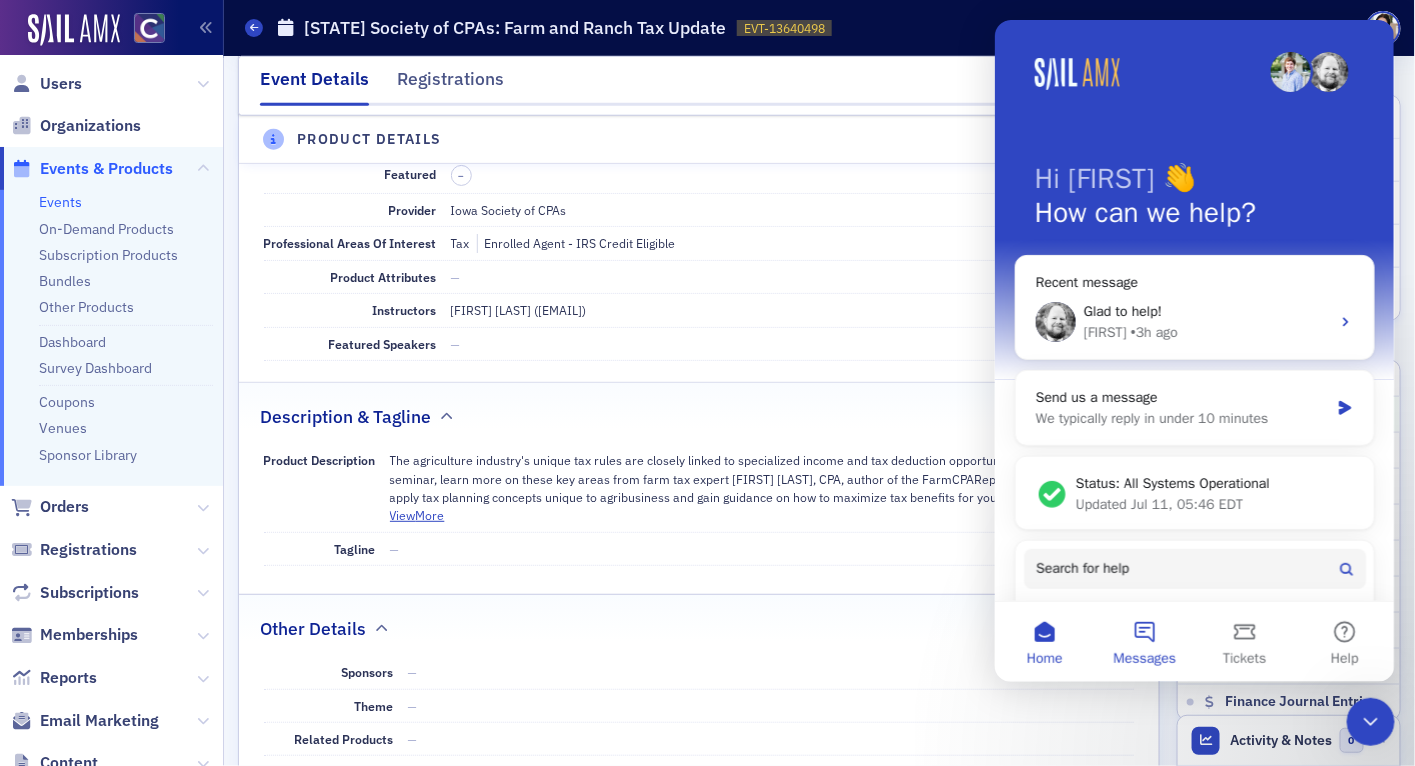 click on "Messages" at bounding box center [1144, 641] 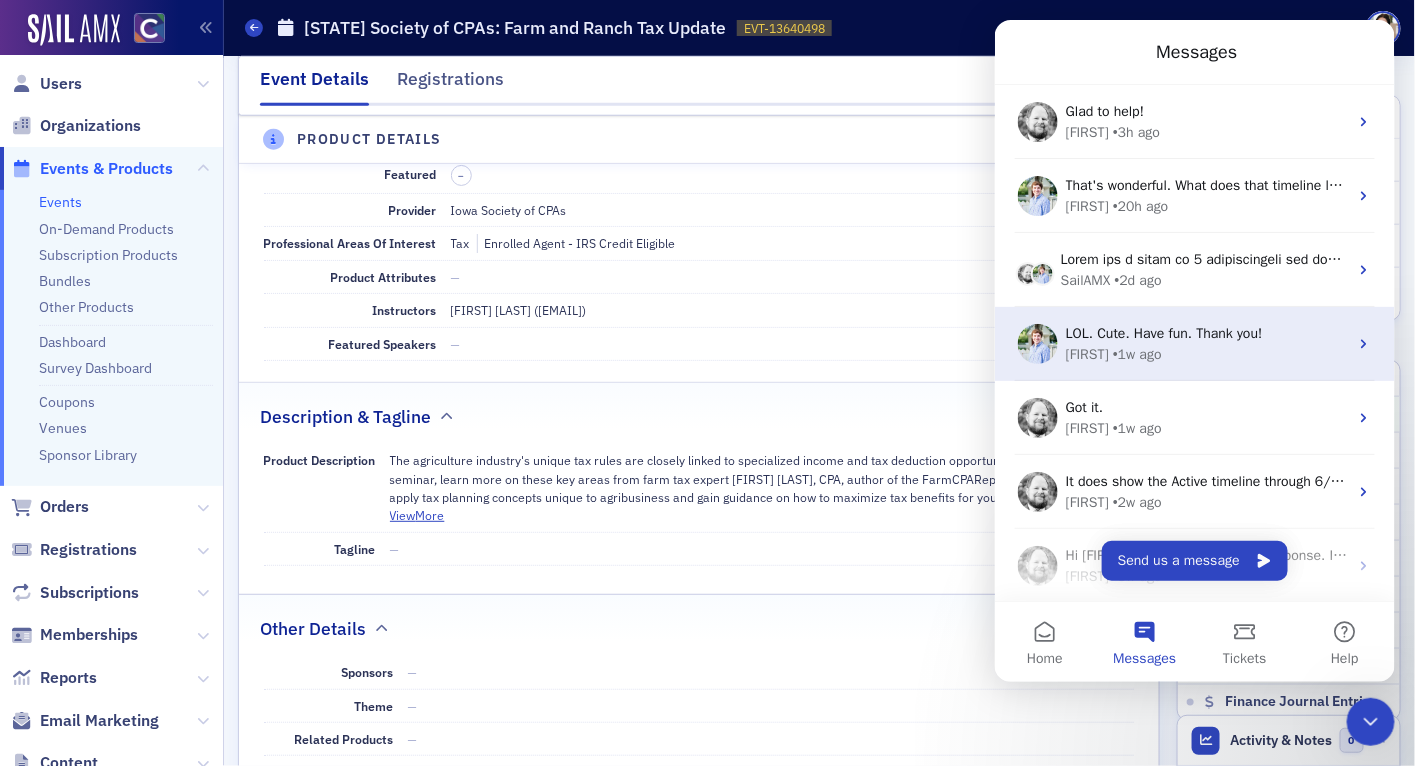 click on "LOL.  Cute.  Have fun. Thank you!" at bounding box center [1163, 332] 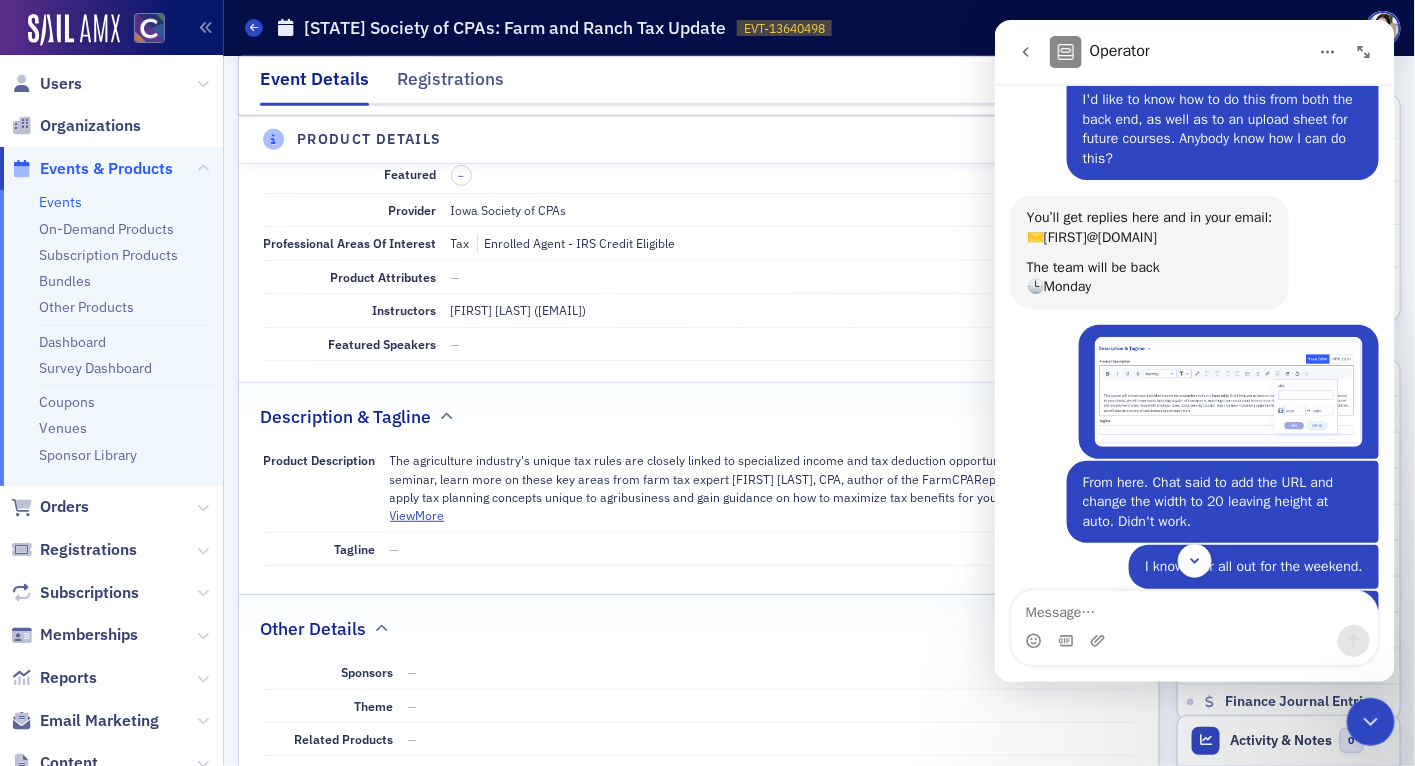 scroll, scrollTop: 311, scrollLeft: 0, axis: vertical 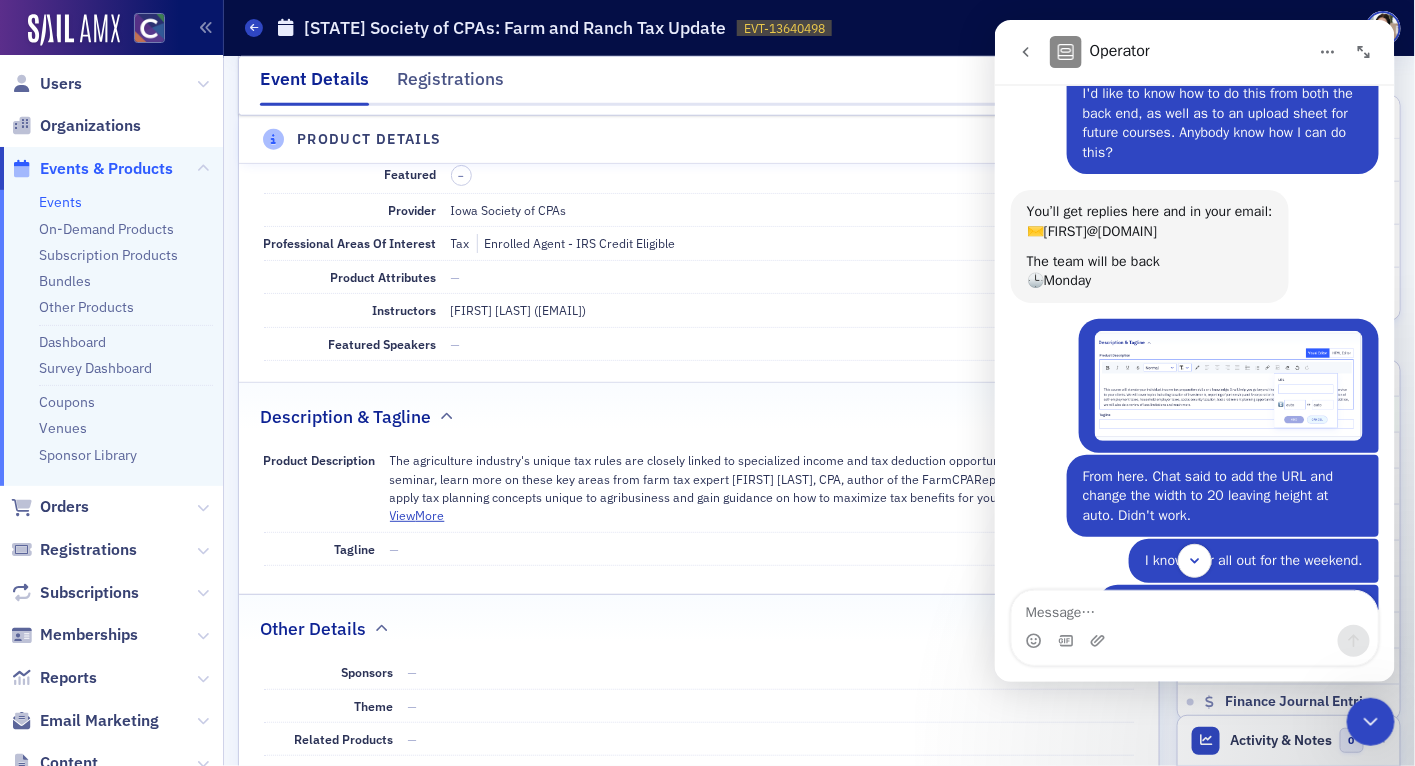 click at bounding box center [1228, 385] 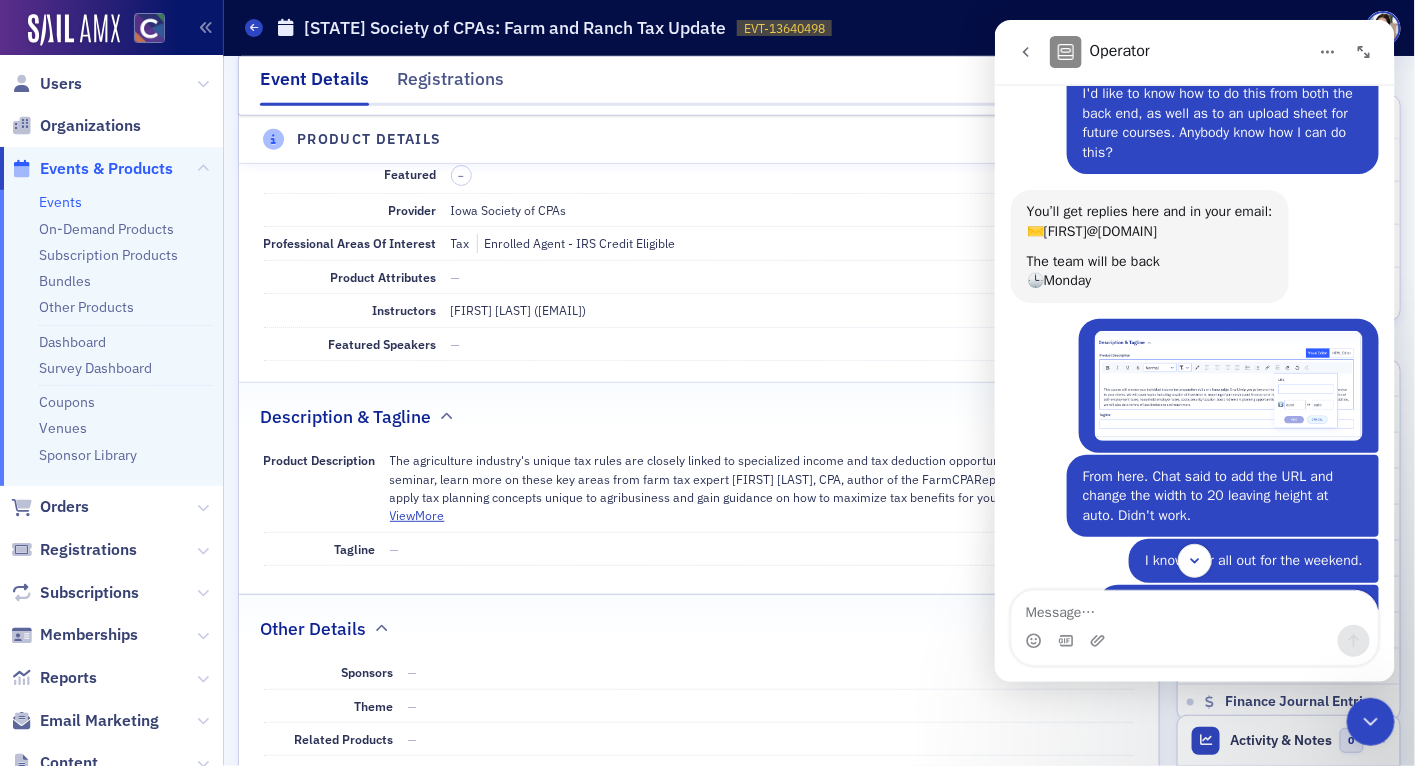 scroll, scrollTop: 0, scrollLeft: 0, axis: both 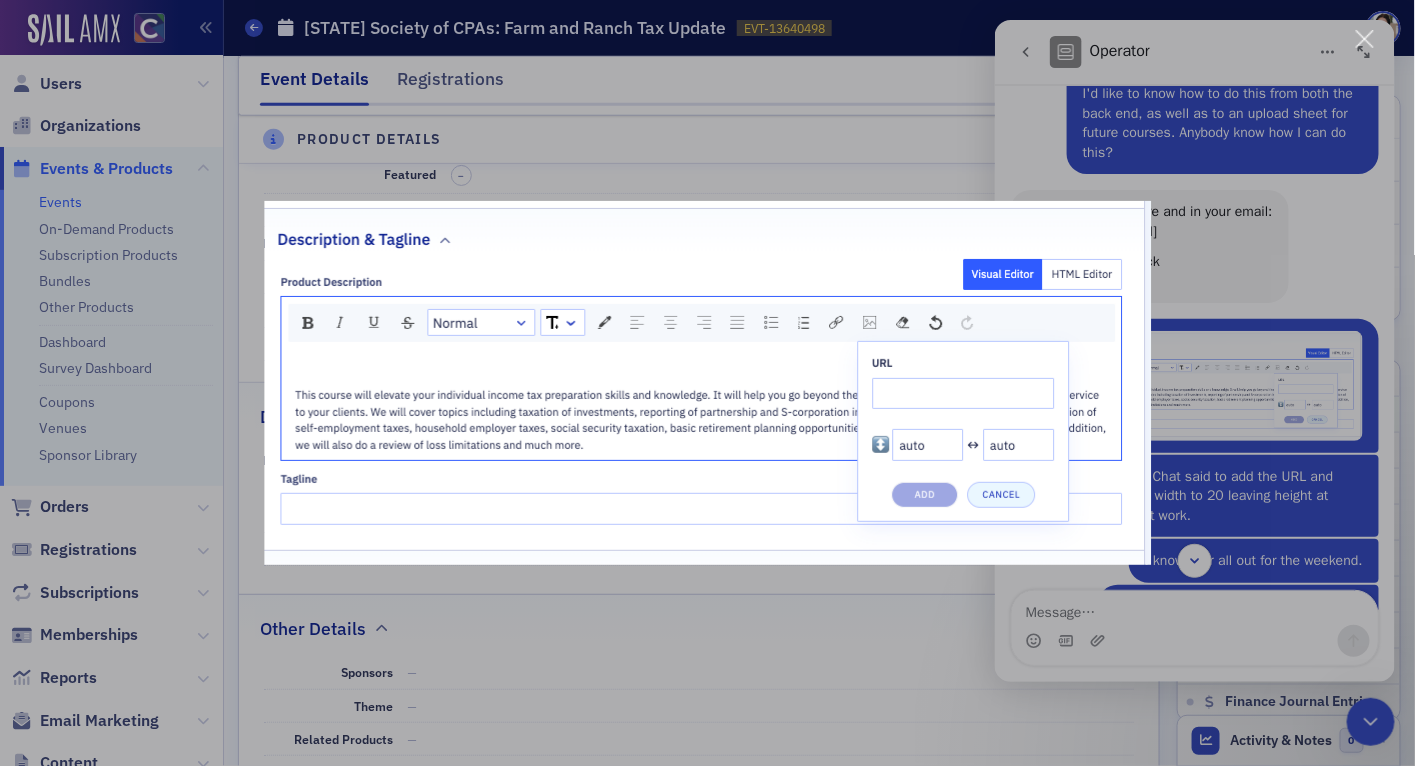 click at bounding box center [707, 383] 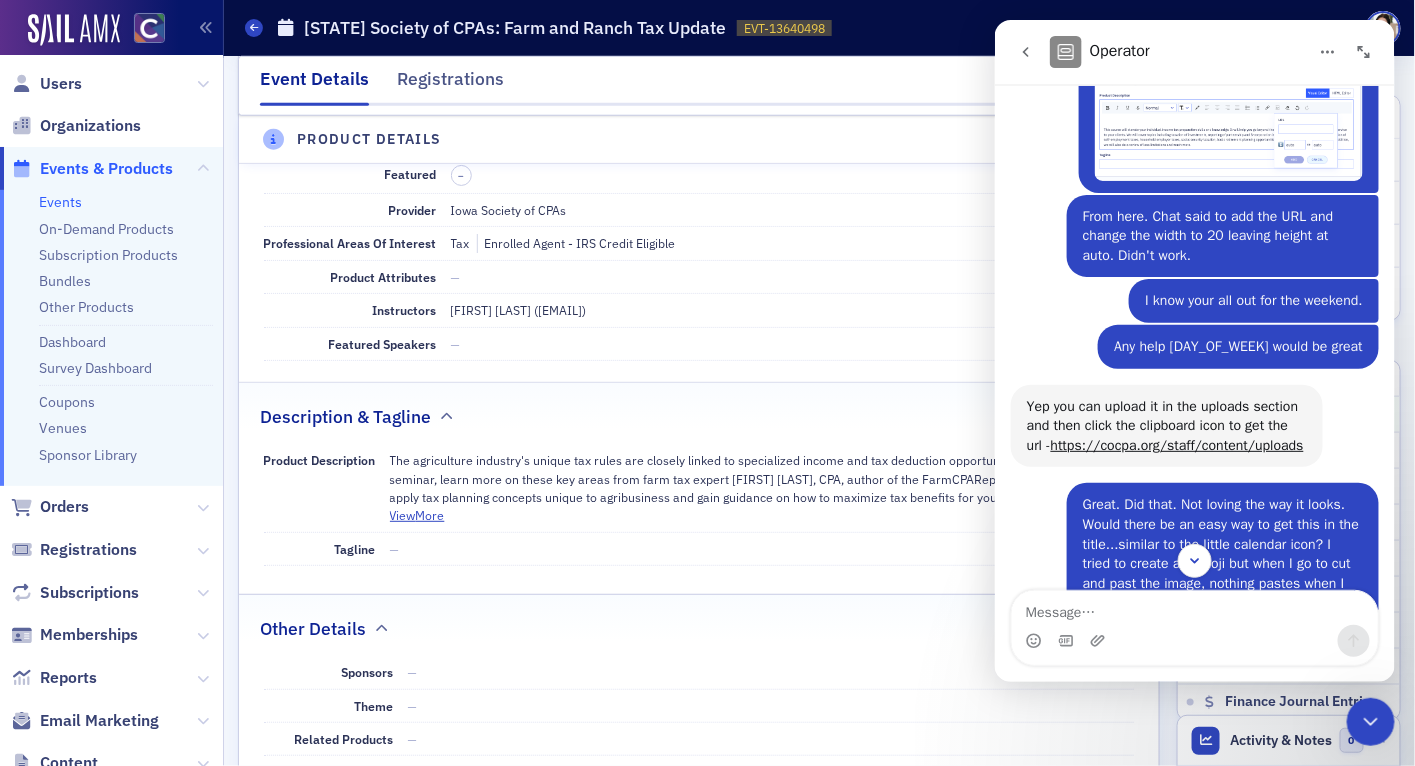 scroll, scrollTop: 575, scrollLeft: 0, axis: vertical 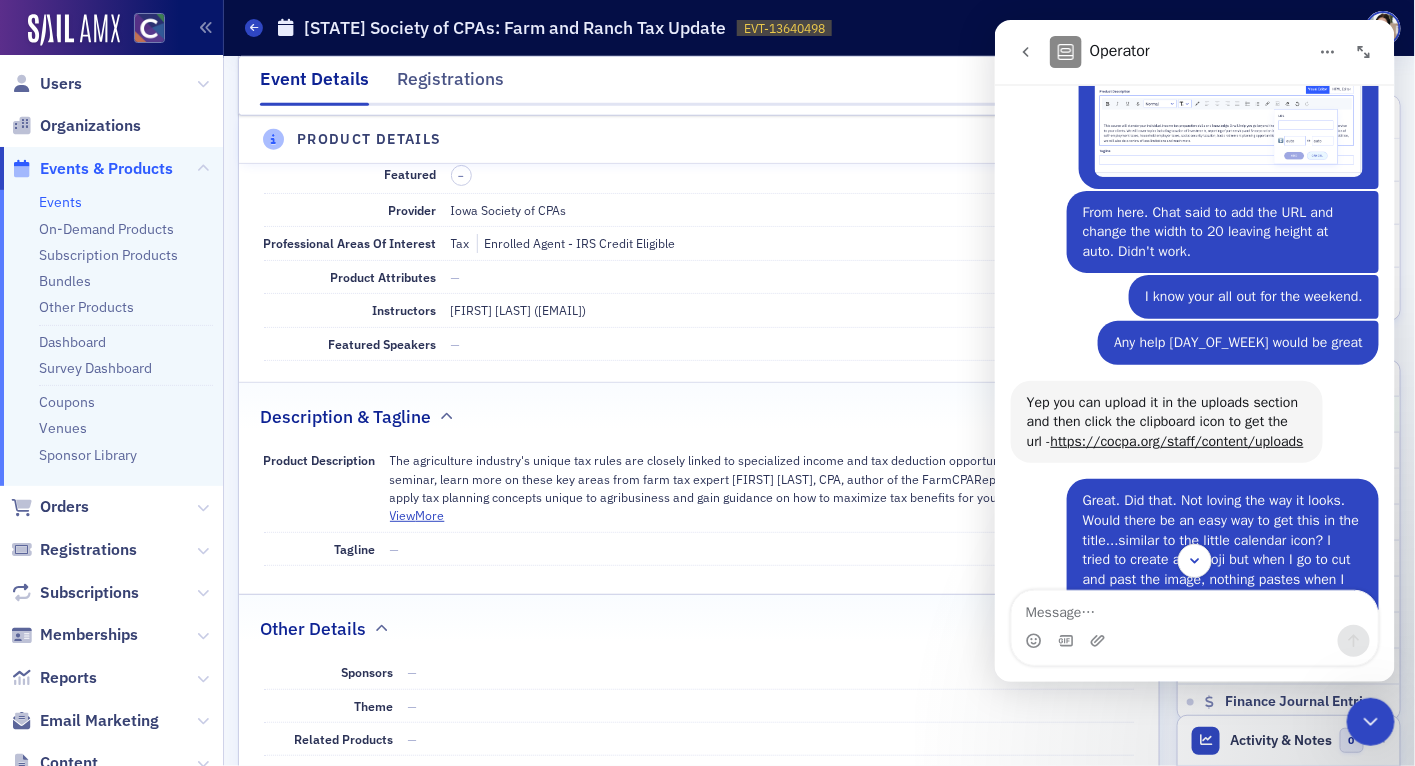 click on "Description & Tagline" 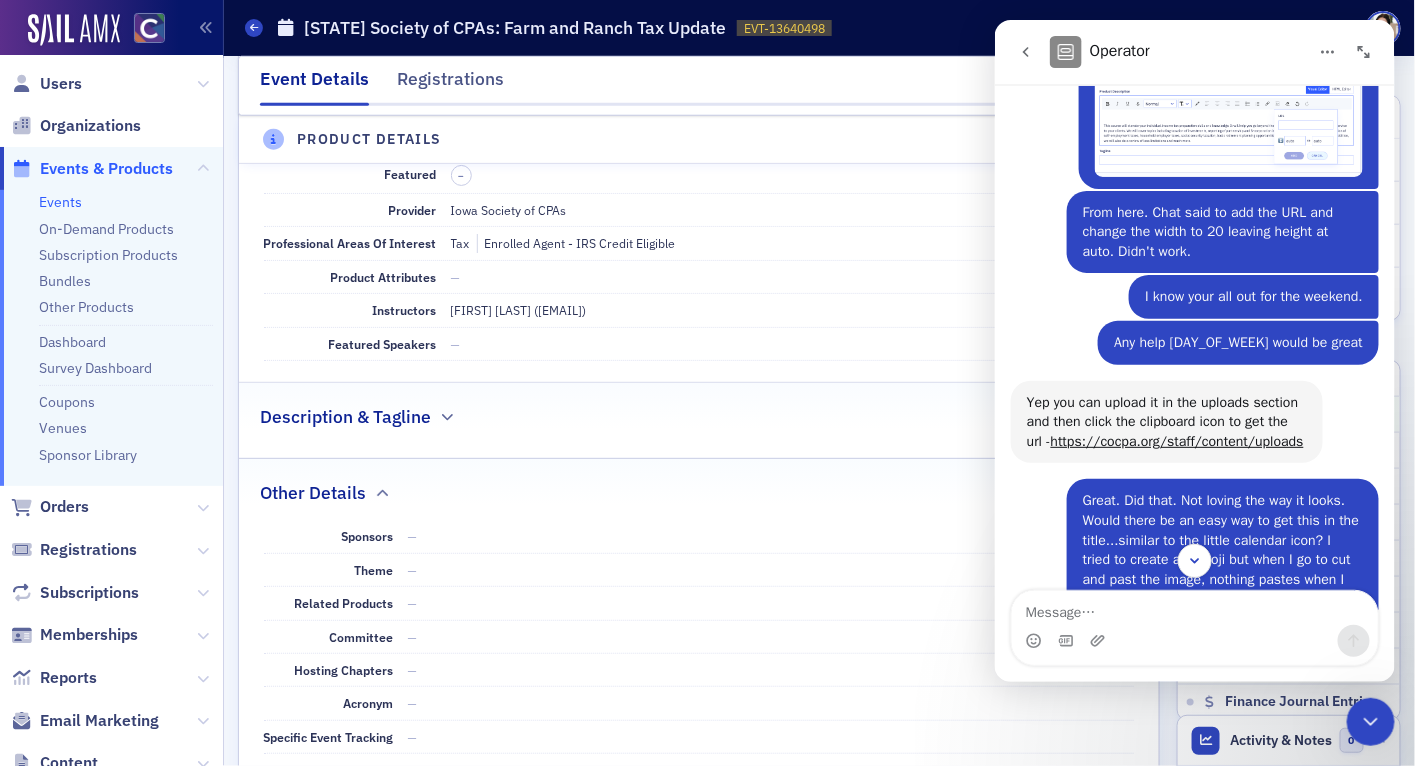 click 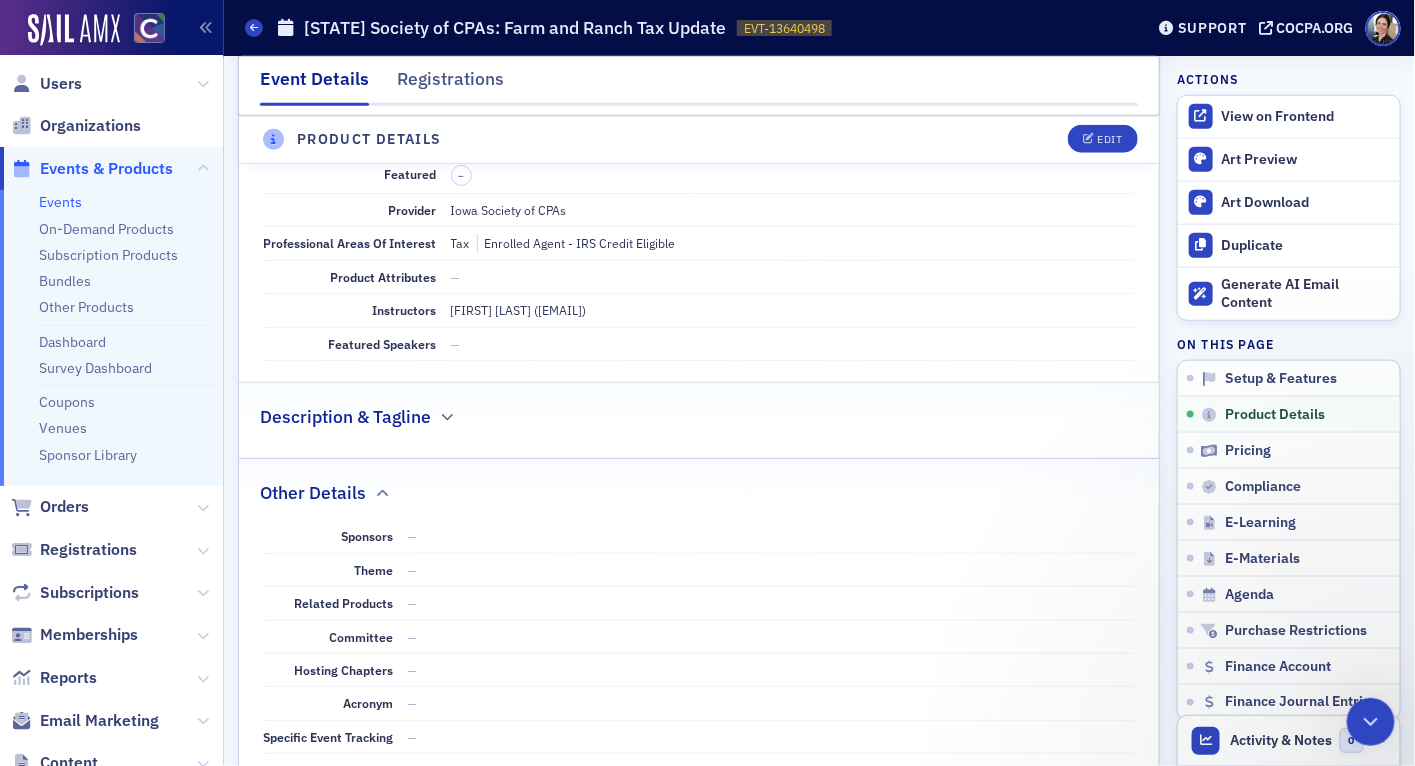 scroll, scrollTop: 0, scrollLeft: 0, axis: both 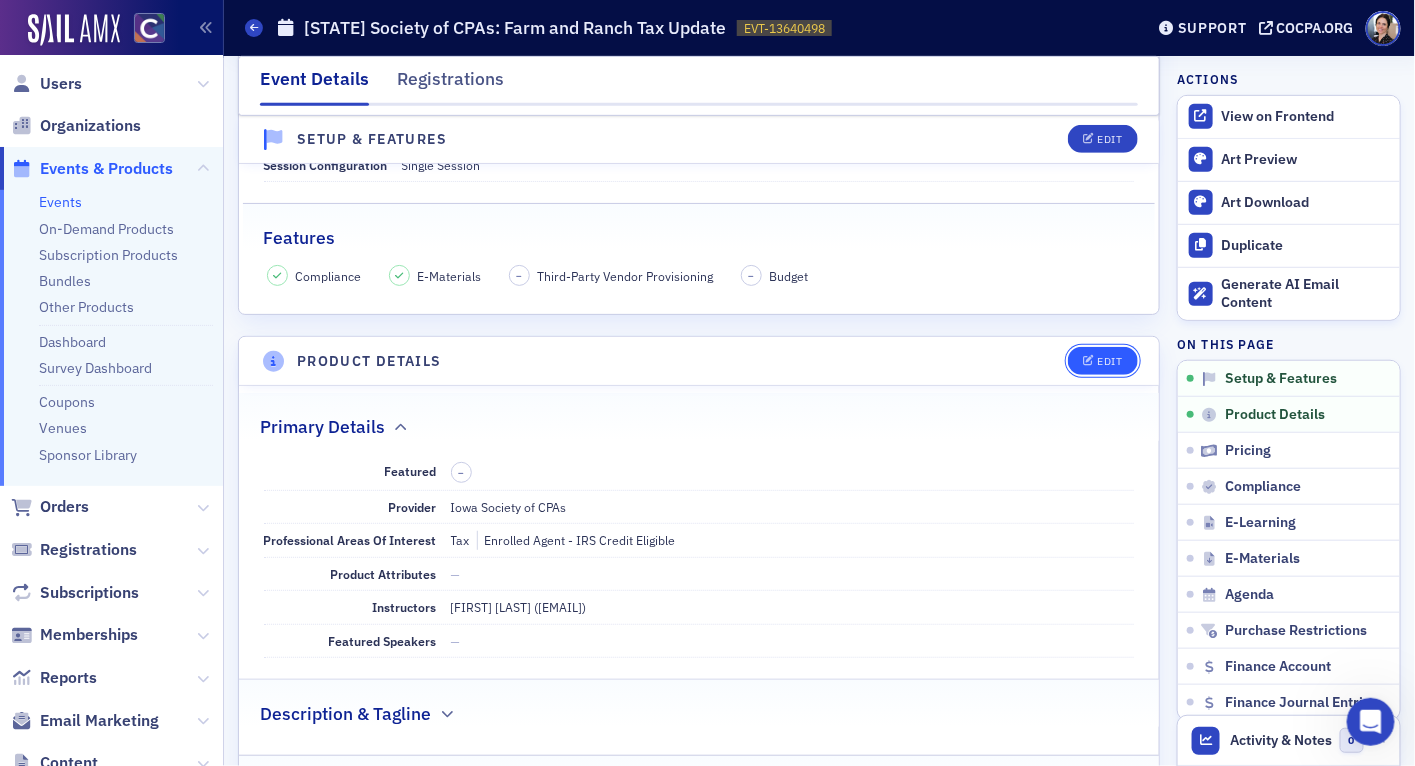 click on "Edit" 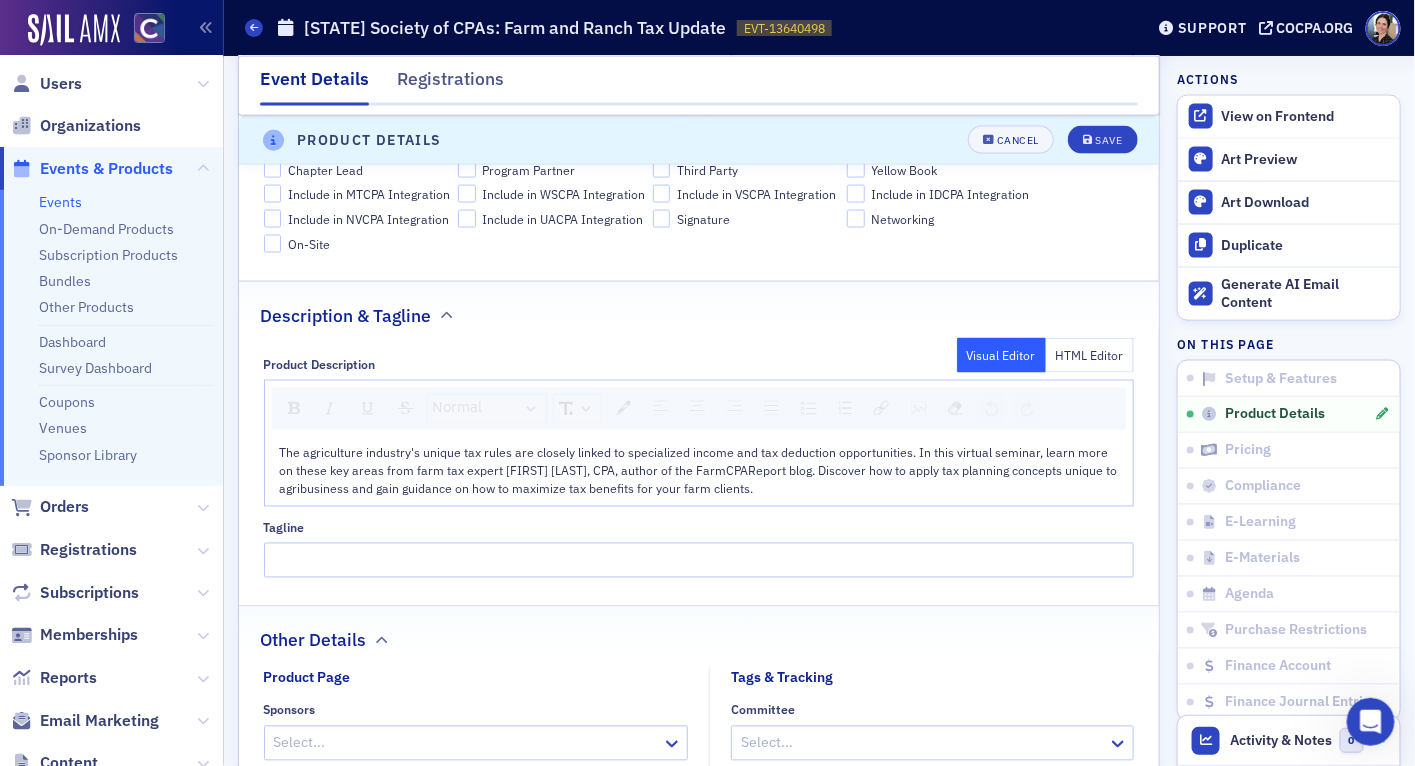 scroll, scrollTop: 983, scrollLeft: 0, axis: vertical 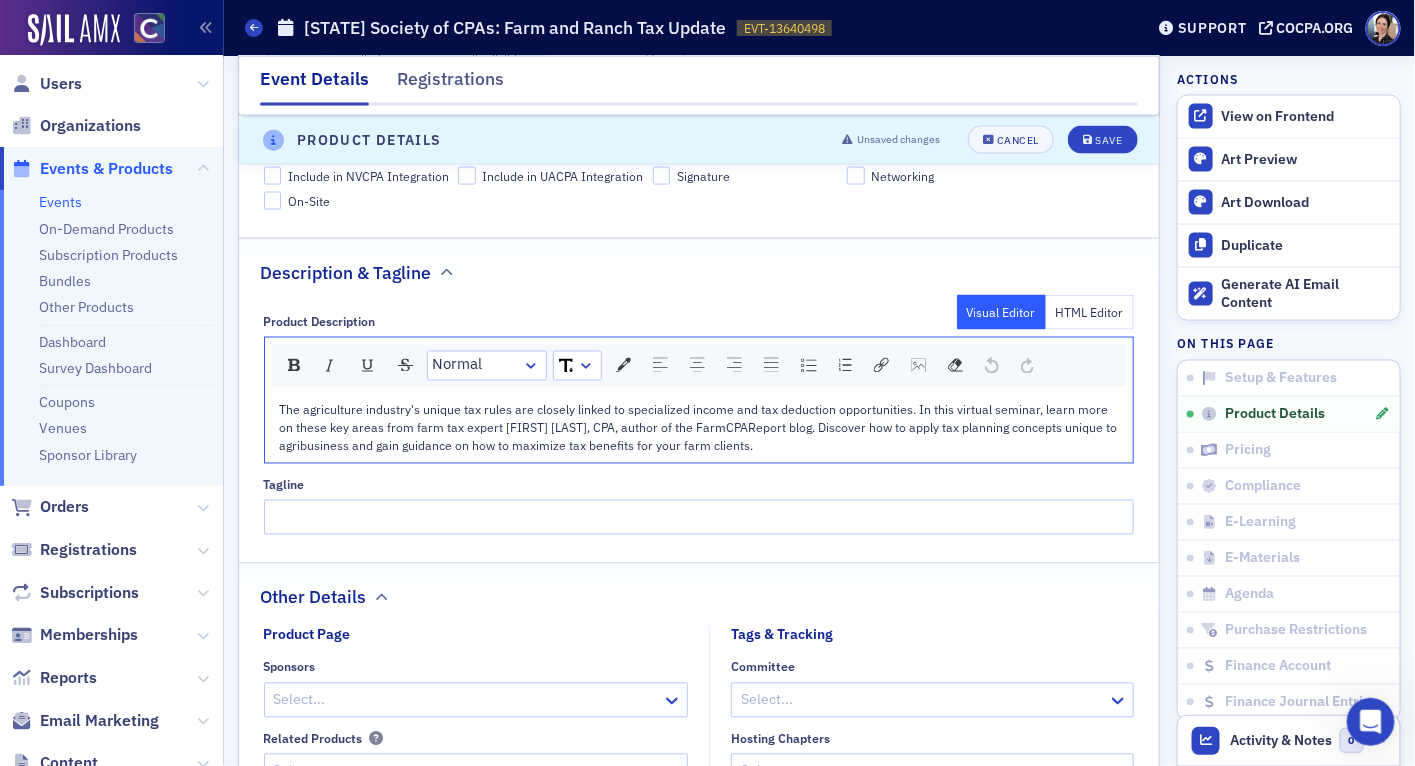 drag, startPoint x: 348, startPoint y: 428, endPoint x: 272, endPoint y: 409, distance: 78.339005 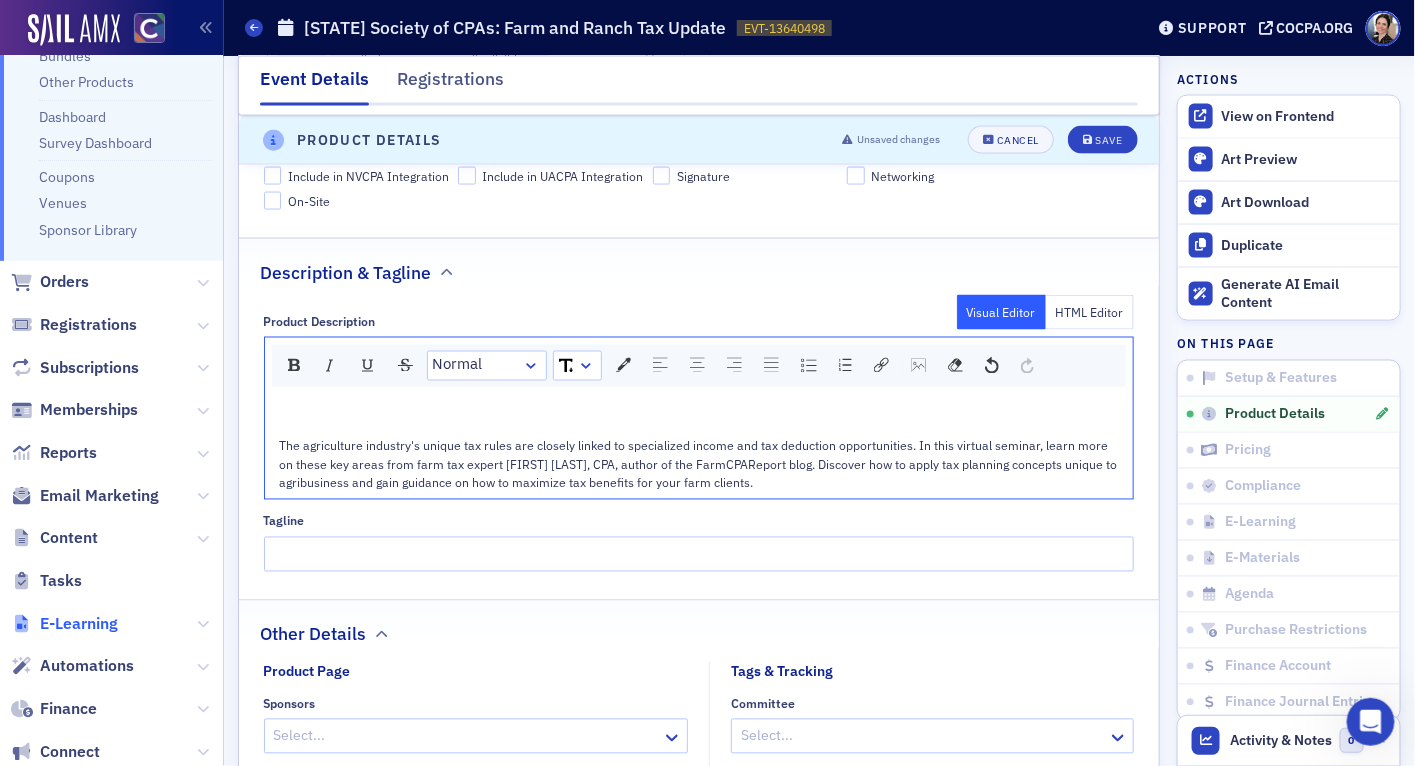 scroll, scrollTop: 231, scrollLeft: 0, axis: vertical 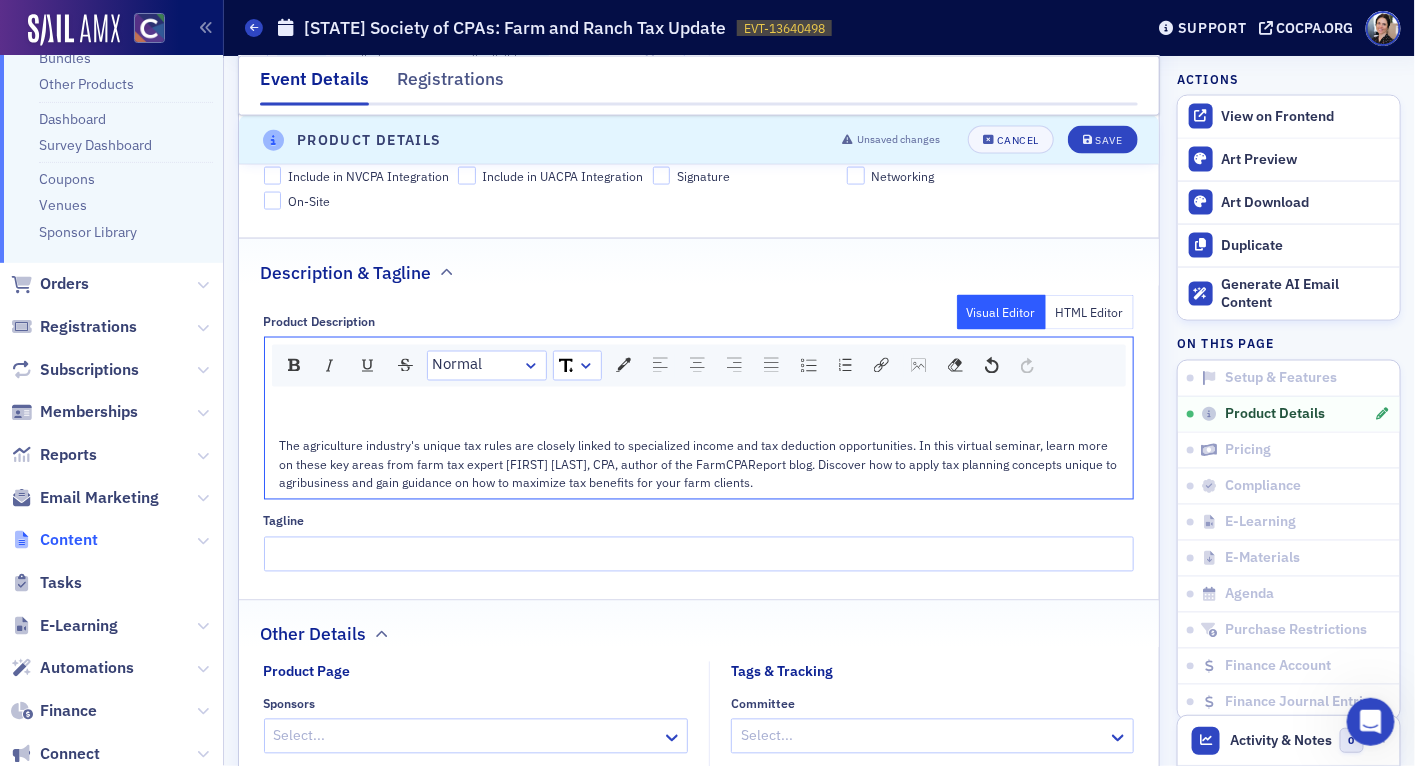 click on "Content" 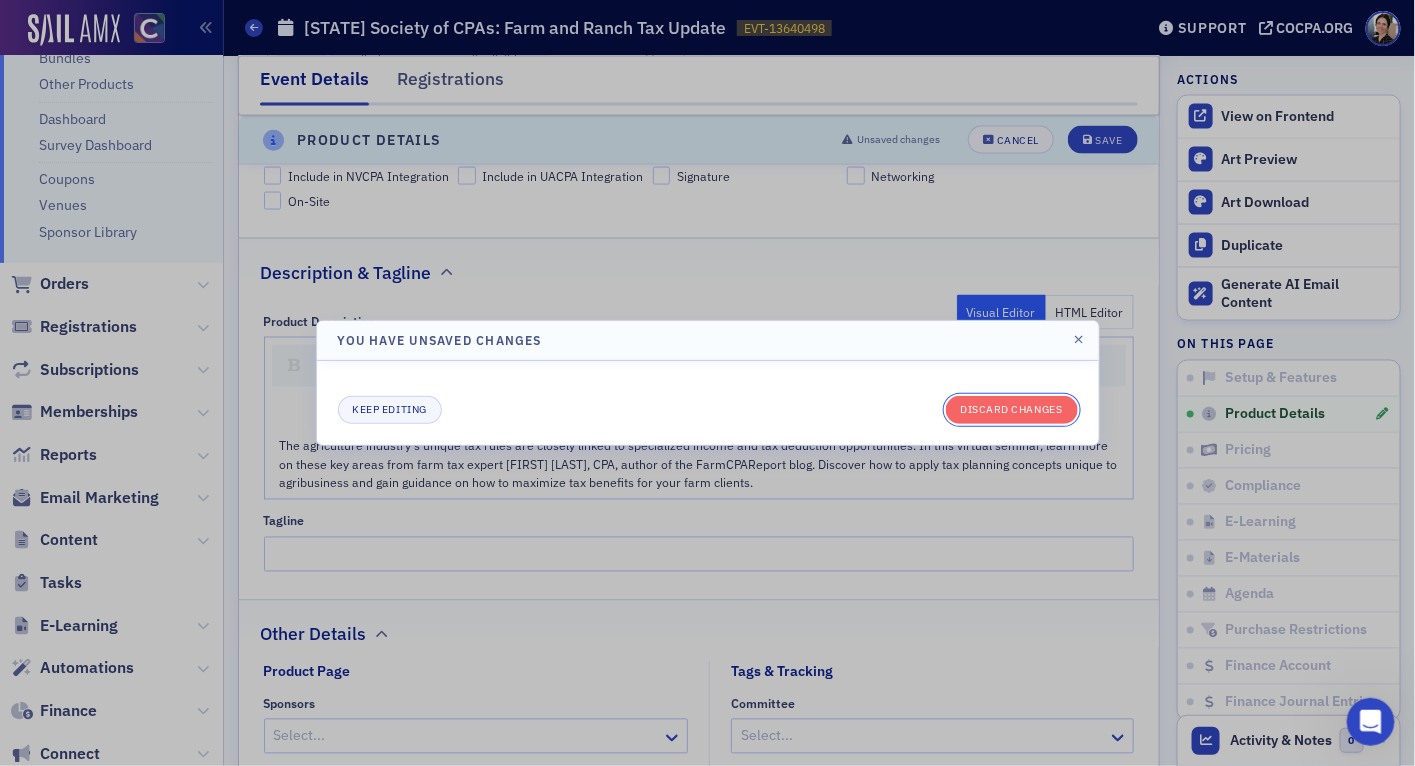 drag, startPoint x: 1010, startPoint y: 406, endPoint x: 963, endPoint y: 406, distance: 47 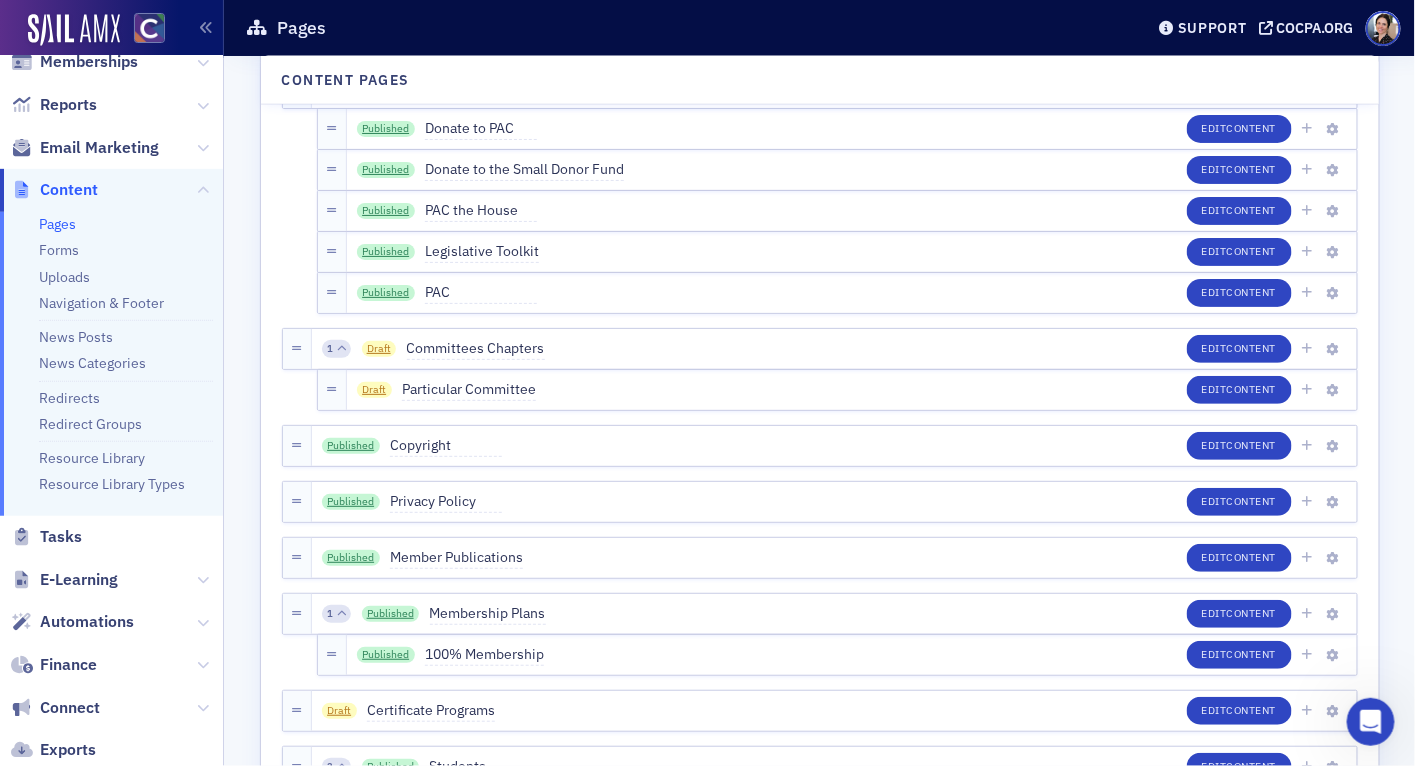 scroll, scrollTop: 304, scrollLeft: 0, axis: vertical 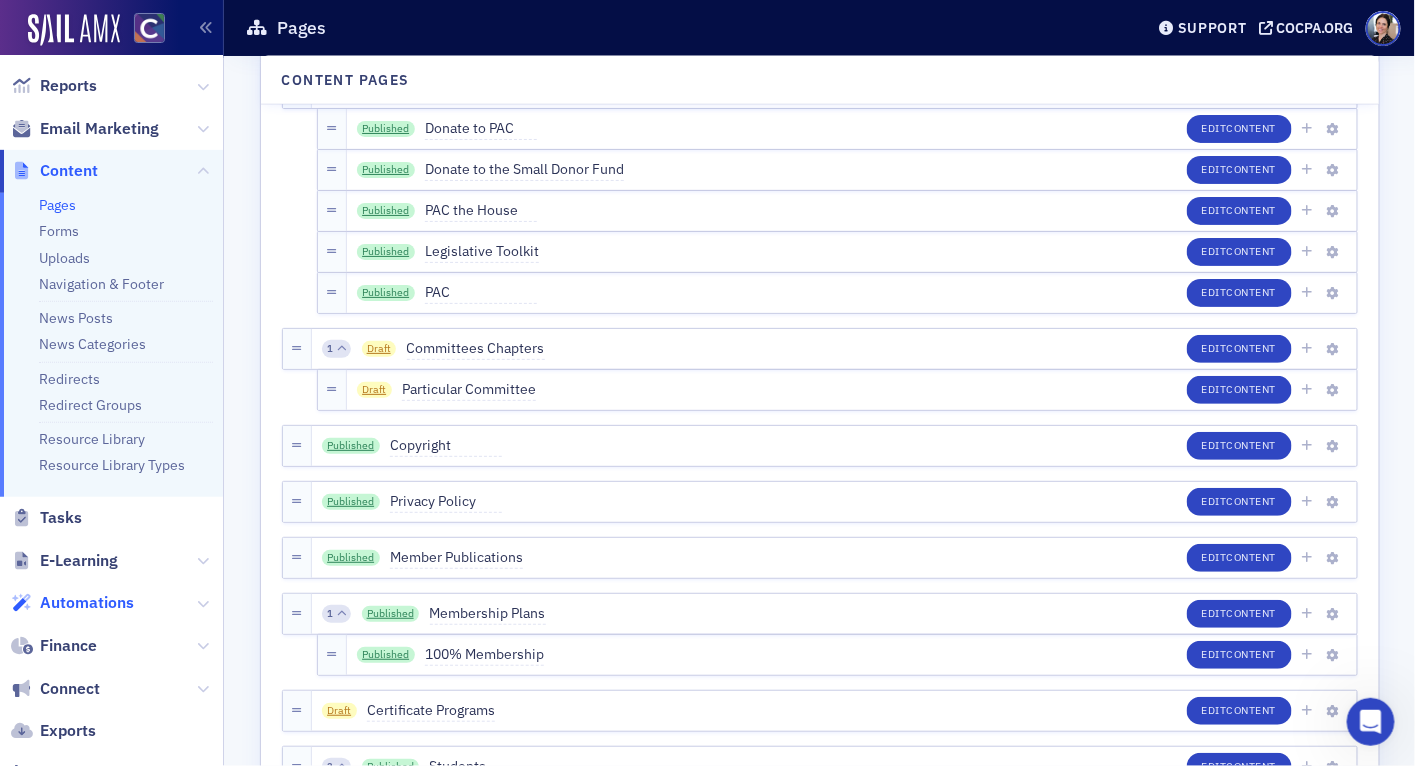 click on "Automations" 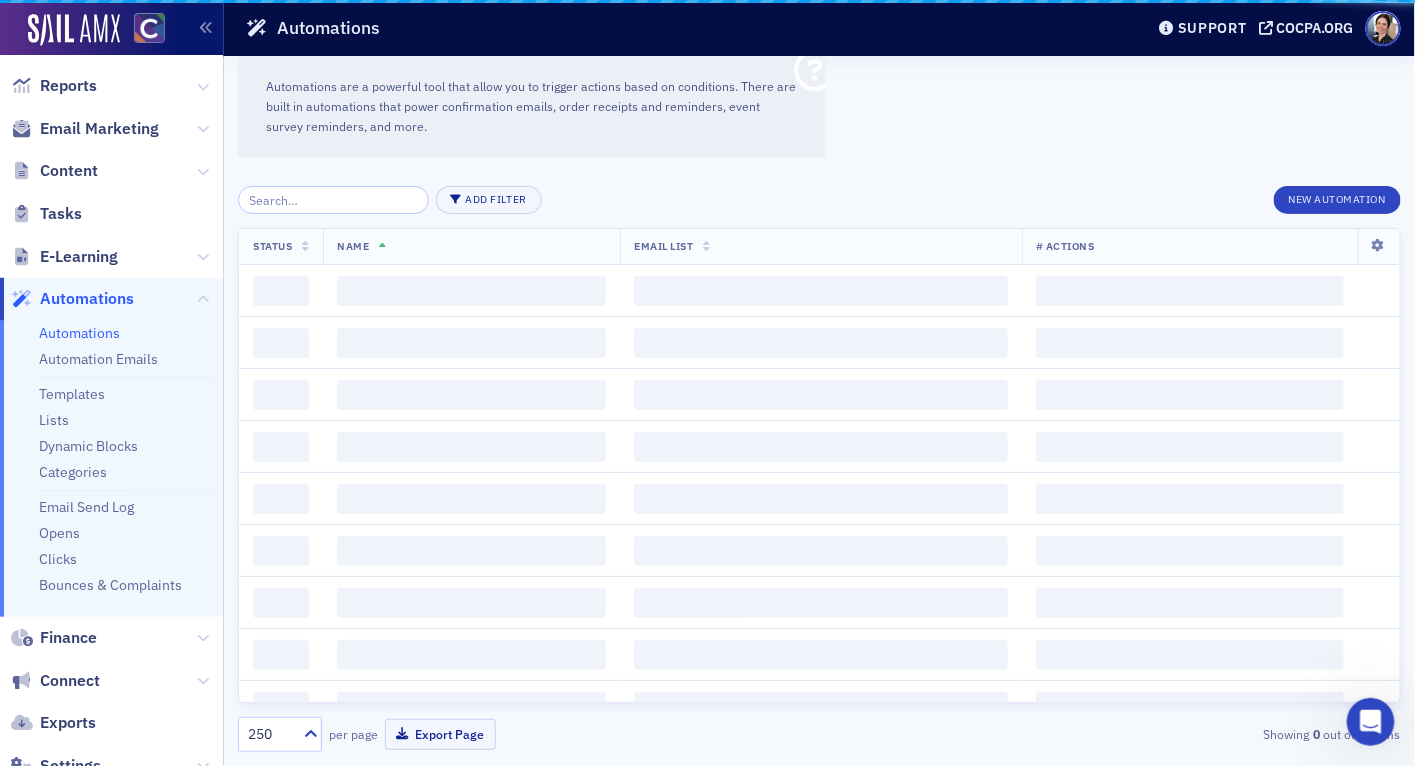 scroll, scrollTop: 0, scrollLeft: 0, axis: both 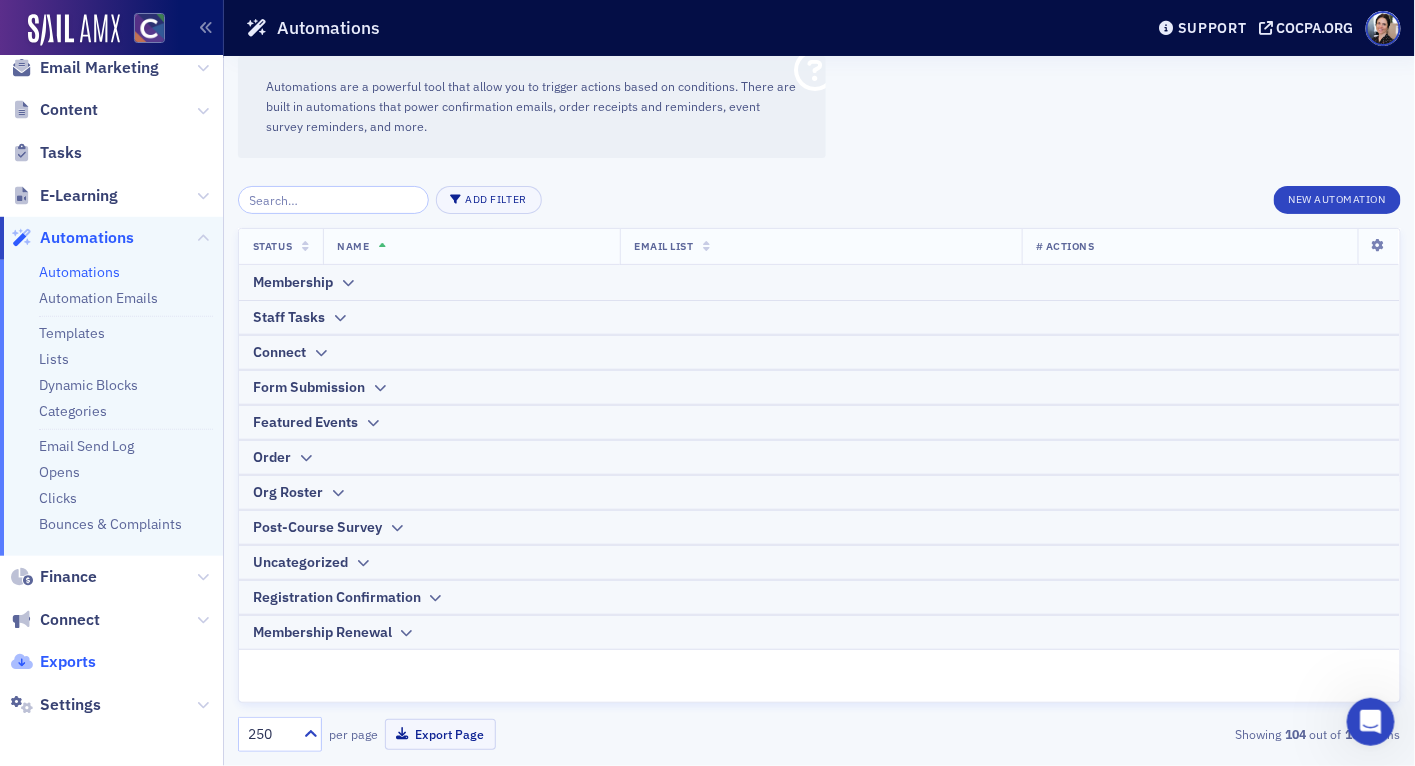 click on "Exports" 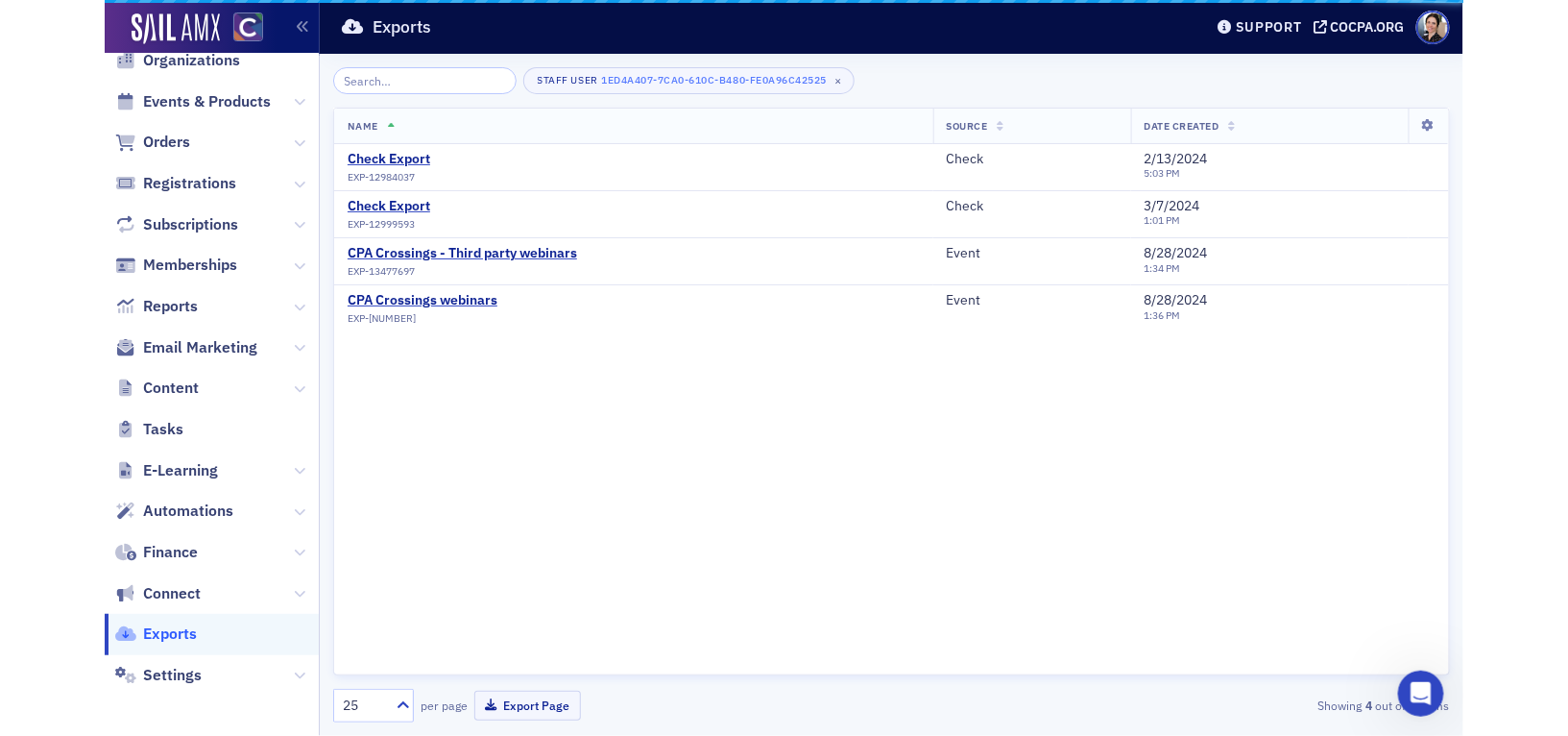 scroll, scrollTop: 67, scrollLeft: 0, axis: vertical 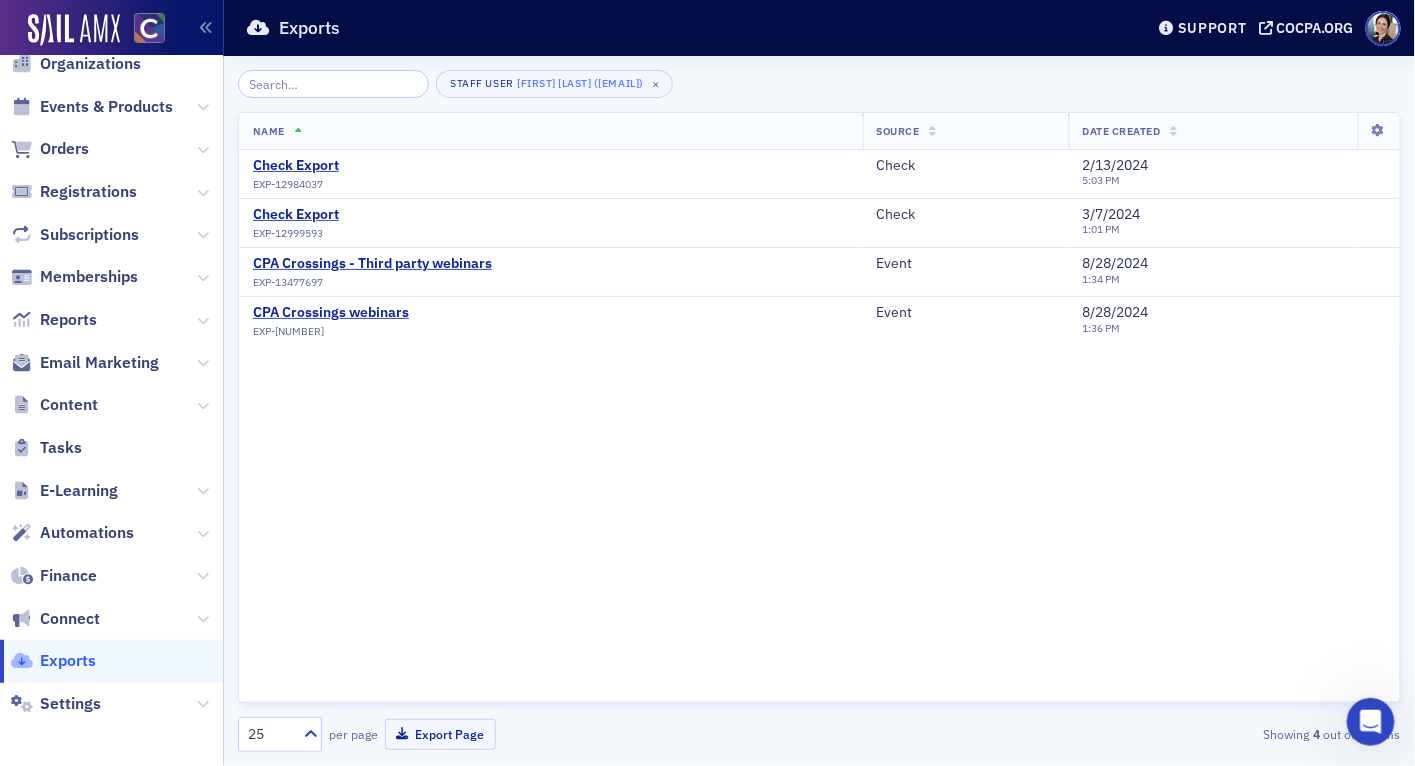 click on "Exports" 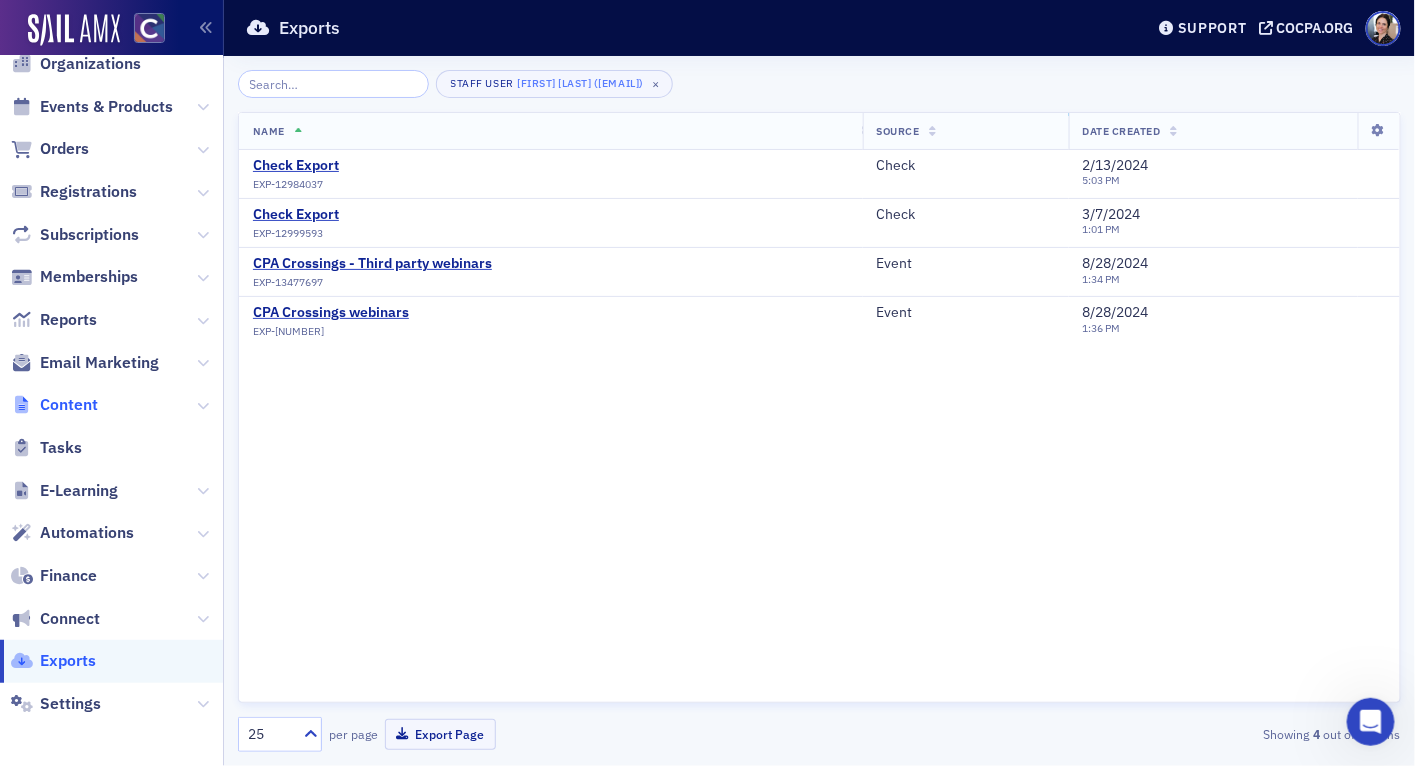 click on "Content" 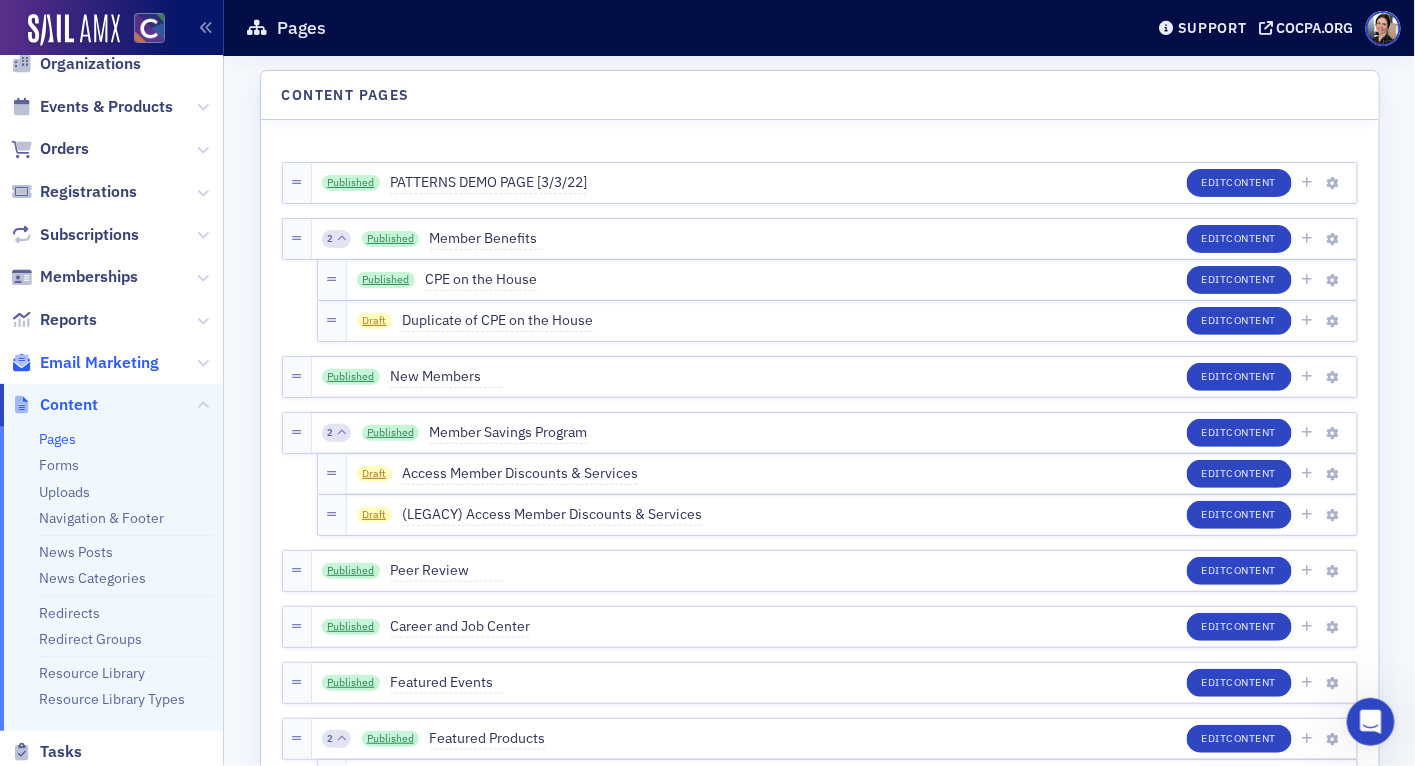 click on "Email Marketing" 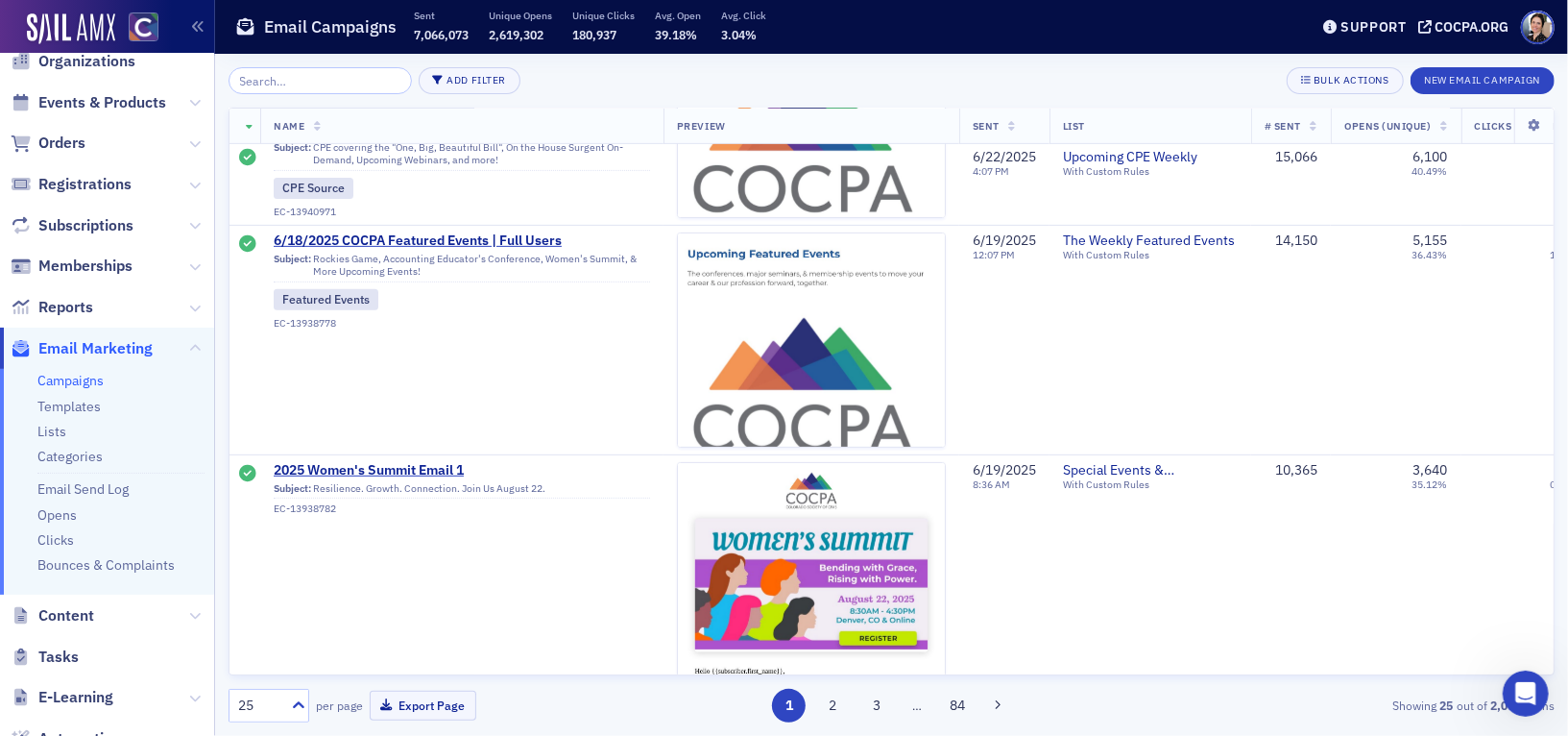 scroll, scrollTop: 5211, scrollLeft: 0, axis: vertical 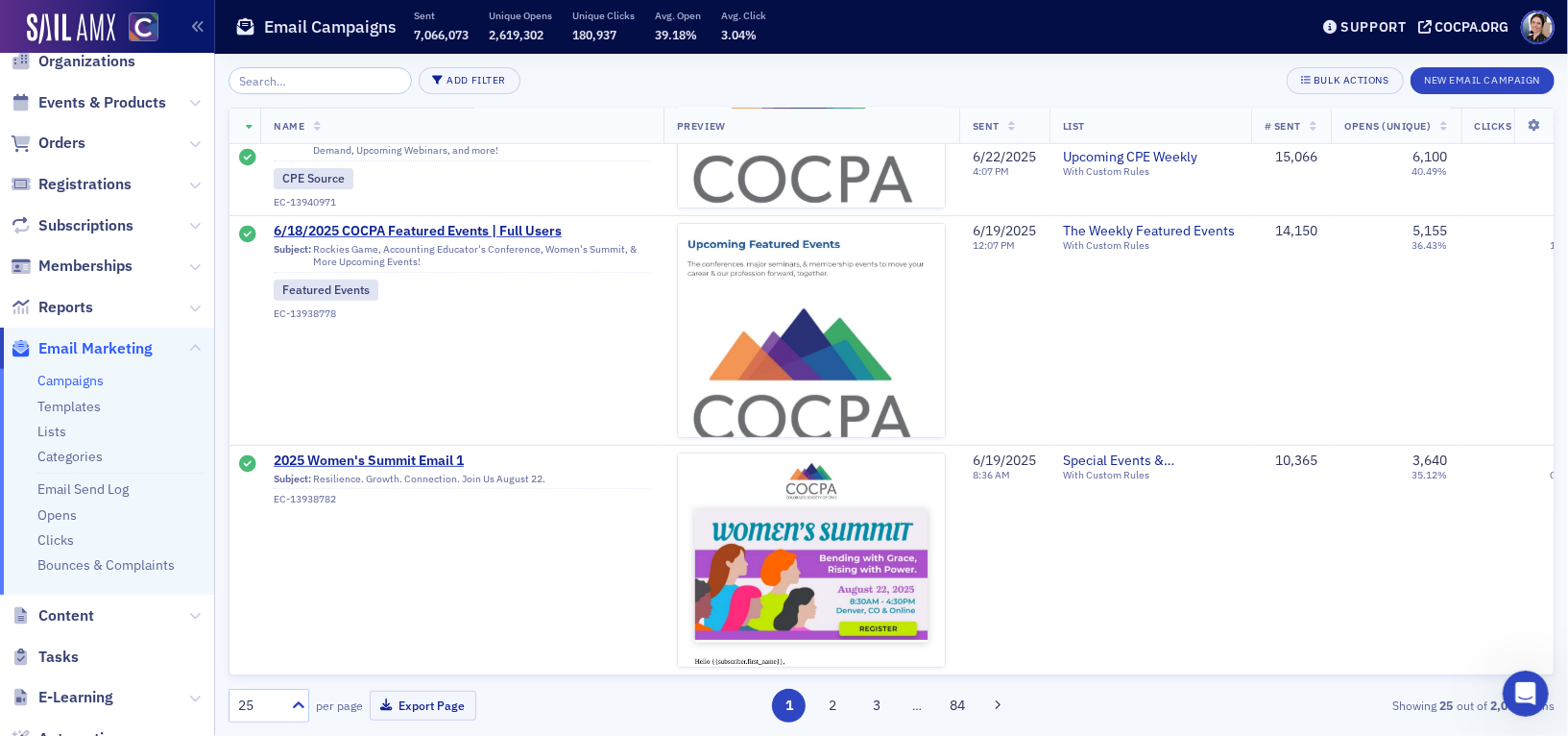 drag, startPoint x: 832, startPoint y: 708, endPoint x: 766, endPoint y: 674, distance: 74.24284 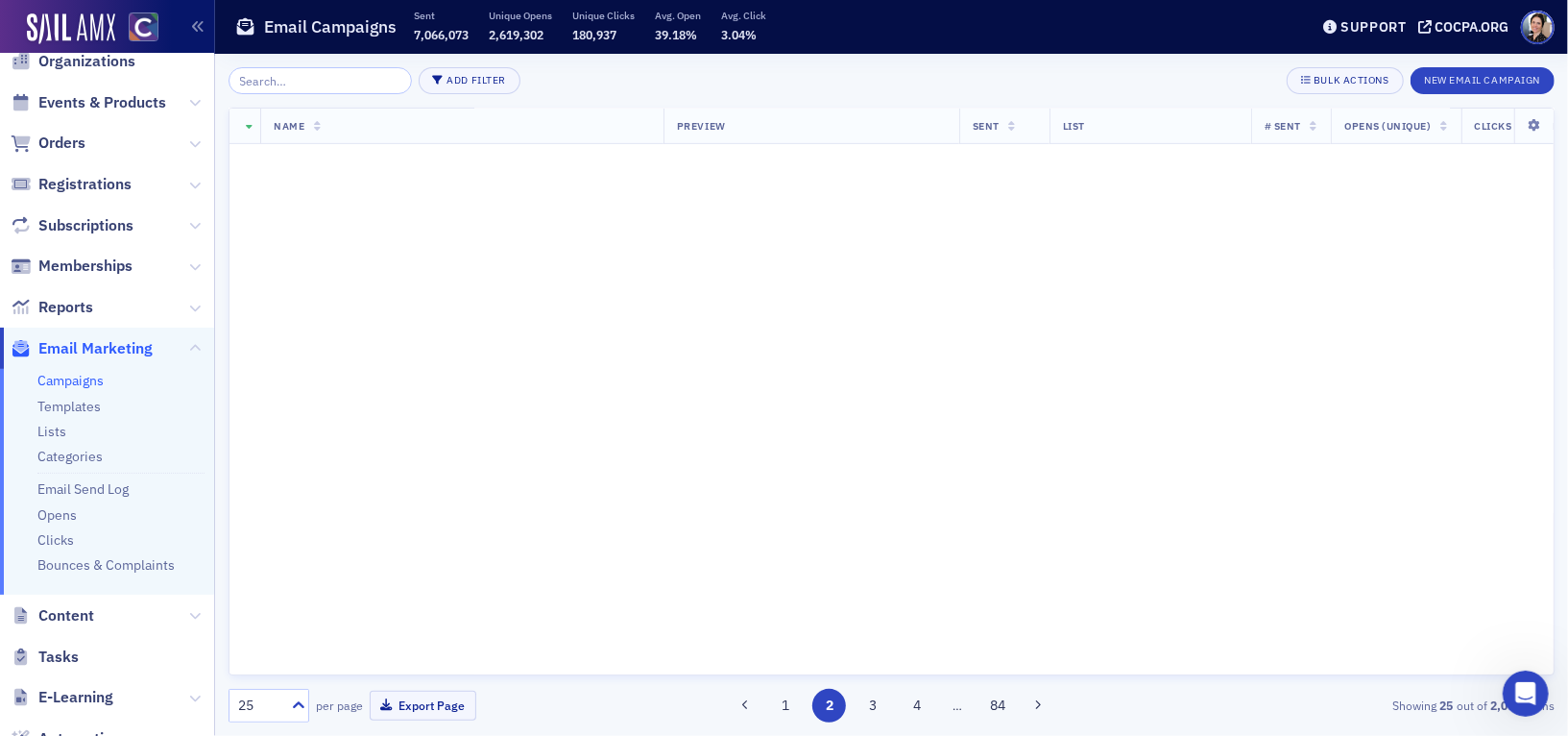 scroll, scrollTop: 0, scrollLeft: 0, axis: both 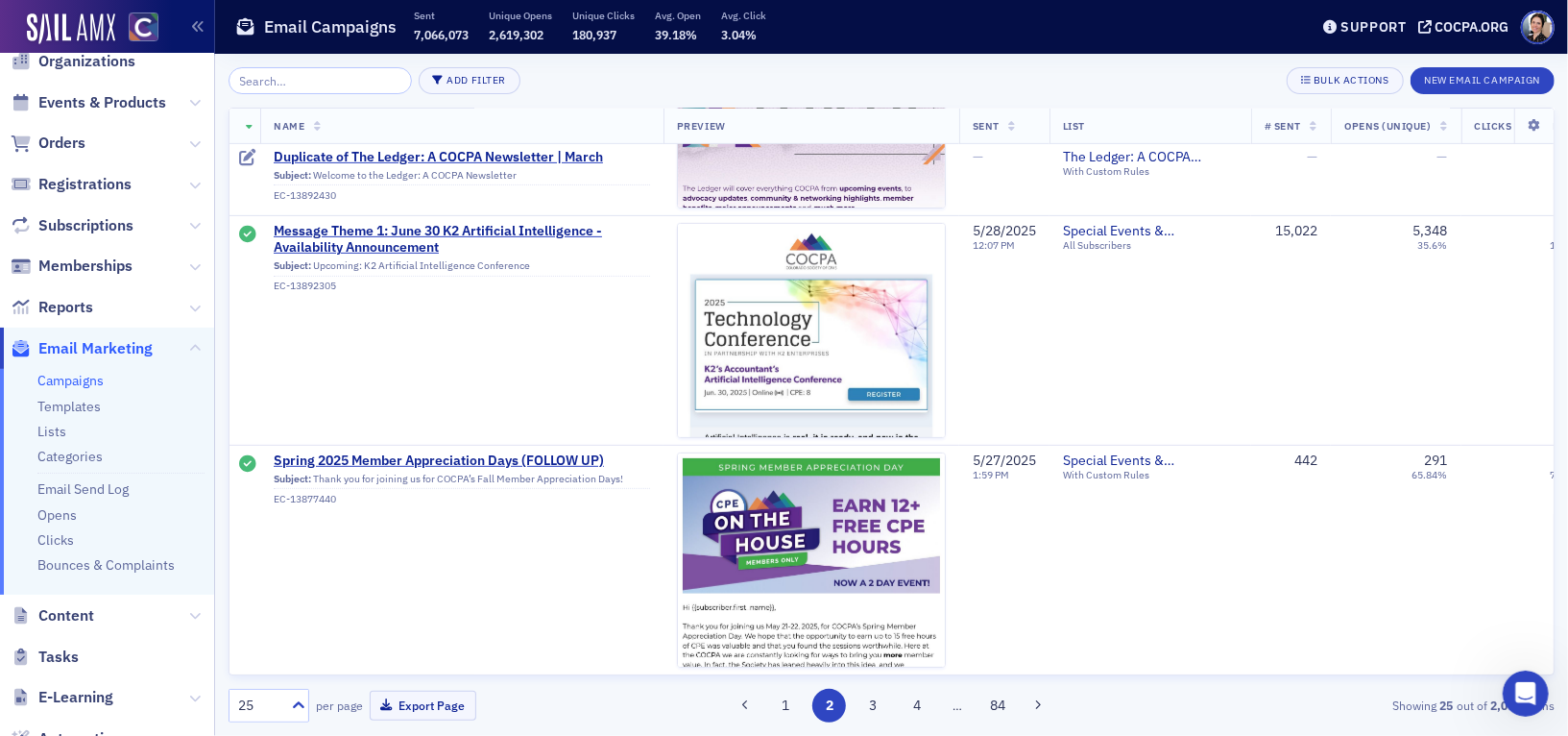 click on "3" 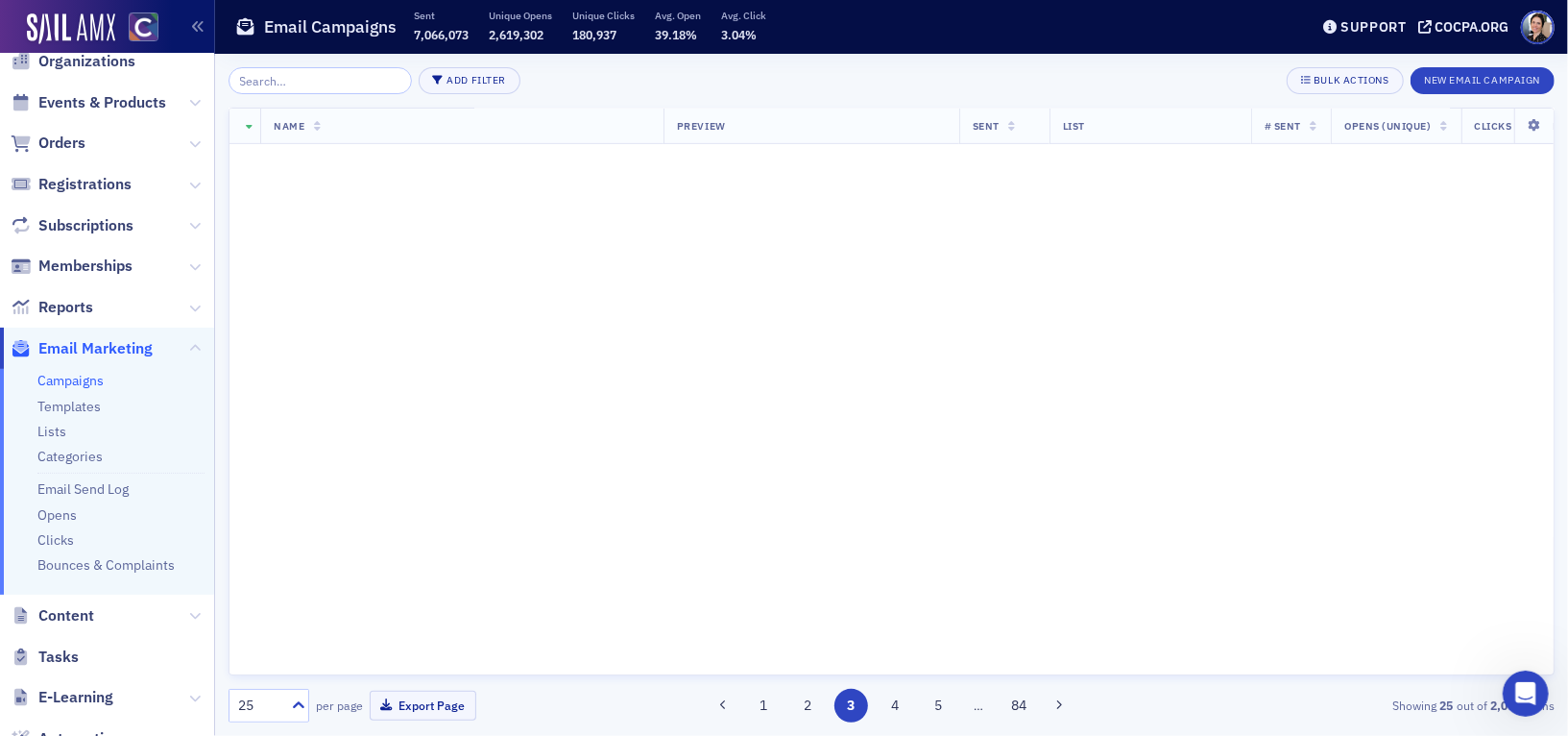 scroll, scrollTop: 0, scrollLeft: 0, axis: both 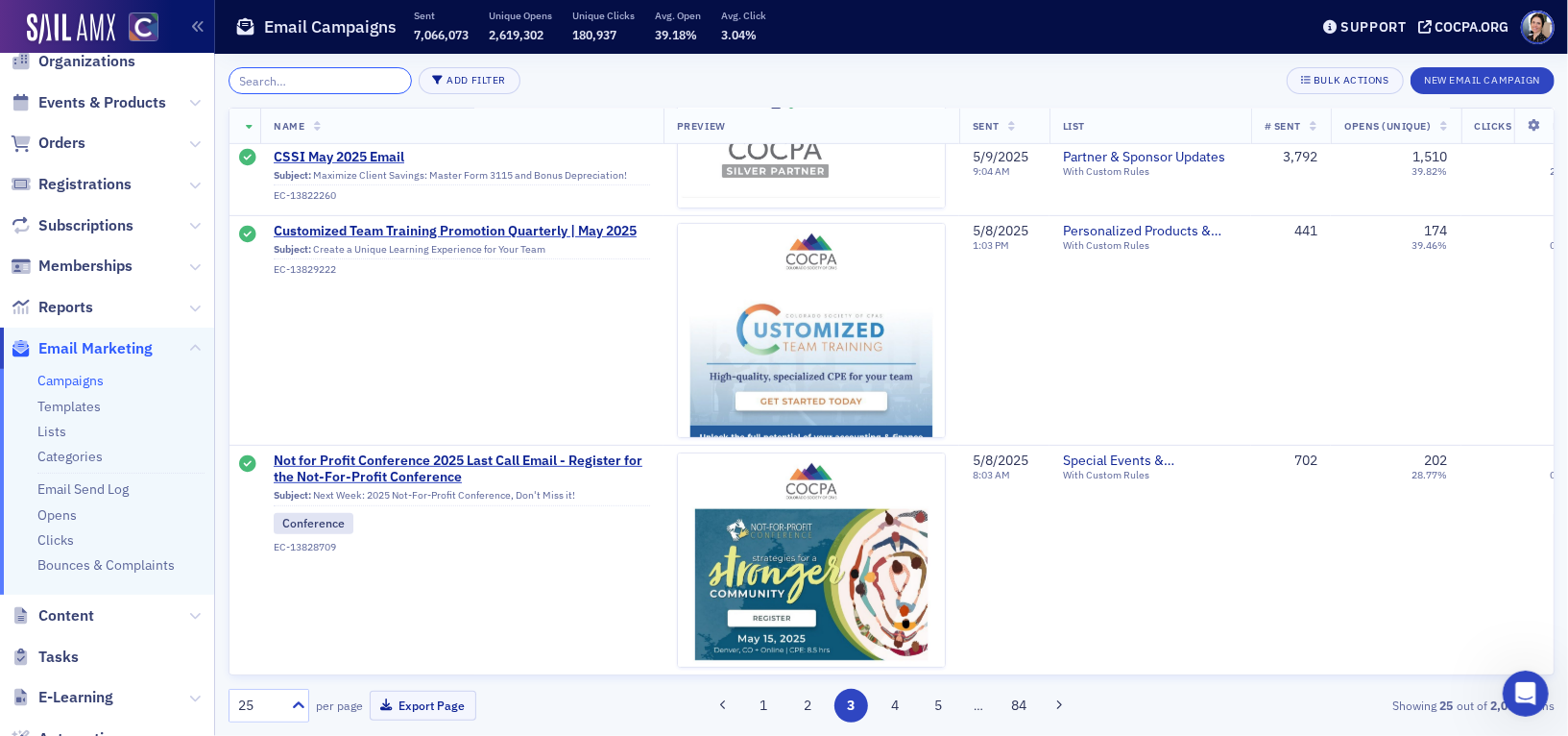 click 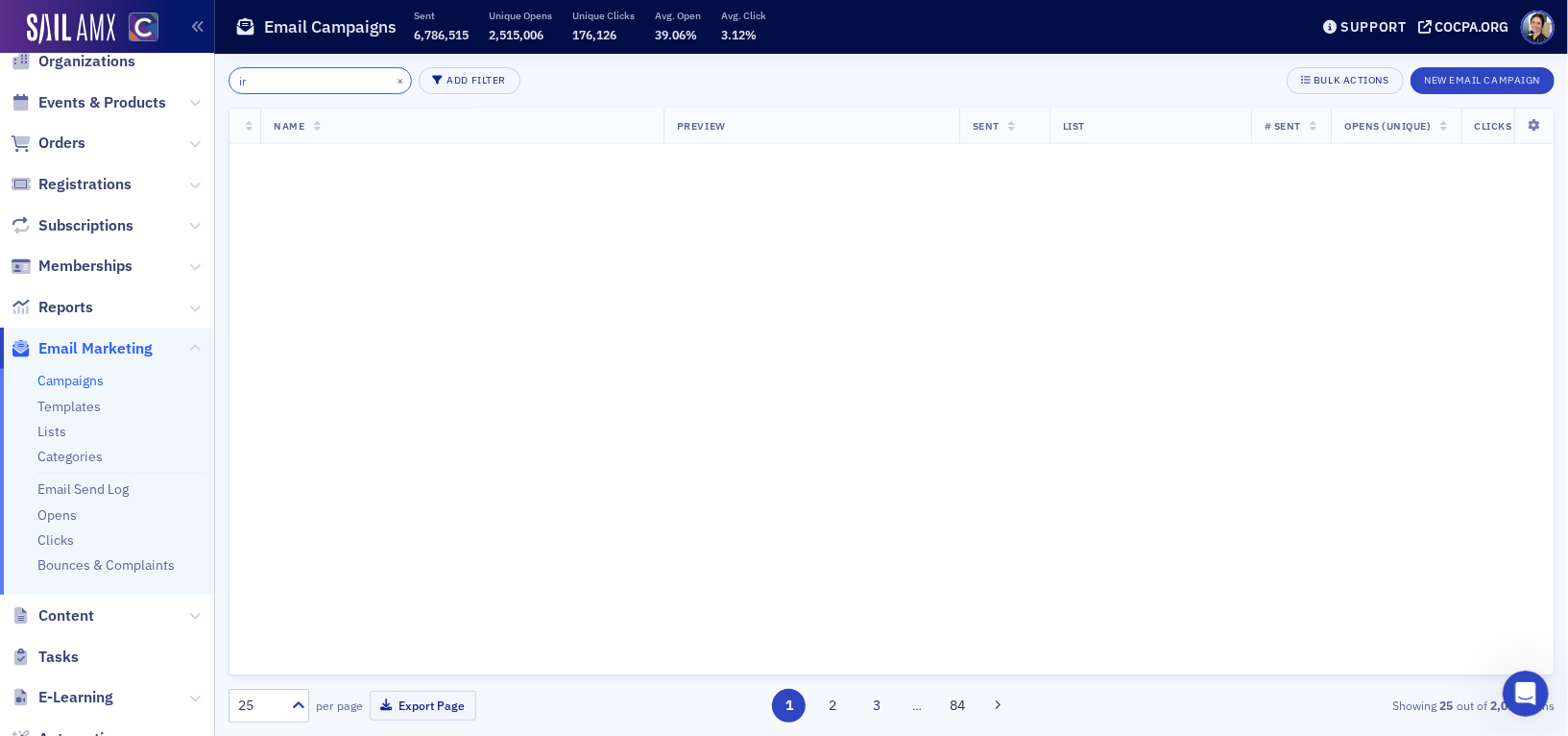 type on "irs" 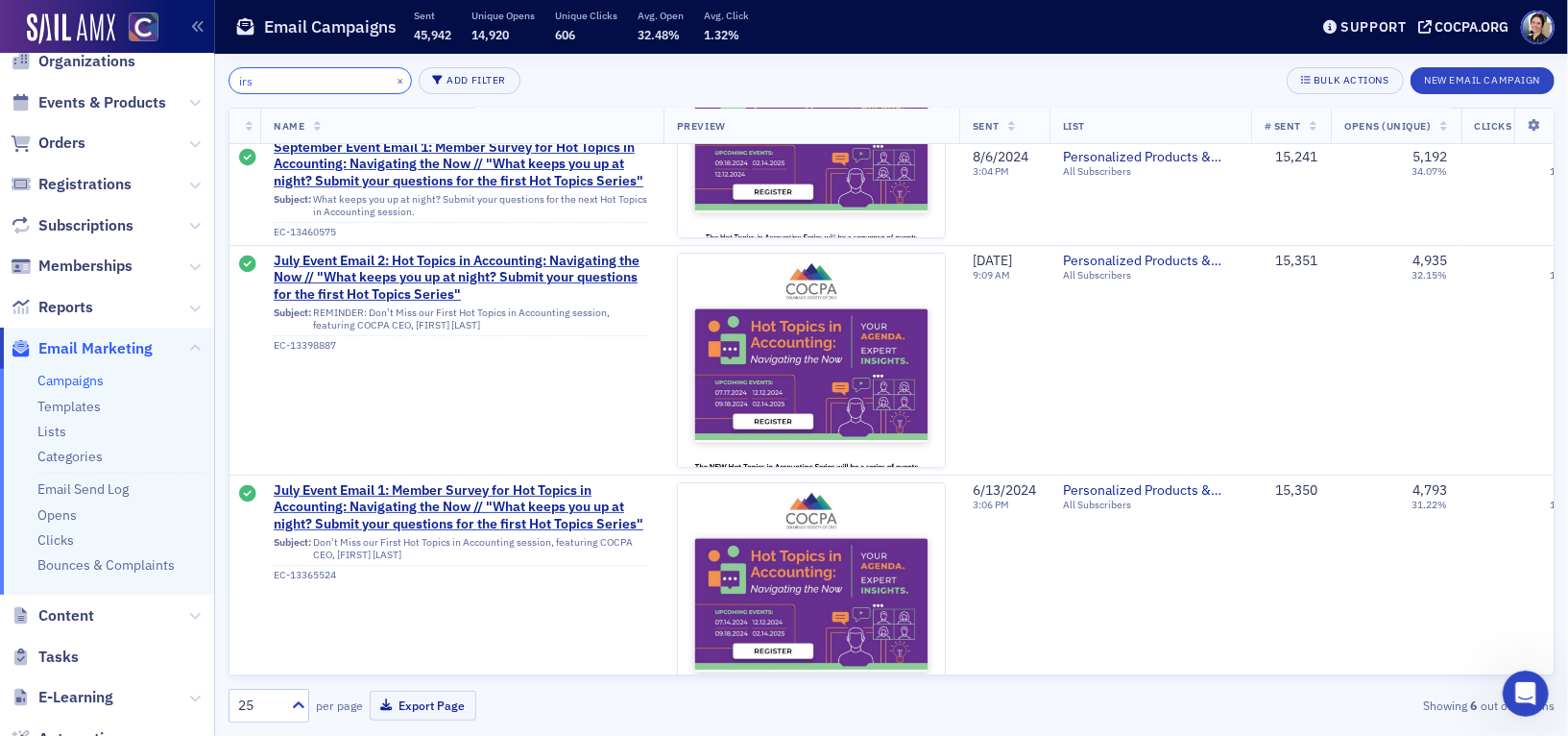 scroll, scrollTop: 0, scrollLeft: 0, axis: both 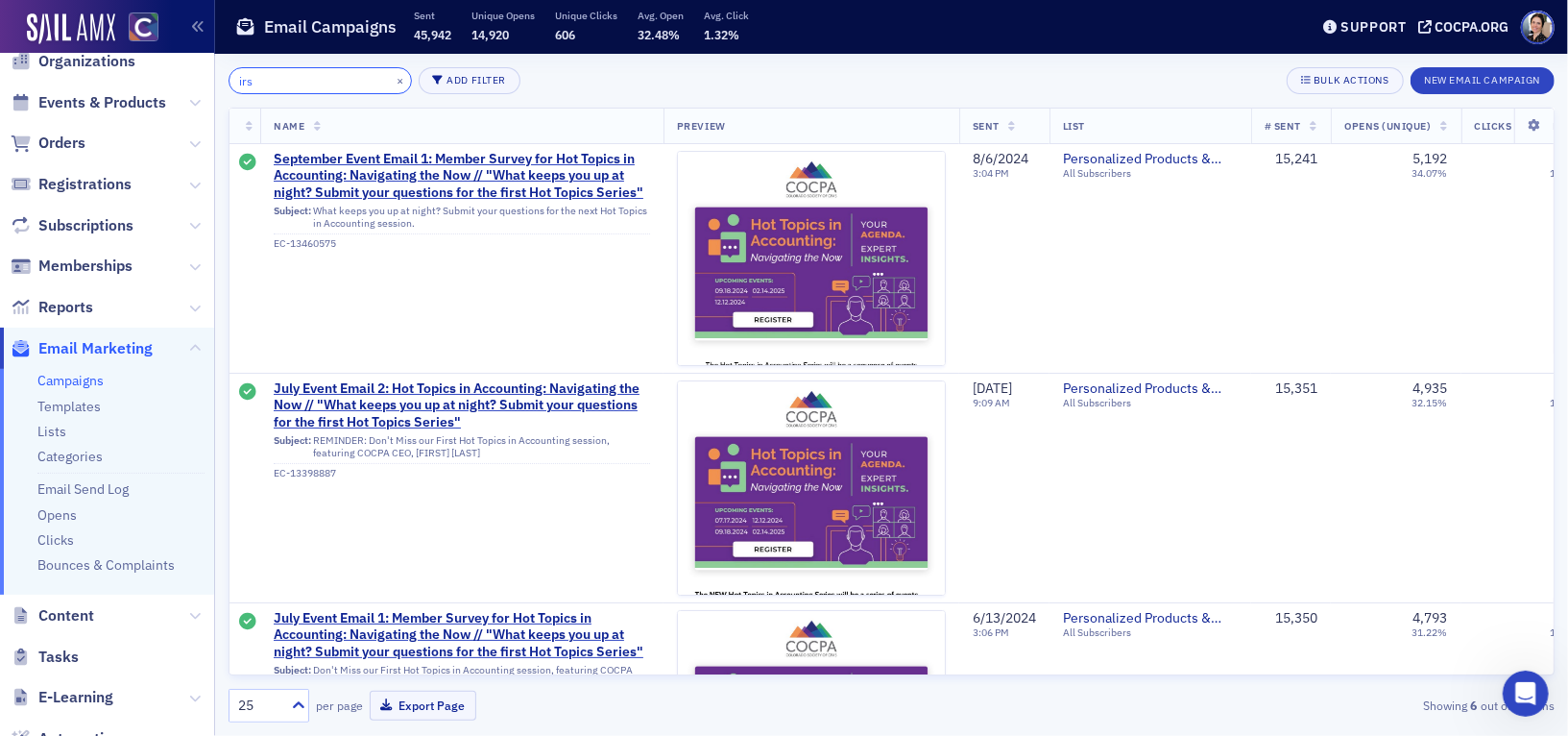 drag, startPoint x: 257, startPoint y: 80, endPoint x: 217, endPoint y: 79, distance: 40.0125 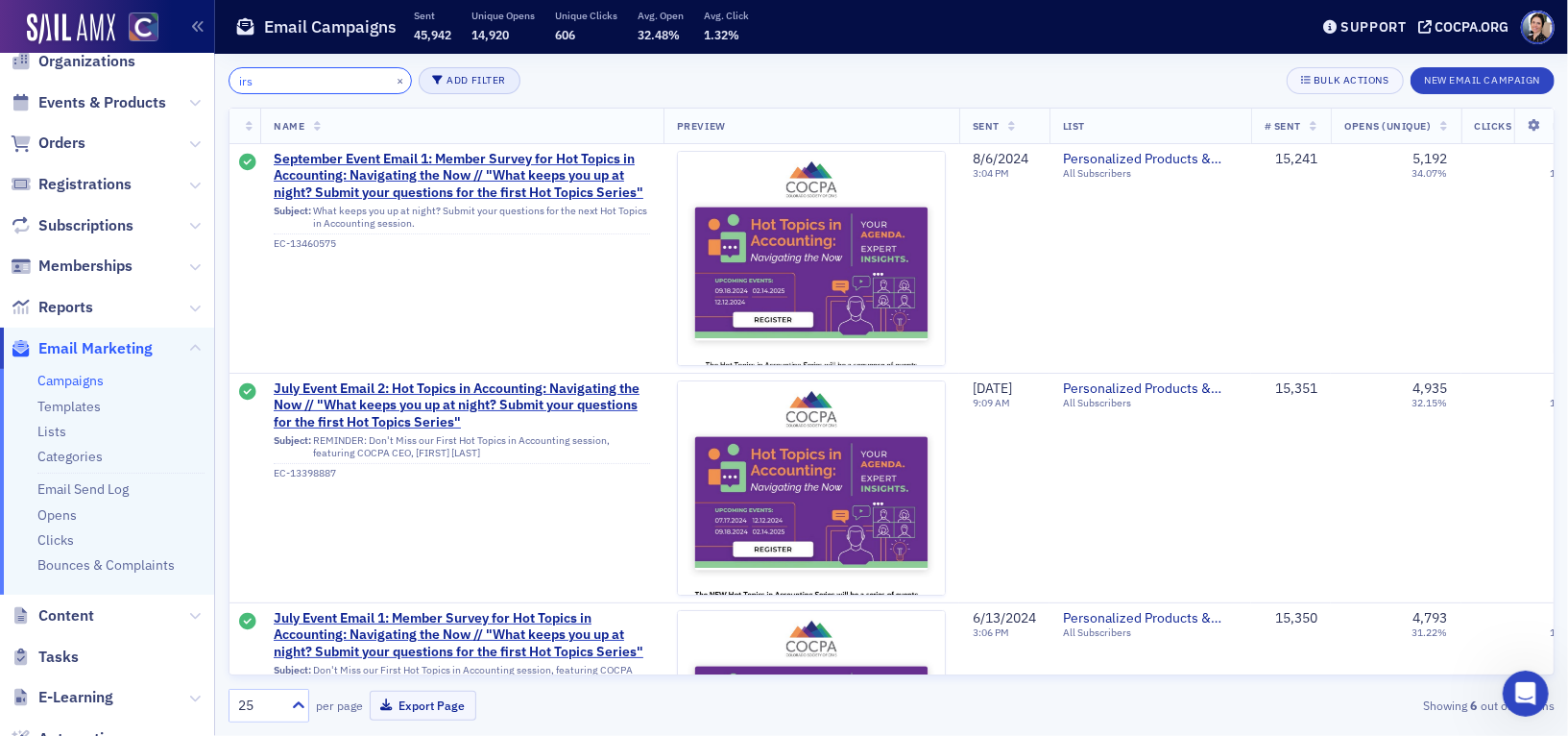 type 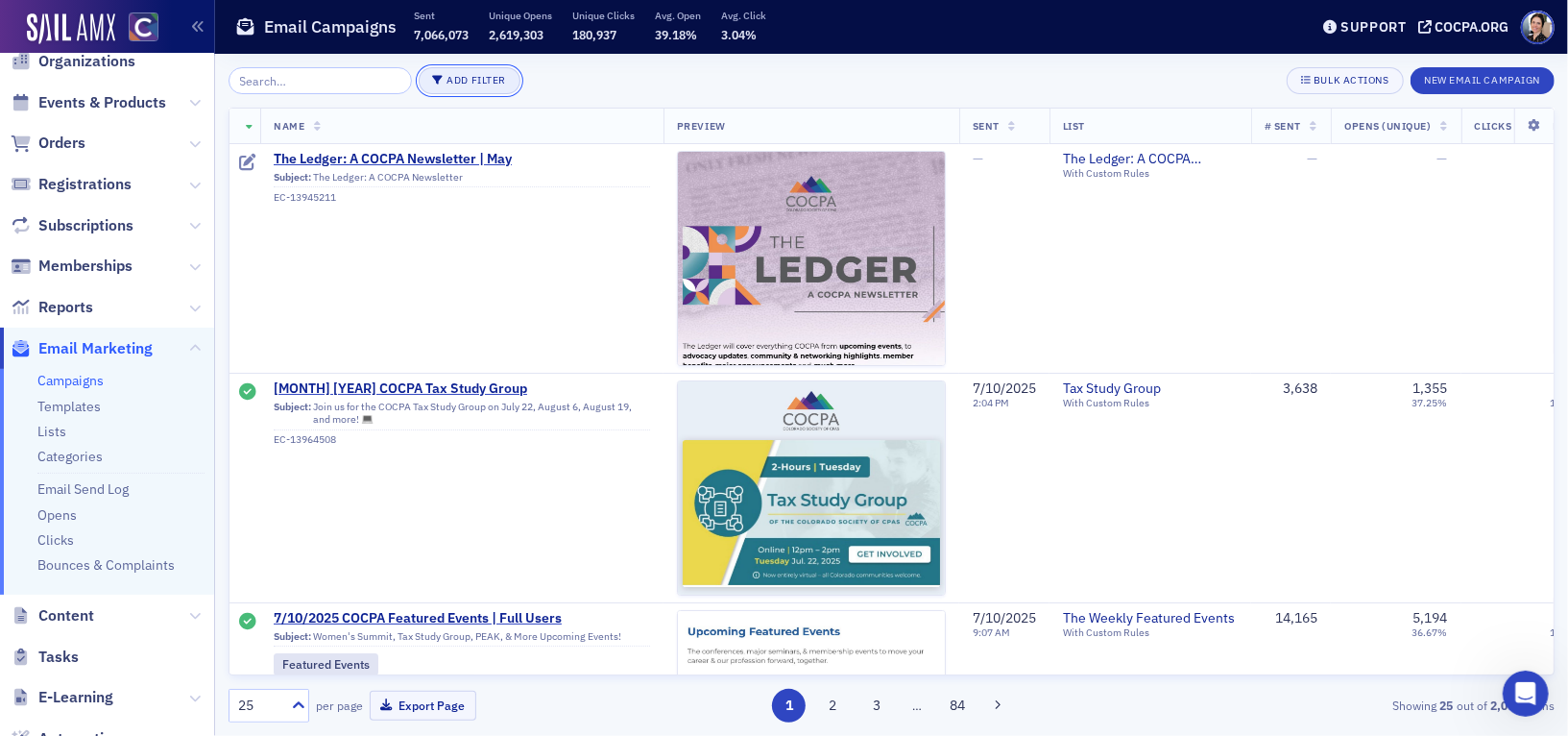 click on "Add Filter" 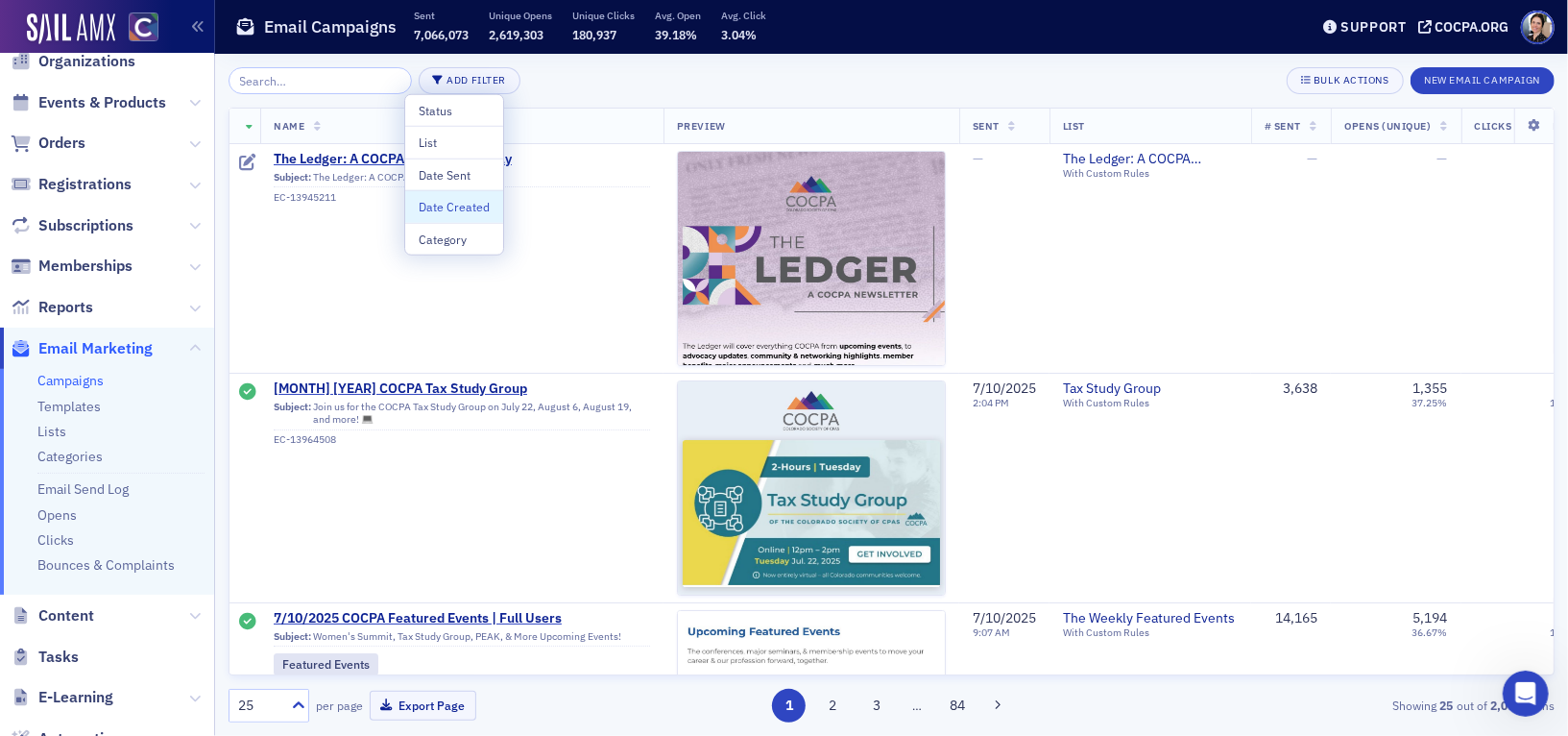 click on "Date Created" at bounding box center (454, 207) 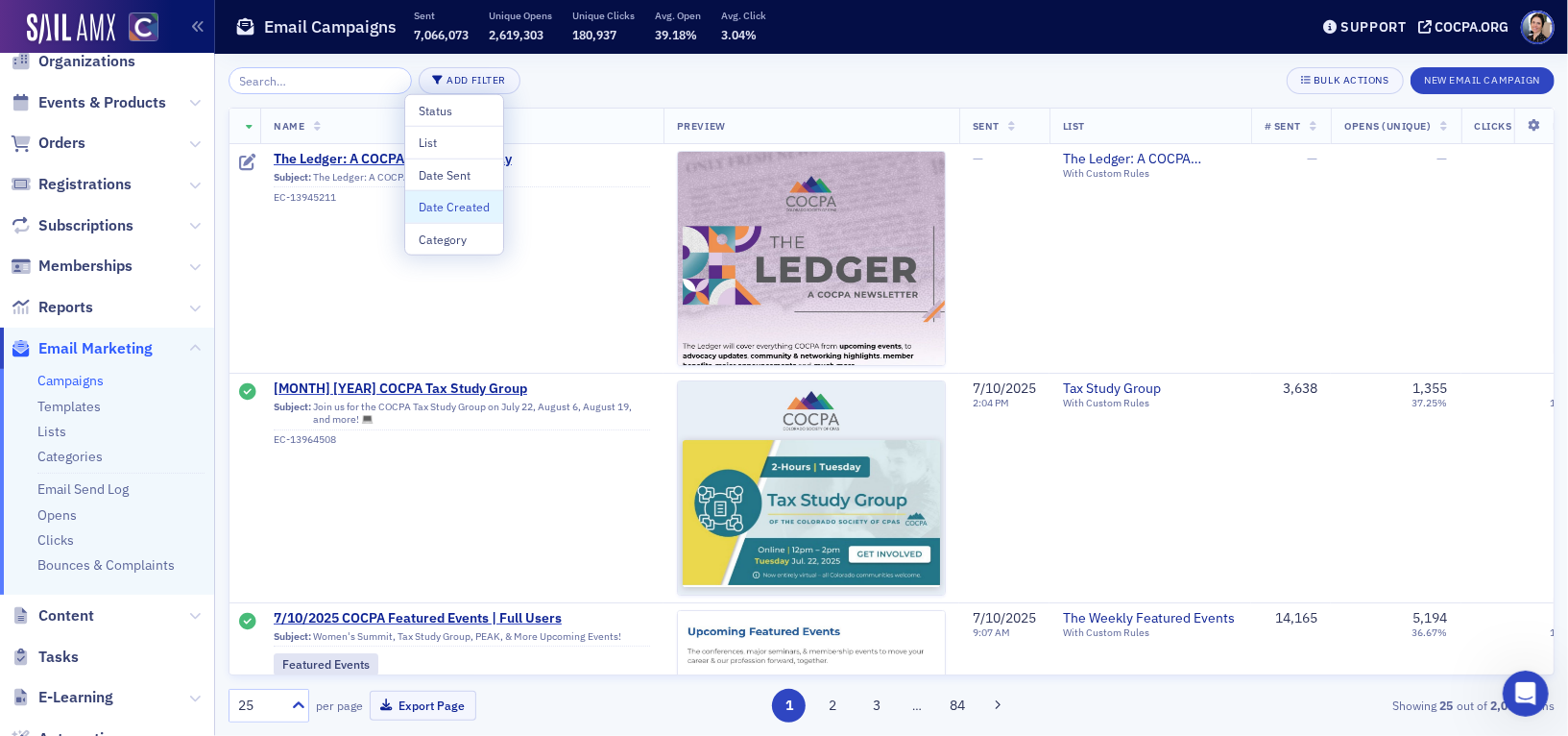 select on "6" 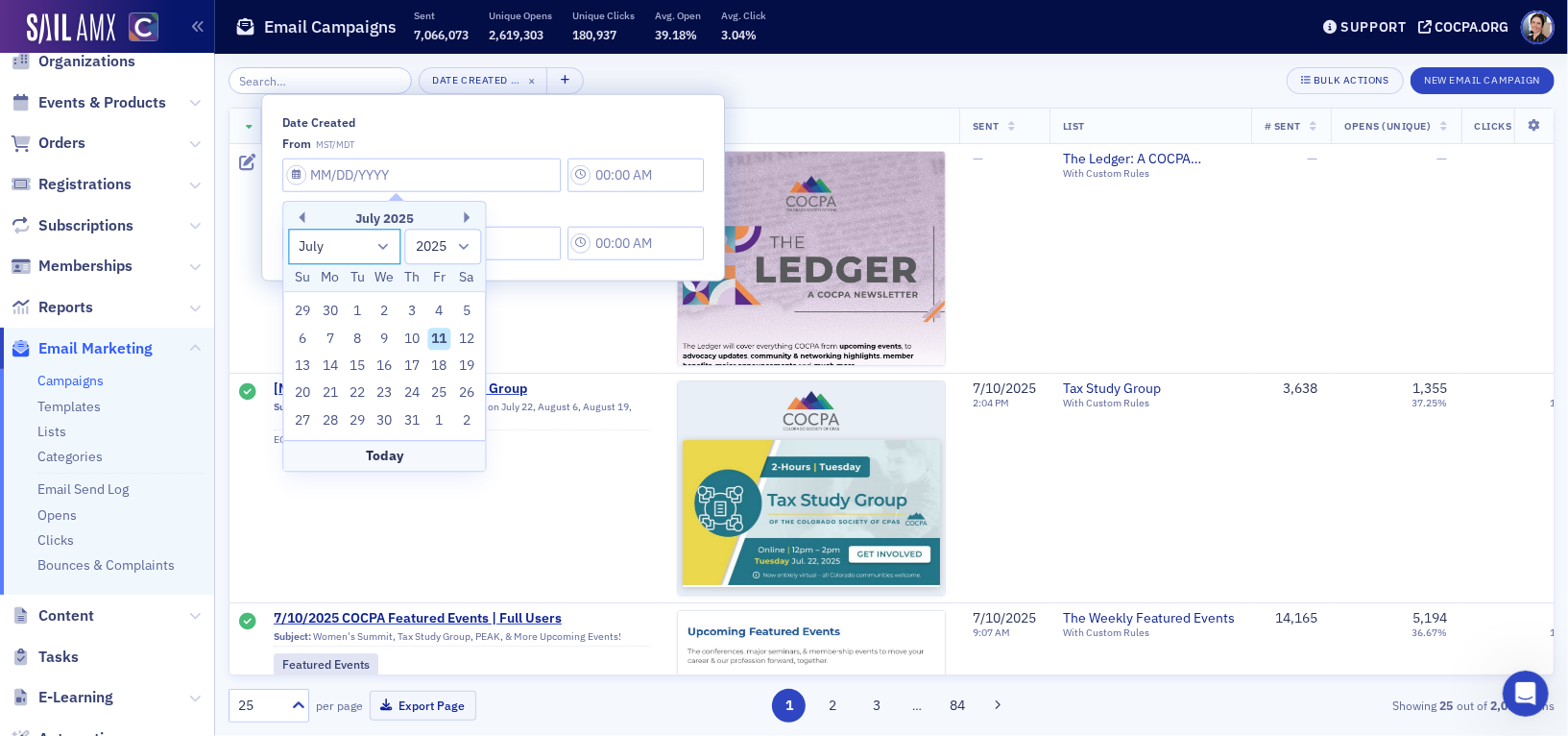 click on "January February March April May June July August September October November December" at bounding box center [345, 246] 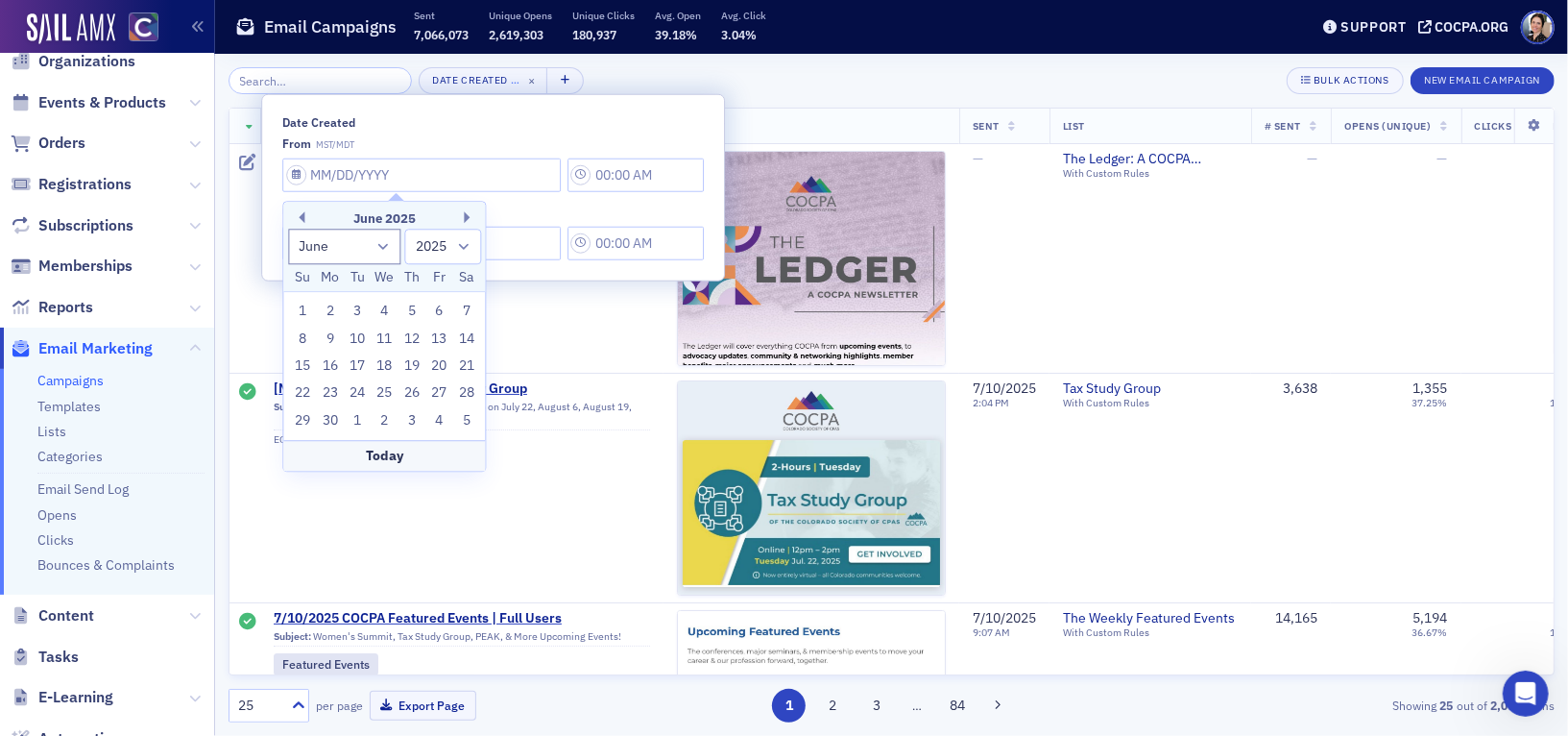 drag, startPoint x: 304, startPoint y: 309, endPoint x: 330, endPoint y: 258, distance: 57.24509 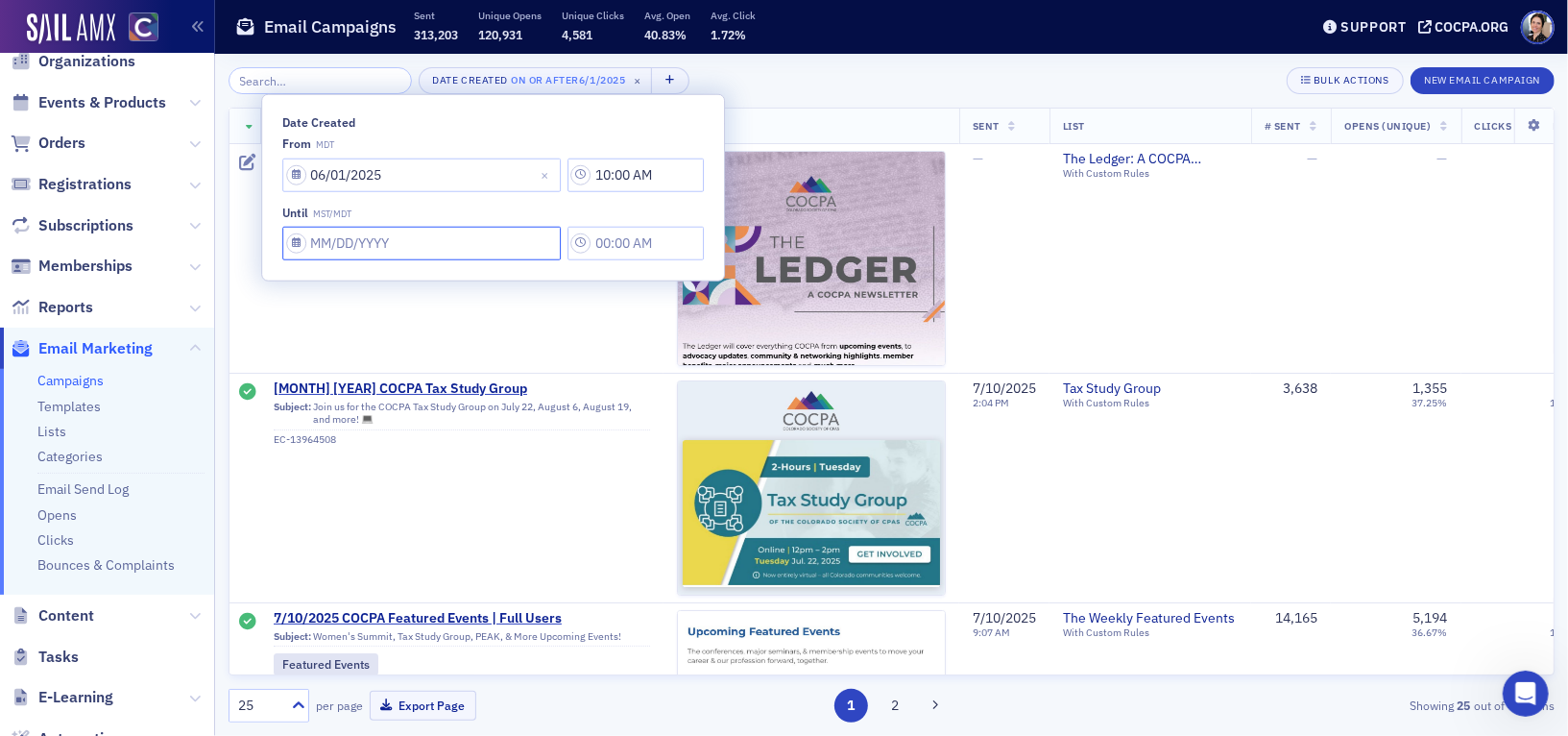 select on "6" 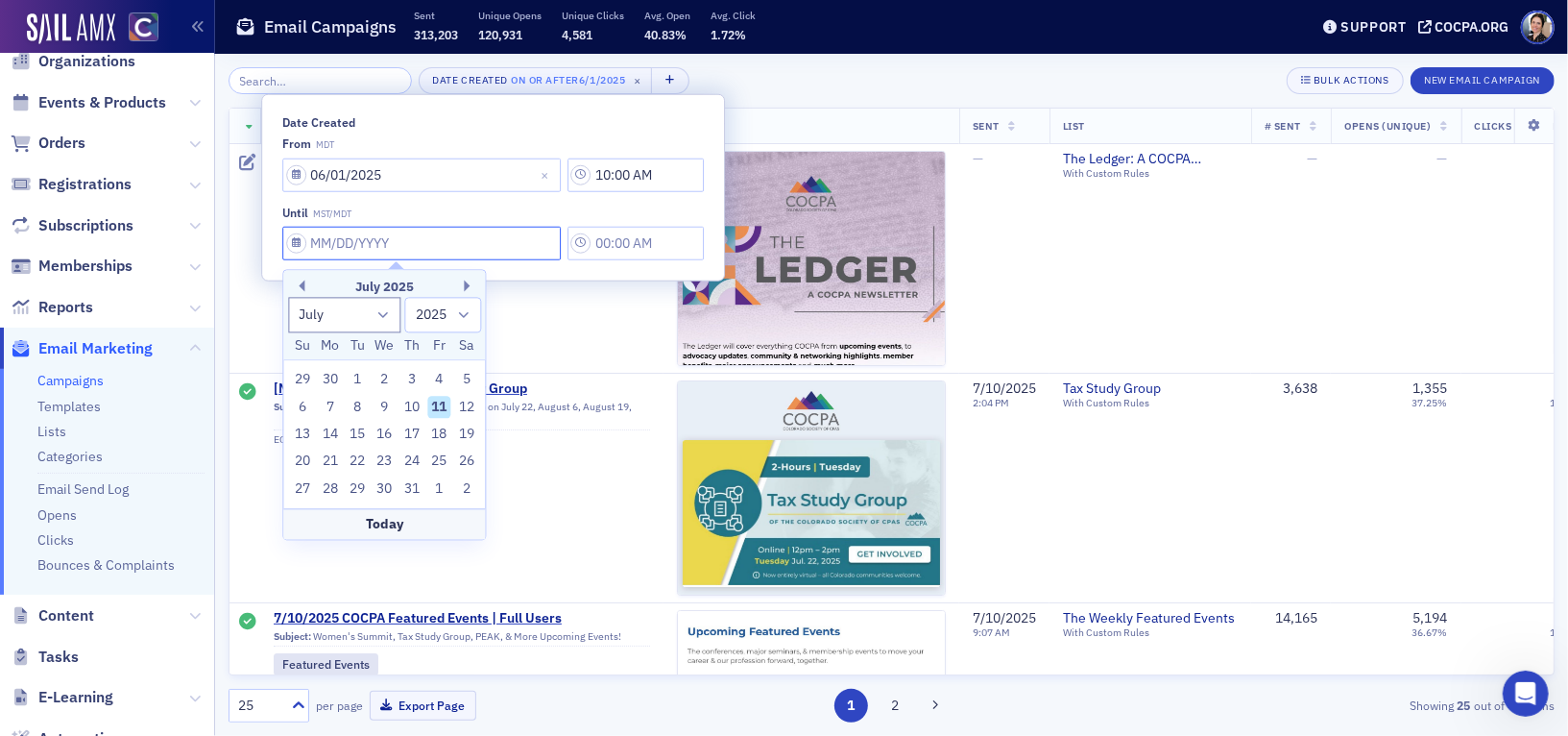 click on "Date Created" at bounding box center (422, 243) 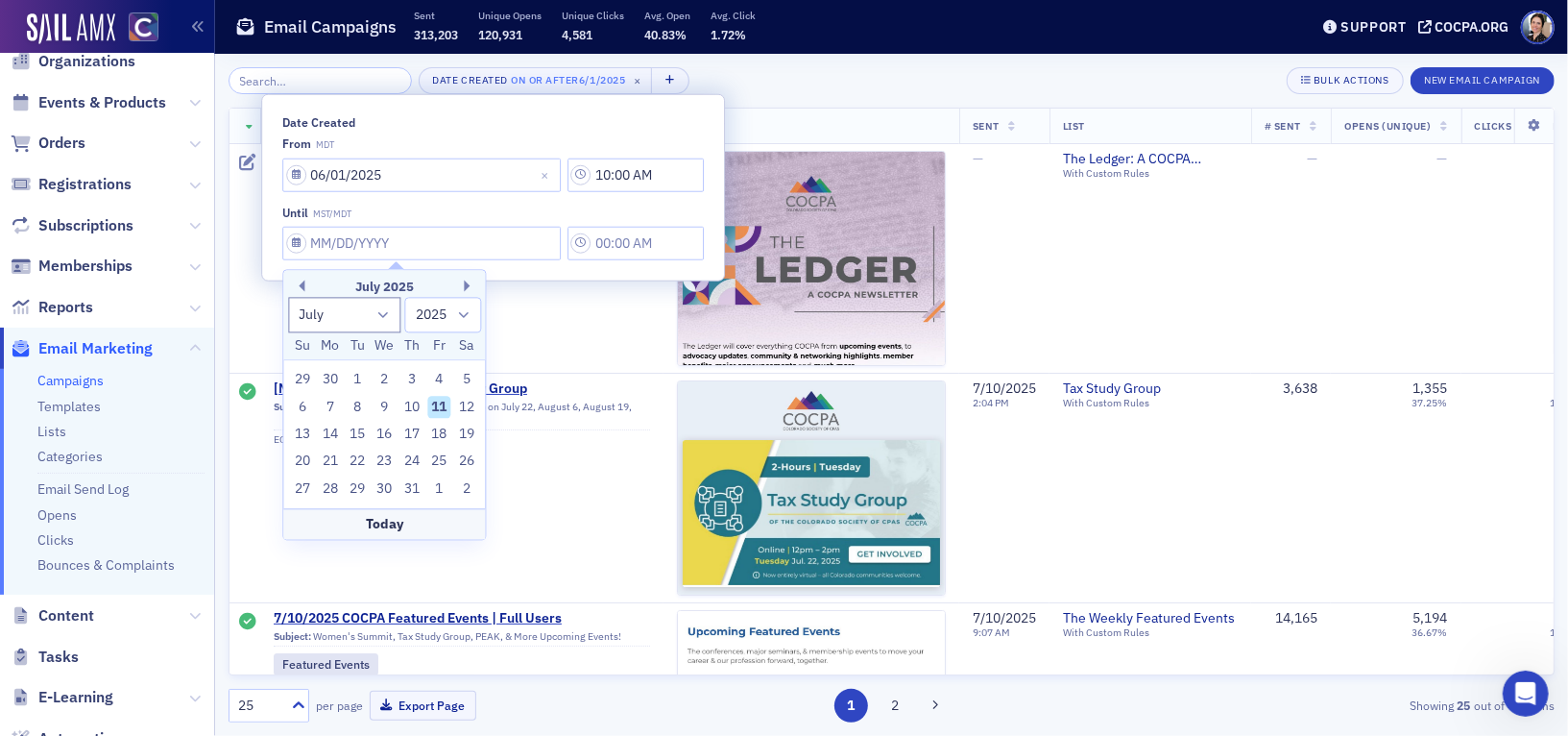 click on "11" at bounding box center (439, 407) 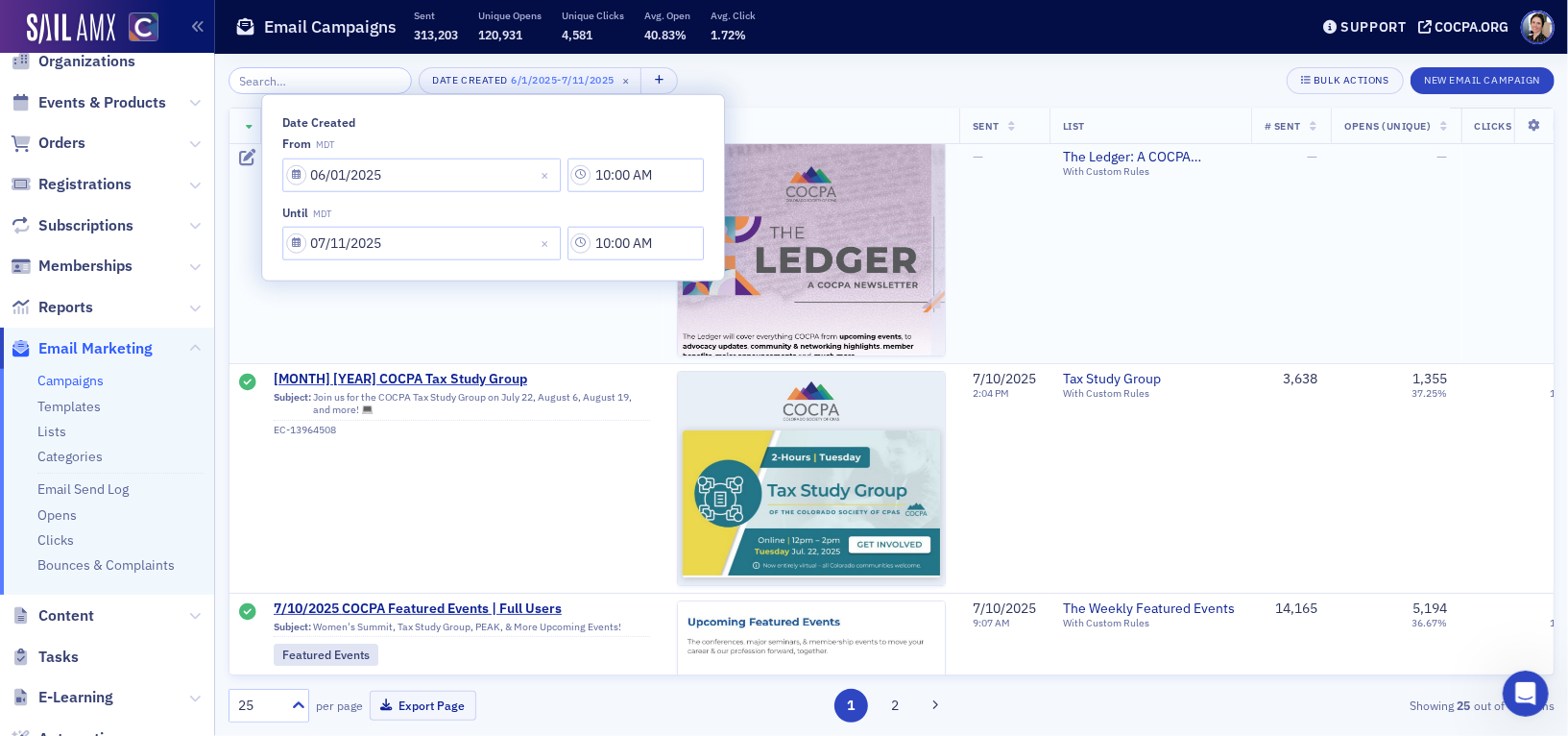 scroll, scrollTop: 0, scrollLeft: 0, axis: both 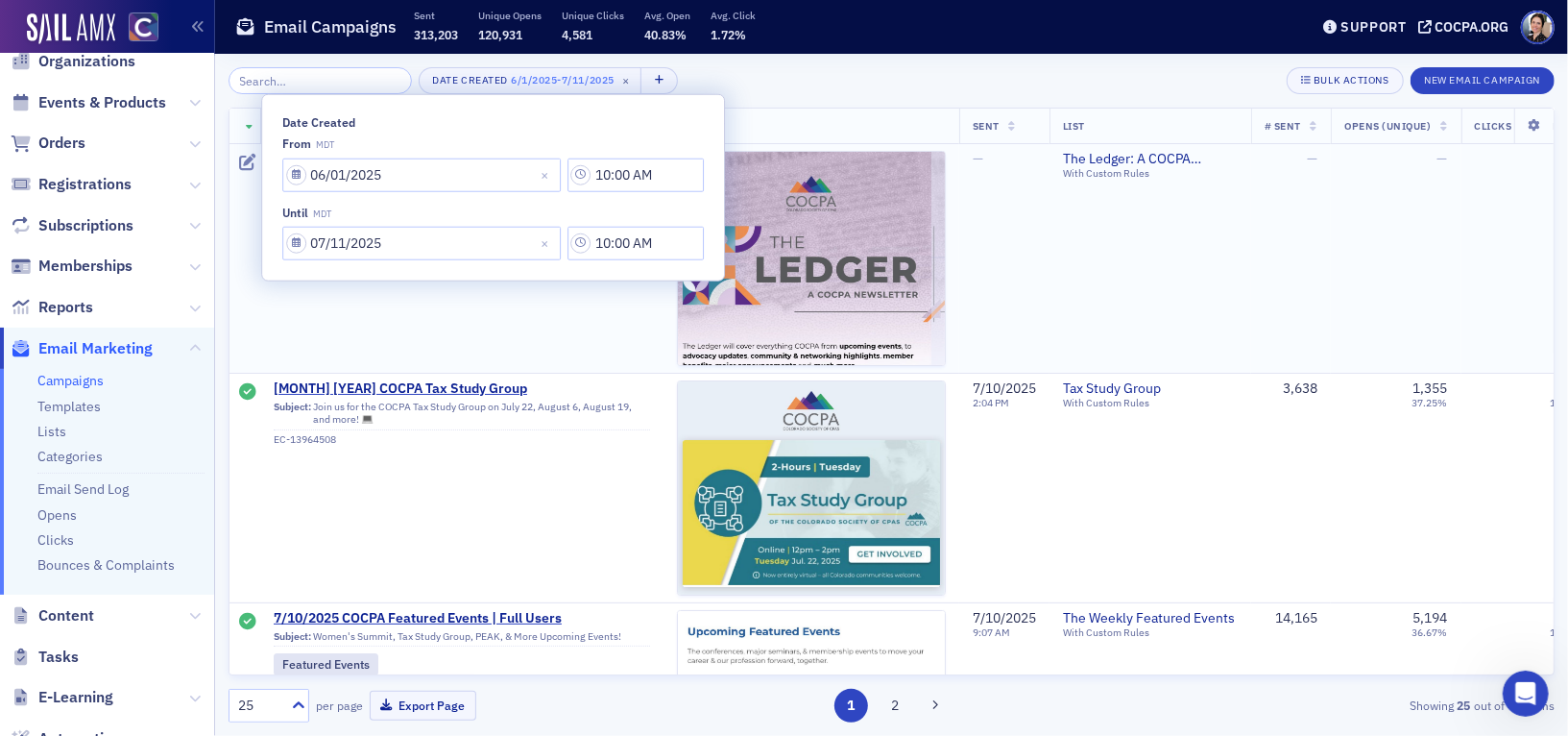 drag, startPoint x: 449, startPoint y: 346, endPoint x: 434, endPoint y: 332, distance: 20.518285 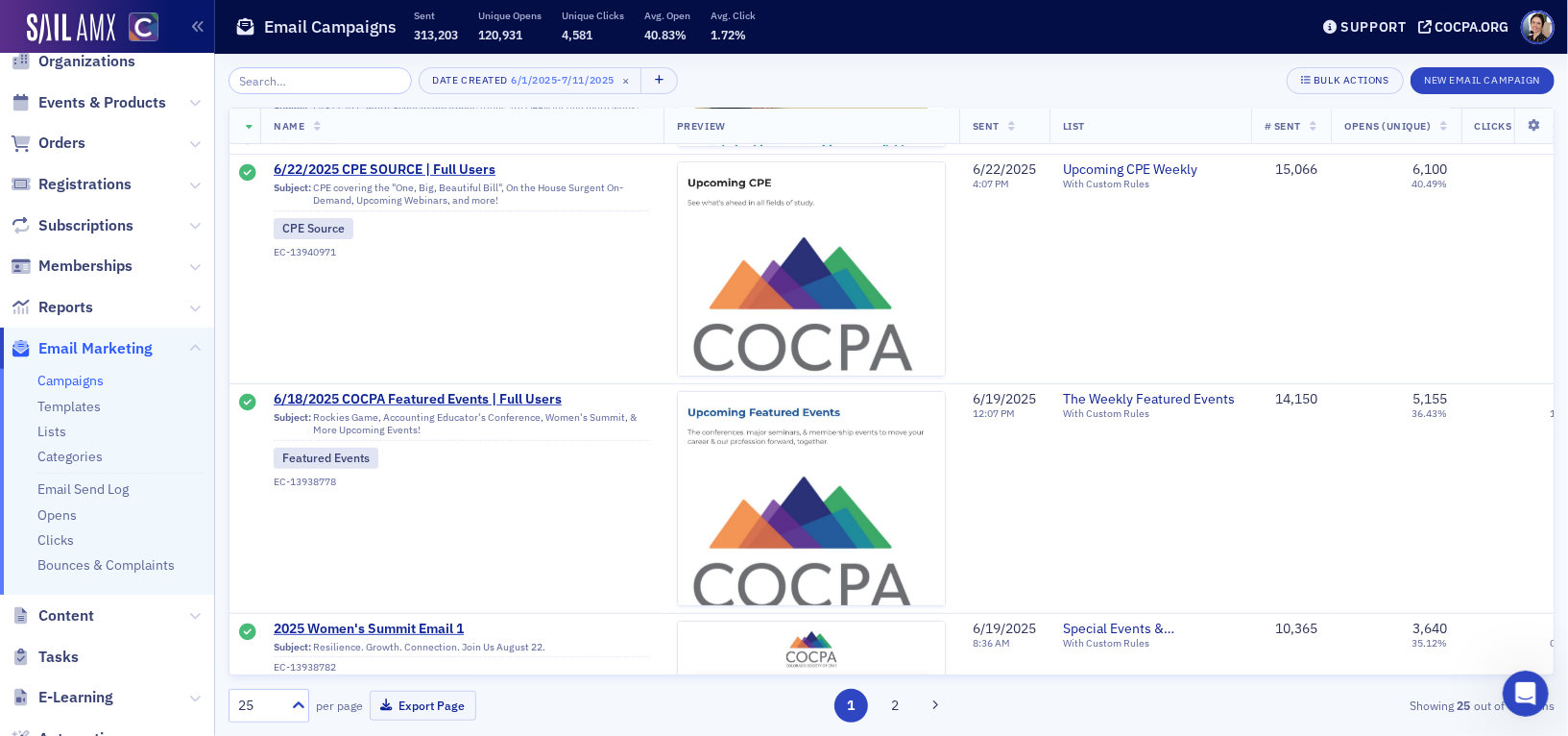 scroll, scrollTop: 5211, scrollLeft: 0, axis: vertical 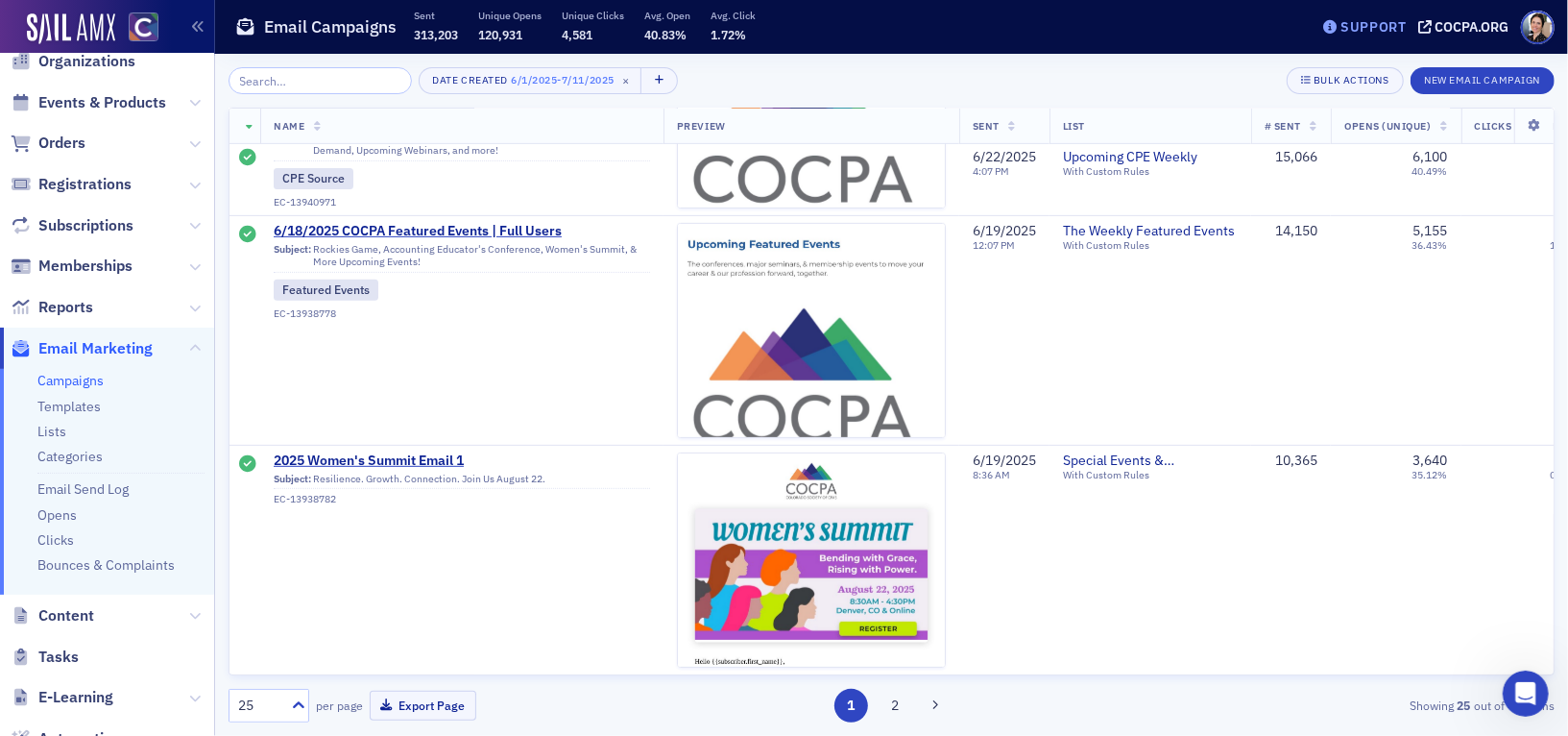 click on "Support" 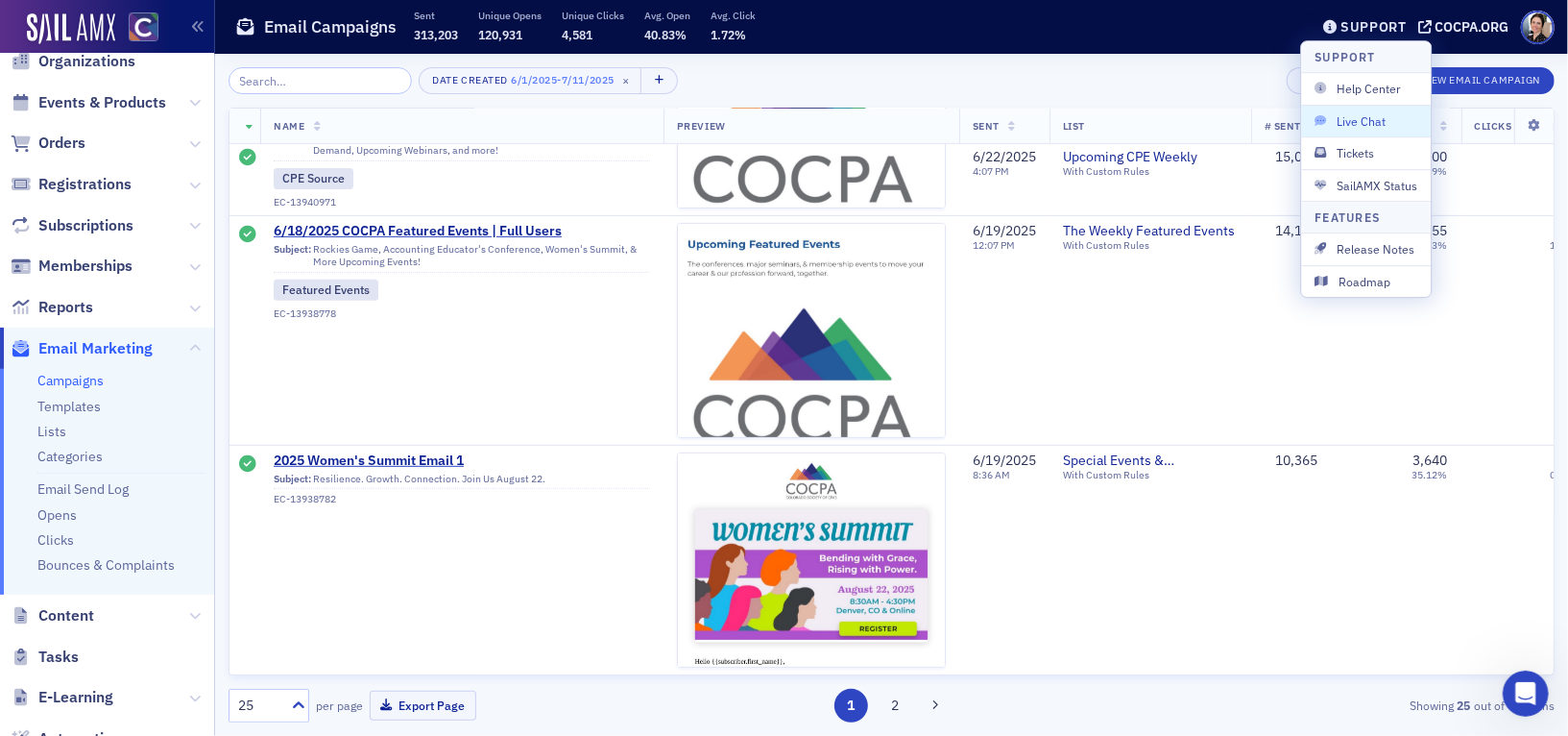 click on "Live Chat" at bounding box center (1365, 121) 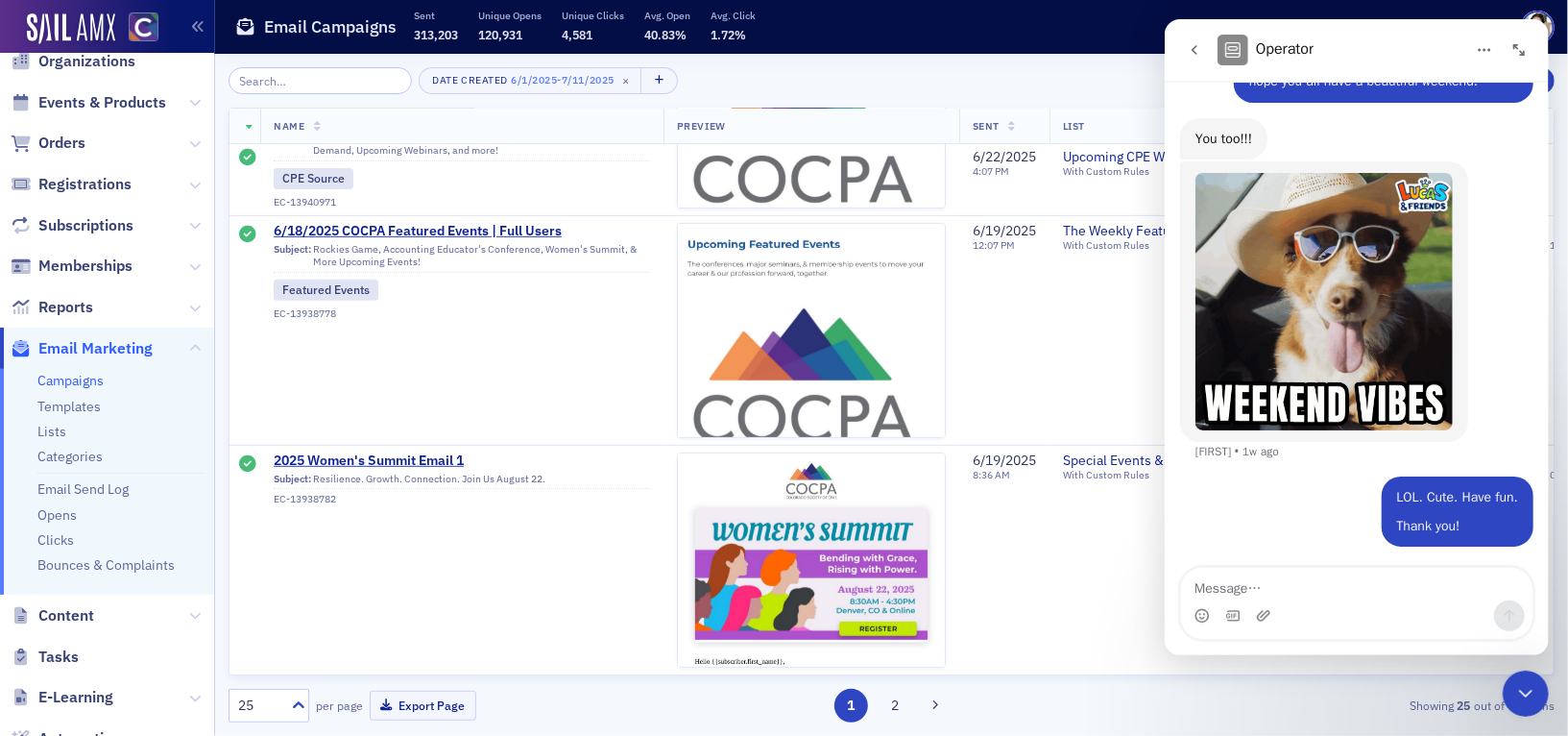 scroll, scrollTop: 3592, scrollLeft: 0, axis: vertical 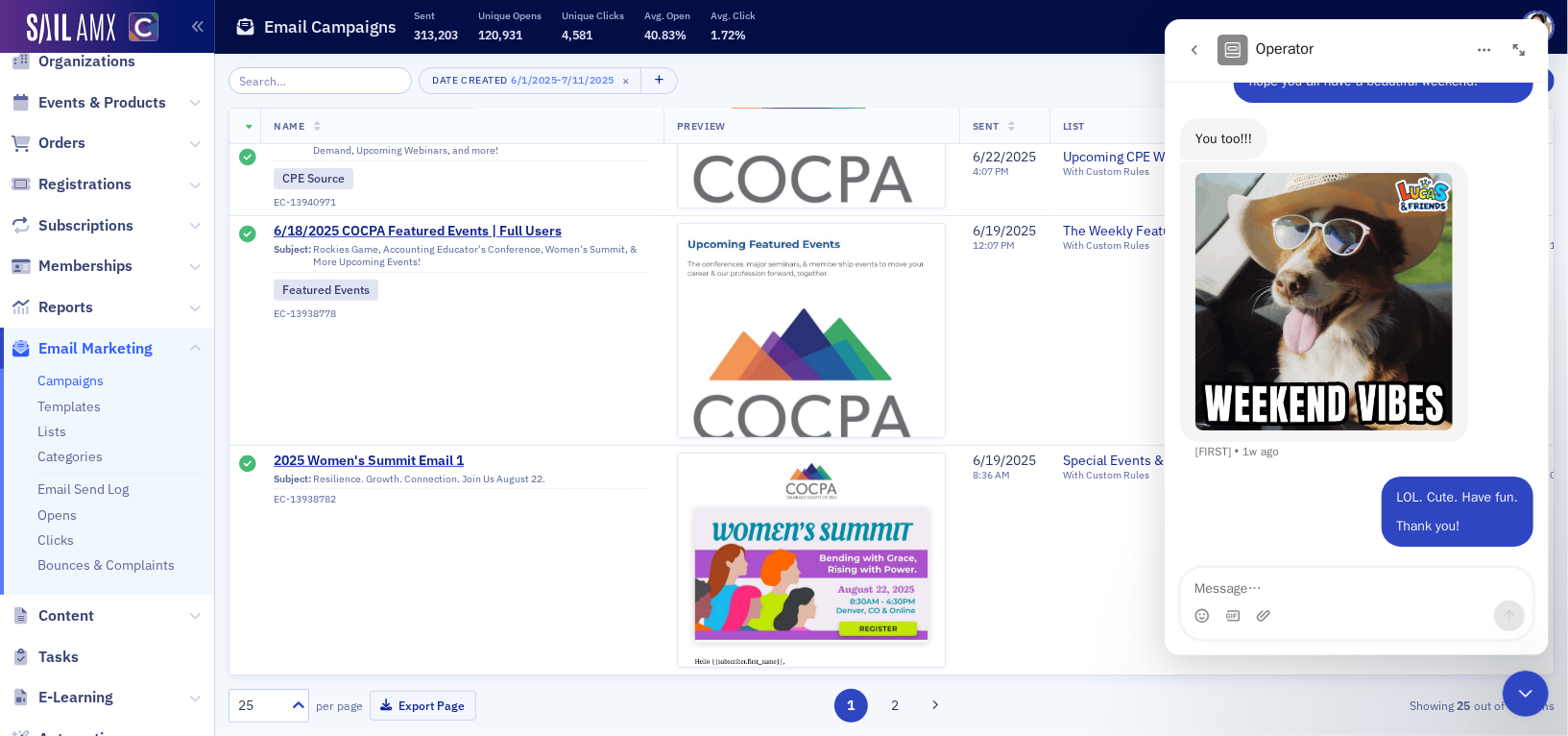 click 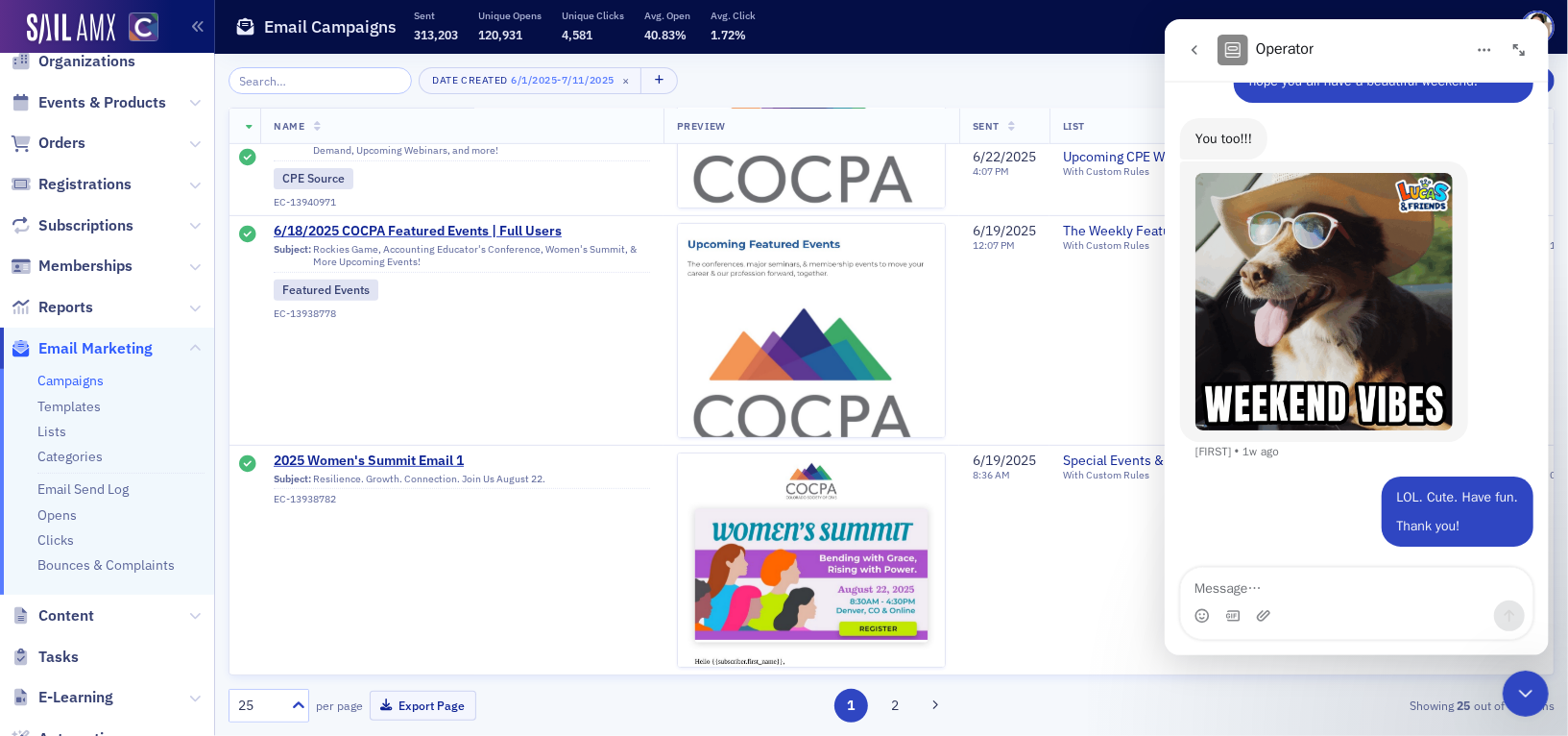 scroll, scrollTop: 0, scrollLeft: 0, axis: both 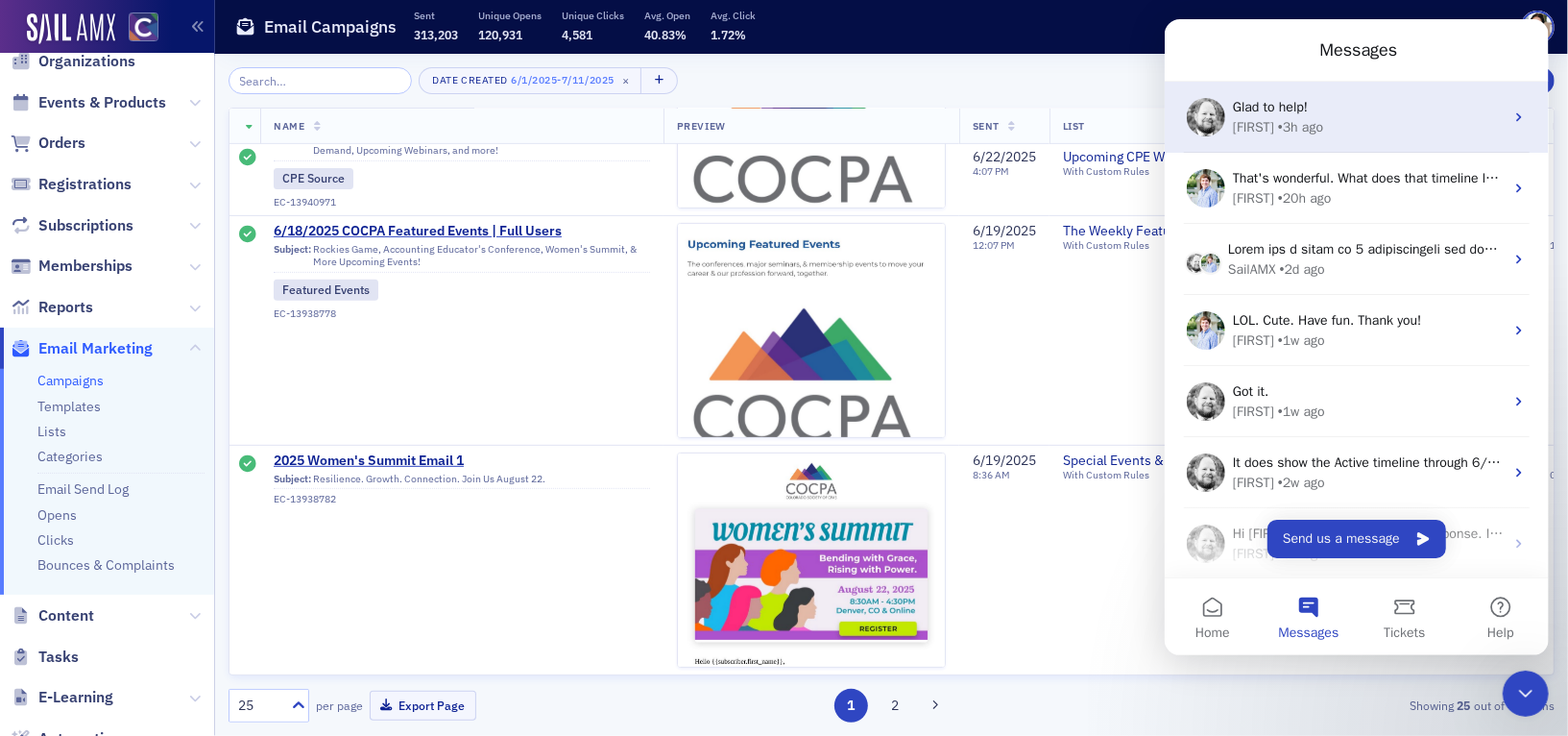 click on "•  3h ago" at bounding box center [1299, 127] 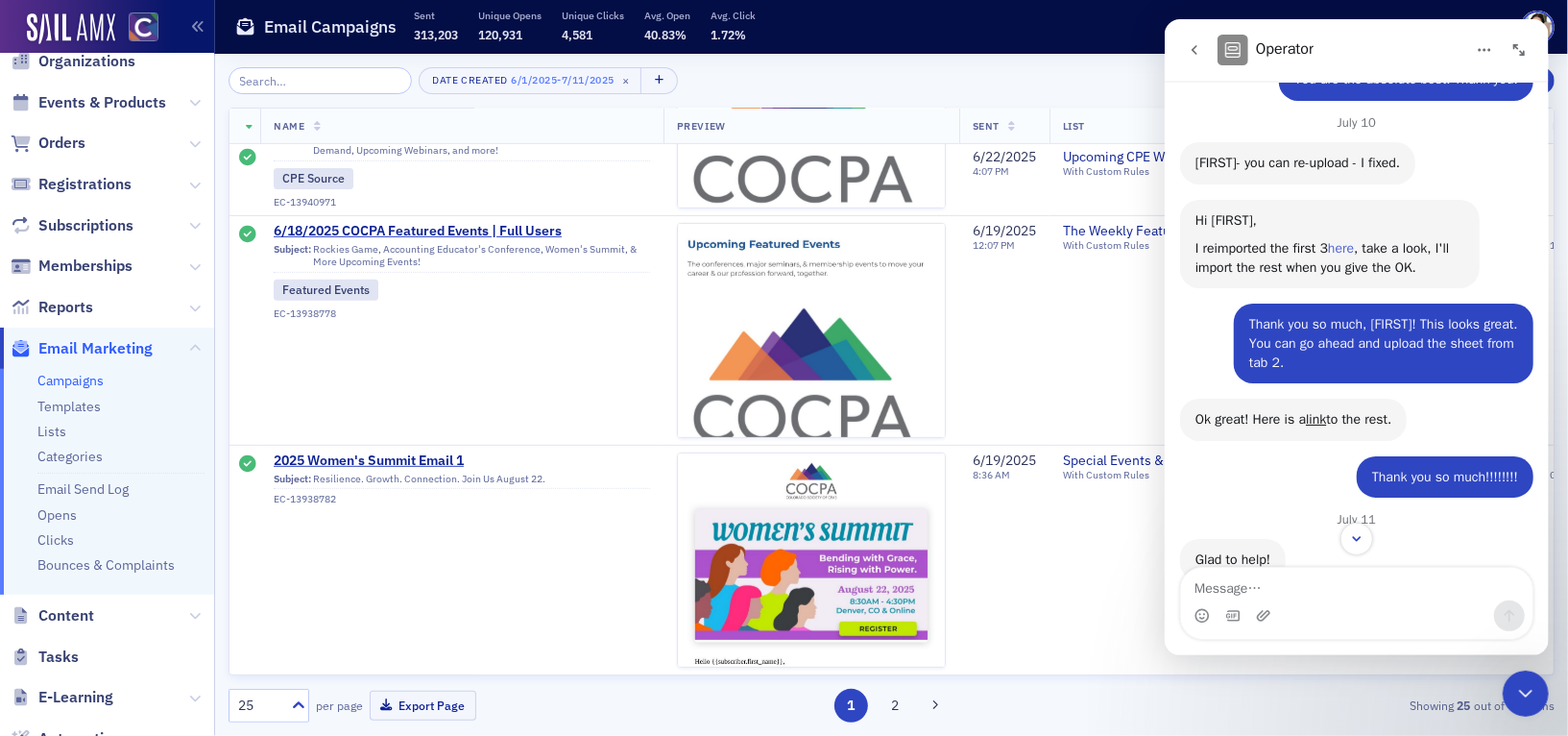 scroll, scrollTop: 1117, scrollLeft: 0, axis: vertical 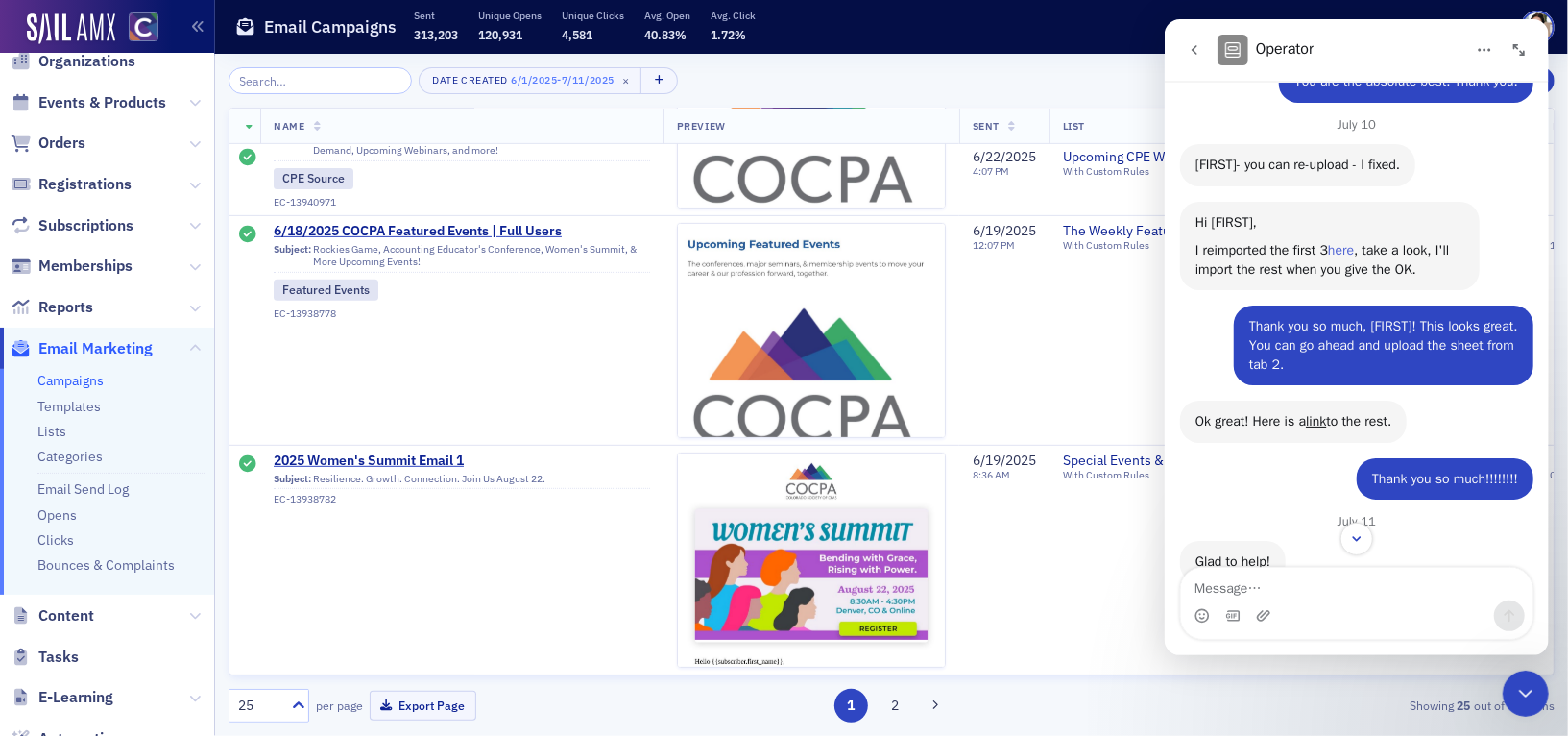 click on "here" at bounding box center (1339, 250) 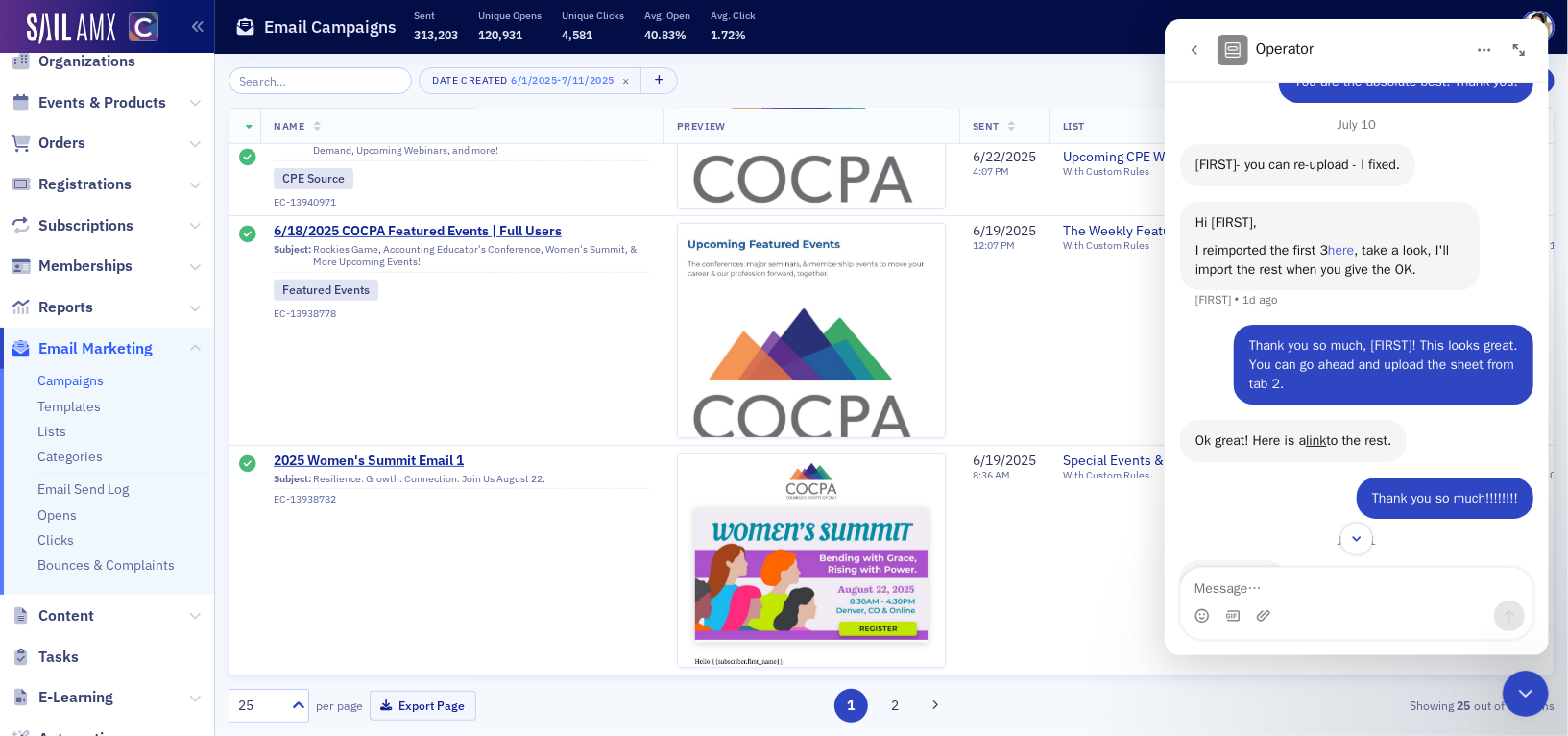 scroll, scrollTop: 1122, scrollLeft: 0, axis: vertical 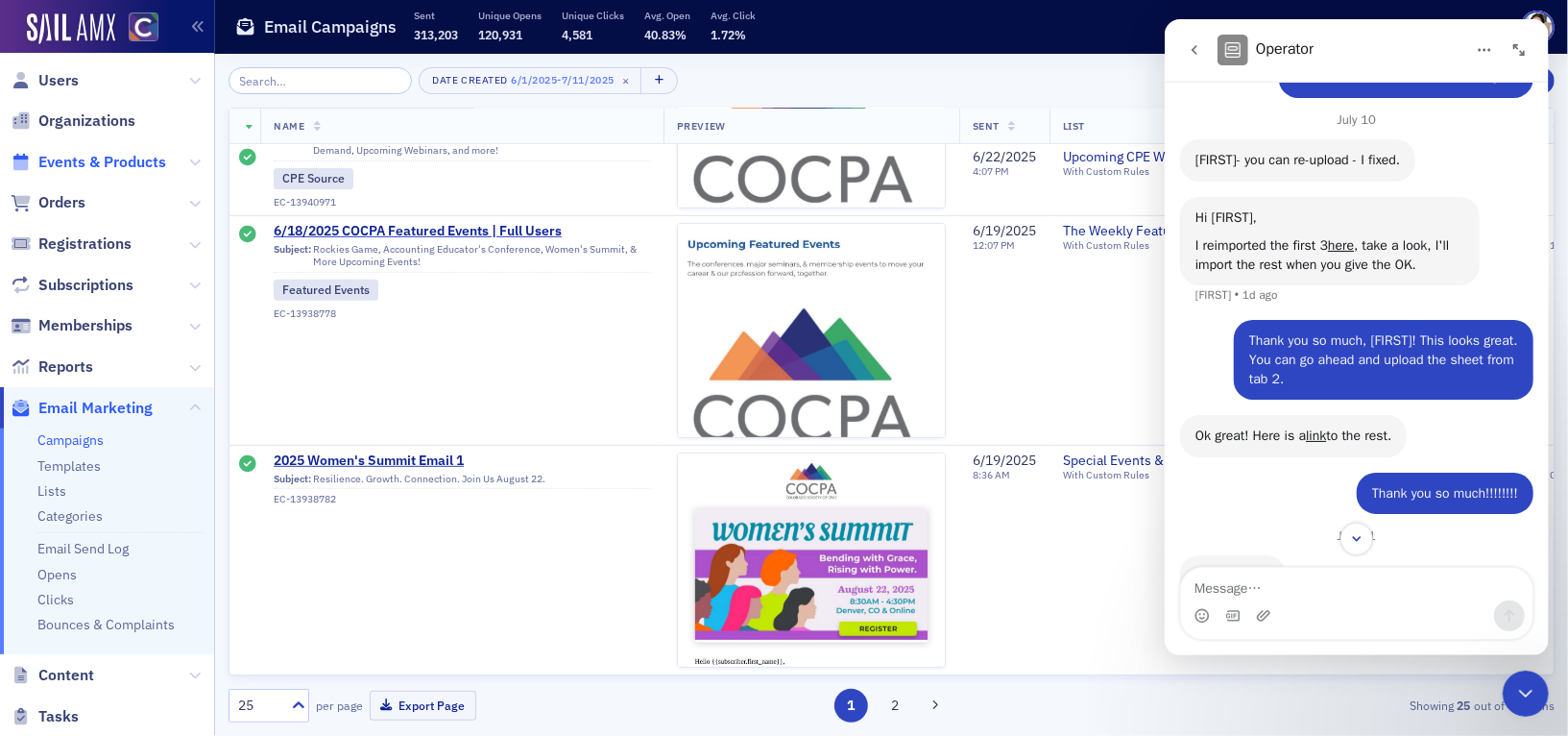 click on "Events & Products" 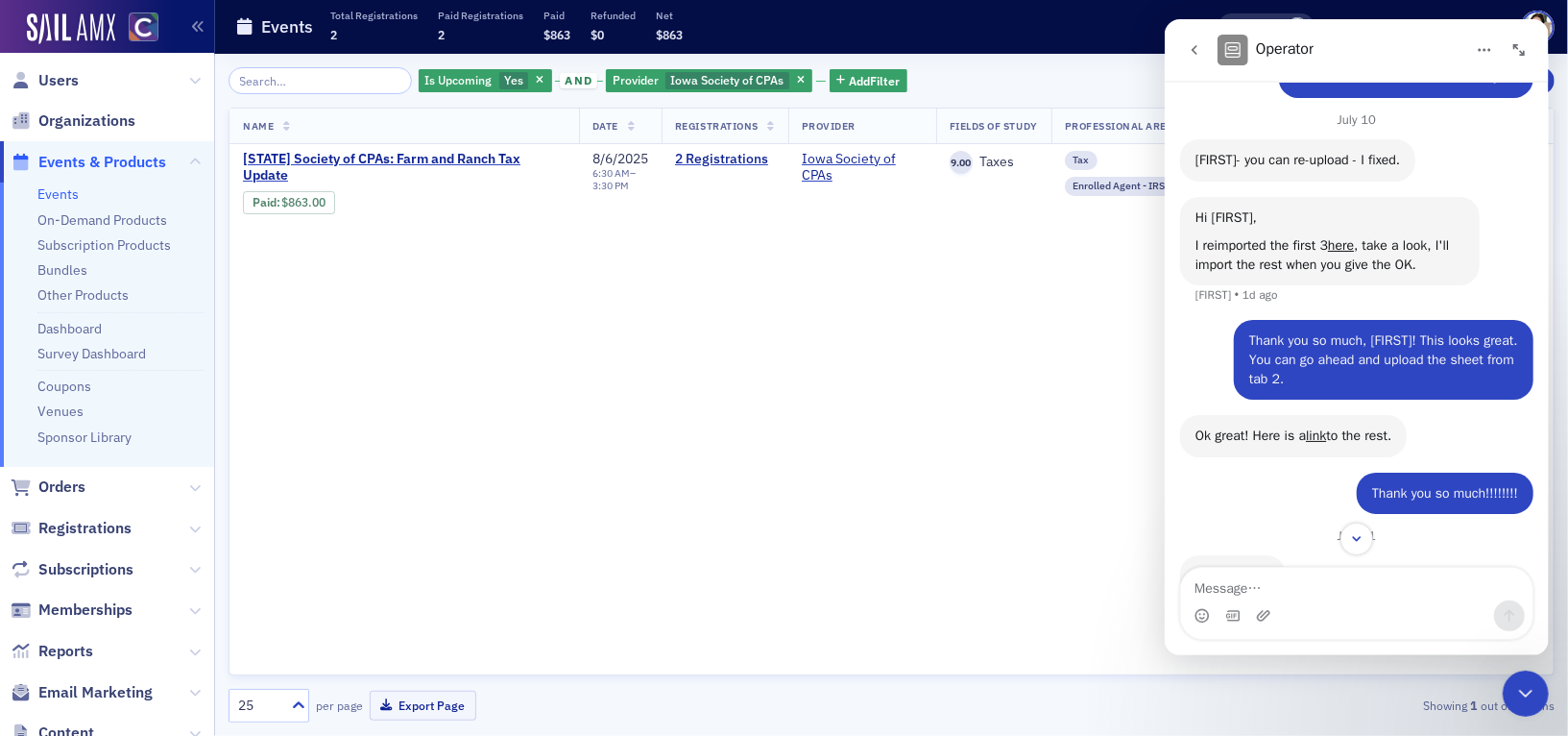 drag, startPoint x: 1524, startPoint y: 686, endPoint x: 1514, endPoint y: 684, distance: 10.198039 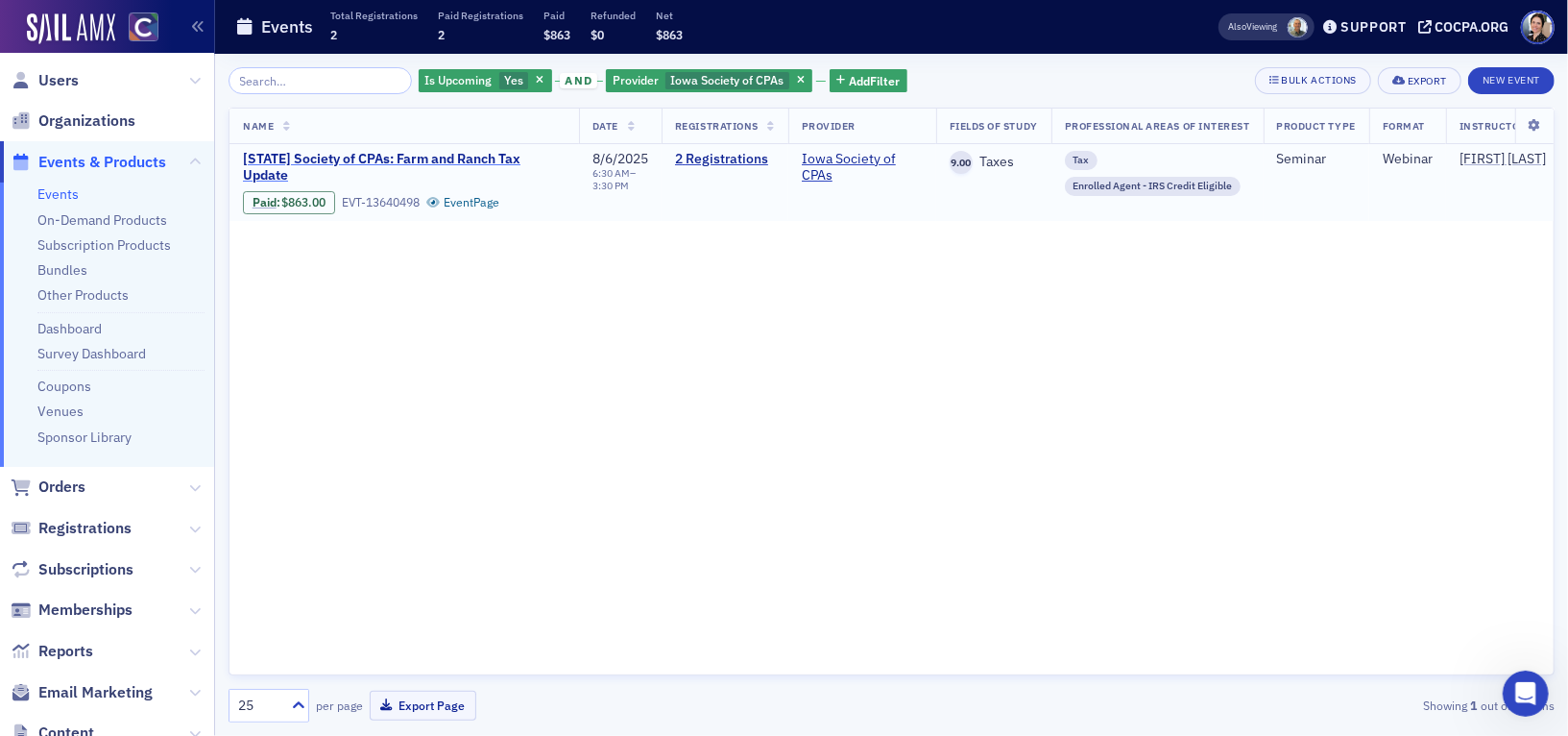 drag, startPoint x: 436, startPoint y: 150, endPoint x: 491, endPoint y: 164, distance: 56.753854 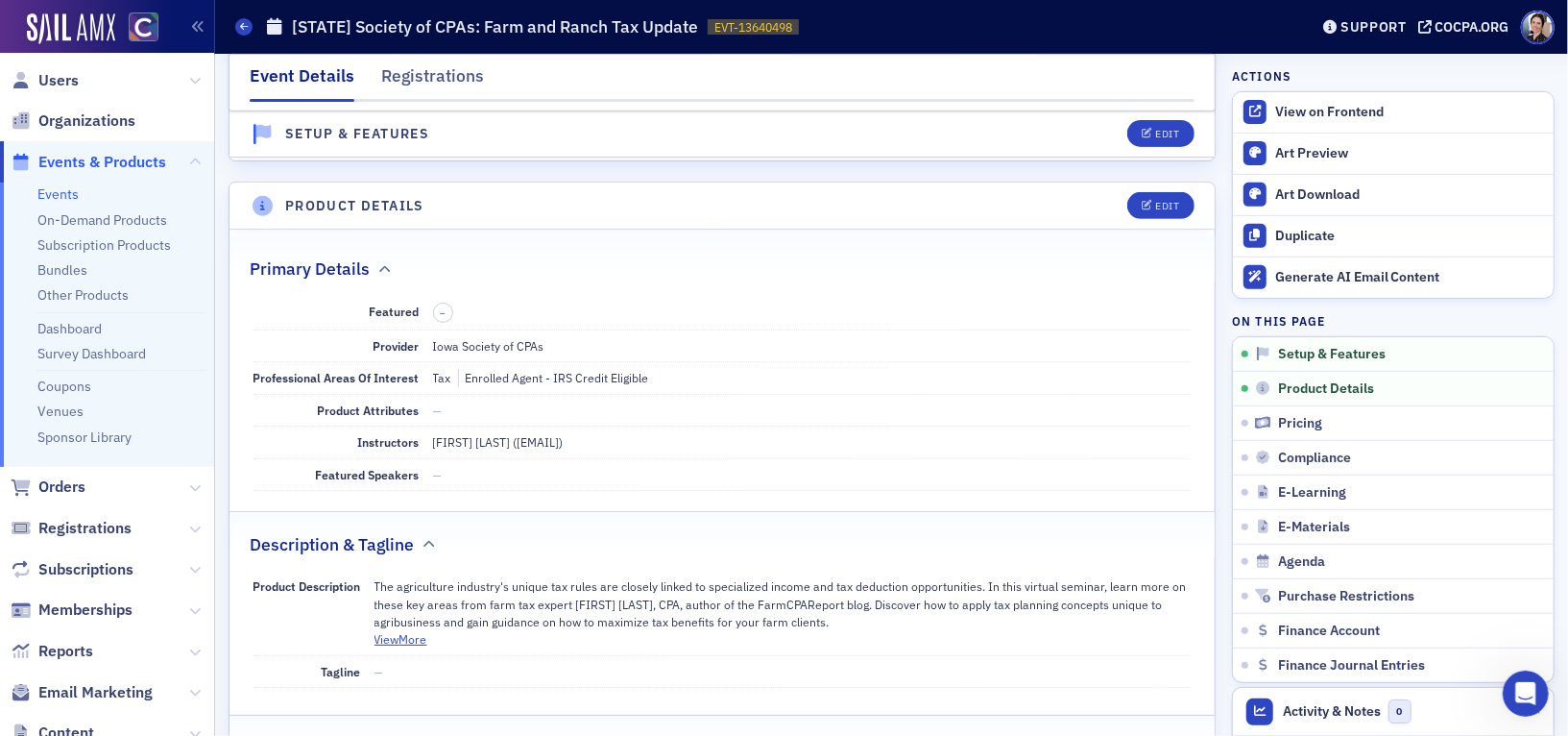 scroll, scrollTop: 467, scrollLeft: 0, axis: vertical 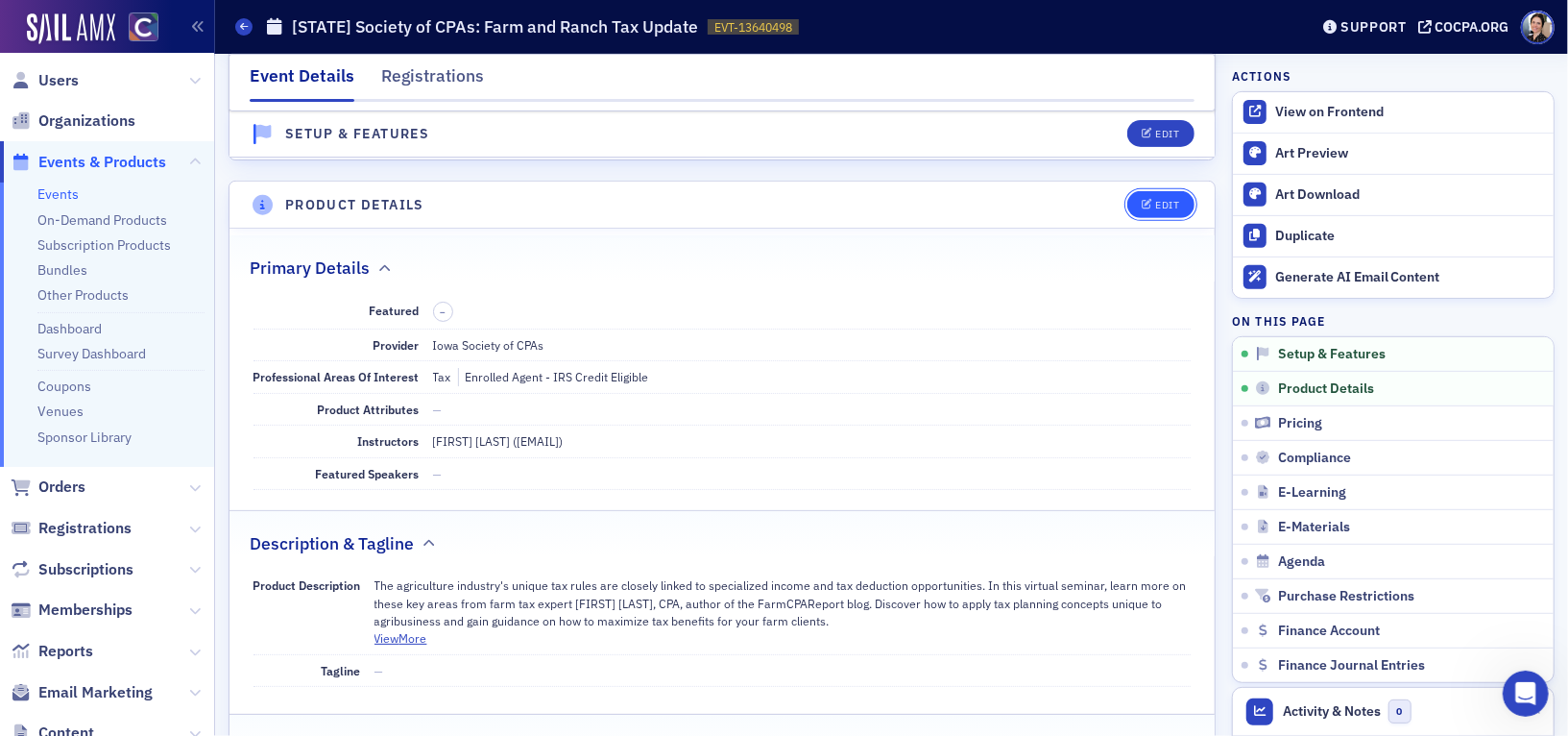 click on "Edit" 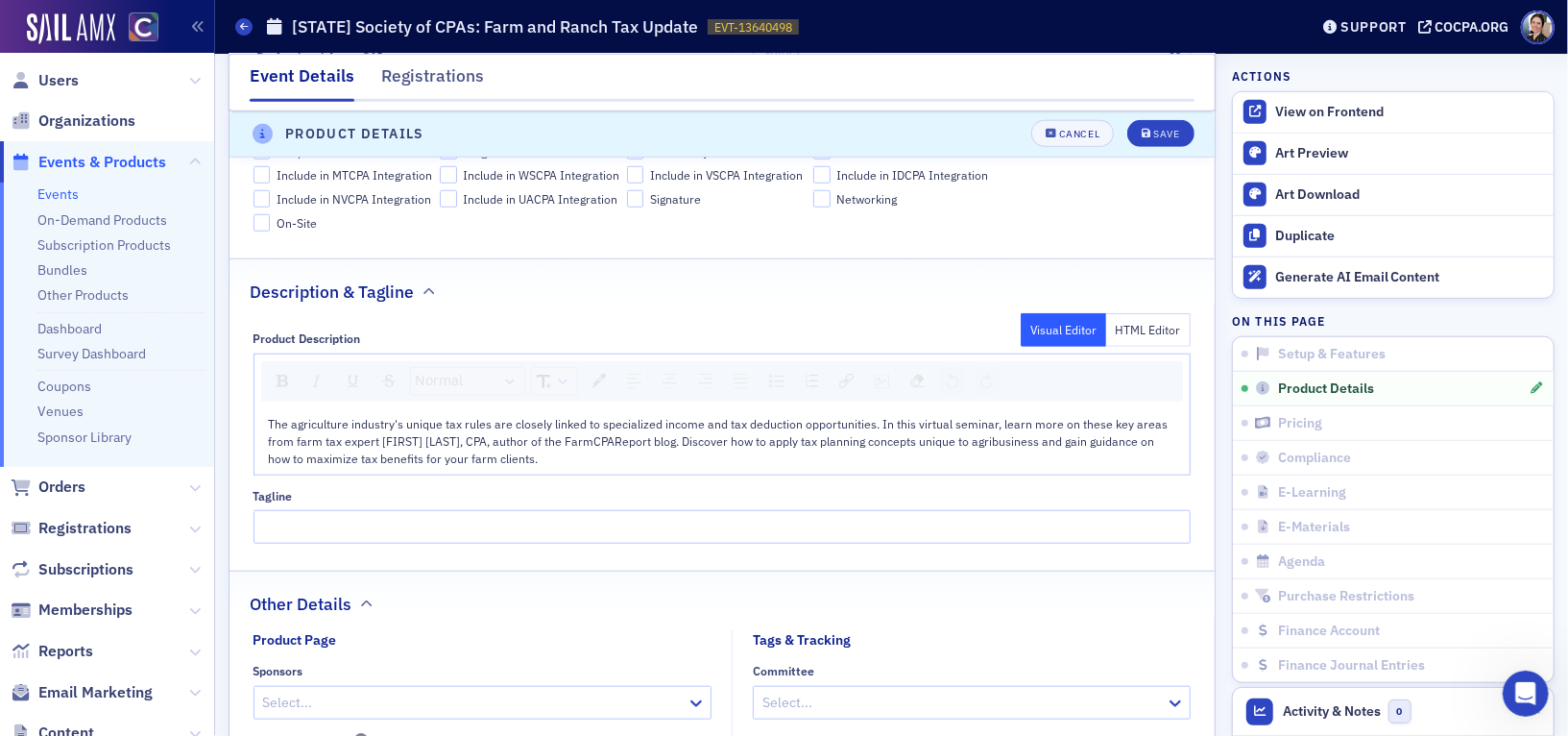 scroll, scrollTop: 1030, scrollLeft: 0, axis: vertical 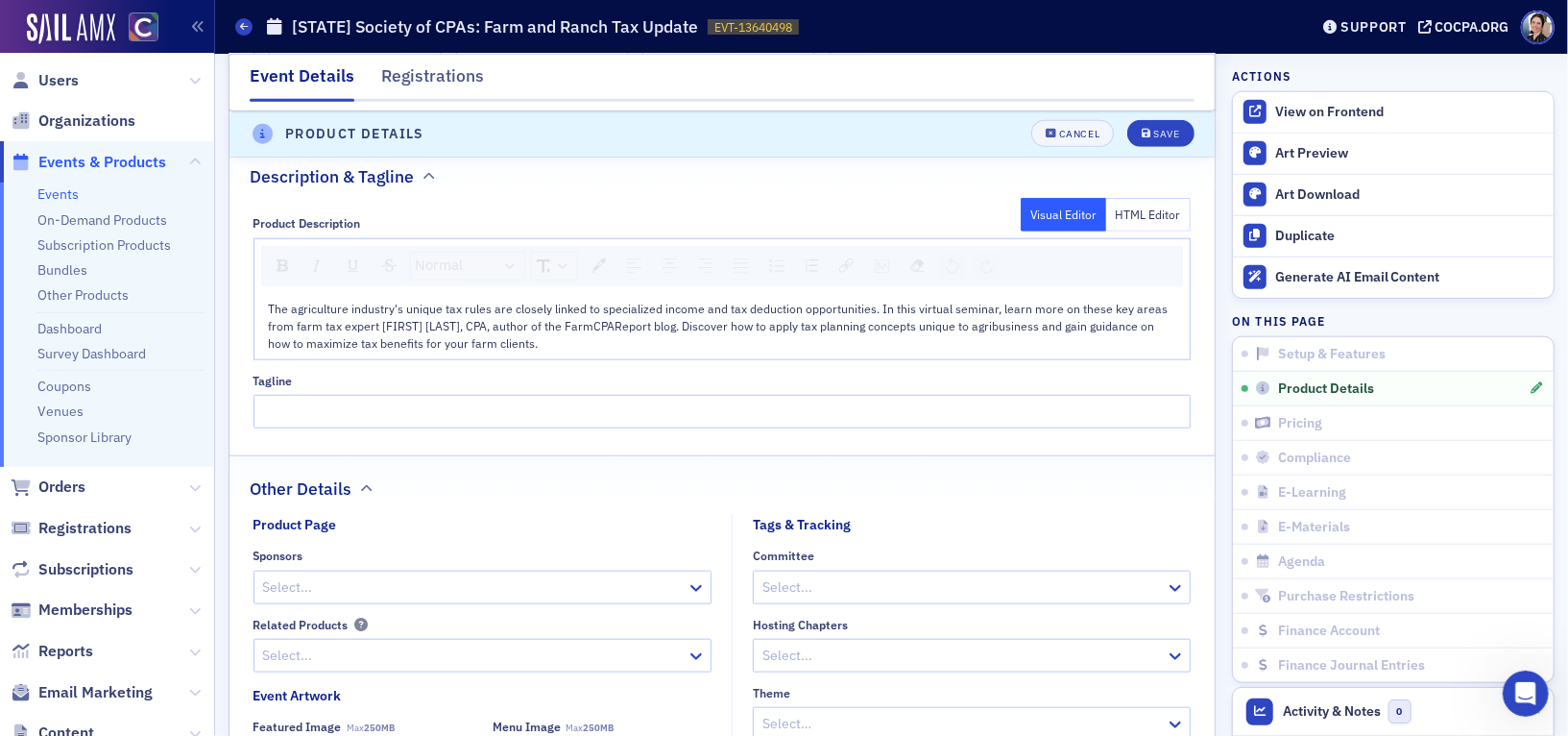 click on "The agriculture industry's unique tax rules are closely linked to specialized income and tax deduction opportunities. In this virtual seminar, learn more on these key areas from farm tax expert [FIRST] [LAST], CPA, author of the FarmCPAReport blog. Discover how to apply tax planning concepts unique to agribusiness and gain guidance on how to maximize tax benefits for your farm clients." 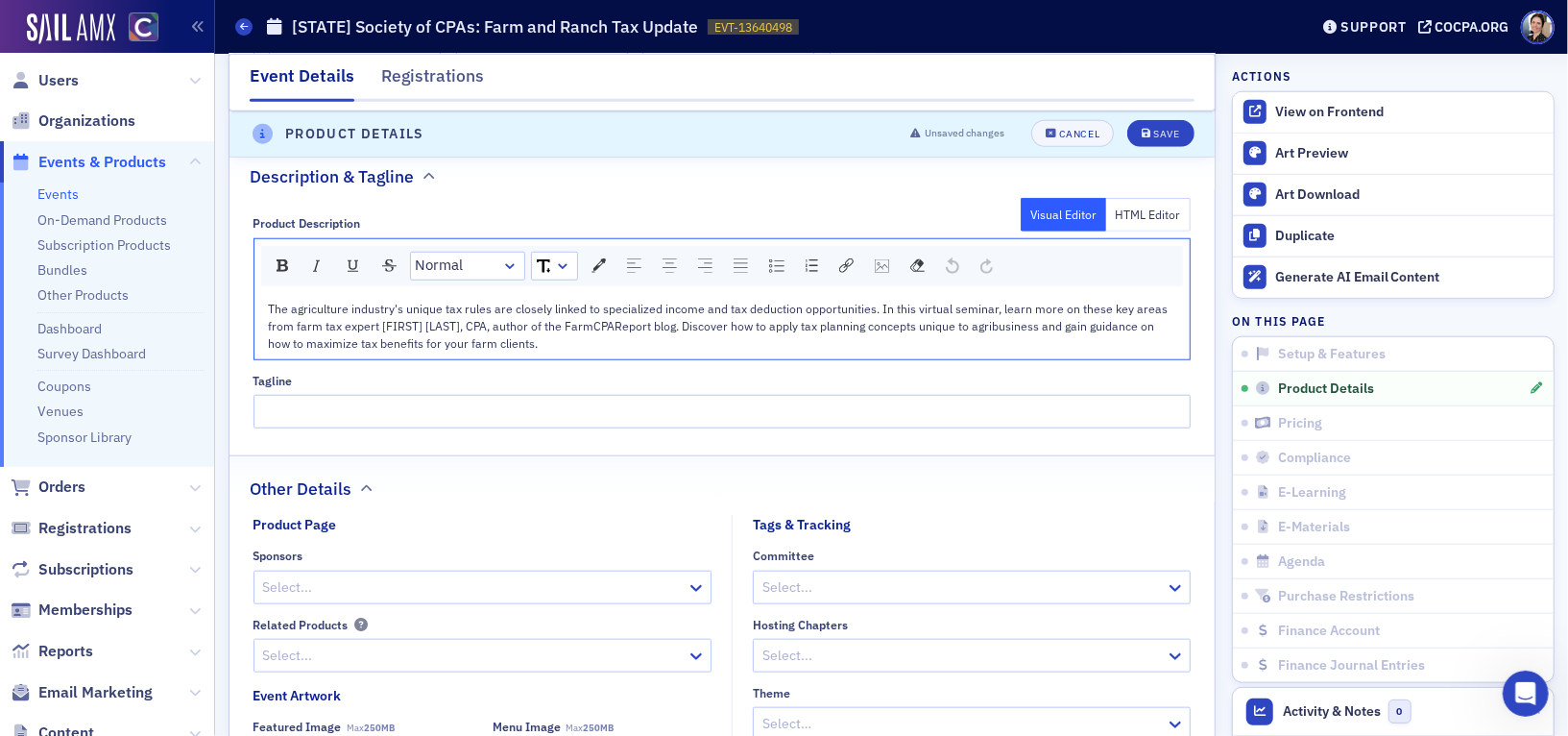 click on "The agriculture industry's unique tax rules are closely linked to specialized income and tax deduction opportunities. In this virtual seminar, learn more on these key areas from farm tax expert [FIRST] [LAST], CPA, author of the FarmCPAReport blog. Discover how to apply tax planning concepts unique to agribusiness and gain guidance on how to maximize tax benefits for your farm clients." 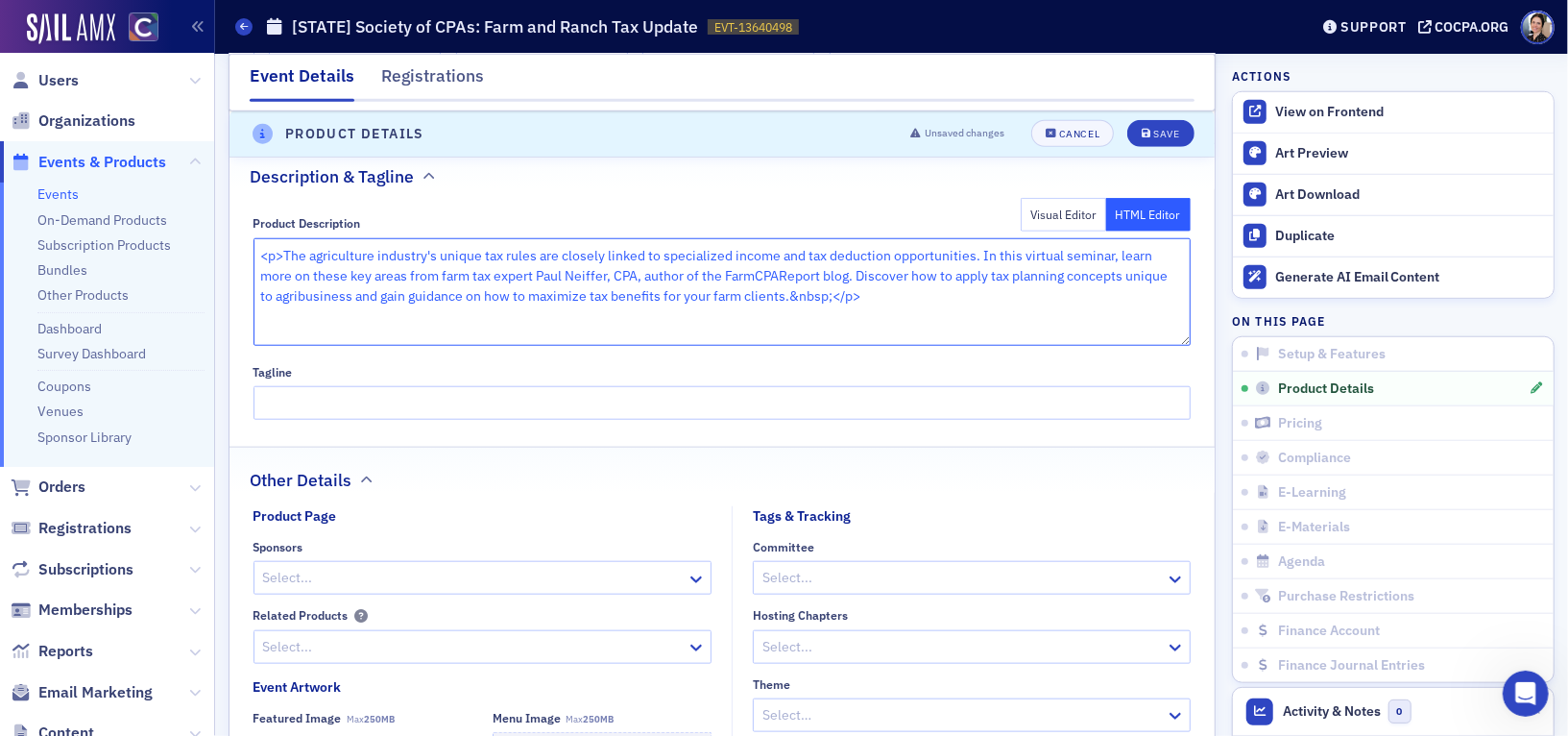 click on "<p>The agriculture industry's unique tax rules are closely linked to specialized income and tax deduction opportunities. In this virtual seminar, learn more on these key areas from farm tax expert Paul Neiffer, CPA, author of the FarmCPAReport blog. Discover how to apply tax planning concepts unique to agribusiness and gain guidance on how to maximize tax benefits for your farm clients.&nbsp;</p>" 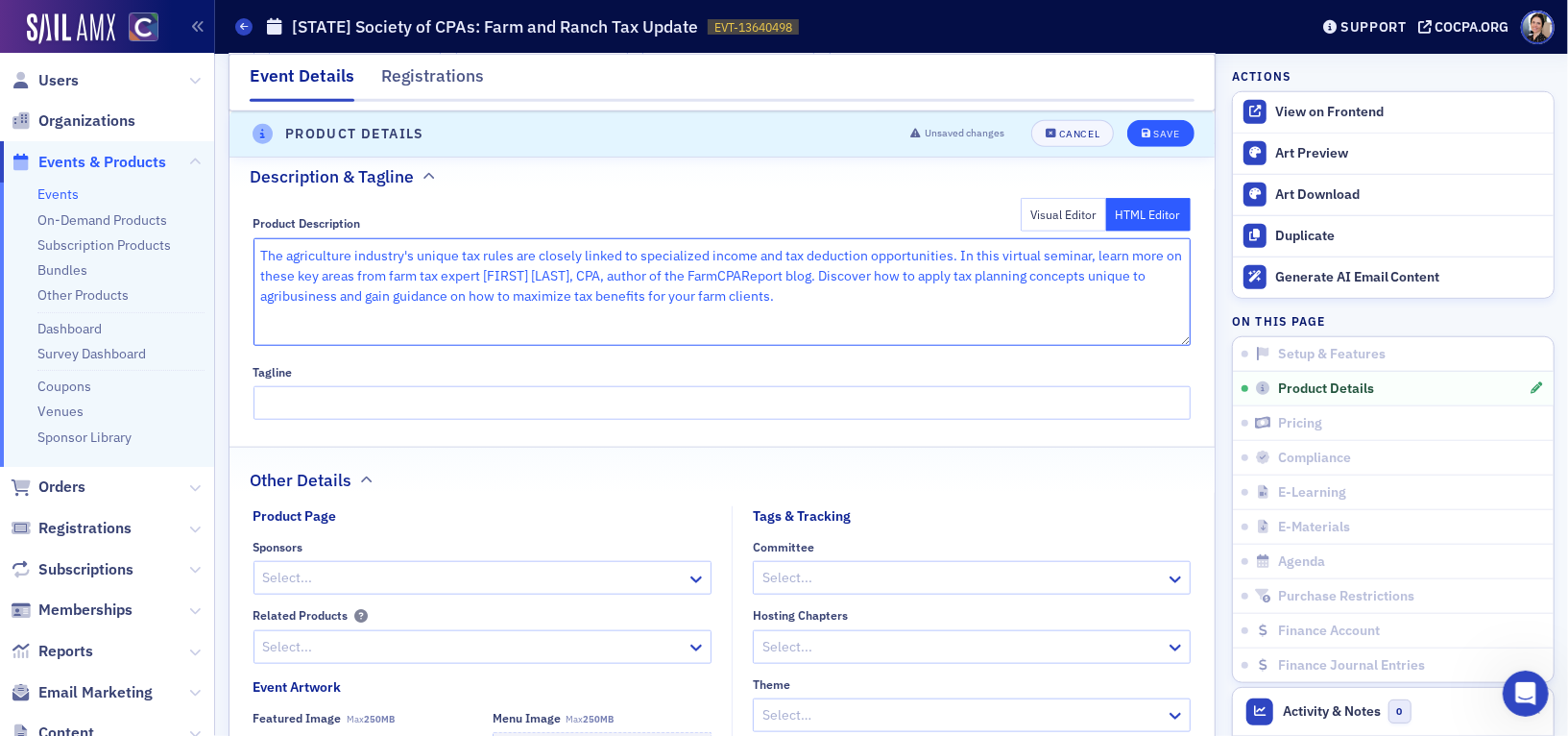 type on "<p></p>
<img src="https://cdn.sailamx.com/2/cms_uploads/87ff60cb924cdd907428f776e03ce4b2/IRS-Provider-Logo-Continuing-Education-PNG-blue-optimized.png" alt="IRS-Provider-Logo-Continuing-Education-PNG-blue-optimized.png" style="height: ;width: "/>
<p>The agriculture industry's unique tax rules are closely linked to specialized income and tax deduction opportunities. In this virtual seminar, learn more on these key areas from farm tax expert Paul Neiffer, CPA, author of the FarmCPAReport blog. Discover how to apply tax planning concepts unique to agribusiness and gain guidance on how to maximize tax benefits for your farm clients.&nbsp;</p>" 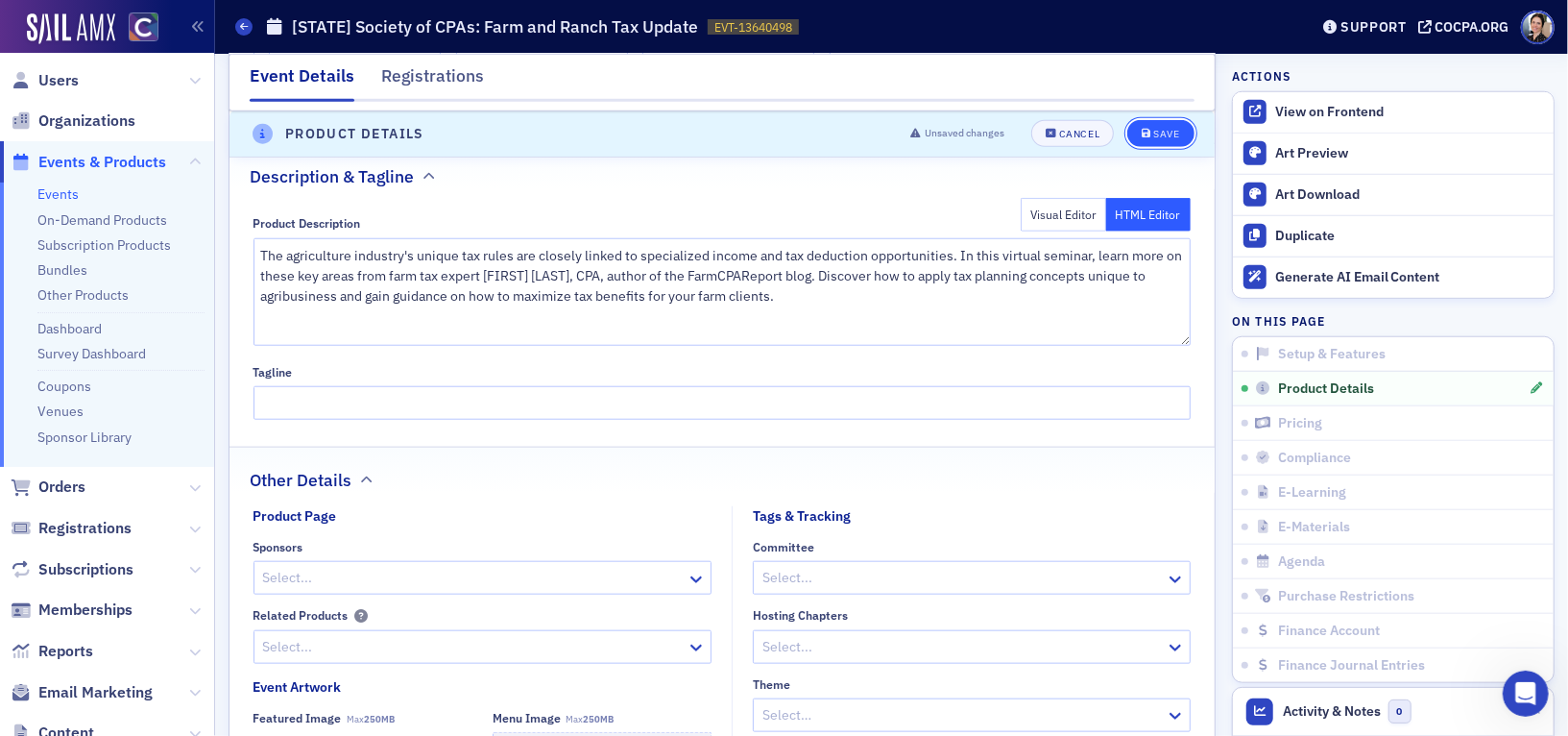 click on "Save" 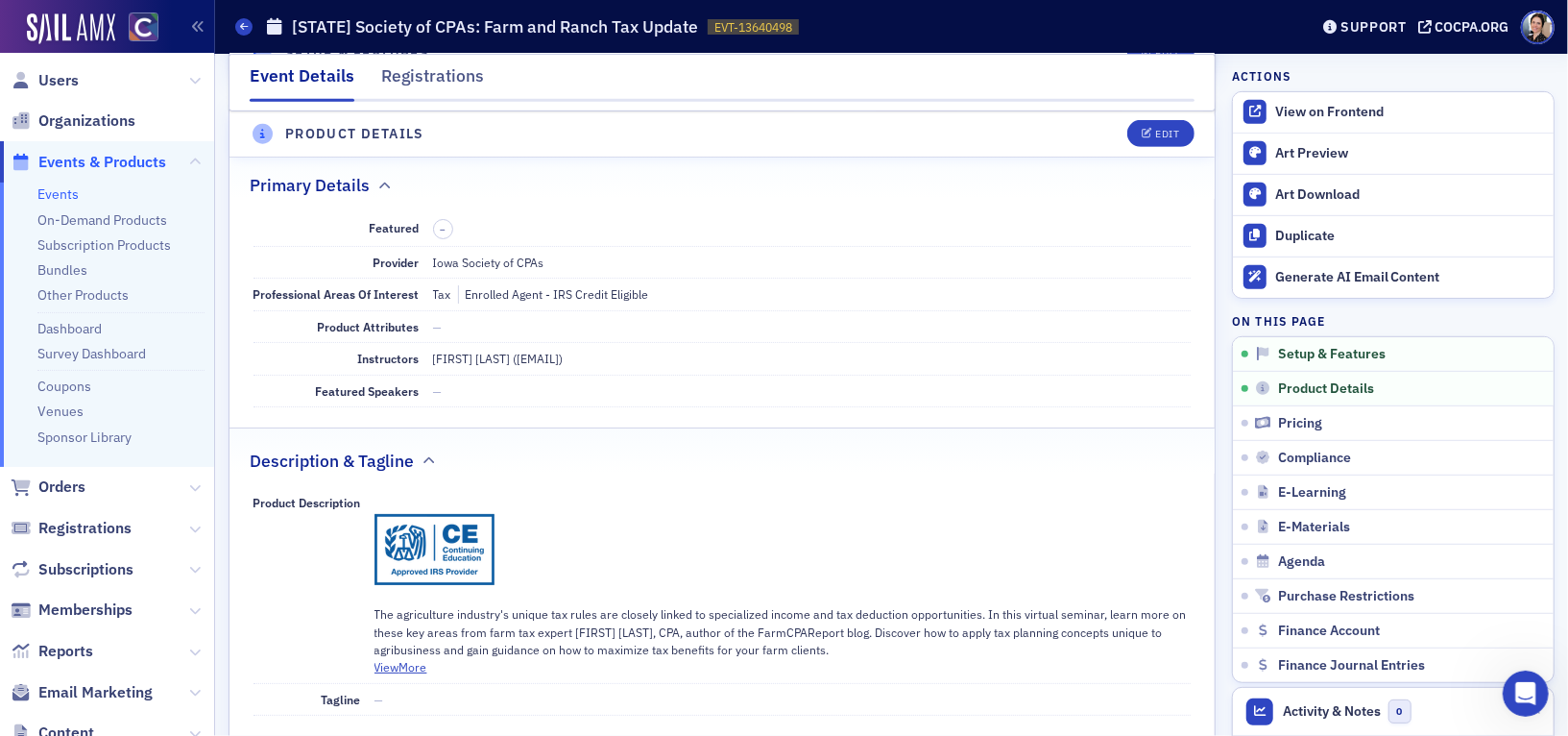scroll, scrollTop: 536, scrollLeft: 0, axis: vertical 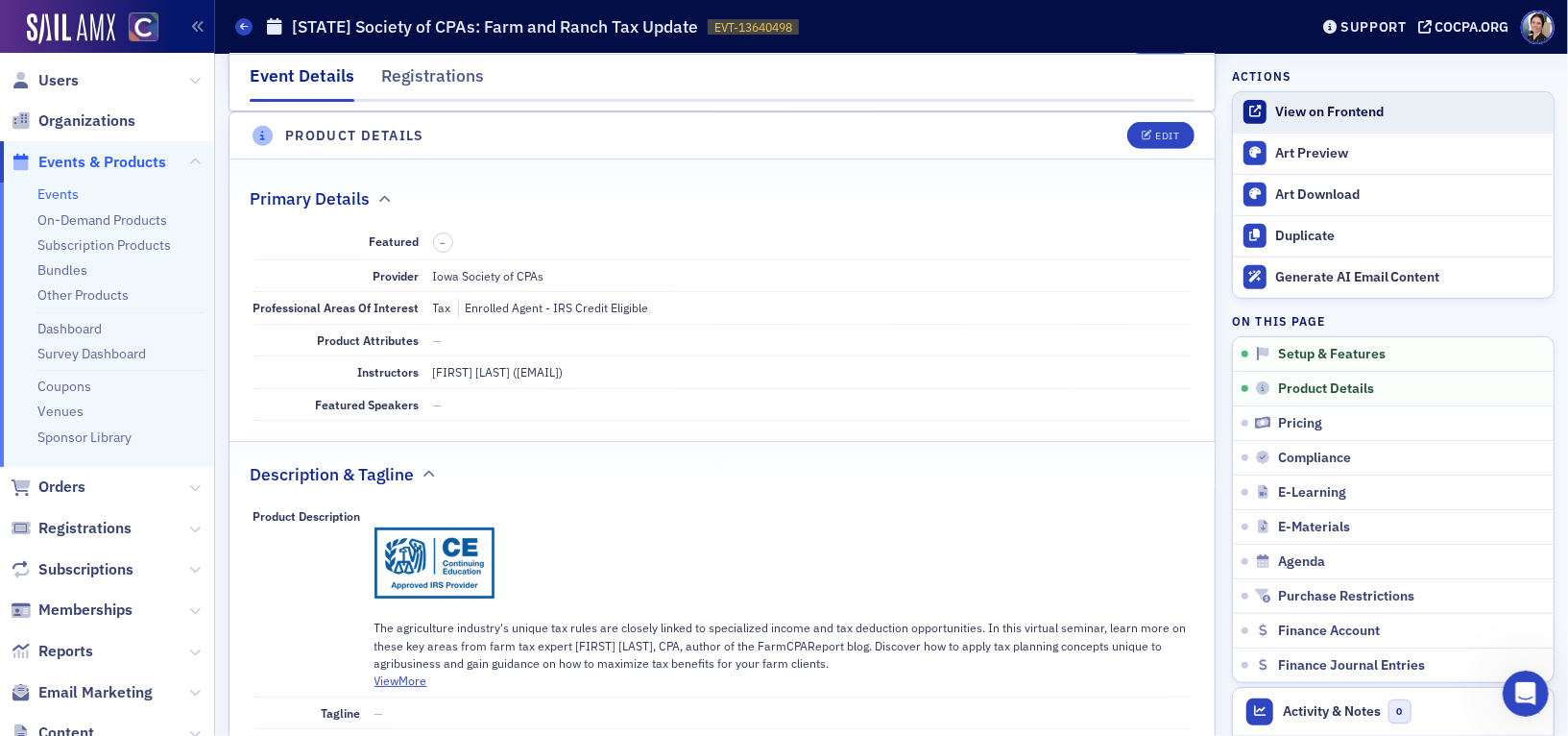 click on "View on Frontend" 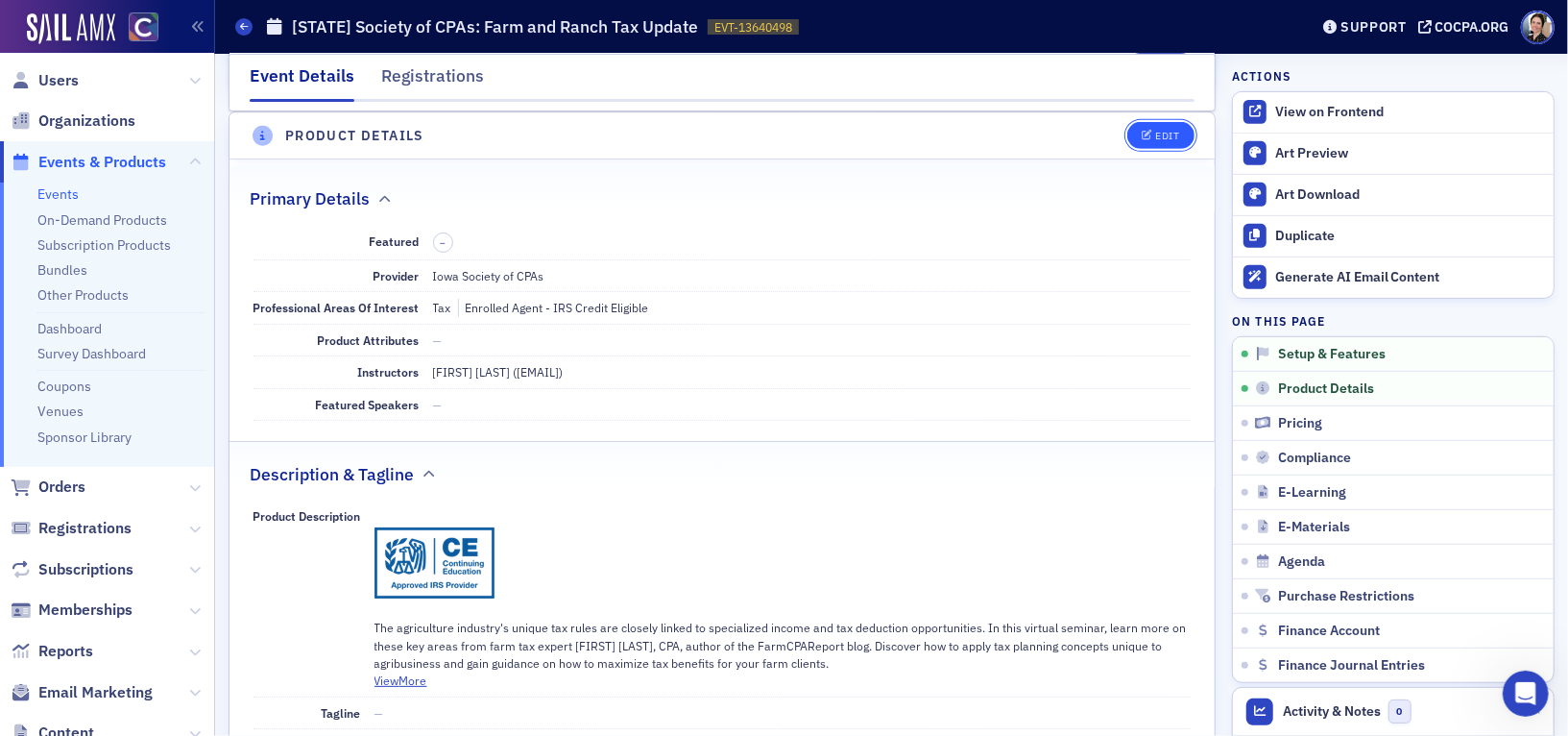 click on "Edit" 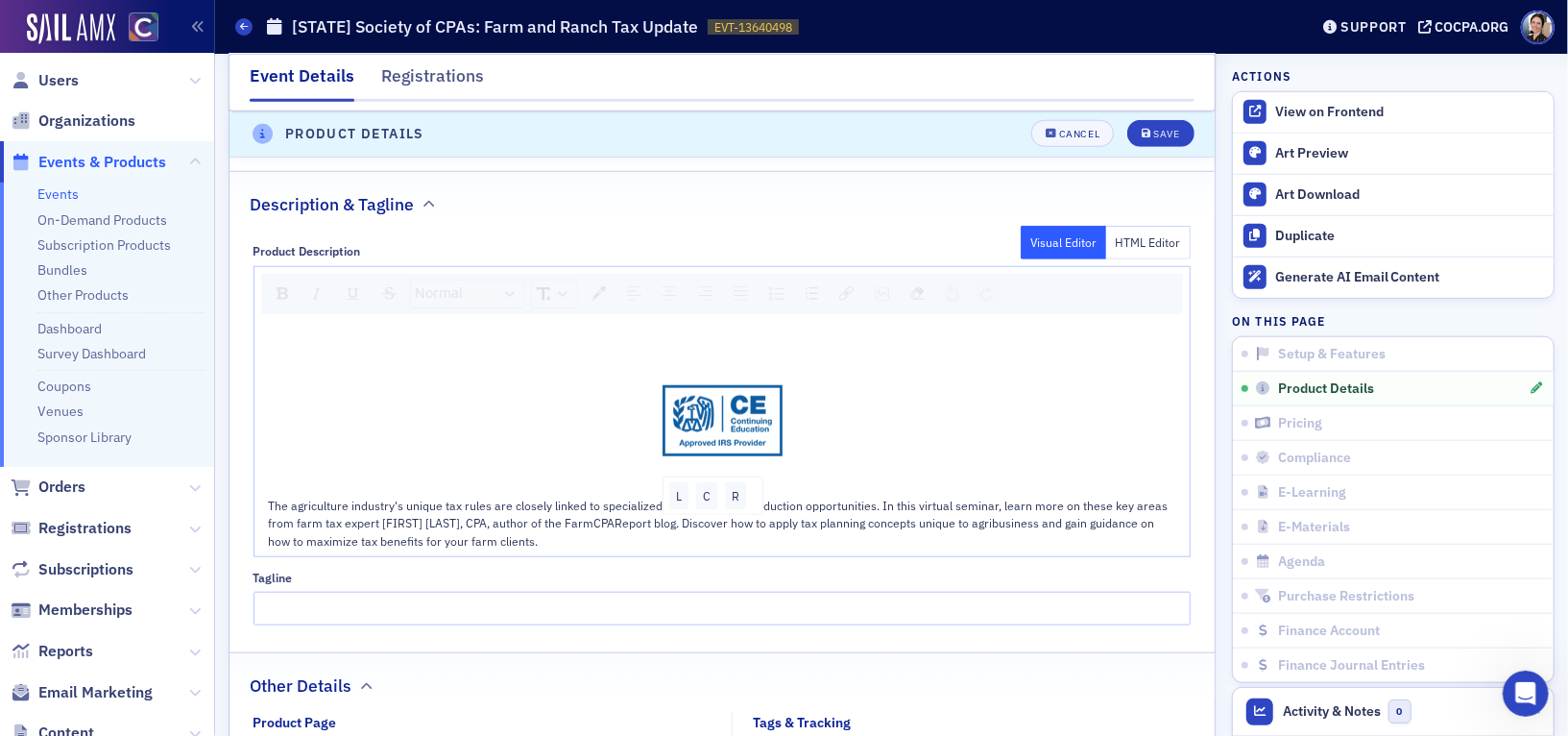 scroll, scrollTop: 991, scrollLeft: 0, axis: vertical 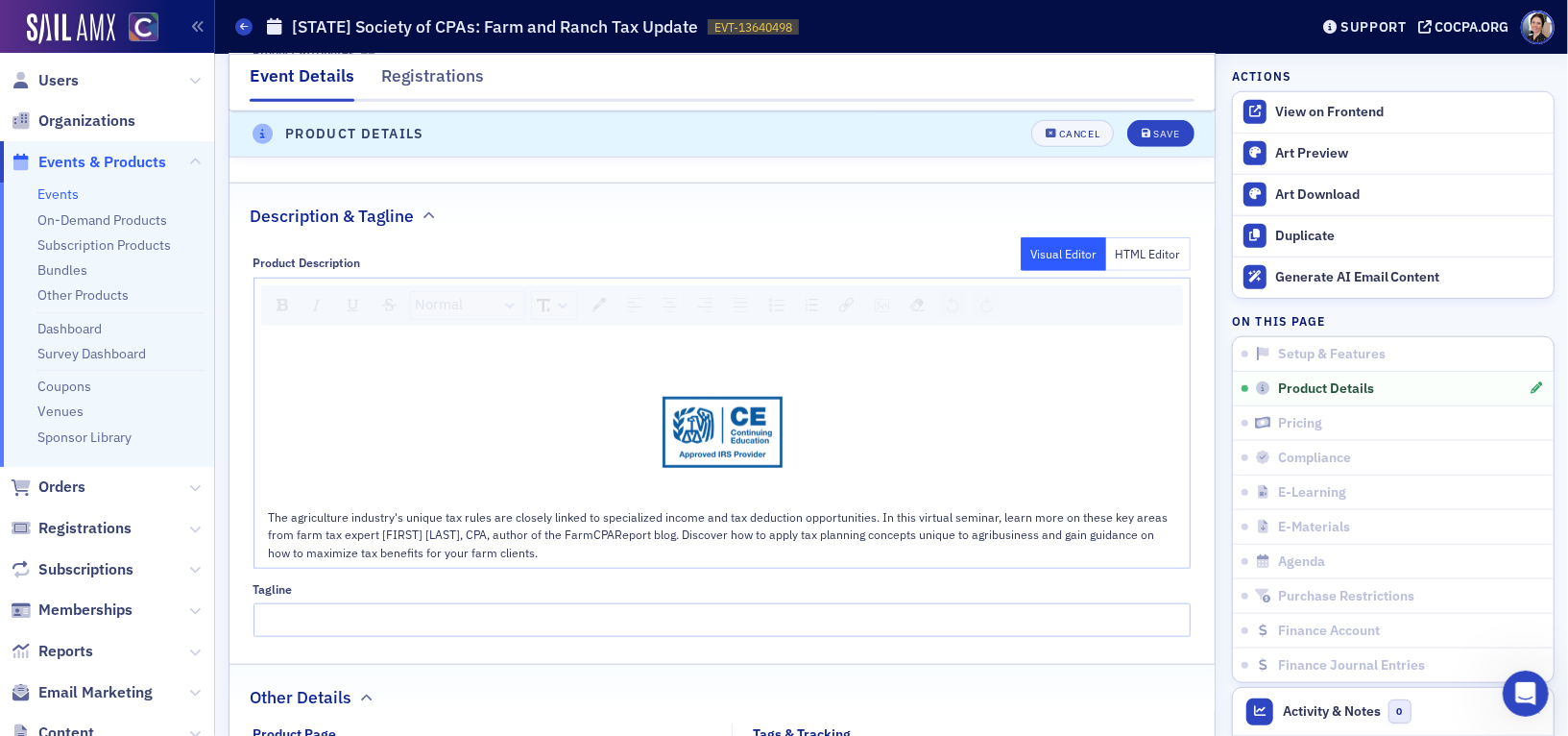 click on "HTML Editor" 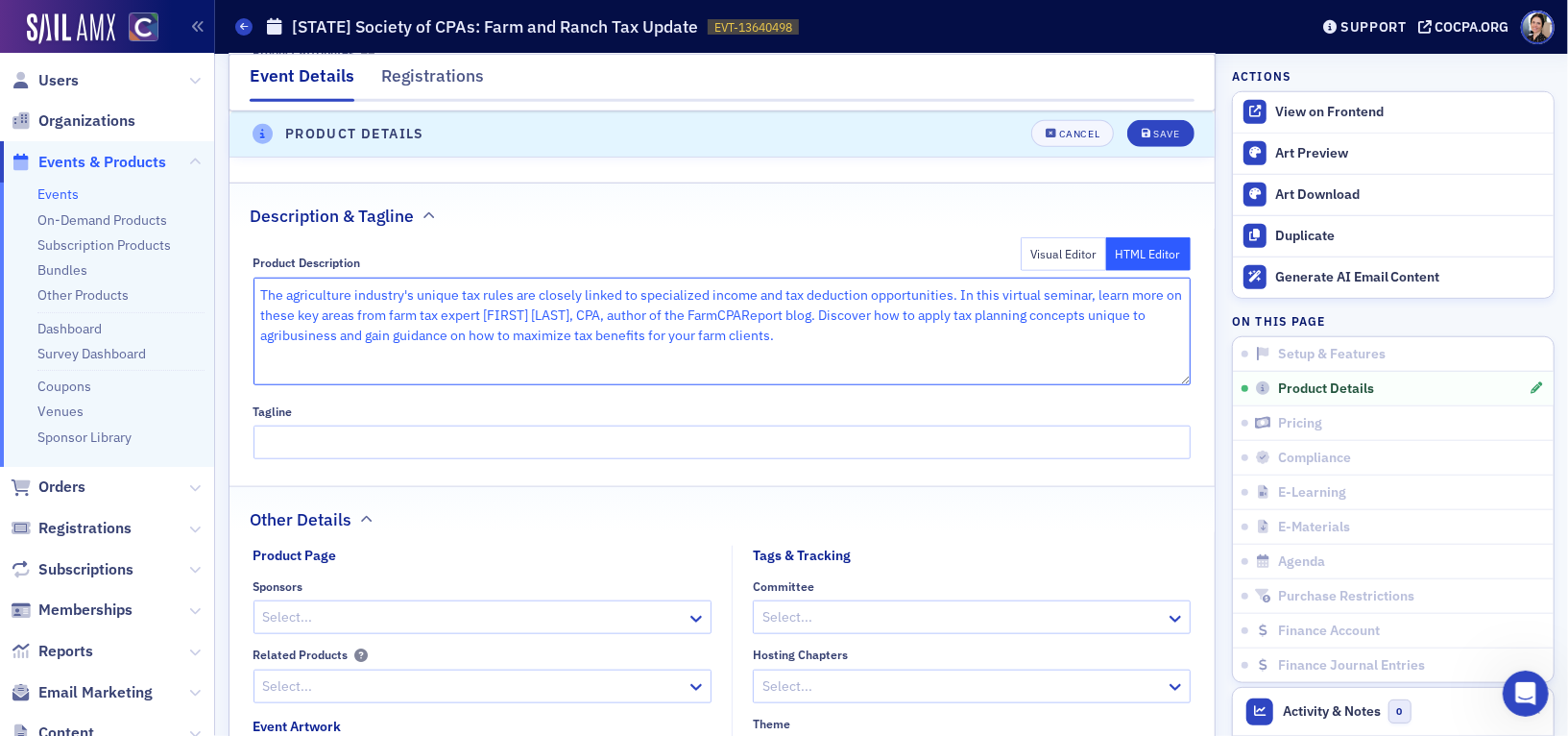 click on "<p></p>
<img src="https://cdn.sailamx.com/2/cms_uploads/87ff60cb924cdd907428f776e03ce4b2/IRS-Provider-Logo-Continuing-Education-PNG-blue-optimized.png" alt="IRS-Provider-Logo-Continuing-Education-PNG-blue-optimized.png" style="height: ;width: "/>
<p>The agriculture industry's unique tax rules are closely linked to specialized income and tax deduction opportunities. In this virtual seminar, learn more on these key areas from farm tax expert Paul Neiffer, CPA, author of the FarmCPAReport blog. Discover how to apply tax planning concepts unique to agribusiness and gain guidance on how to maximize tax benefits for your farm clients.&nbsp;</p>" 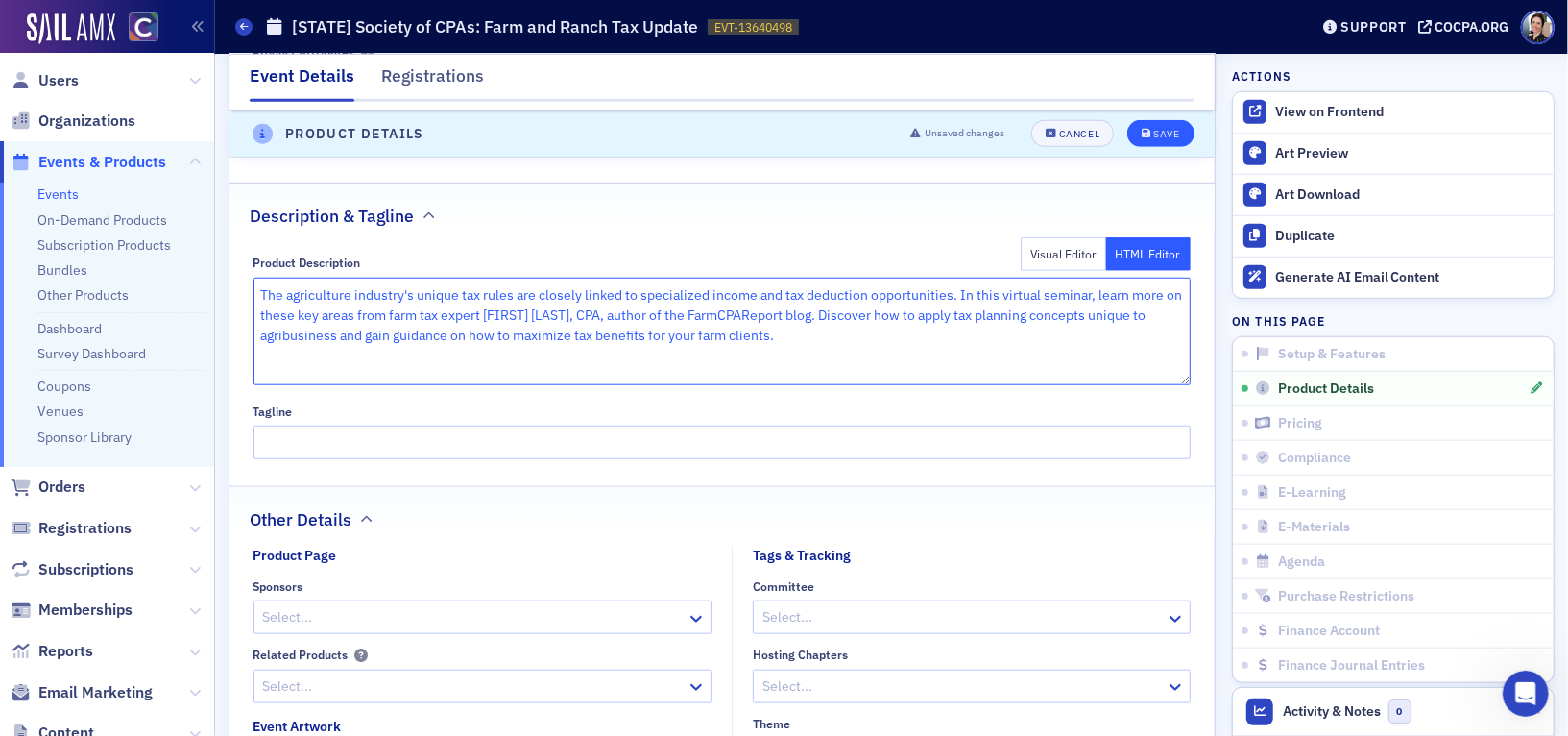 type on "<p></p>
<img src="https://cdn.sailamx.com/2/cms_uploads/87ff60cb924cdd907428f776e03ce4b2/IRS-Provider-Logo-Continuing-Education-PNG-blue-optimized.png" alt="IRS-Provider-Logo-Continuing-Education-PNG-blue-optimized.png" style="height: ;width: "/>
<p>
<p>The agriculture industry's unique tax rules are closely linked to specialized income and tax deduction opportunities. In this virtual seminar, learn more on these key areas from farm tax expert Paul Neiffer, CPA, author of the FarmCPAReport blog. Discover how to apply tax planning concepts unique to agribusiness and gain guidance on how to maximize tax benefits for your farm clients.&nbsp;</p>" 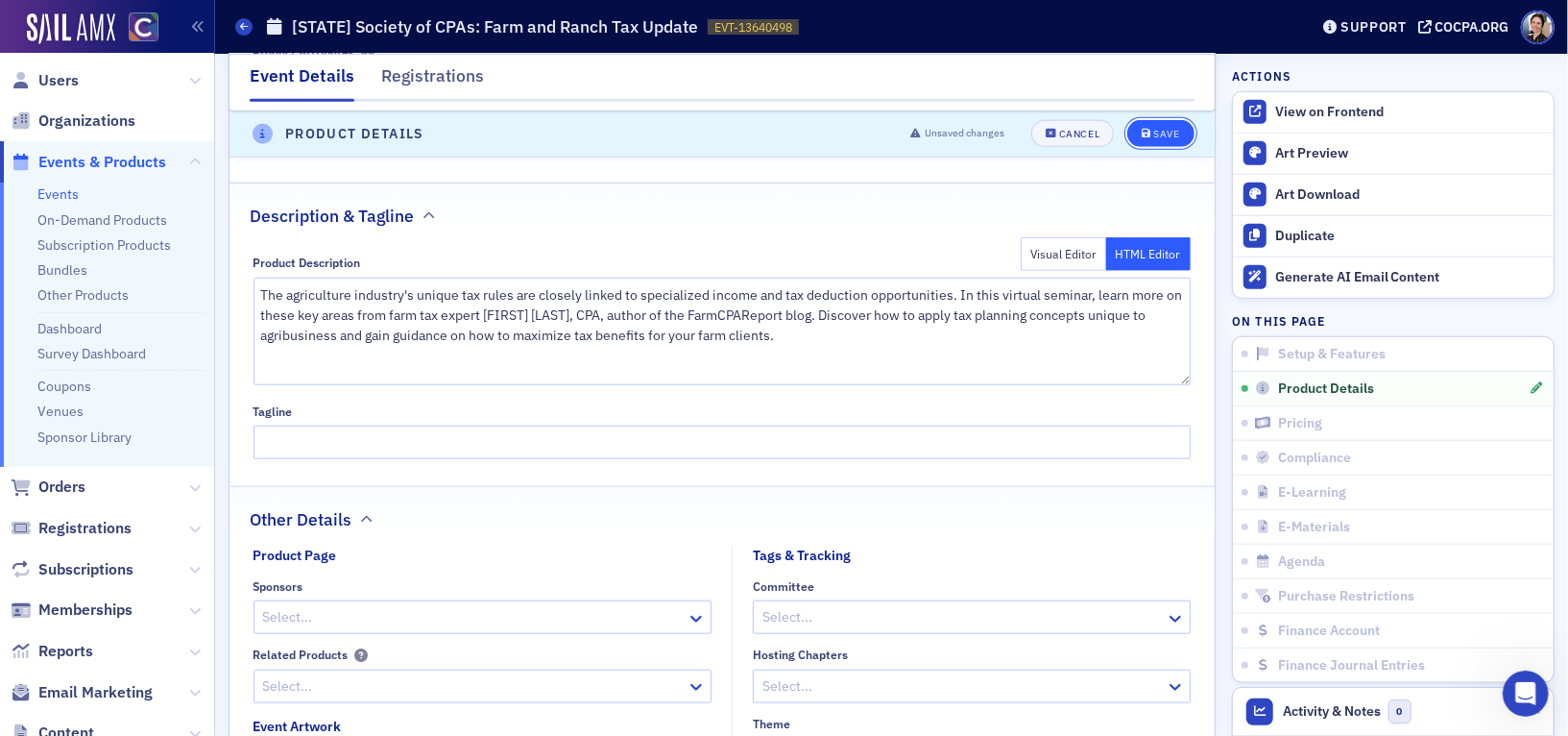 click on "Save" 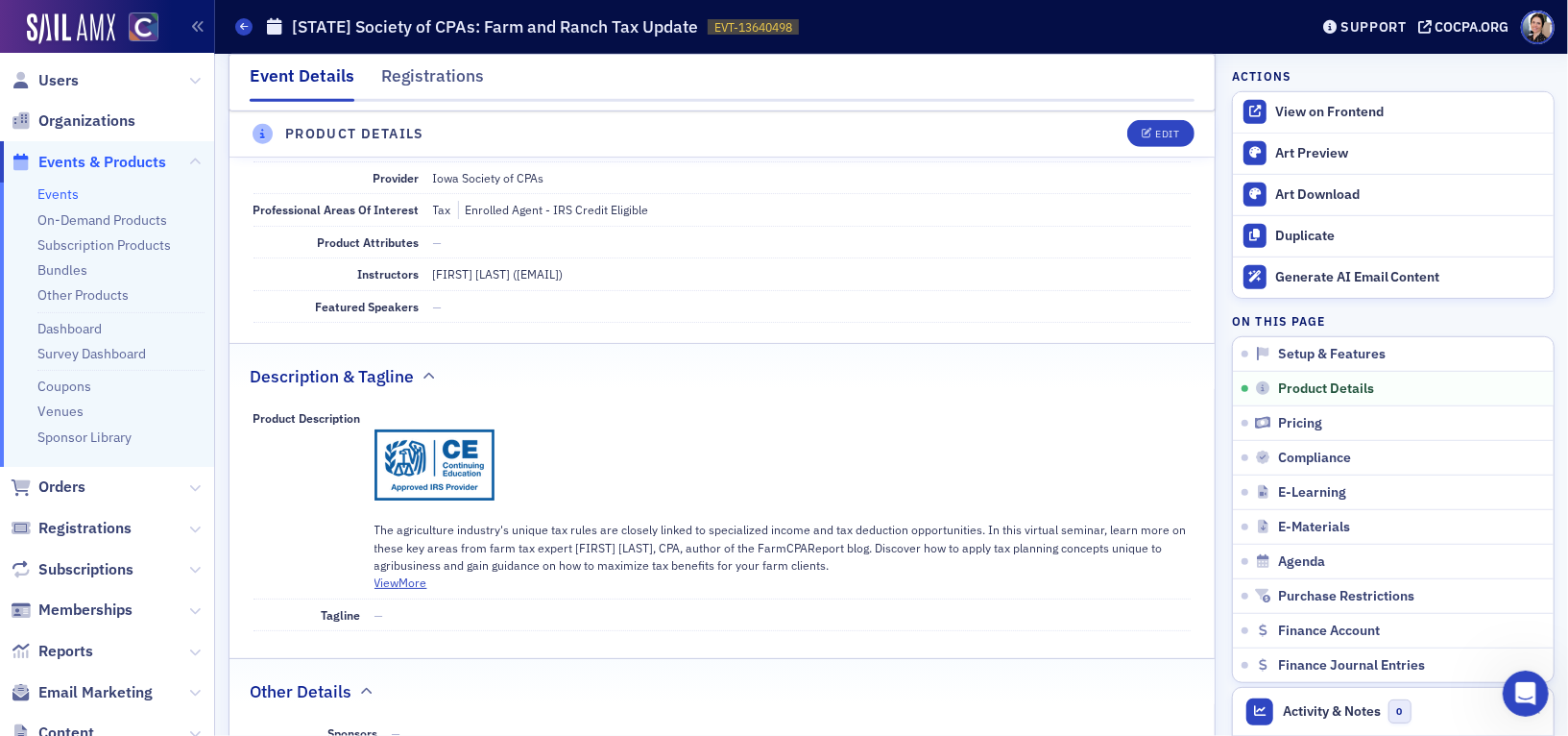 scroll, scrollTop: 536, scrollLeft: 0, axis: vertical 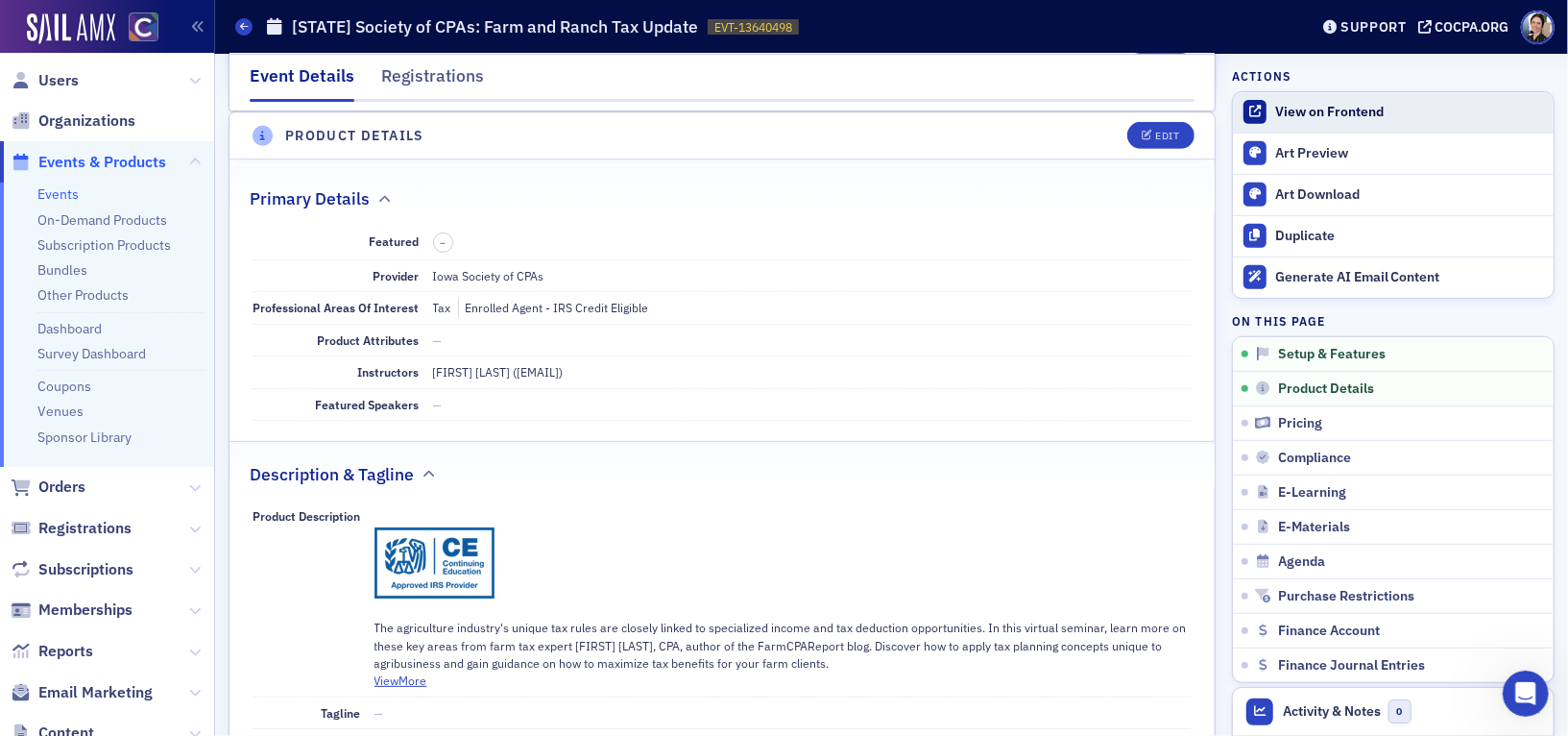 click on "View on Frontend" 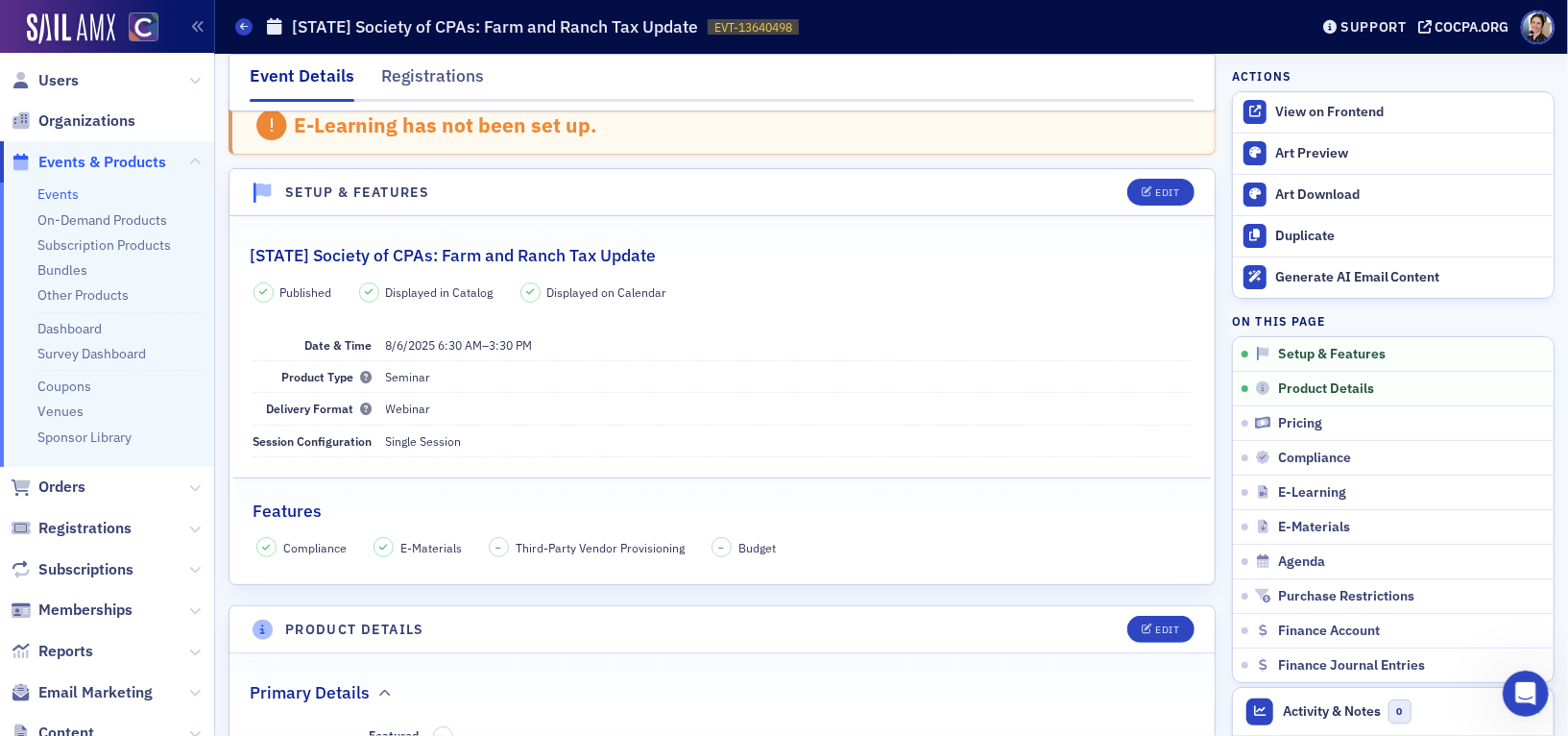 scroll, scrollTop: 0, scrollLeft: 0, axis: both 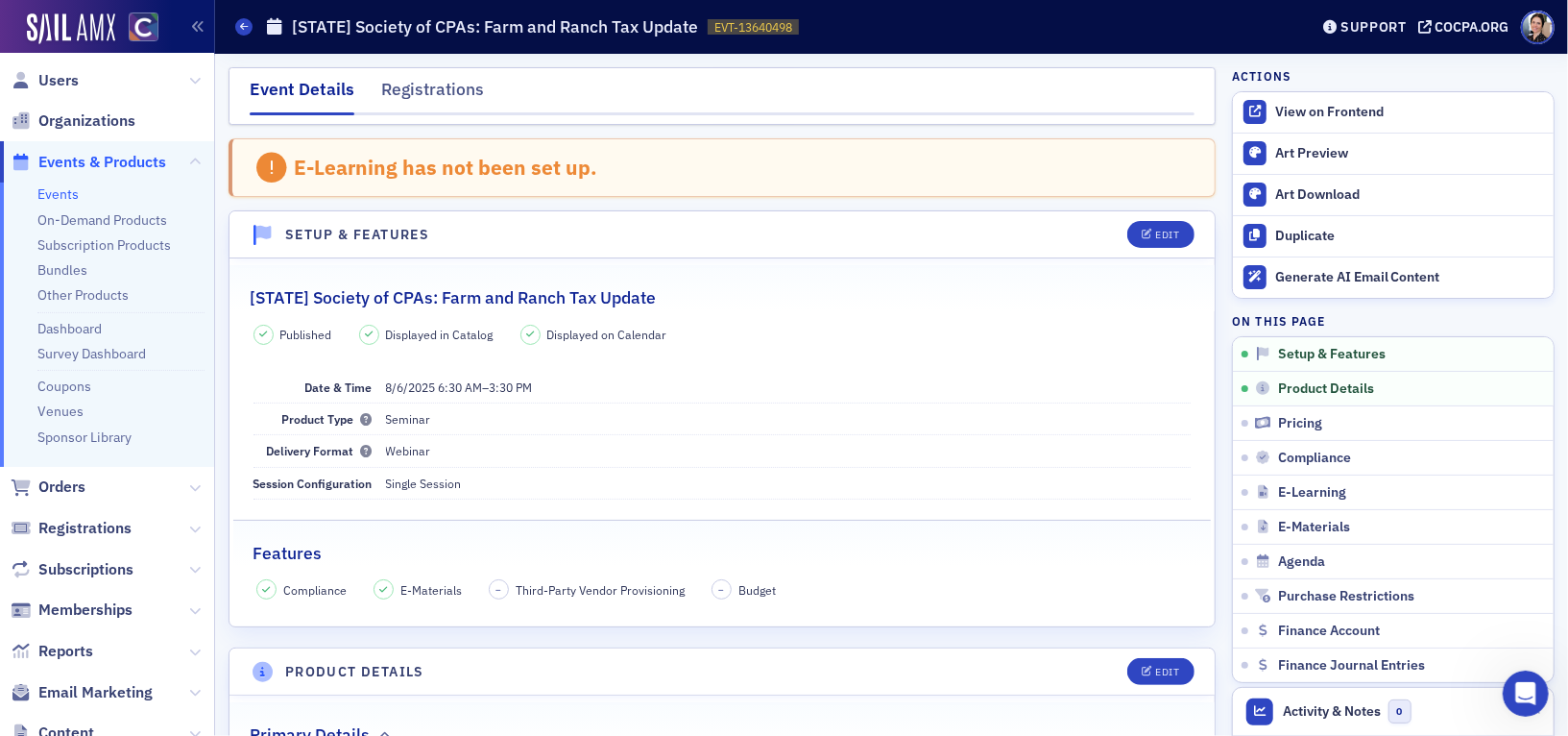 drag, startPoint x: 91, startPoint y: 163, endPoint x: 285, endPoint y: 168, distance: 194.06442 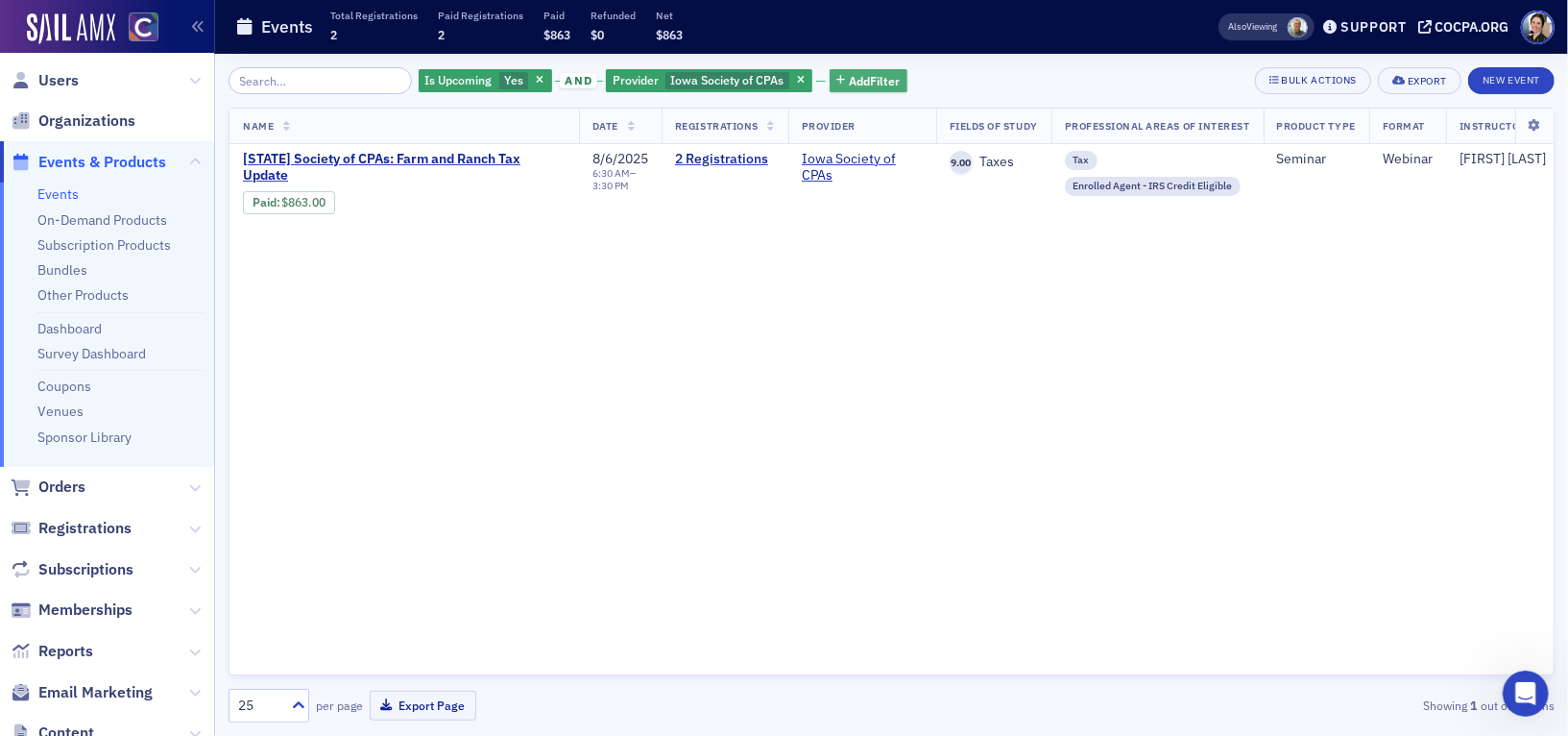 click on "Add  Filter" 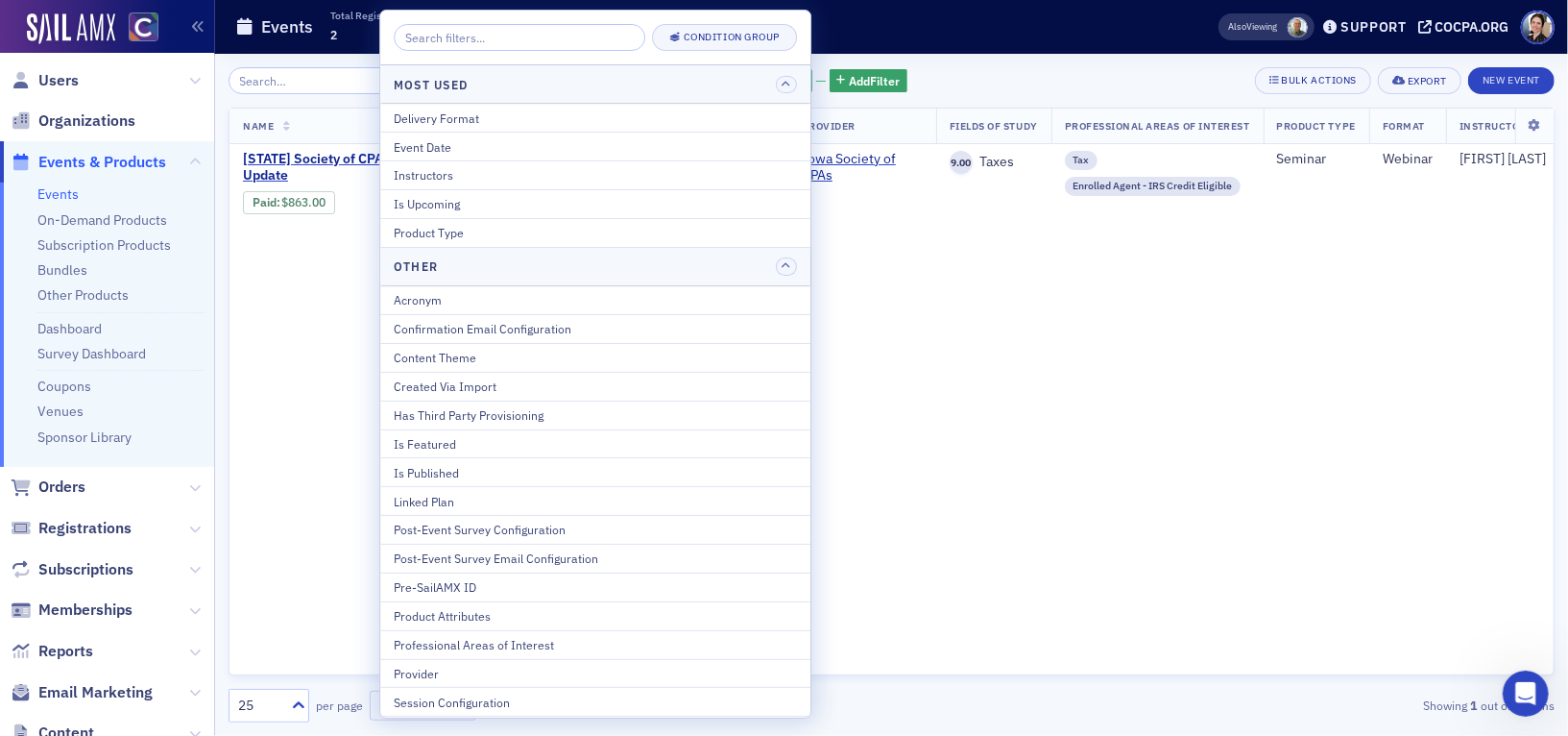 click at bounding box center (519, 37) 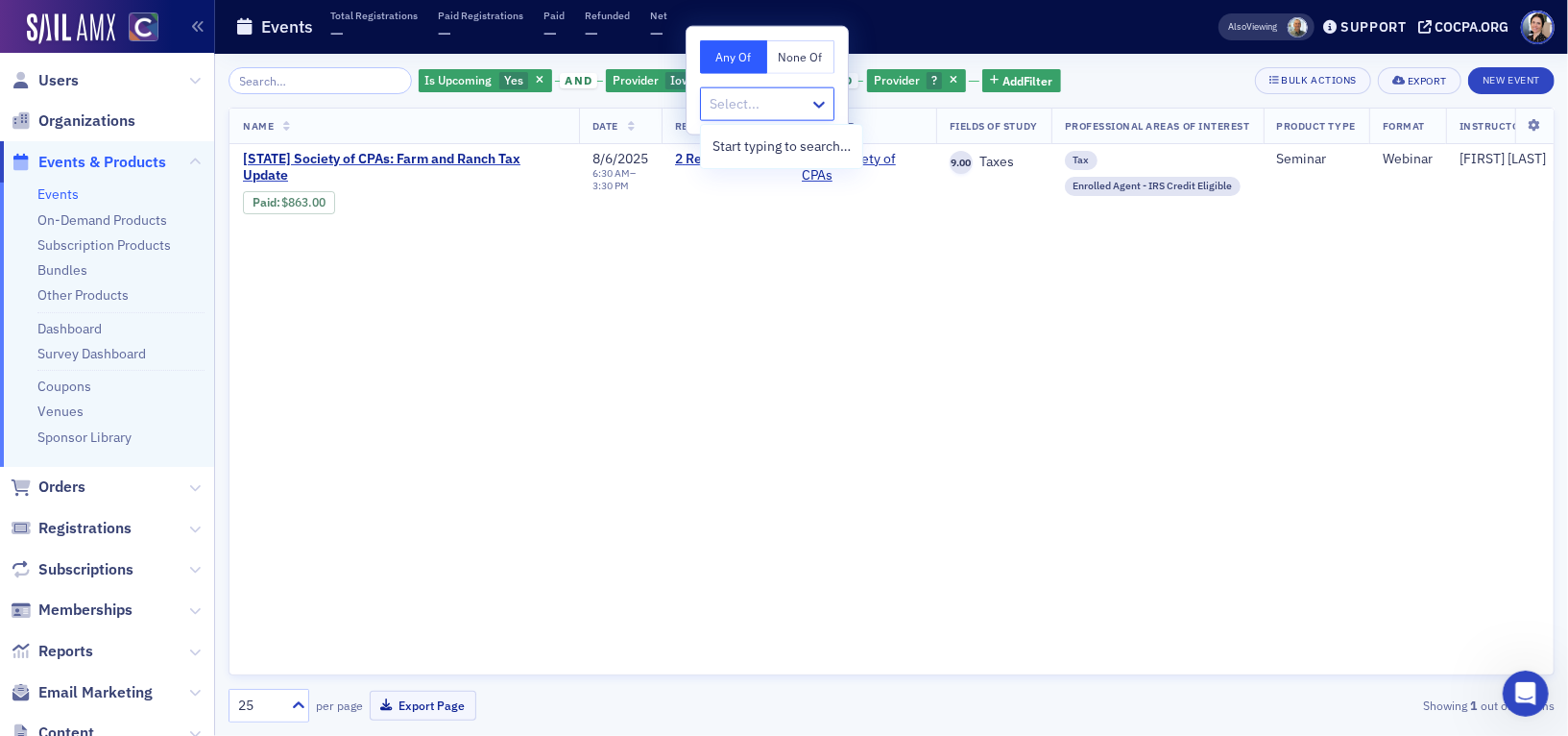 click at bounding box center [758, 104] 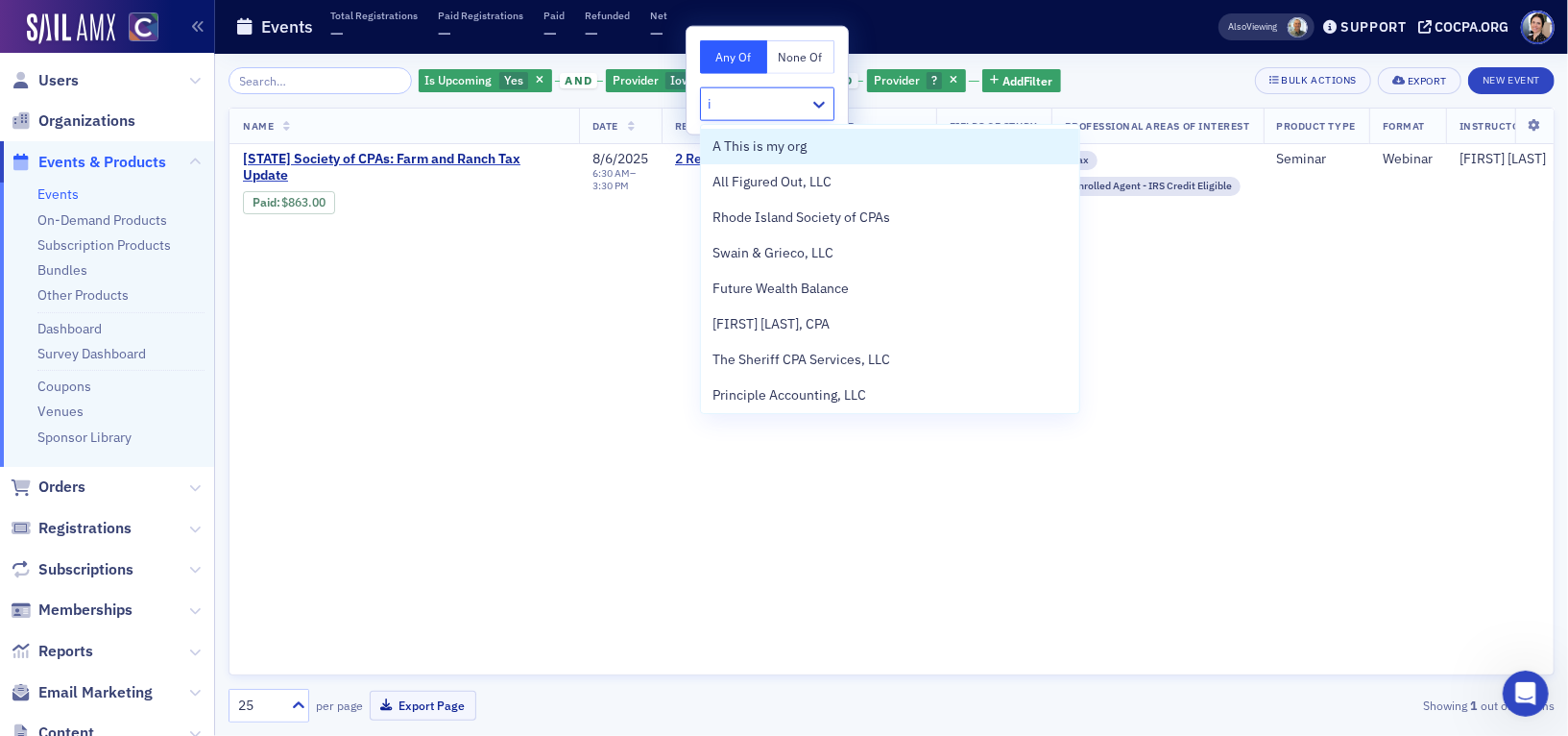 type on "il" 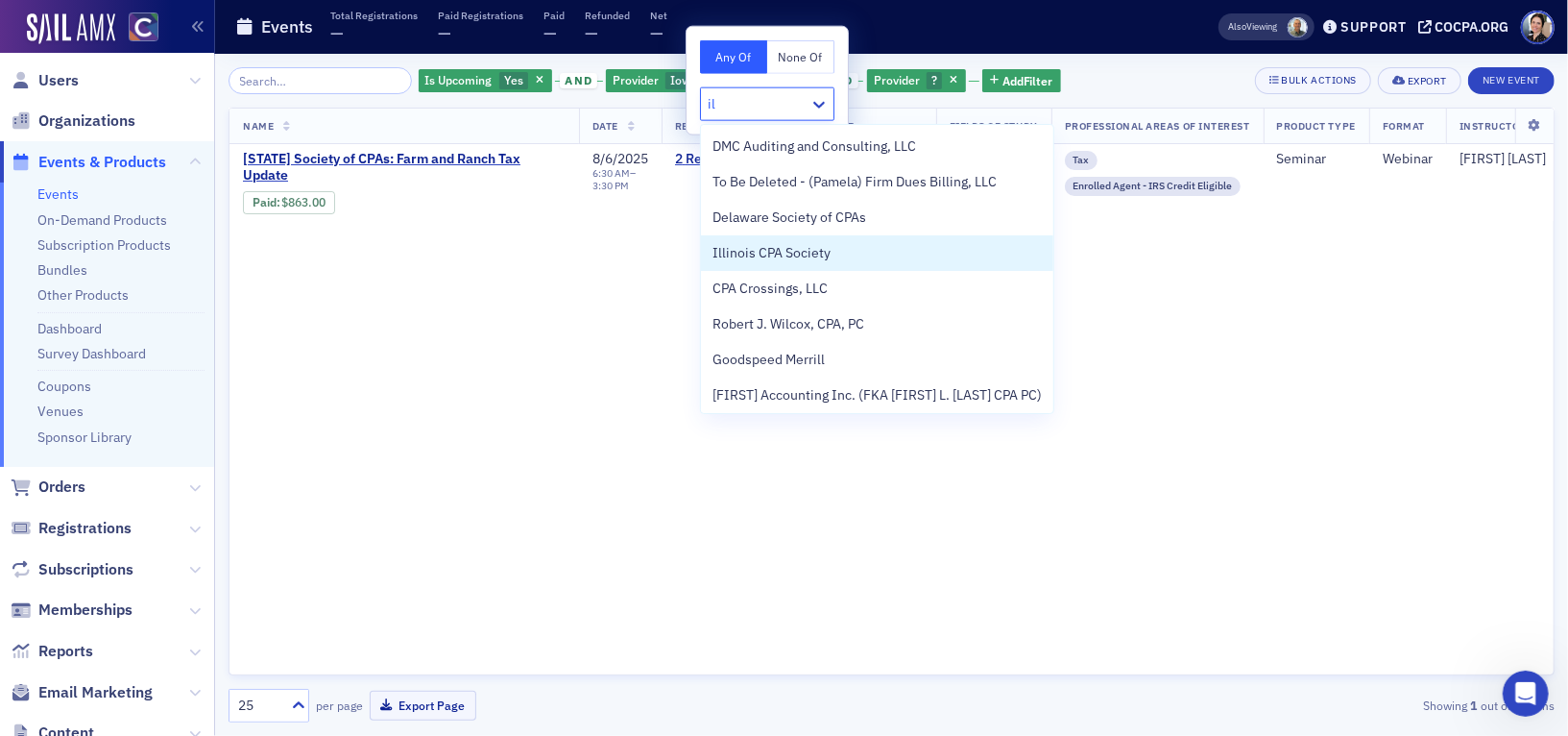 click on "Illinois CPA Society" at bounding box center [771, 253] 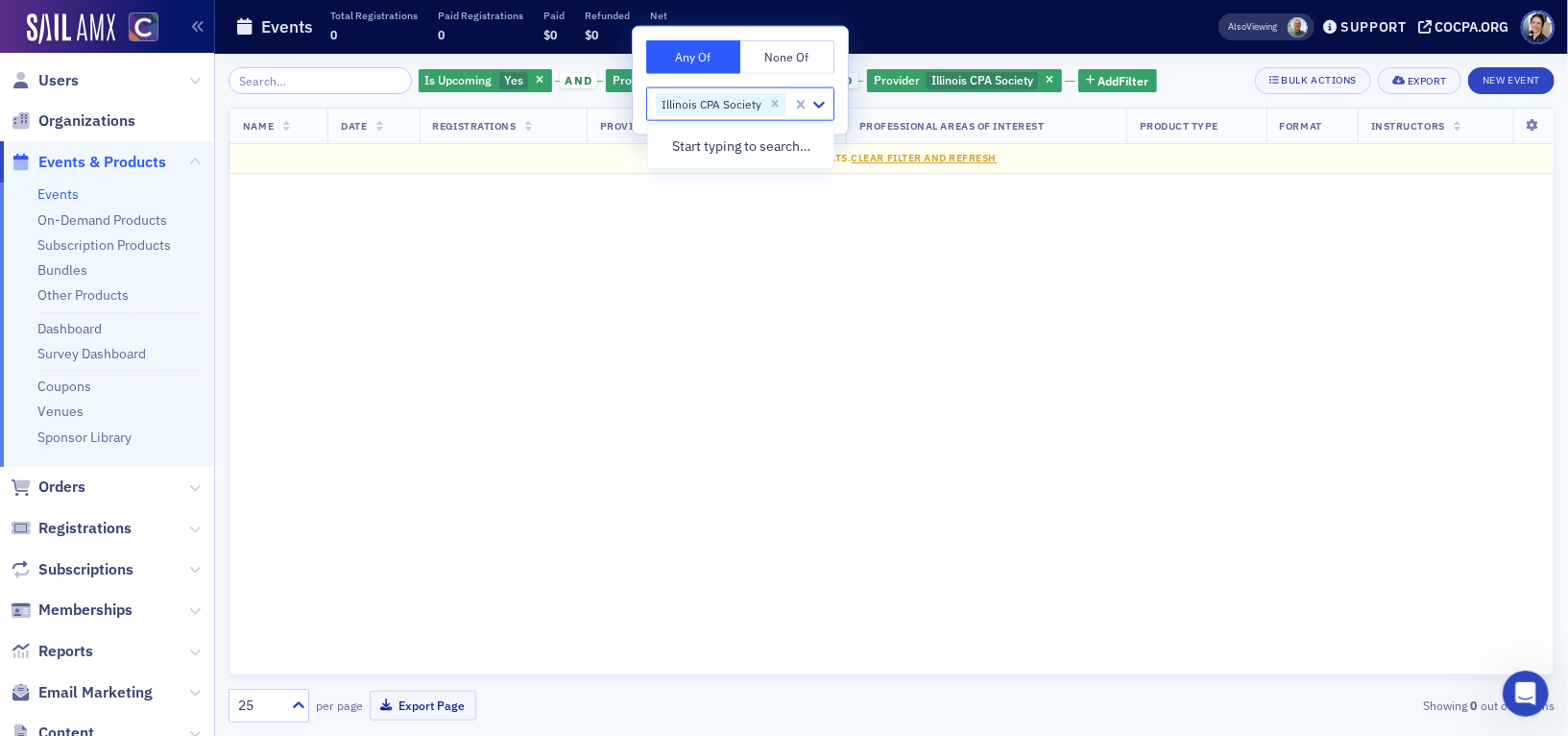 drag, startPoint x: 657, startPoint y: 267, endPoint x: 611, endPoint y: 265, distance: 46.04346 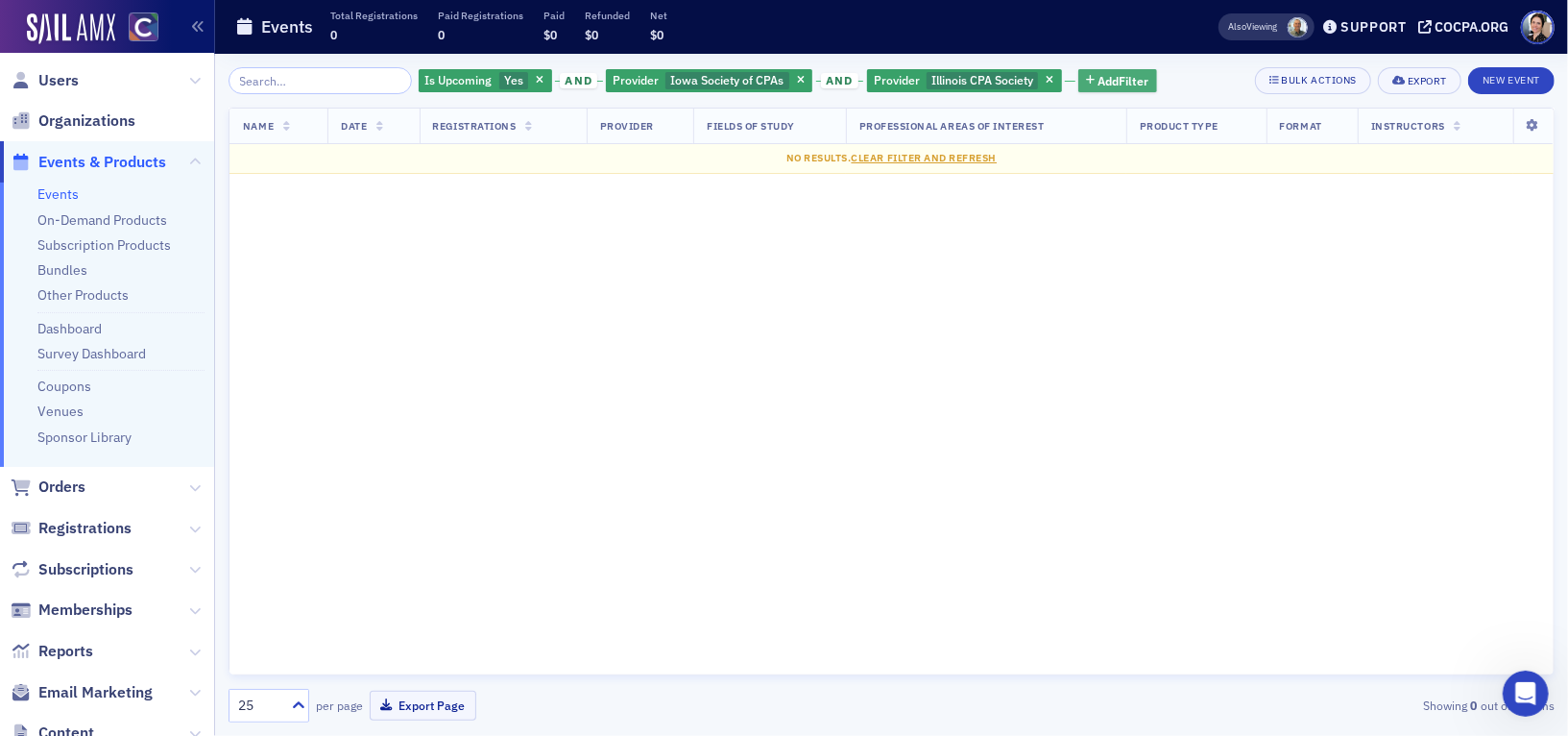 drag, startPoint x: 783, startPoint y: 79, endPoint x: 812, endPoint y: 80, distance: 29.017236 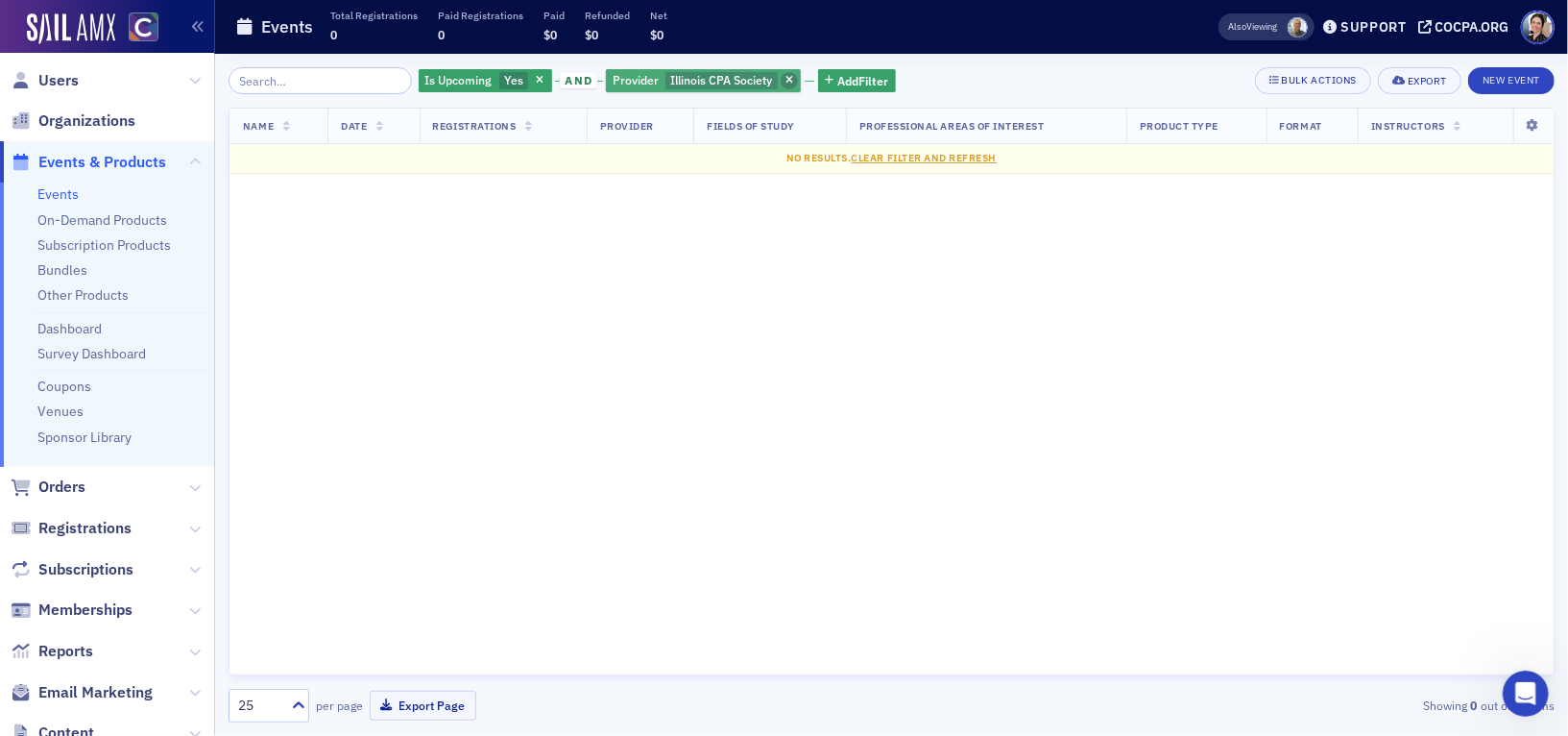 click 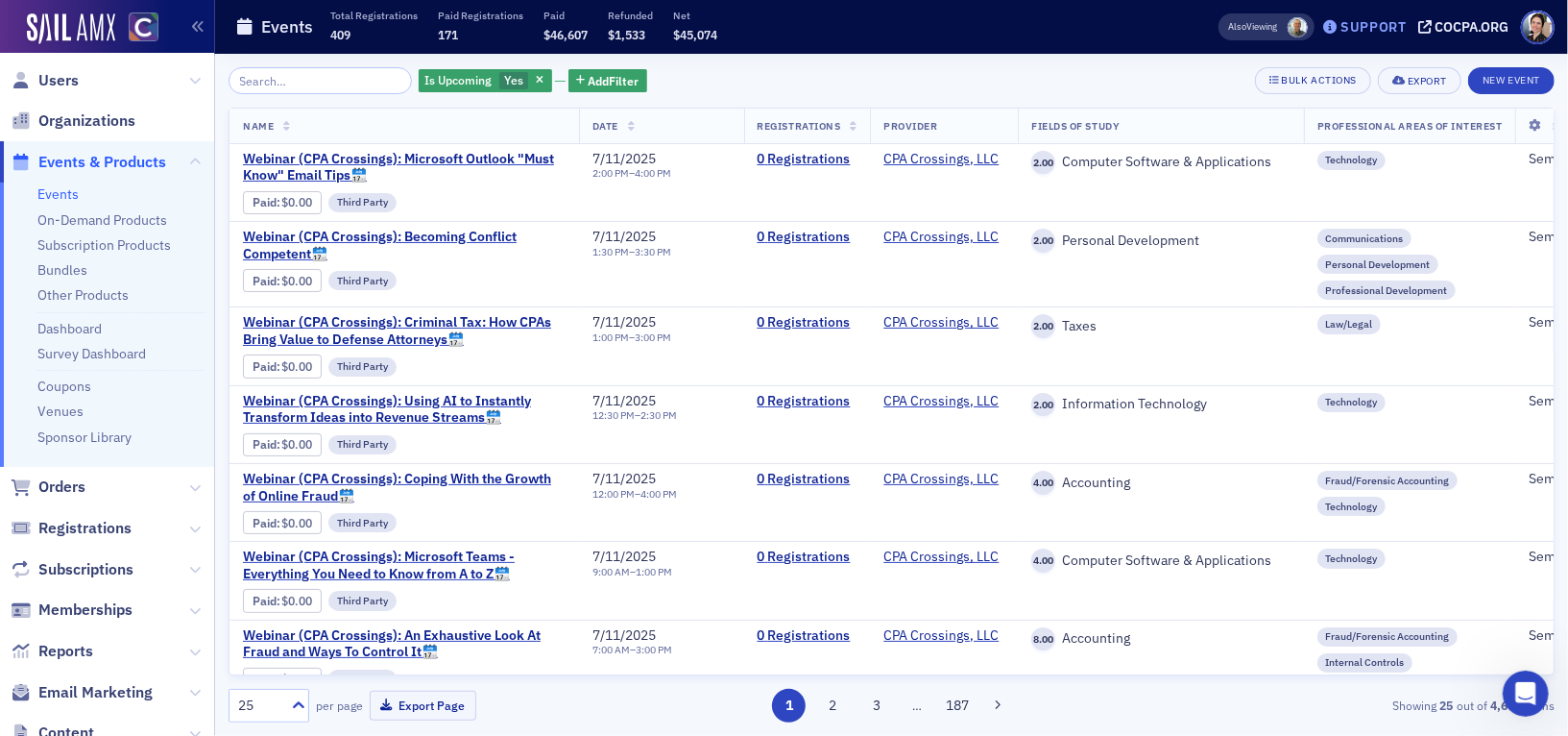 click on "Support" 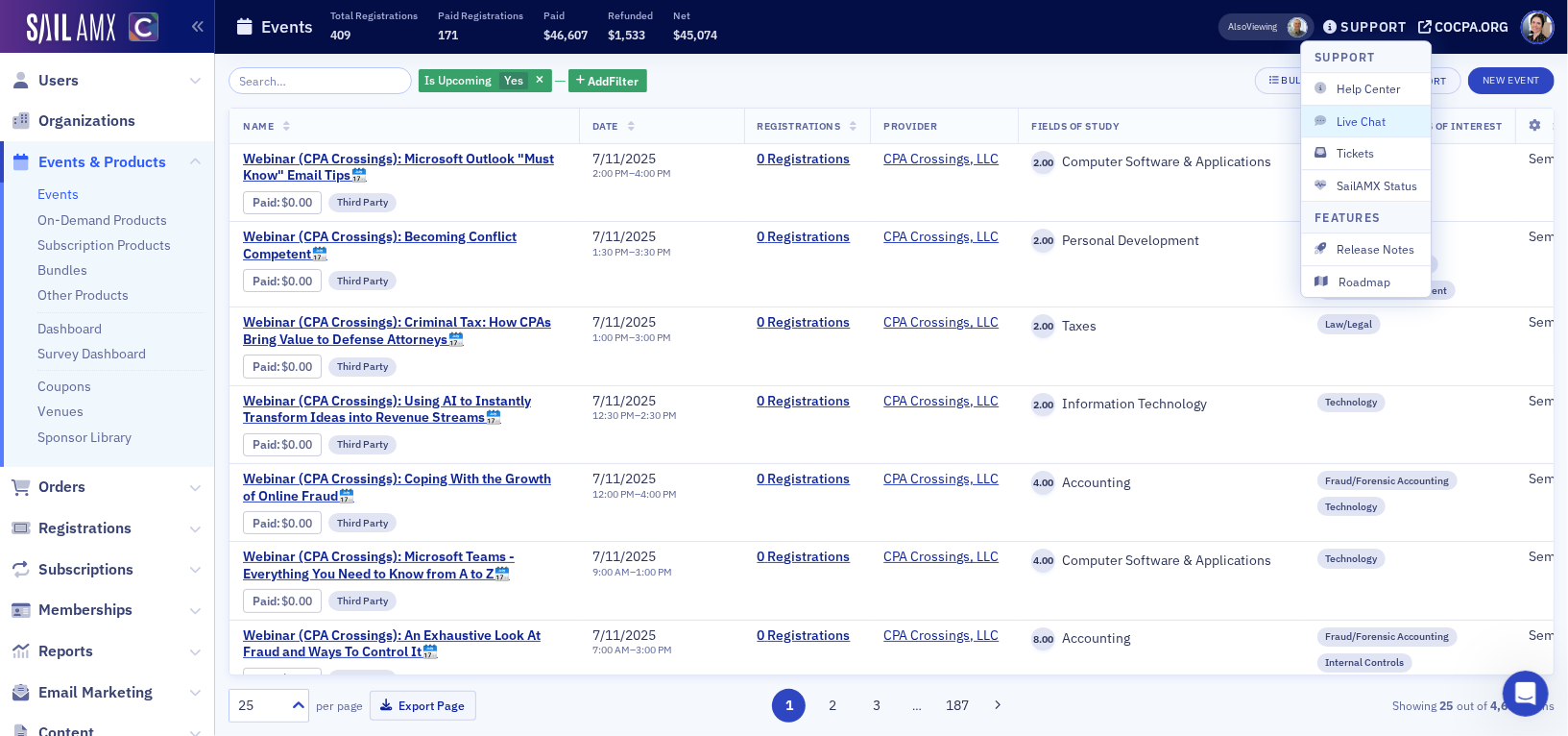click on "Live Chat" at bounding box center (1365, 121) 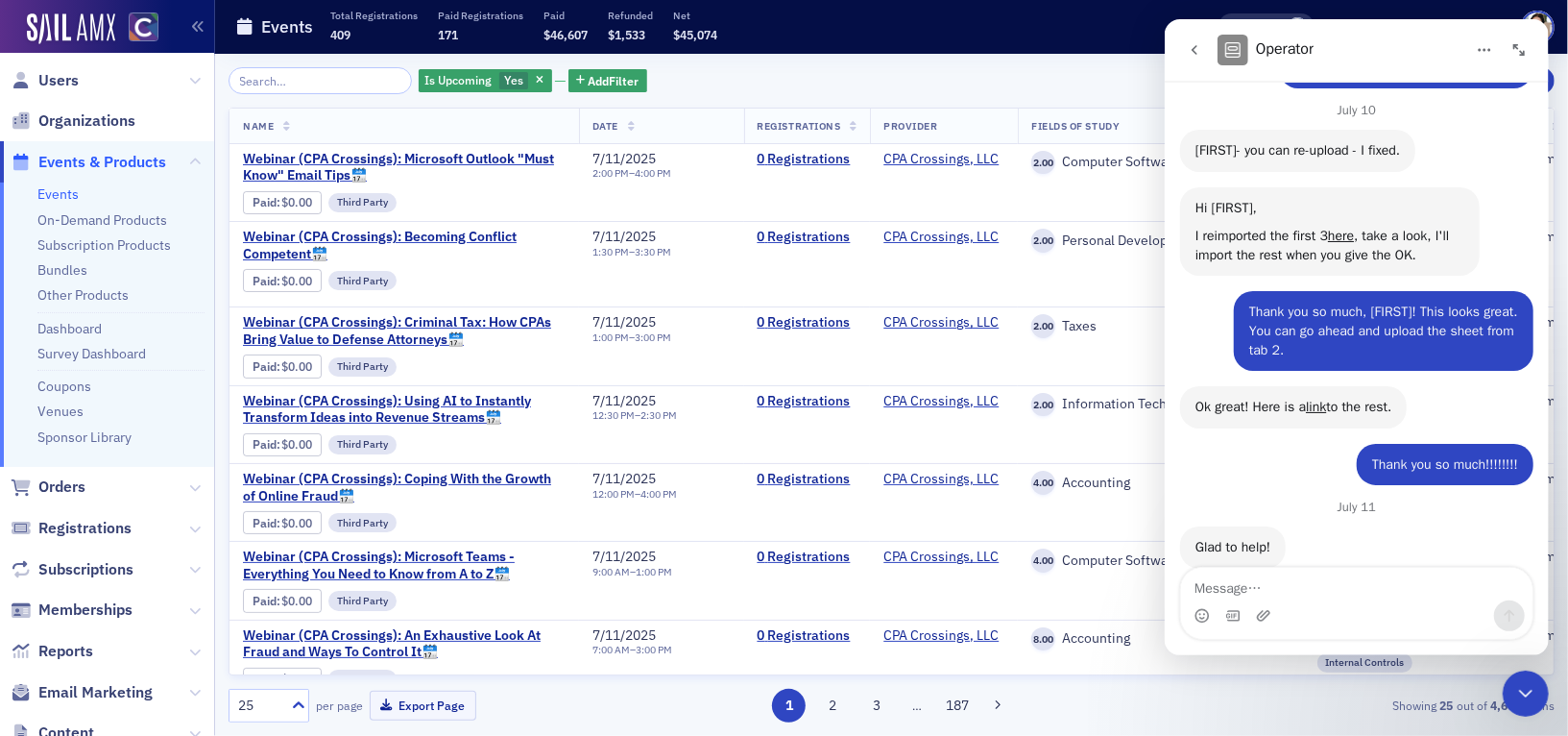 scroll, scrollTop: 1209, scrollLeft: 0, axis: vertical 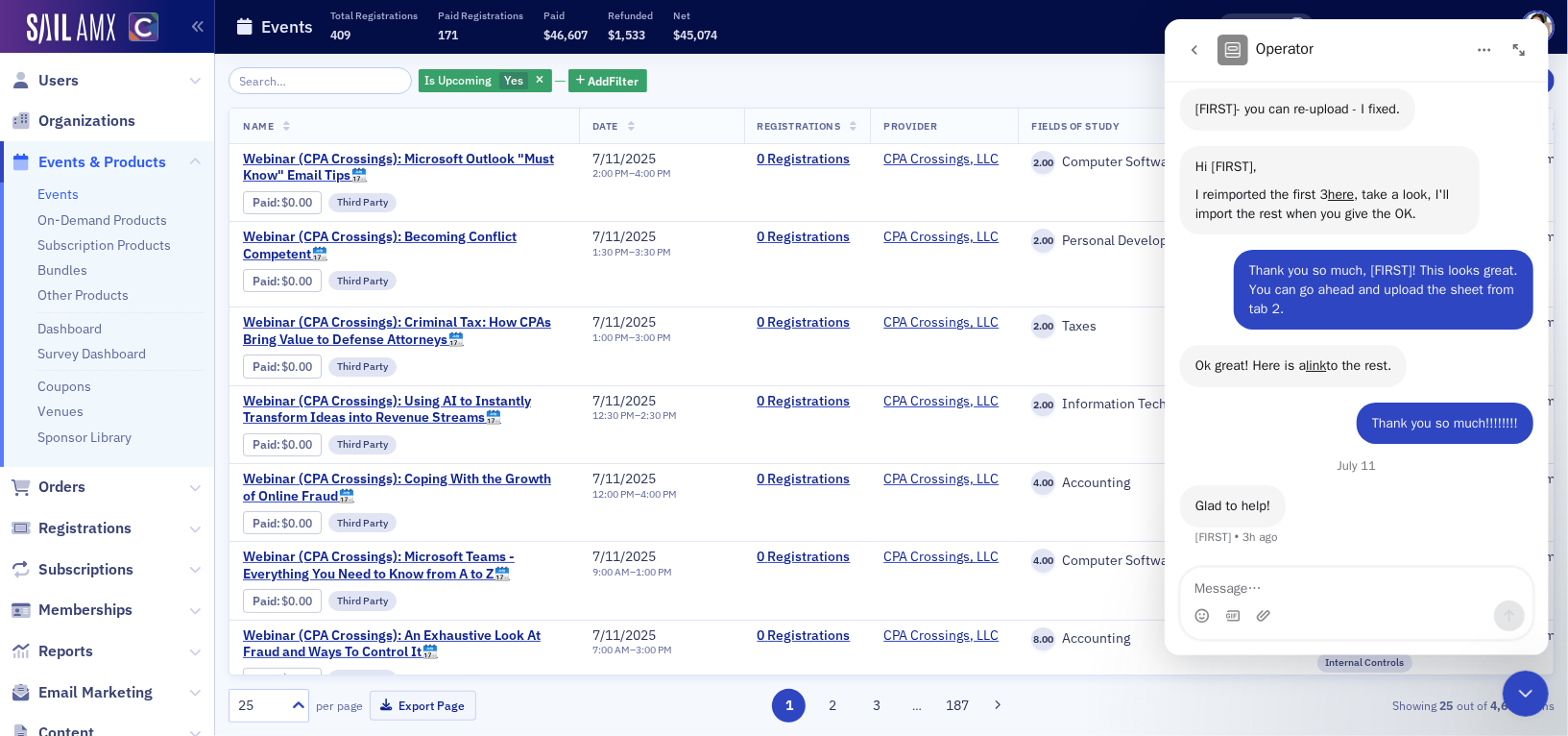 click 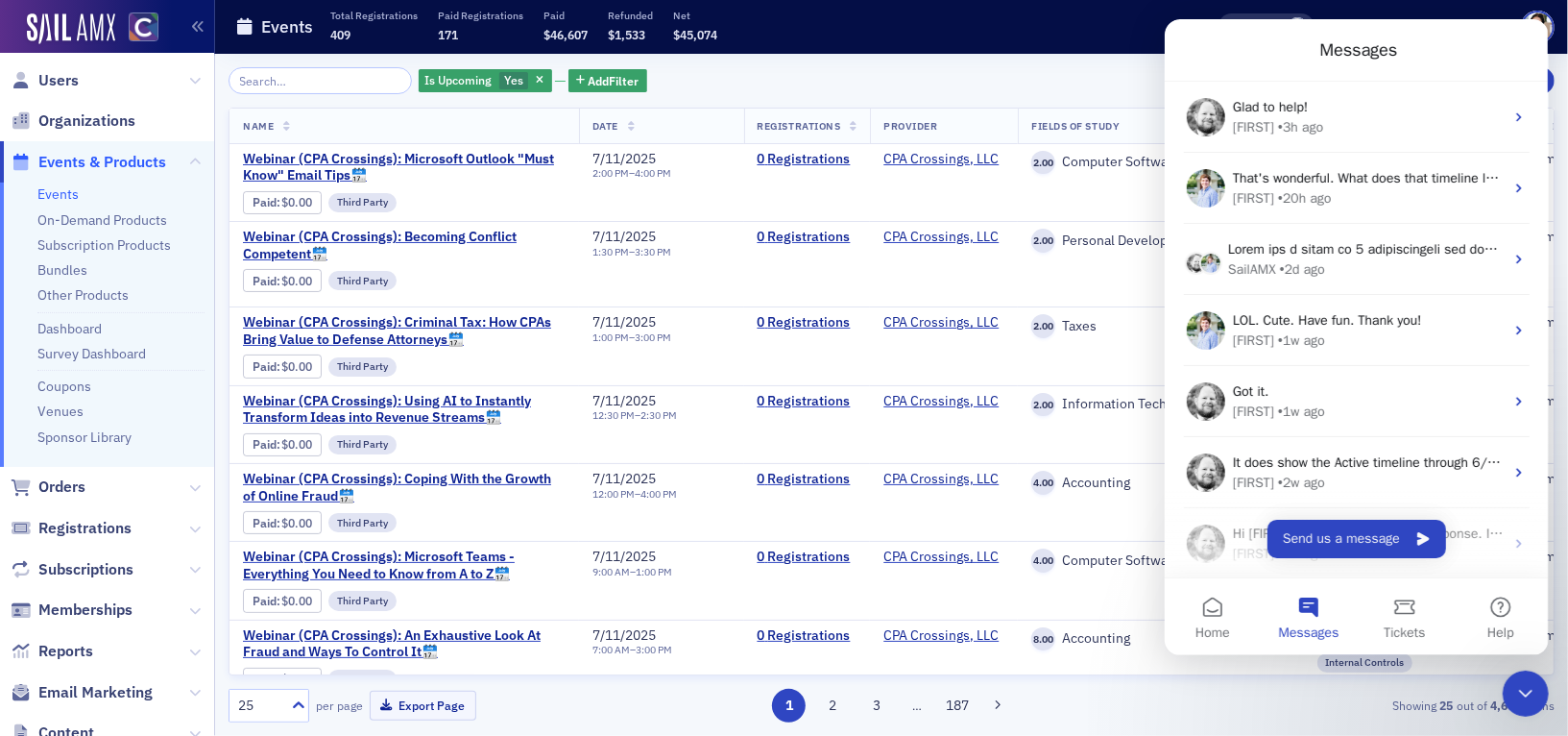 scroll, scrollTop: 0, scrollLeft: 0, axis: both 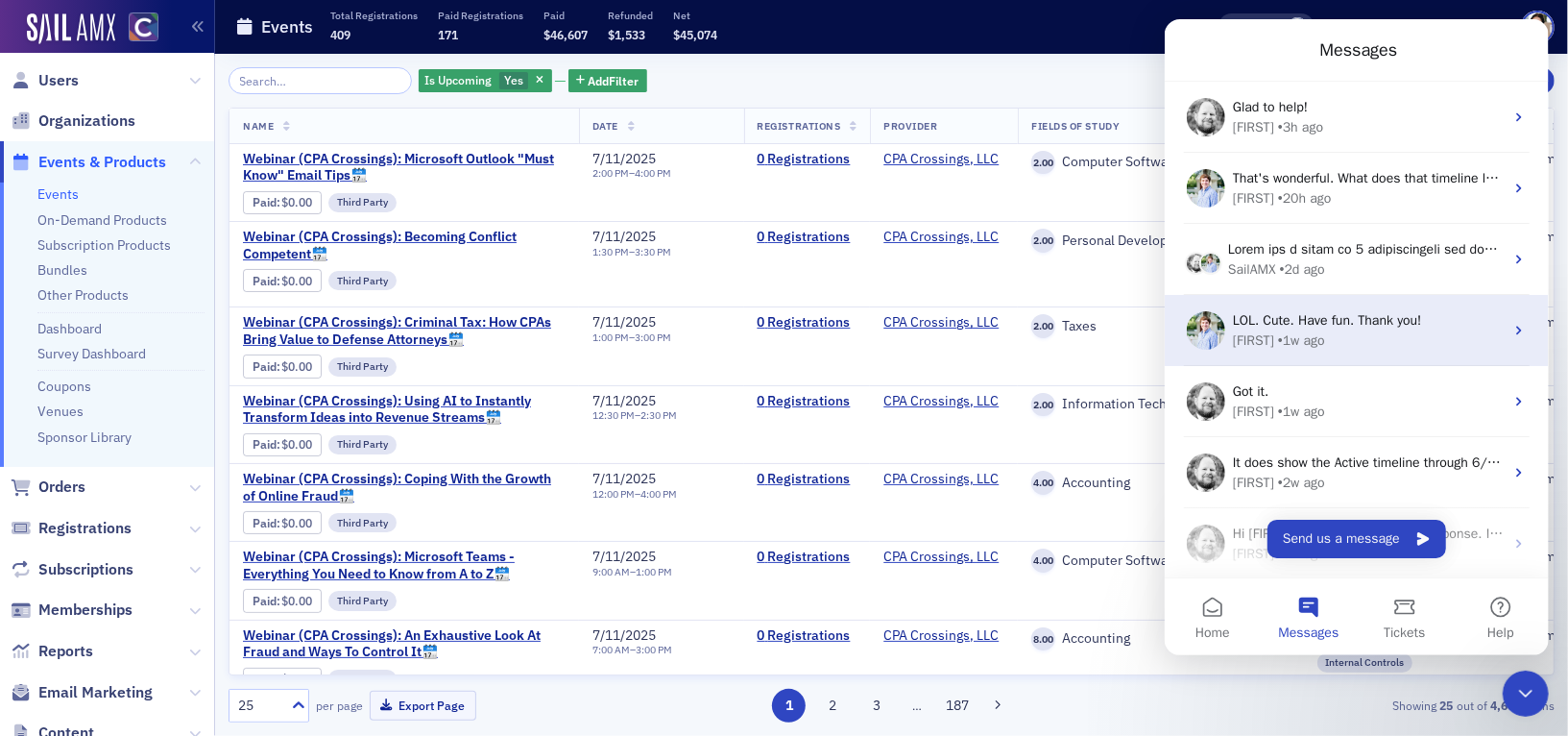 click on "Luke •  1w ago" at bounding box center (1367, 340) 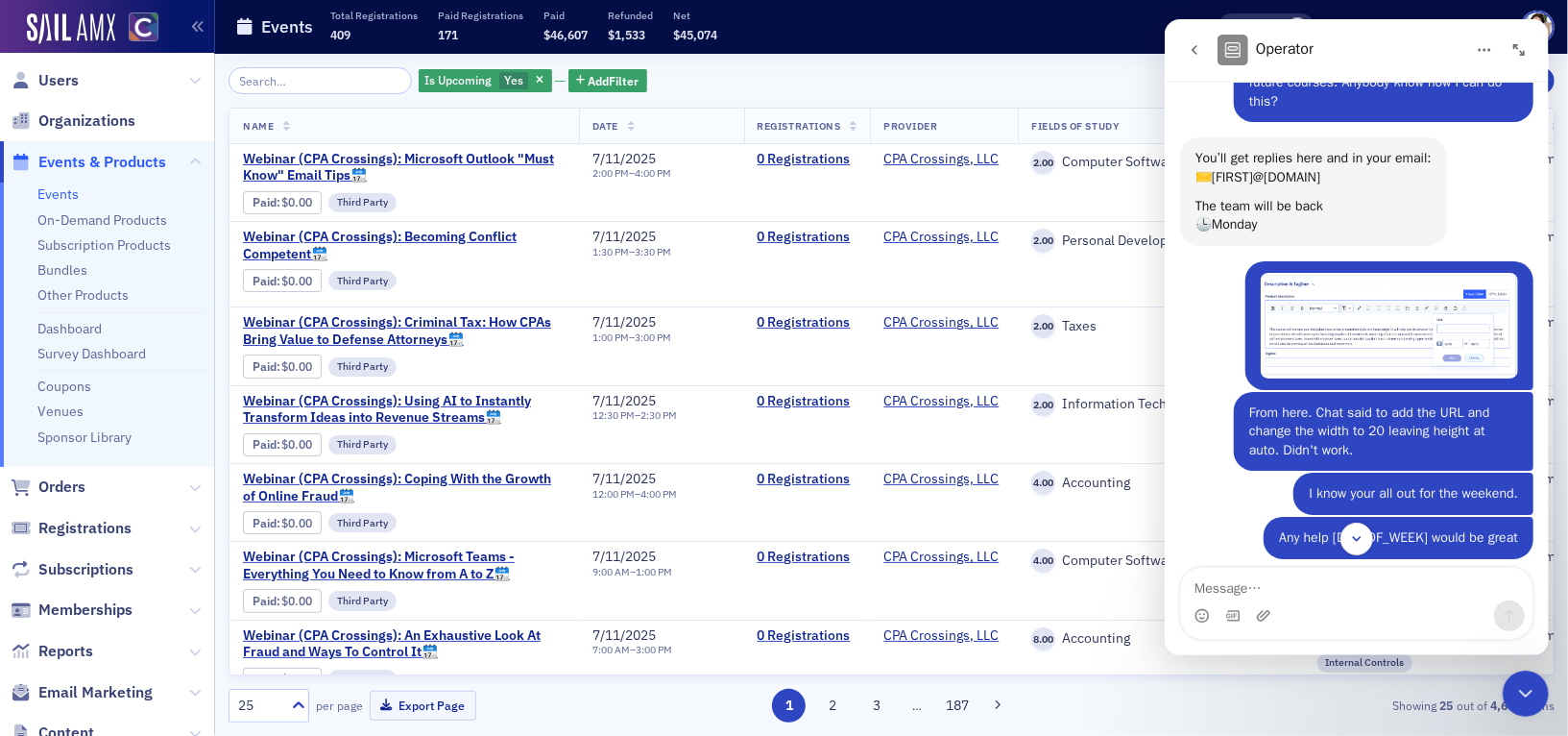 scroll, scrollTop: 347, scrollLeft: 0, axis: vertical 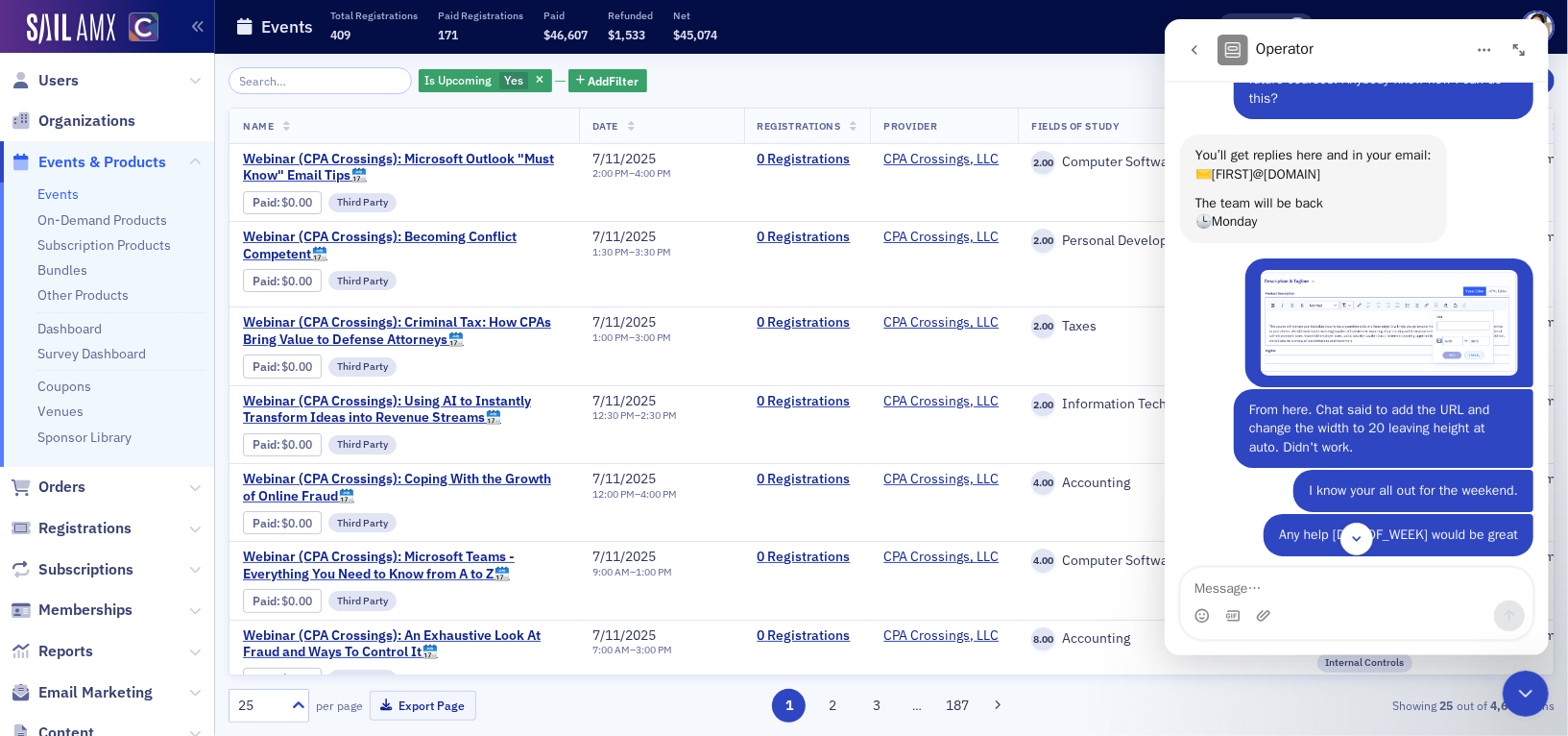 click at bounding box center [1388, 323] 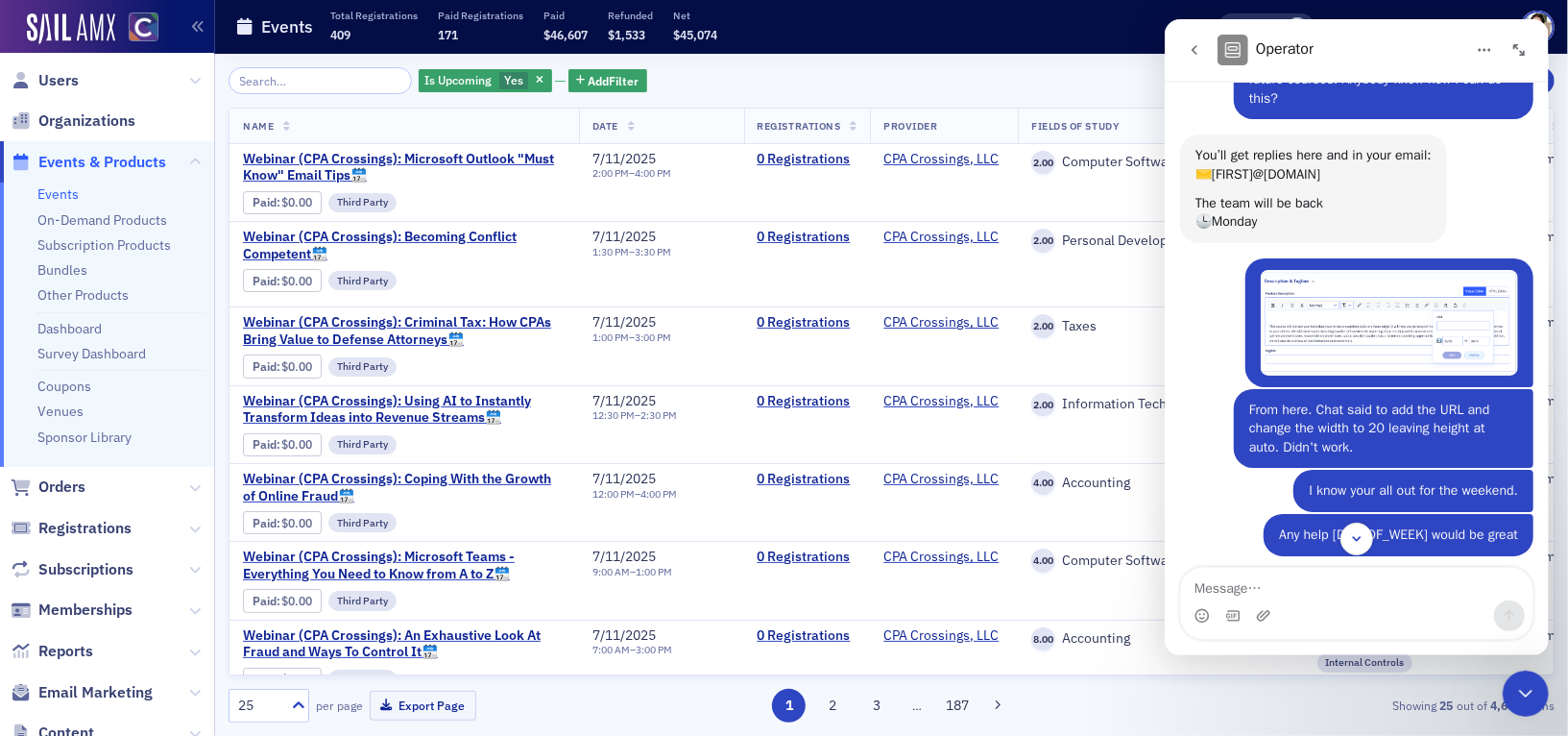 scroll, scrollTop: 0, scrollLeft: 0, axis: both 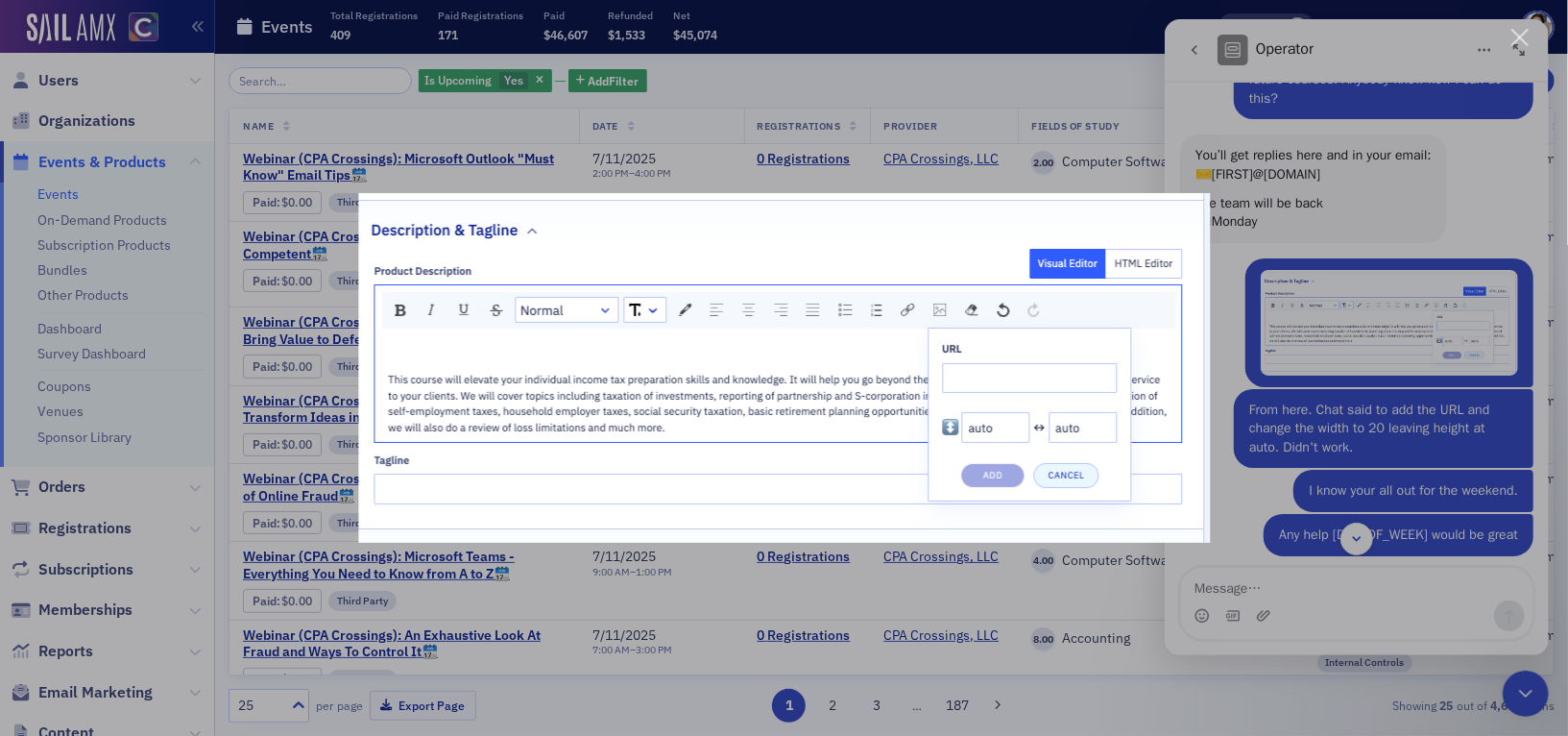 click at bounding box center [784, 368] 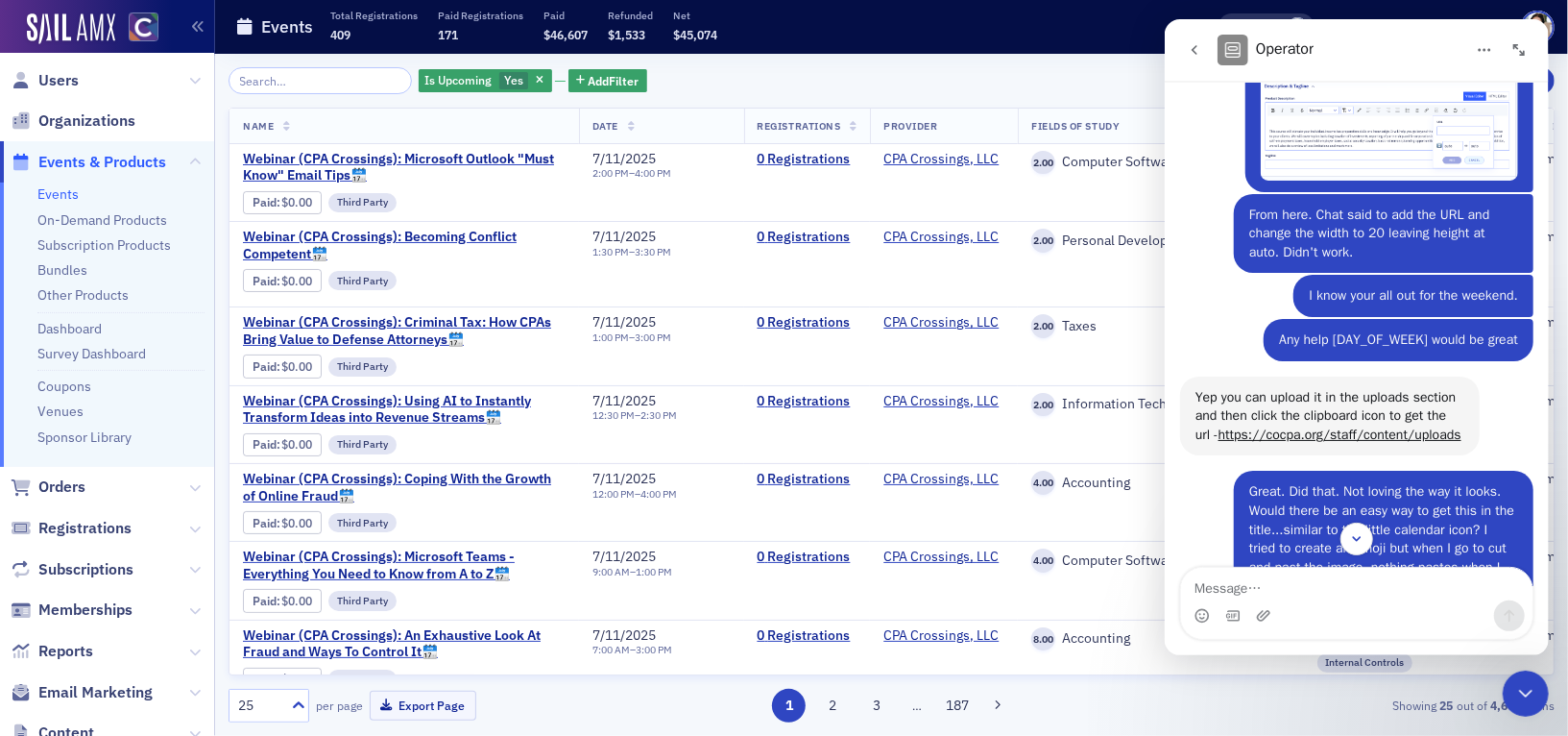 scroll, scrollTop: 551, scrollLeft: 0, axis: vertical 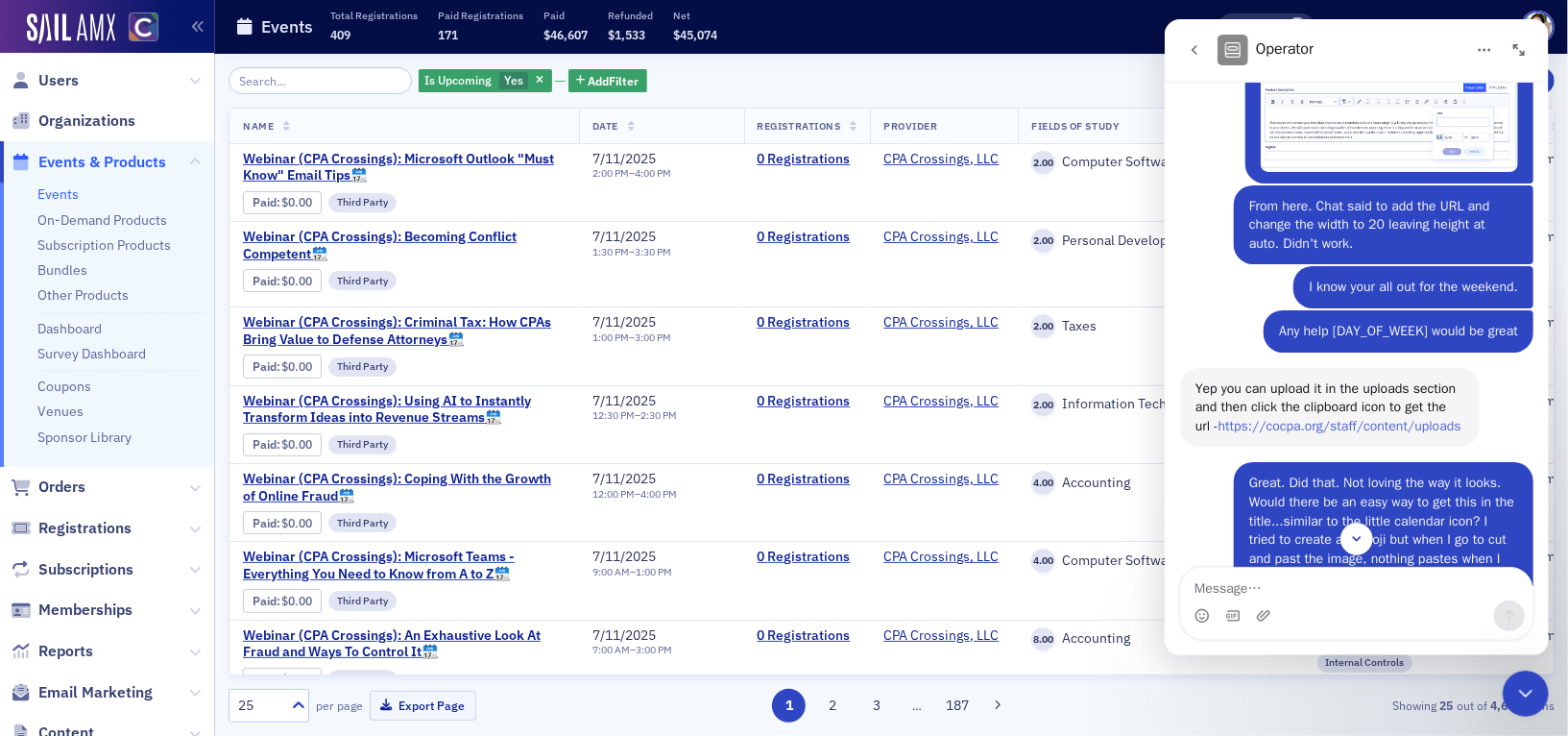 click on "https://cocpa.org/staff/content/uploads" at bounding box center (1339, 426) 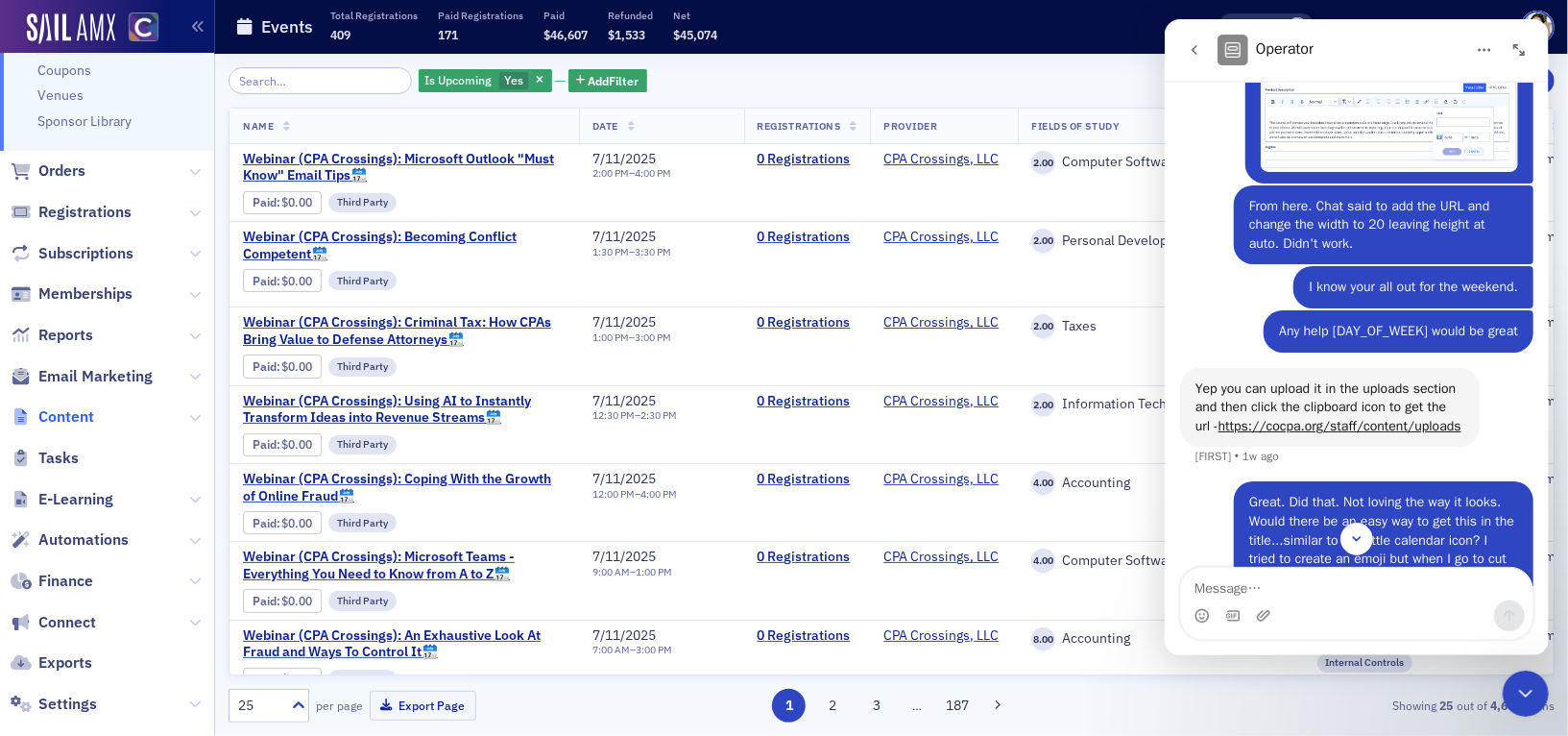 click on "Content" 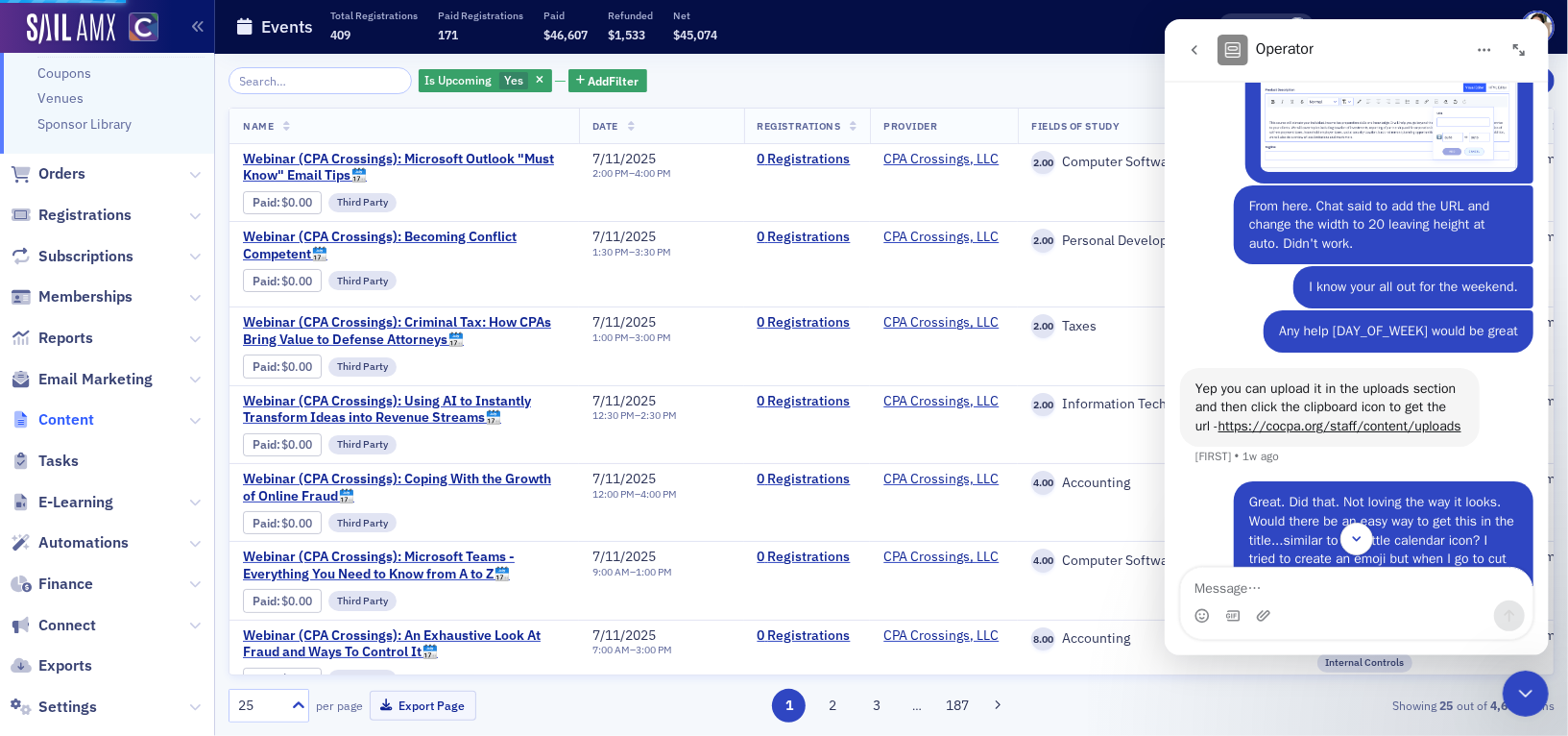 click on "Content" 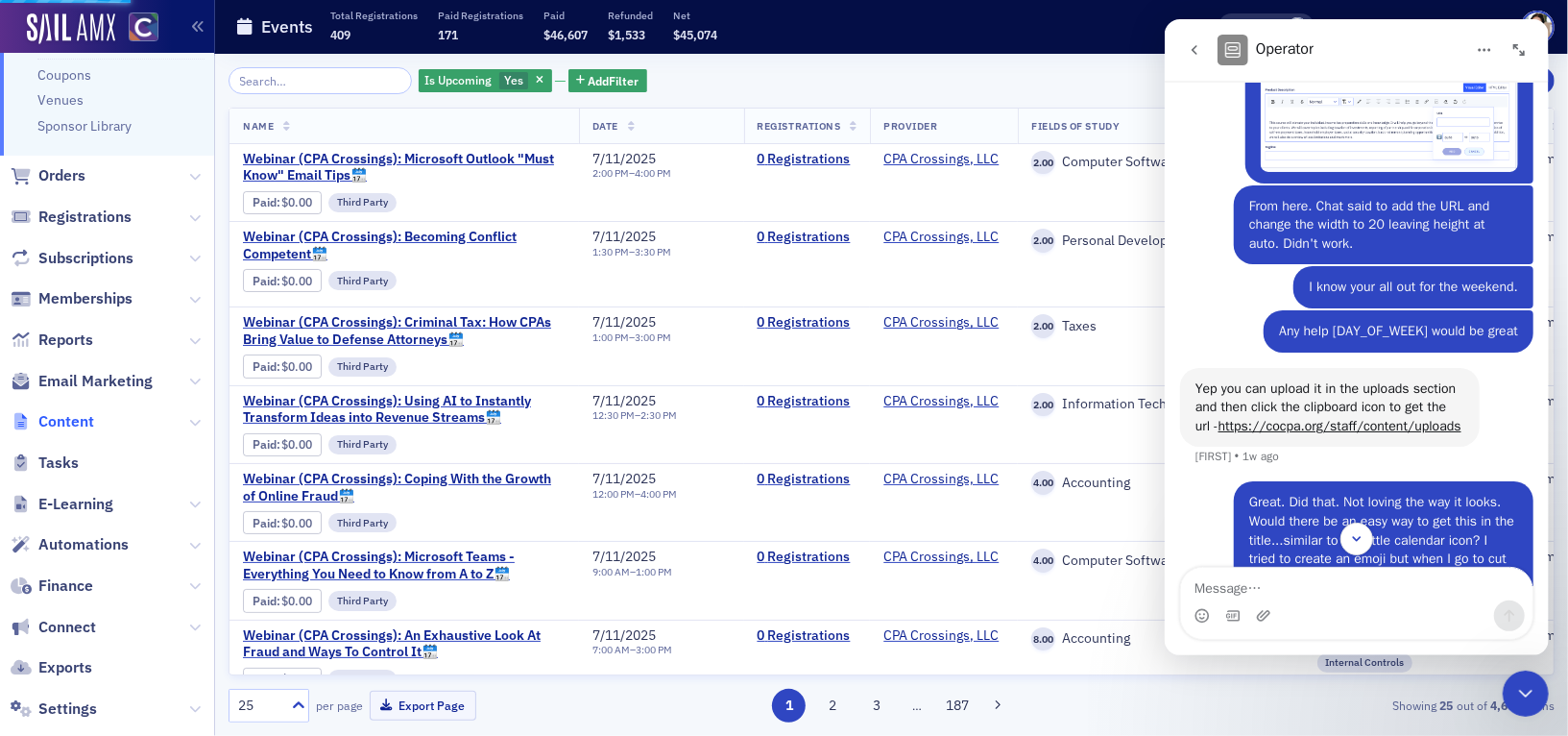 click on "Content" 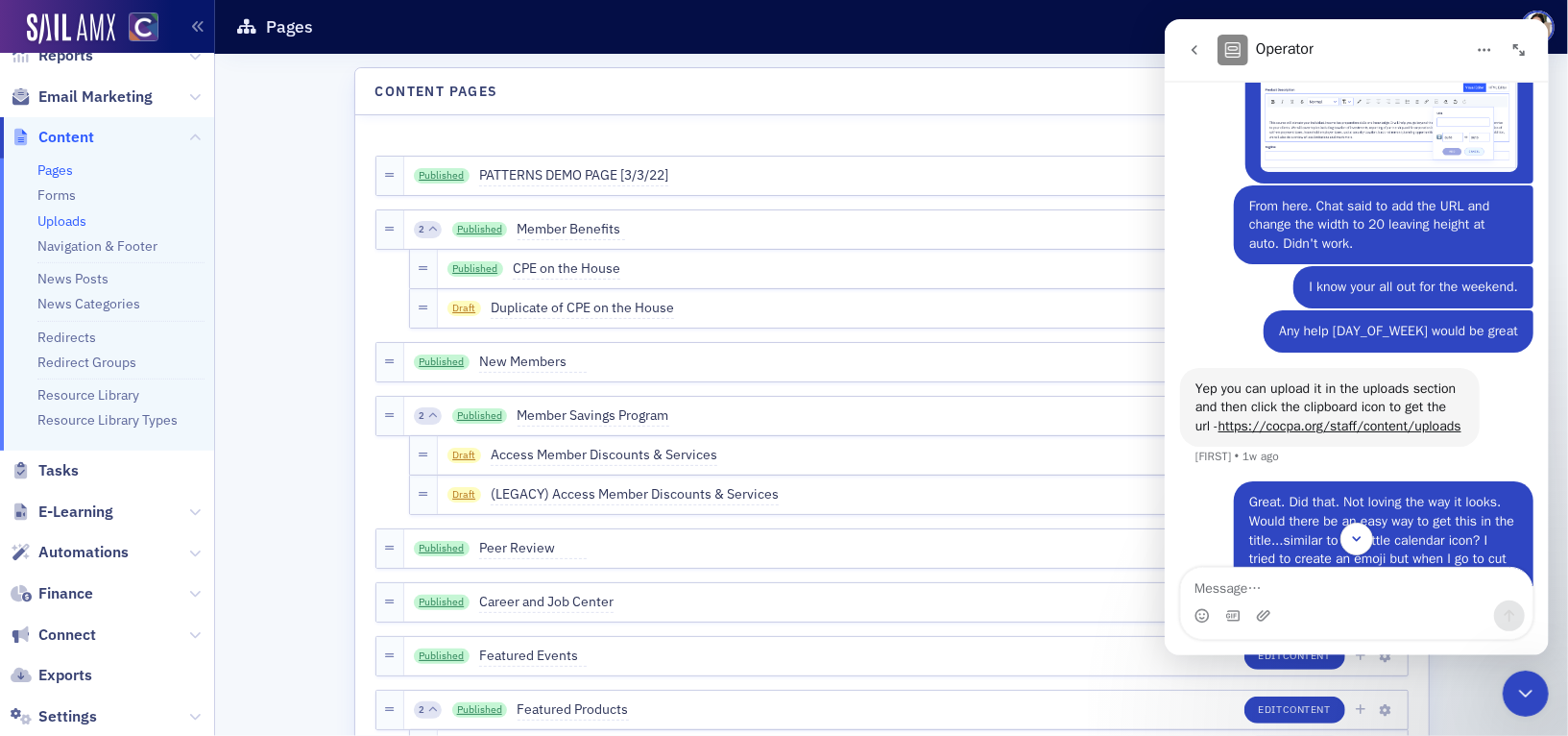 click on "Uploads" 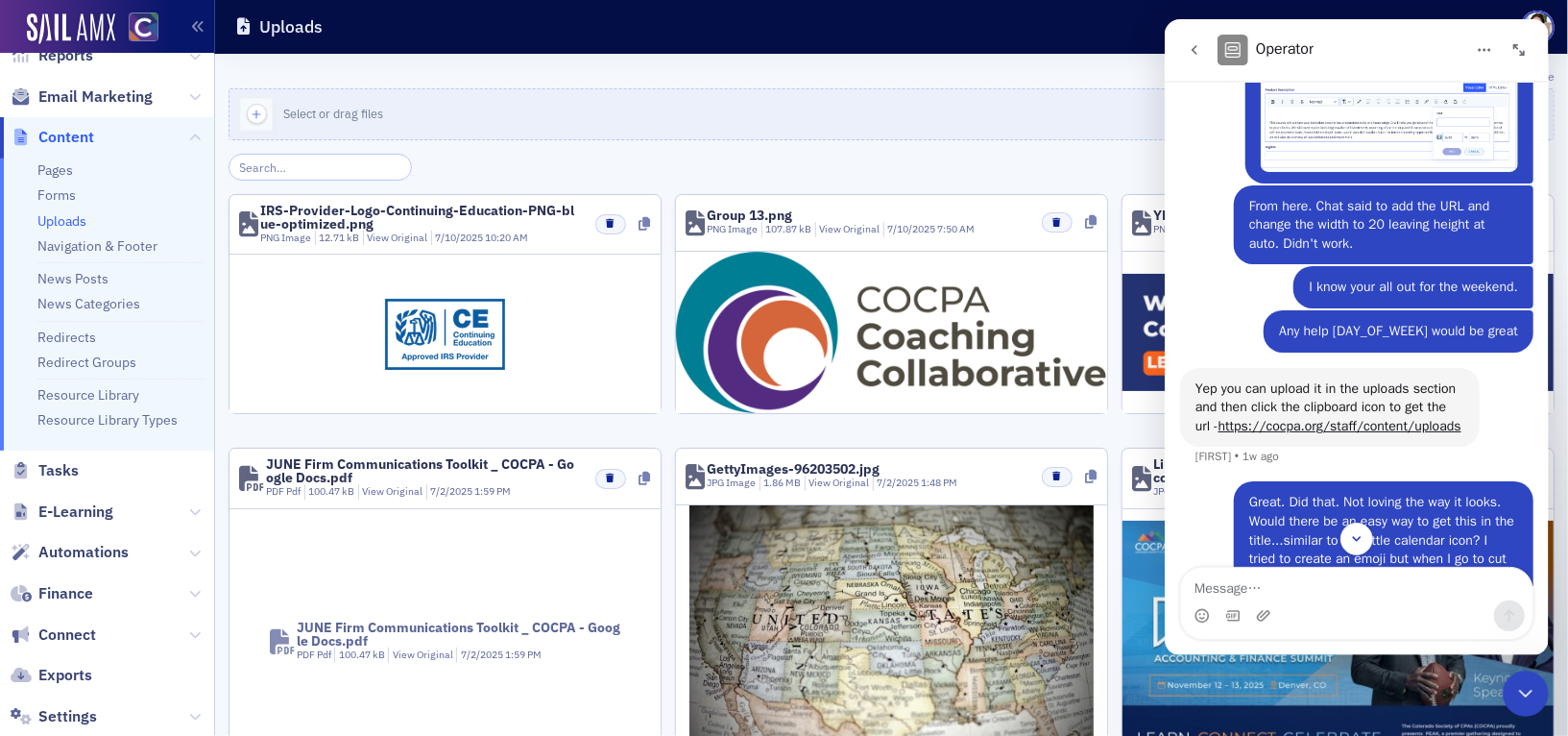 click 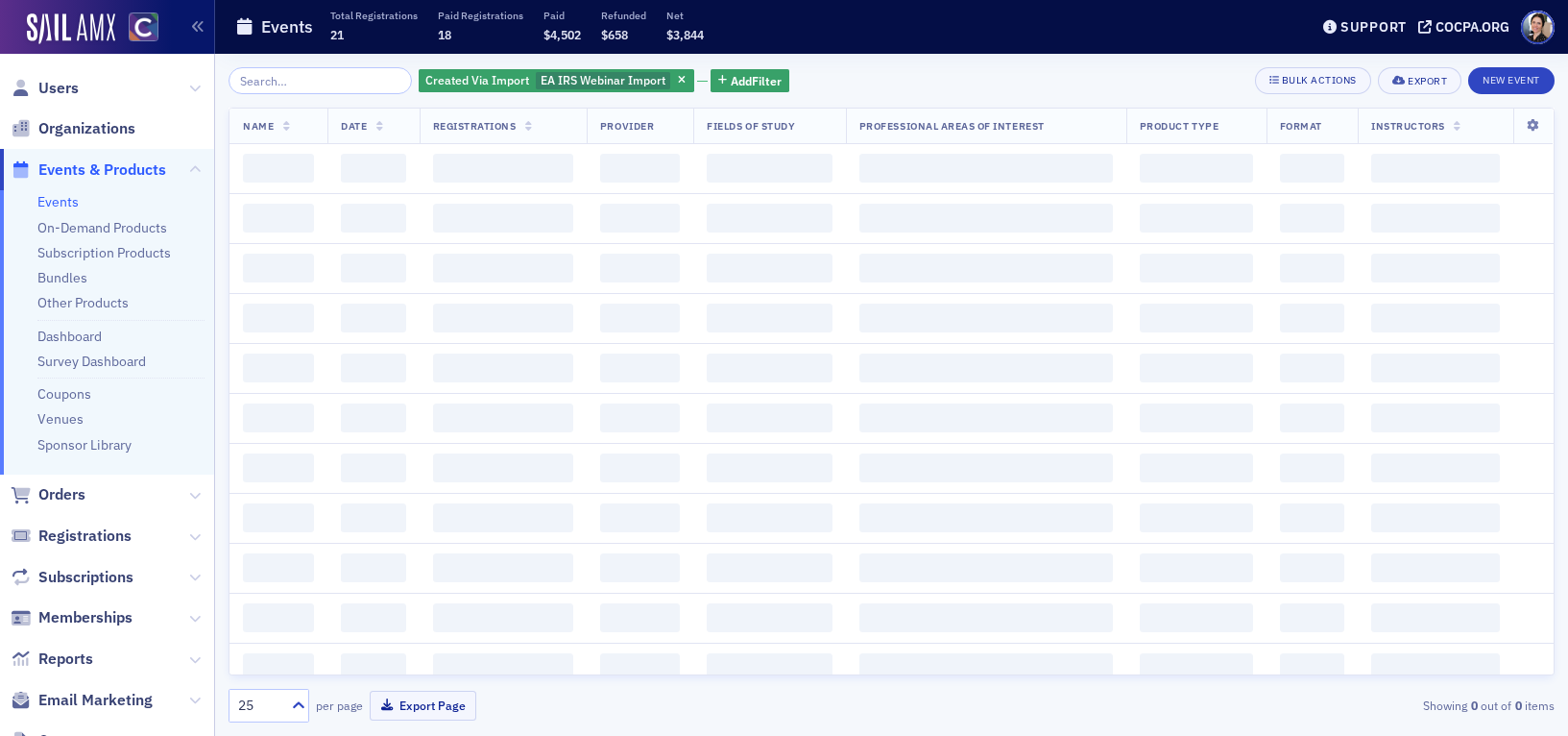 scroll, scrollTop: 0, scrollLeft: 0, axis: both 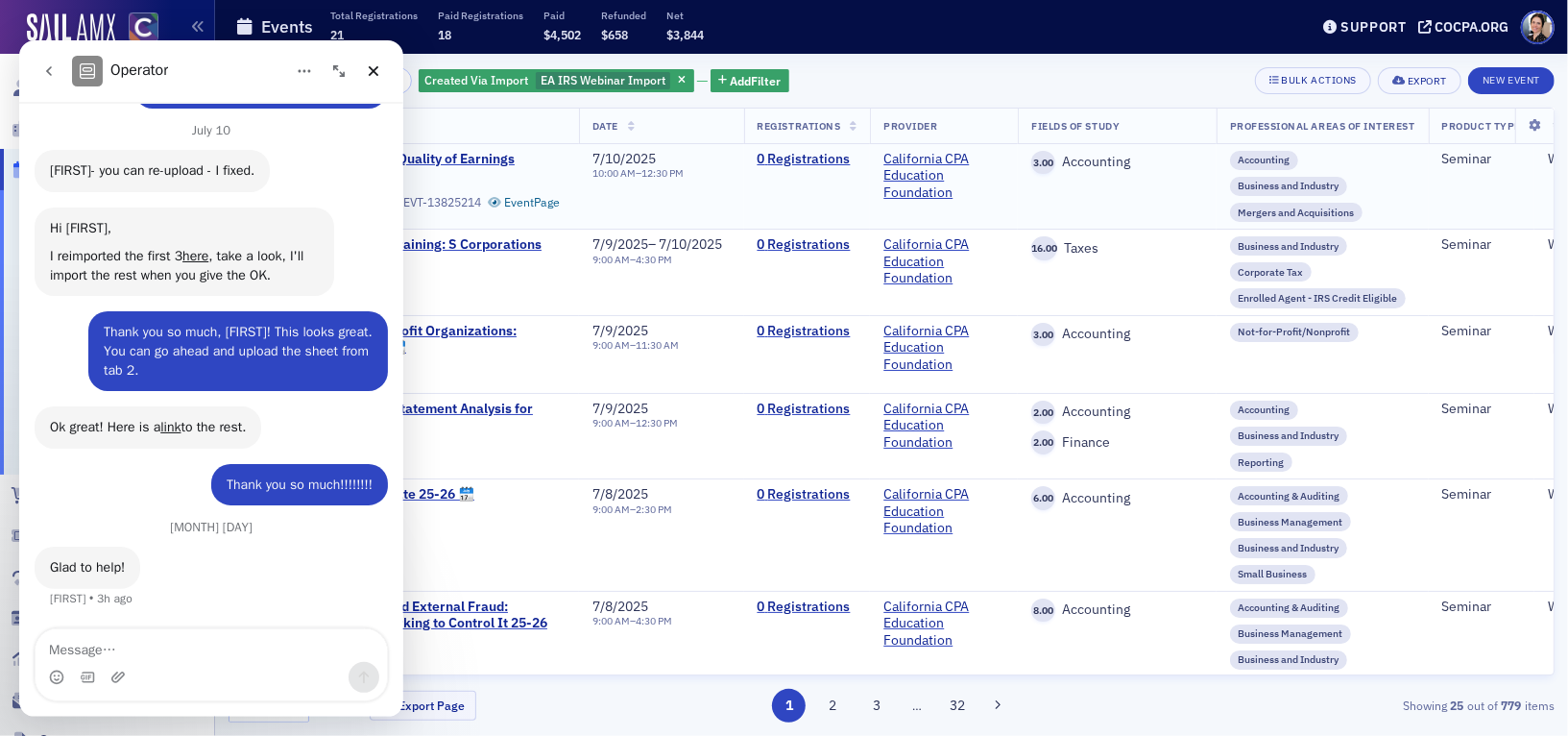 click on "Paid :  $0.00 Third Party EVT-13825214 Event  Page" 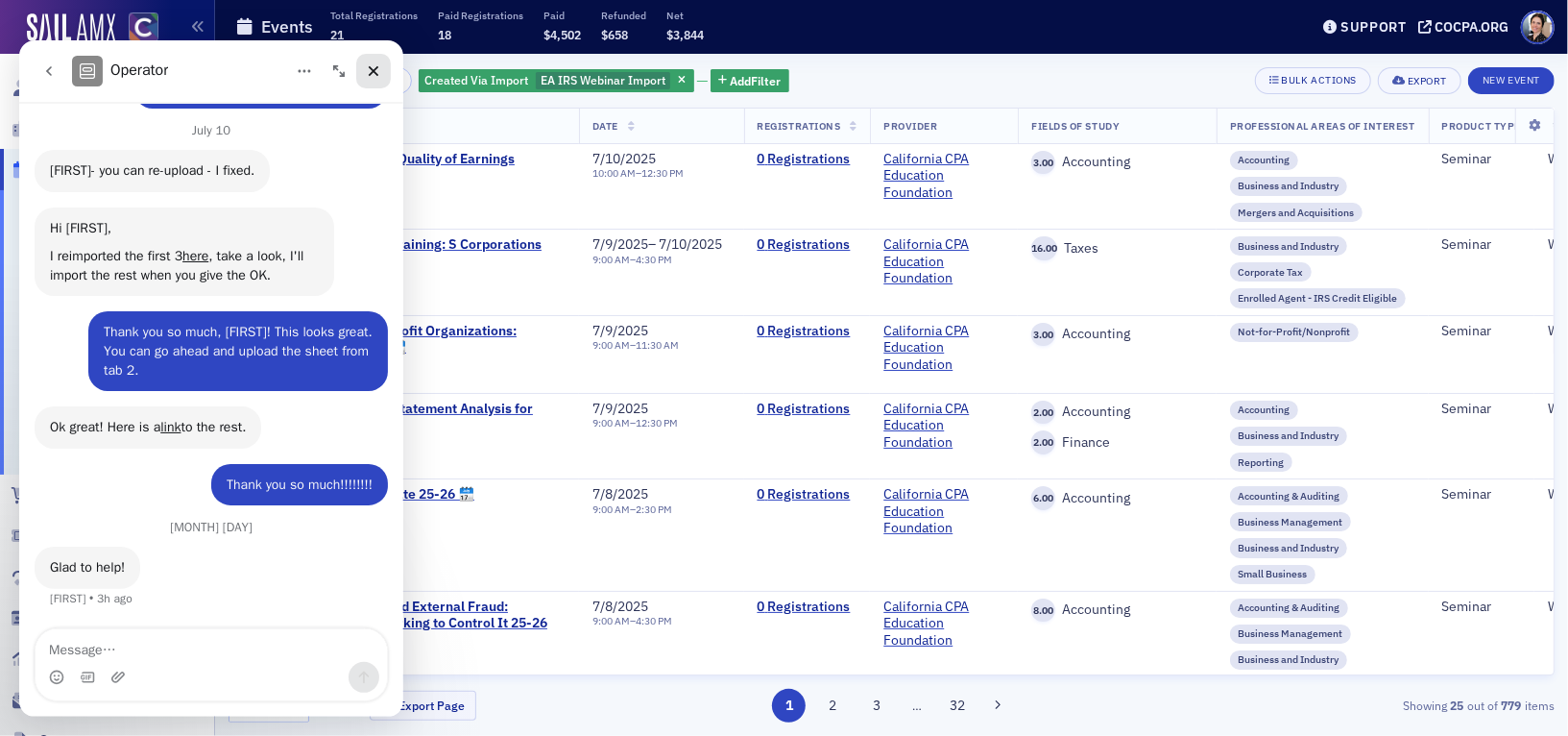 click at bounding box center (374, 70) 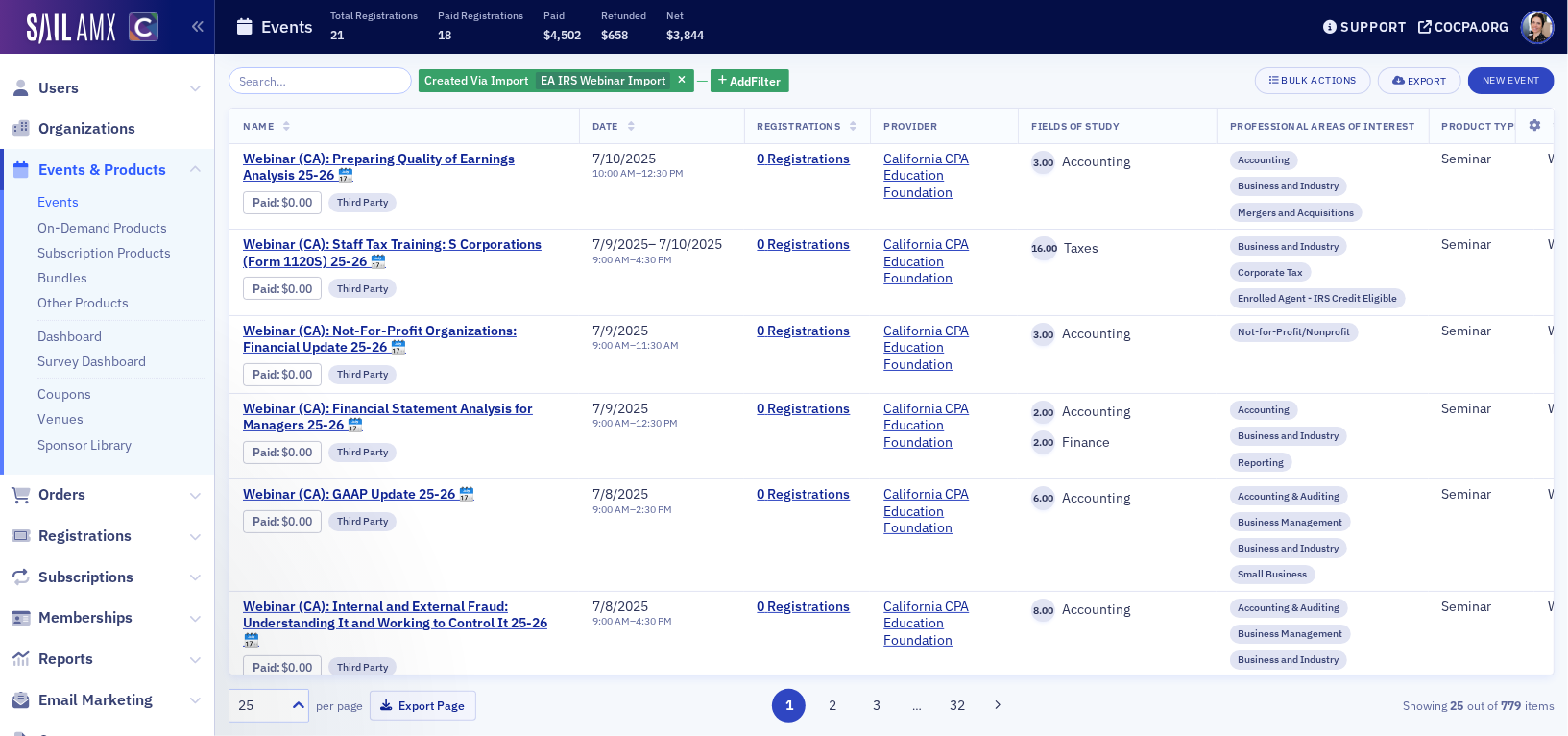 scroll, scrollTop: 0, scrollLeft: 0, axis: both 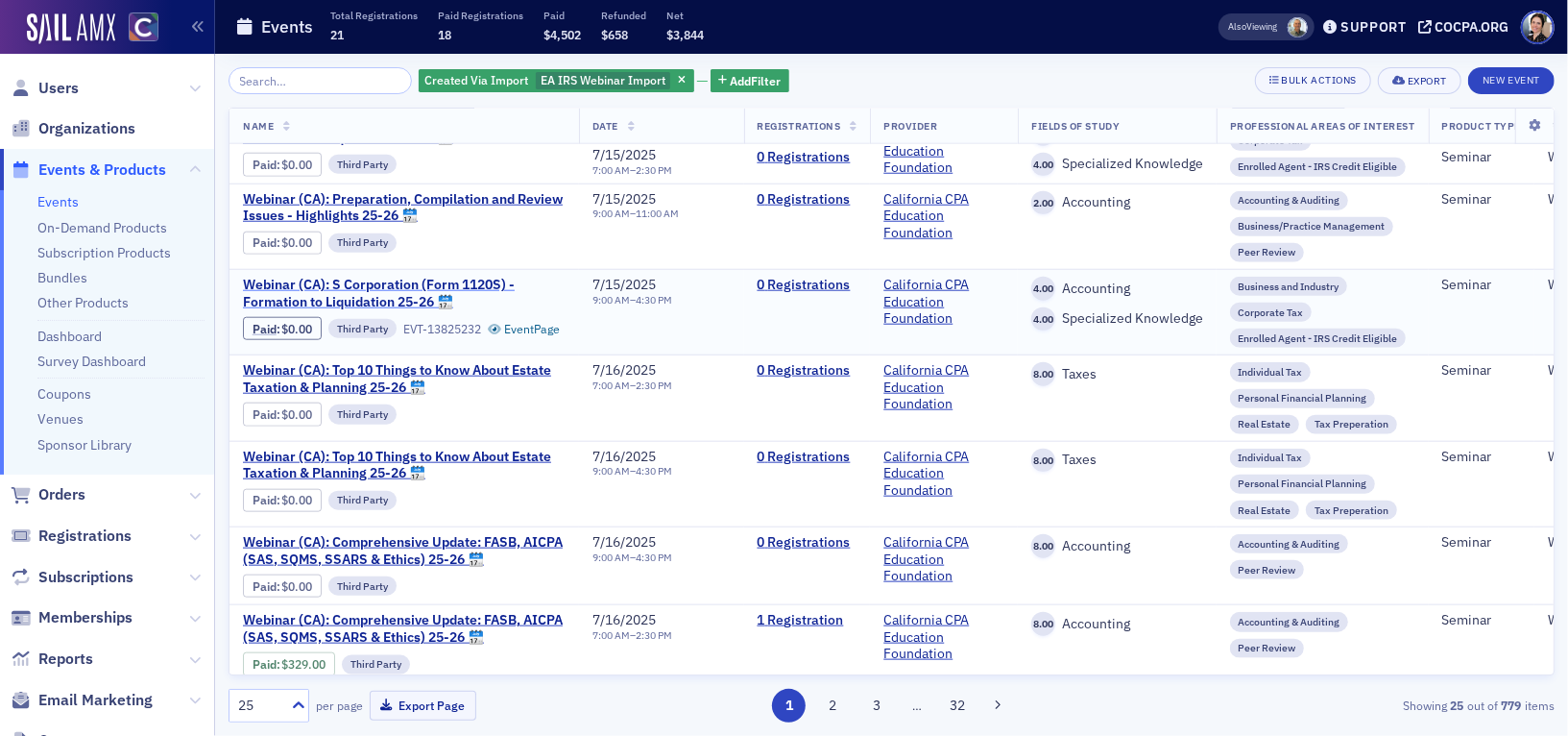 click on "Webinar (CA): S Corporation (Form 1120S) - Formation to Liquidation 25-26 🗓" 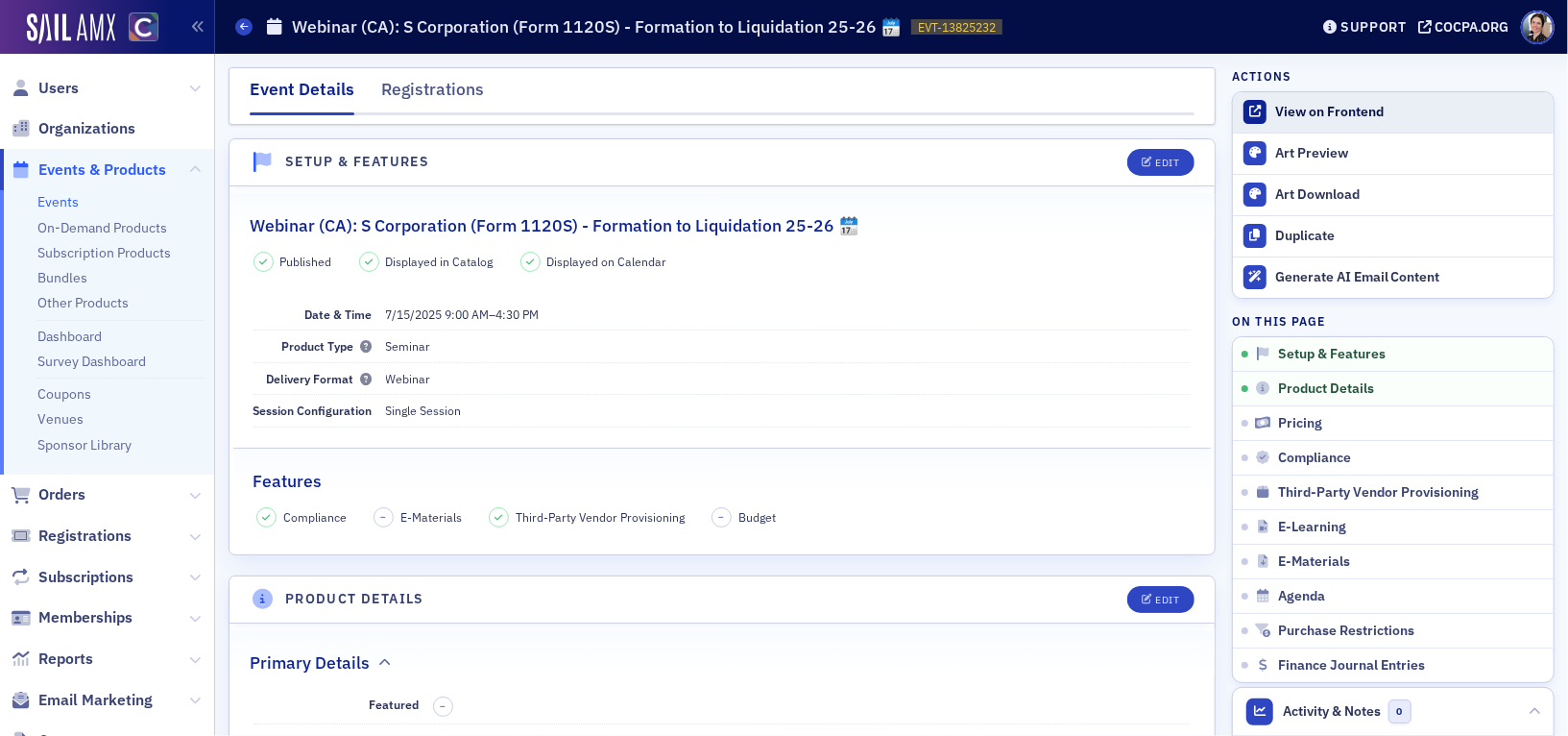 click on "View on Frontend" 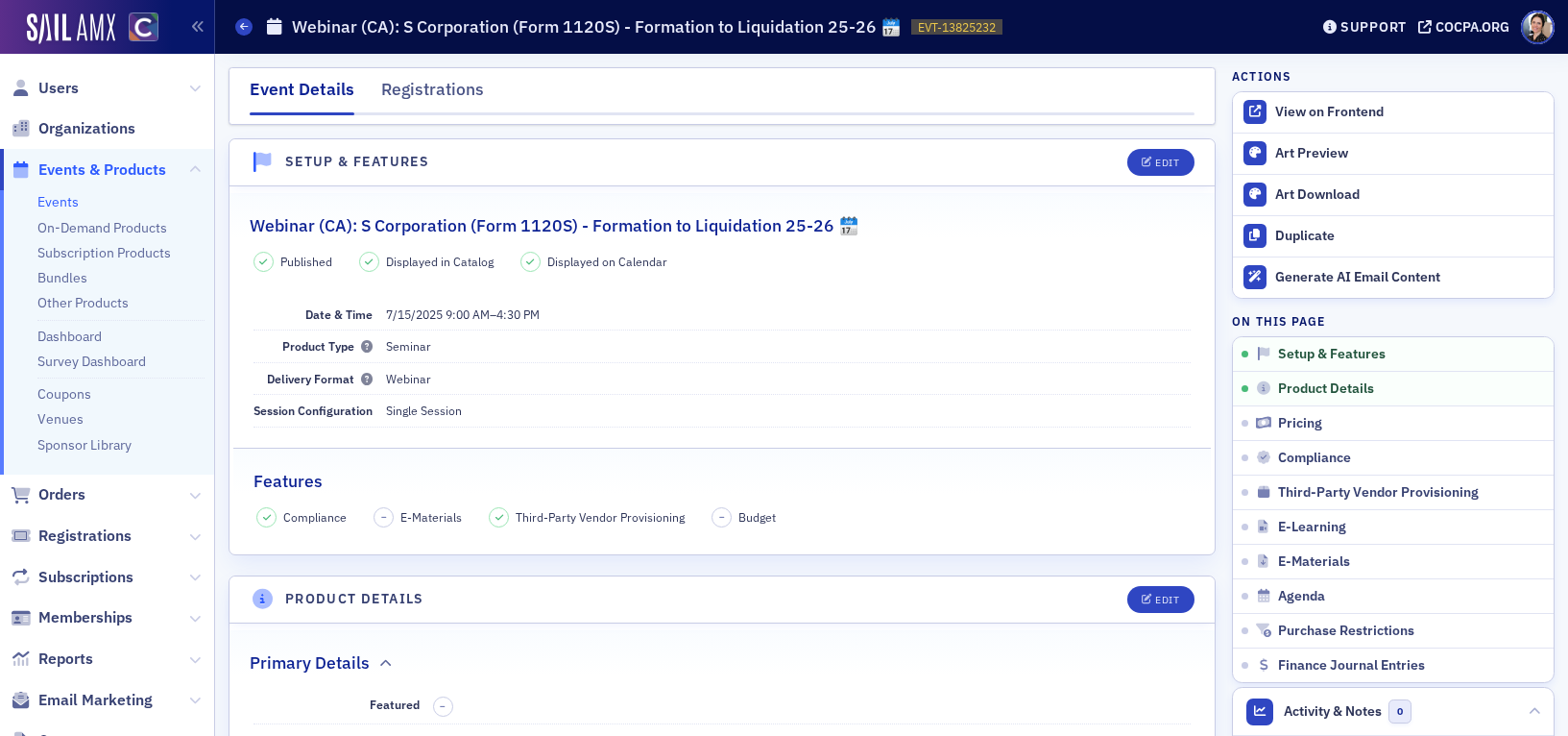 scroll, scrollTop: 0, scrollLeft: 0, axis: both 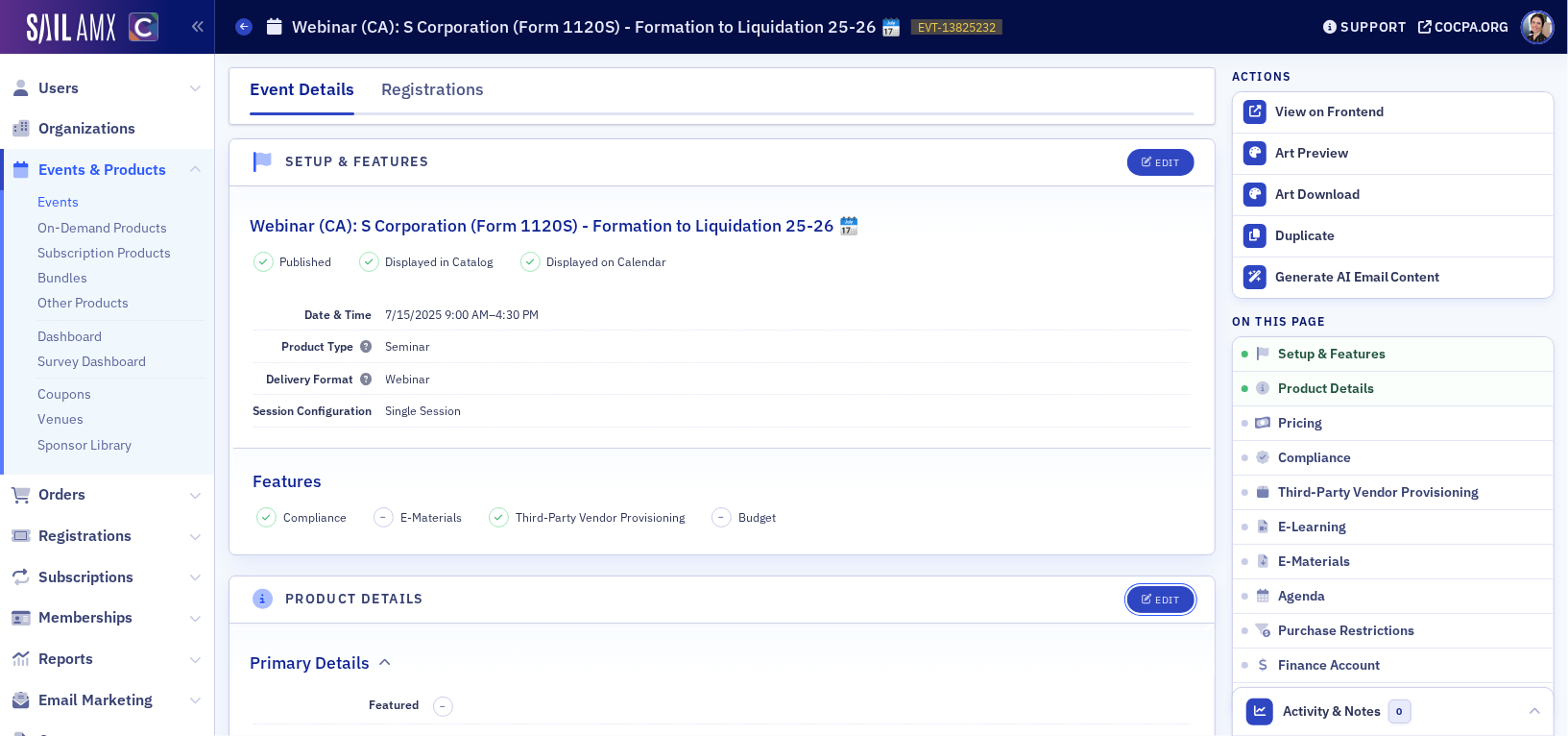 drag, startPoint x: 1159, startPoint y: 596, endPoint x: 871, endPoint y: 543, distance: 293 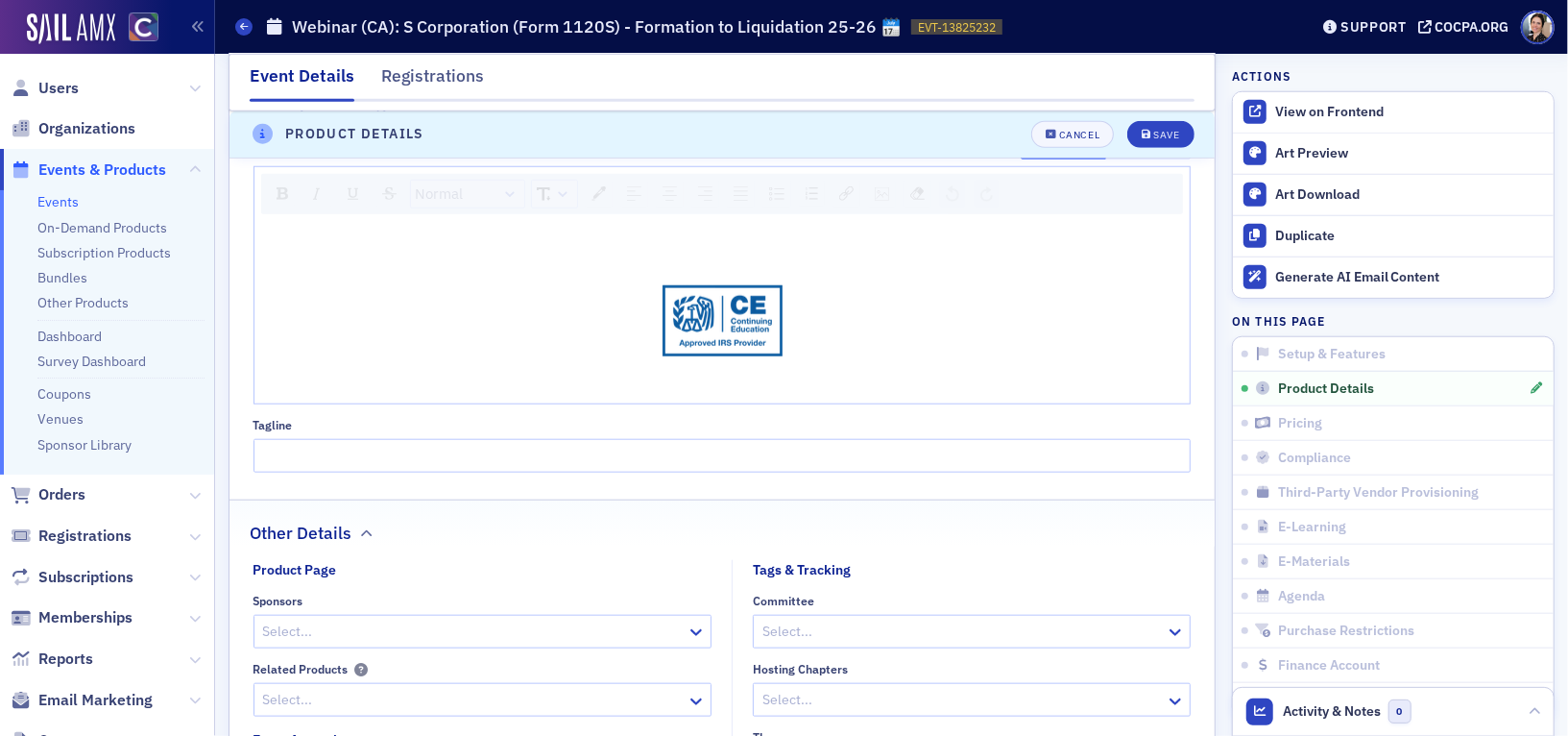 scroll, scrollTop: 938, scrollLeft: 0, axis: vertical 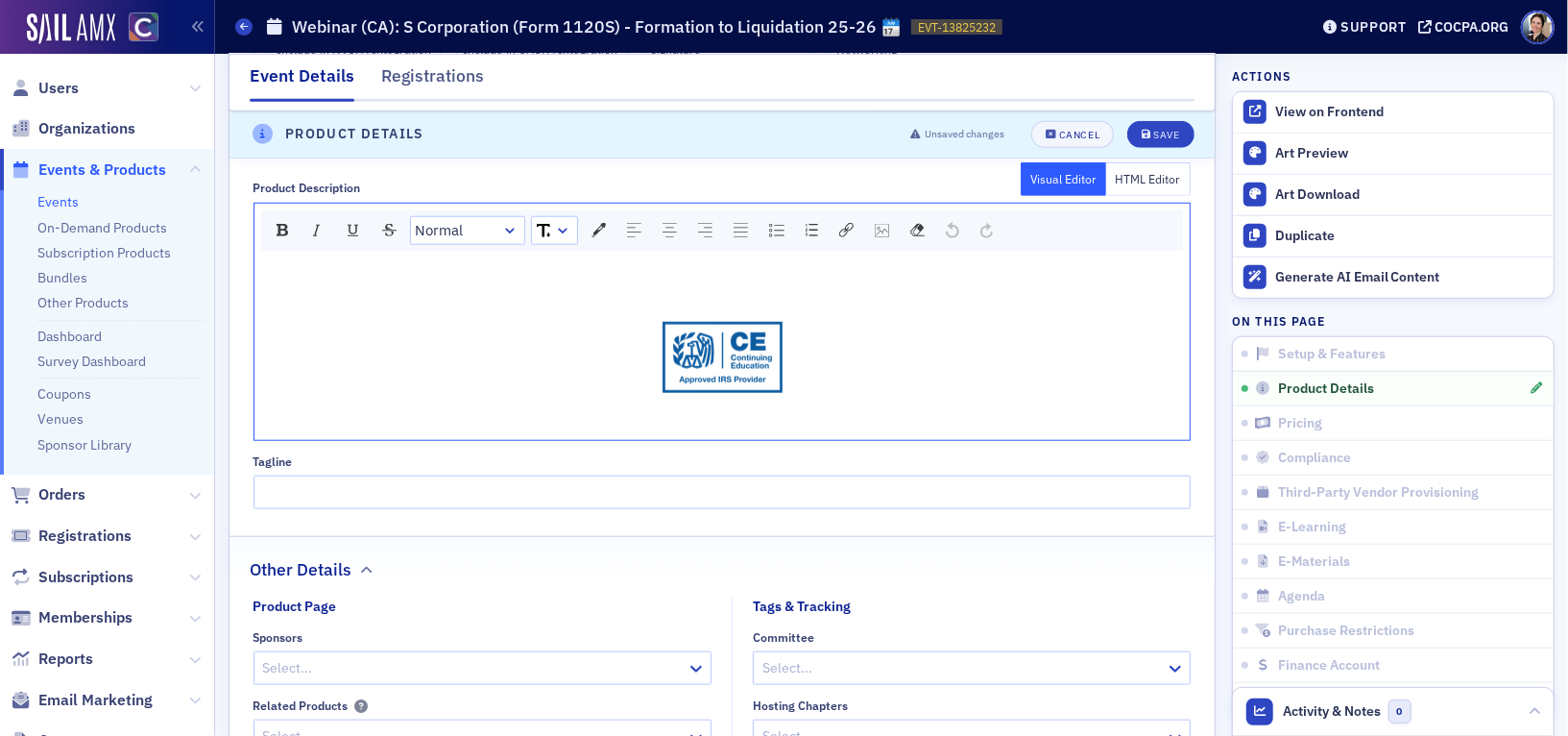 click 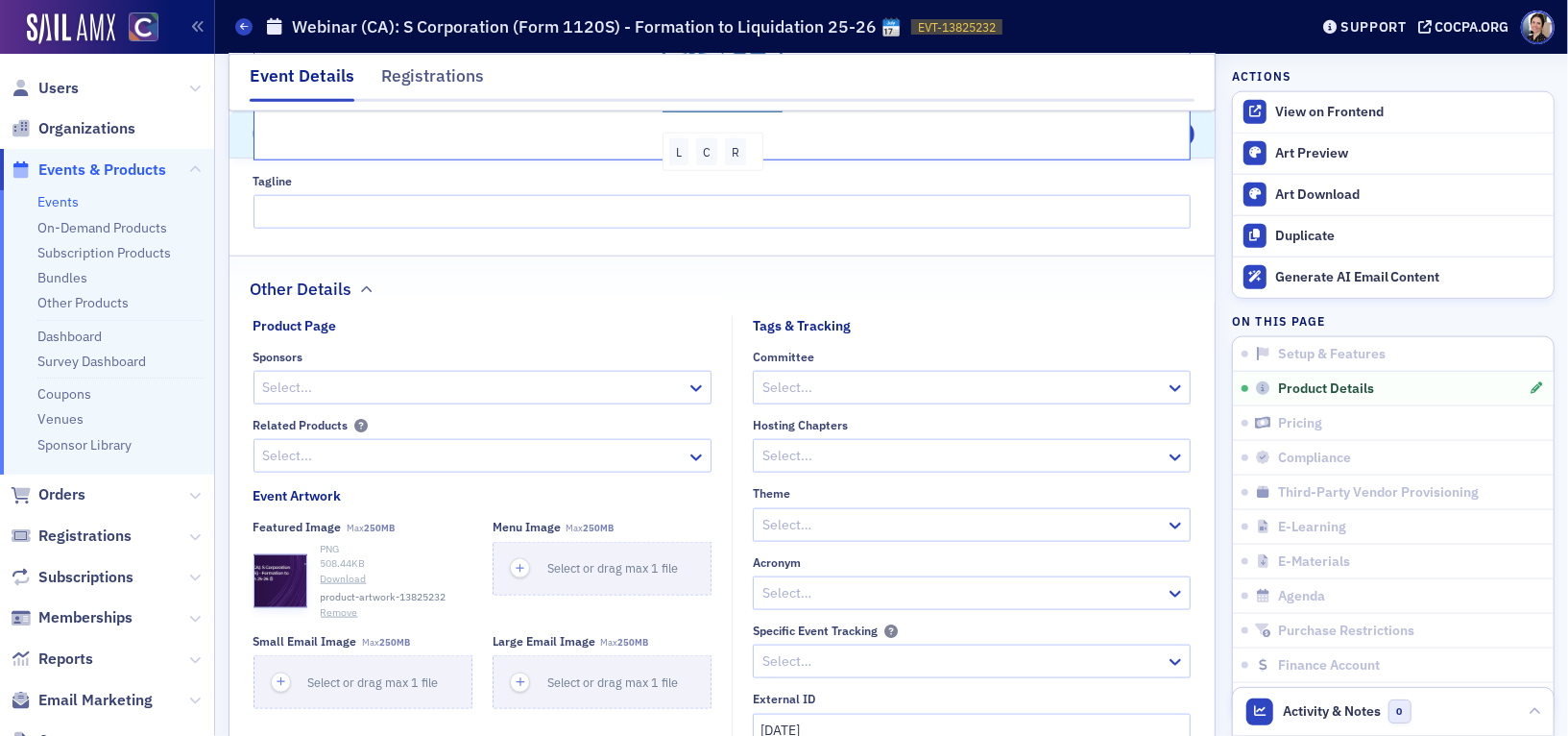 scroll, scrollTop: 1131, scrollLeft: 0, axis: vertical 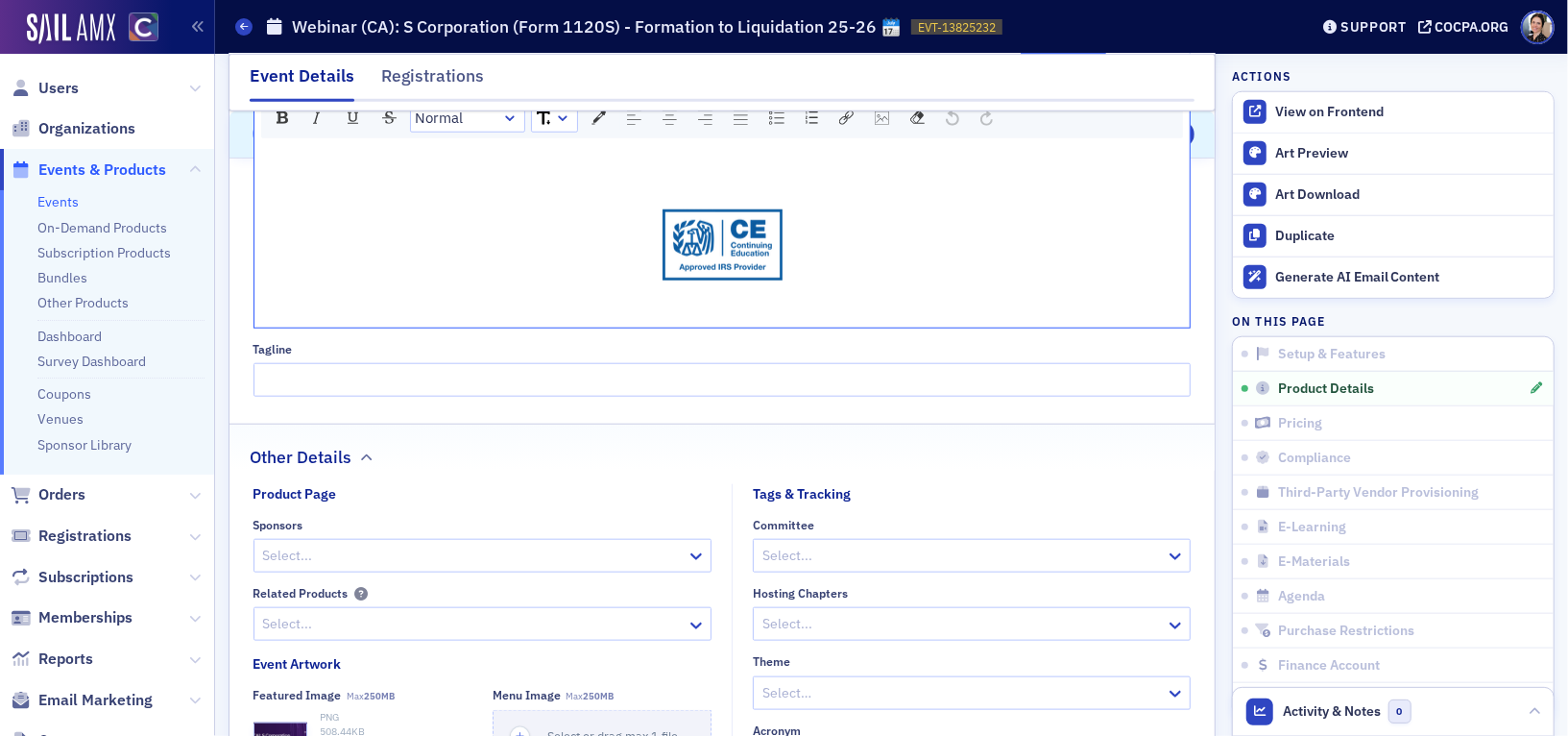 drag, startPoint x: 495, startPoint y: 282, endPoint x: 464, endPoint y: 302, distance: 36.89173 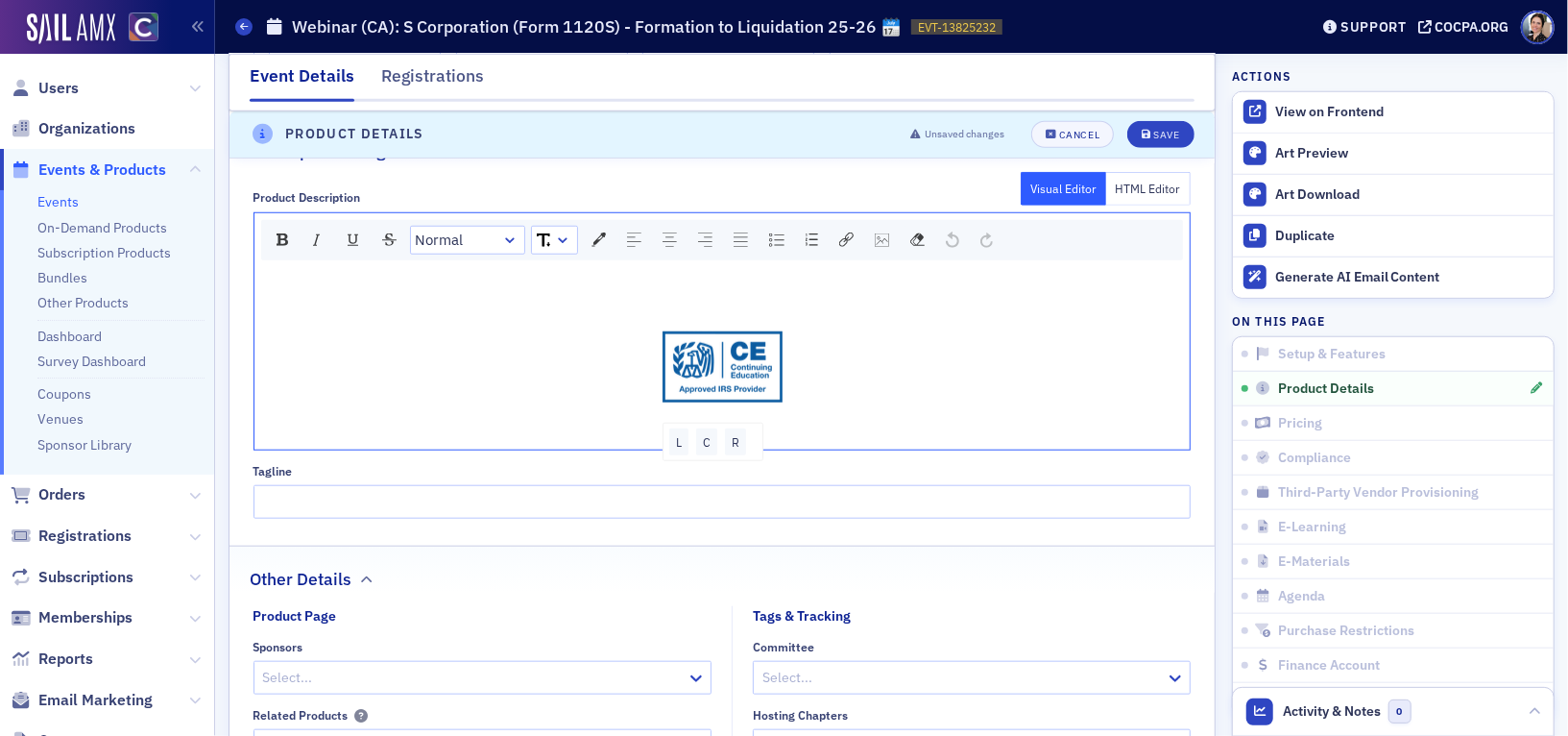 scroll, scrollTop: 1017, scrollLeft: 0, axis: vertical 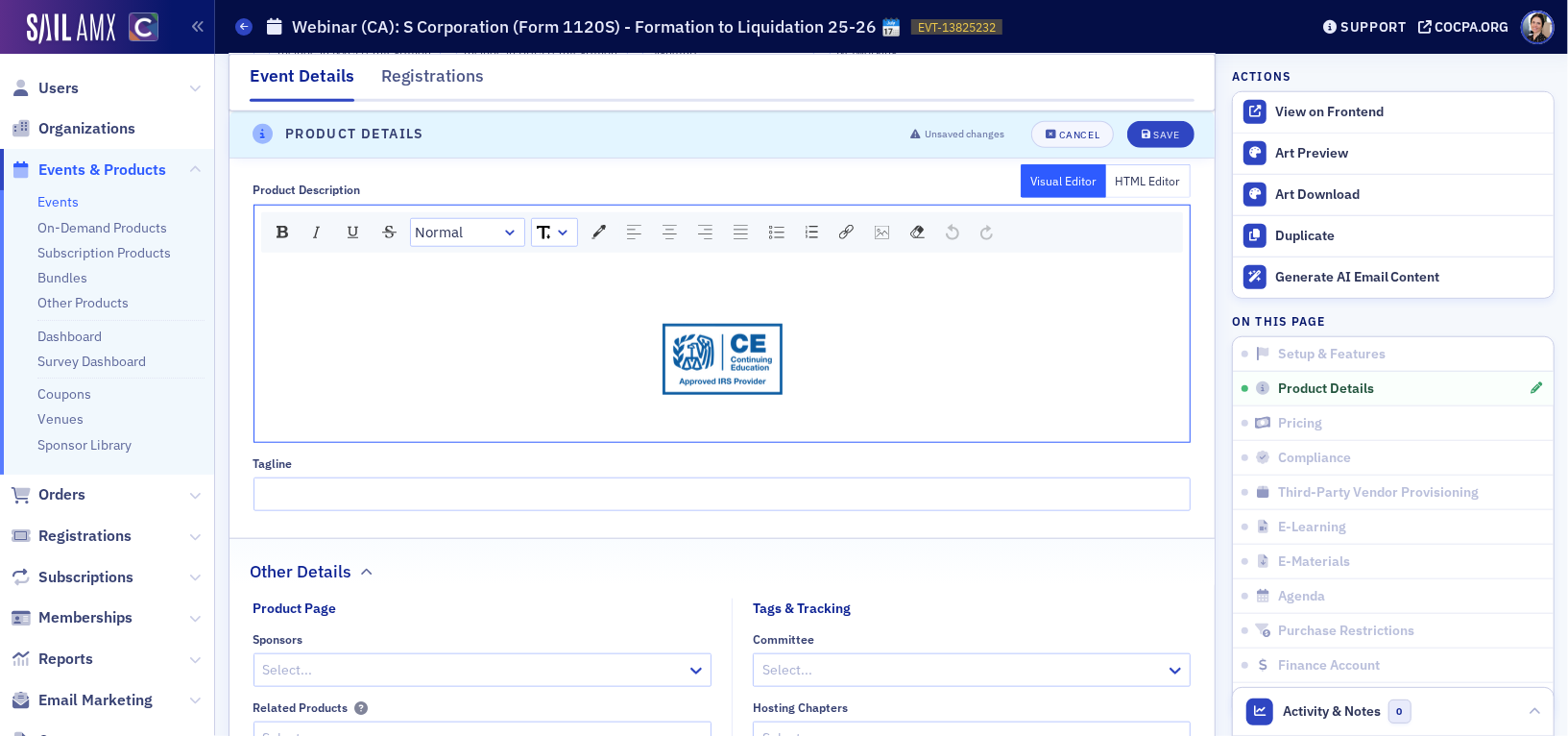 click on "HTML Editor" 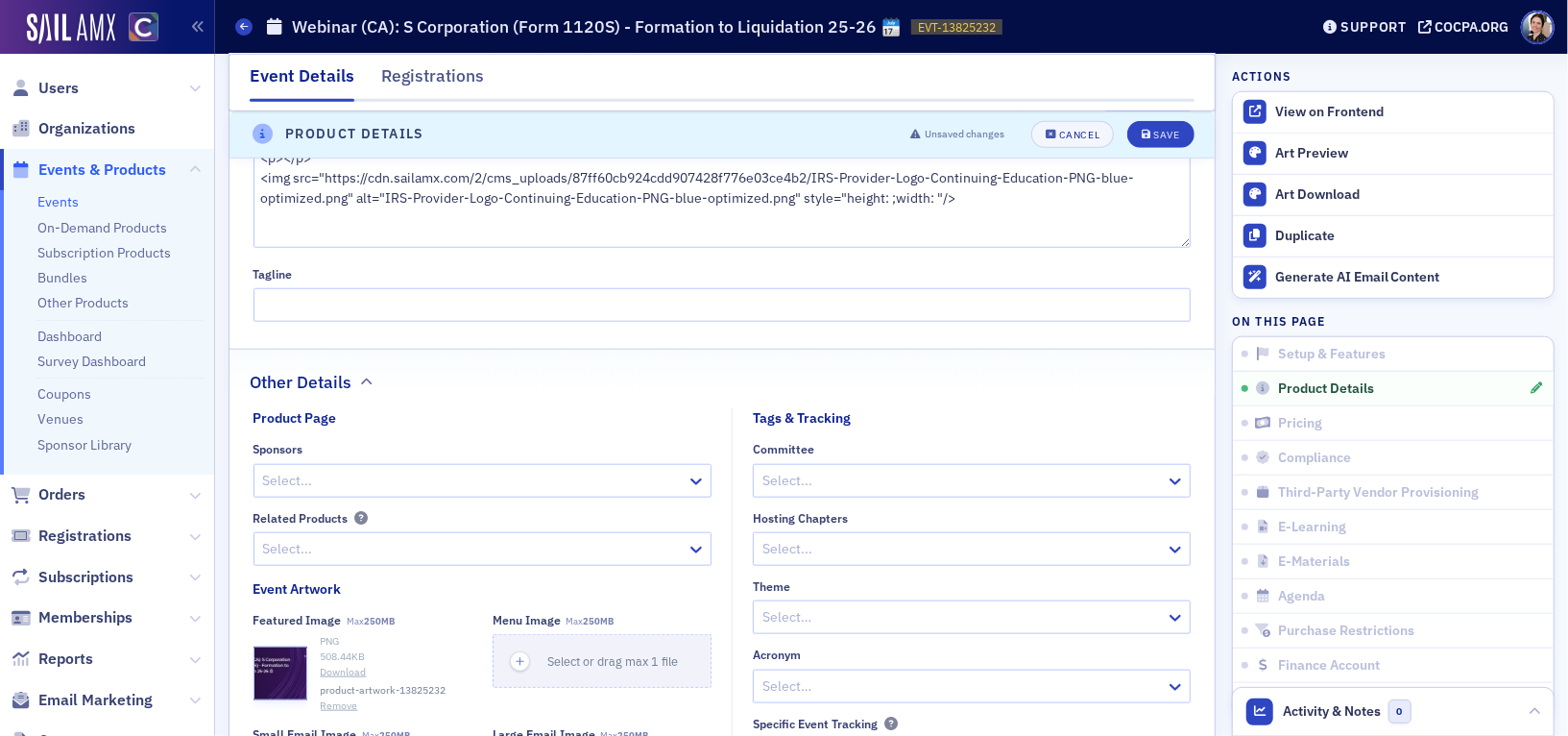 scroll, scrollTop: 1041, scrollLeft: 0, axis: vertical 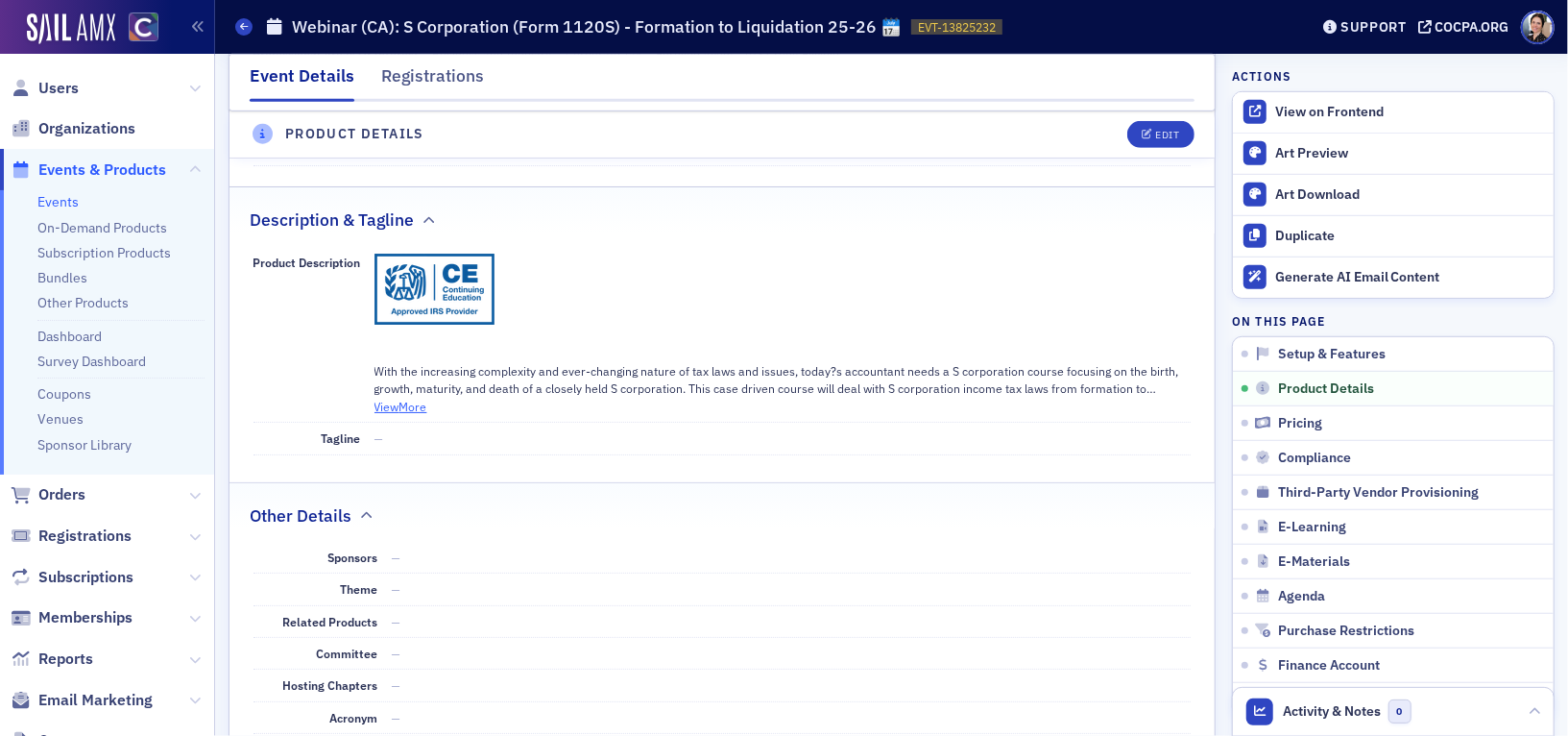 click on "View  More" 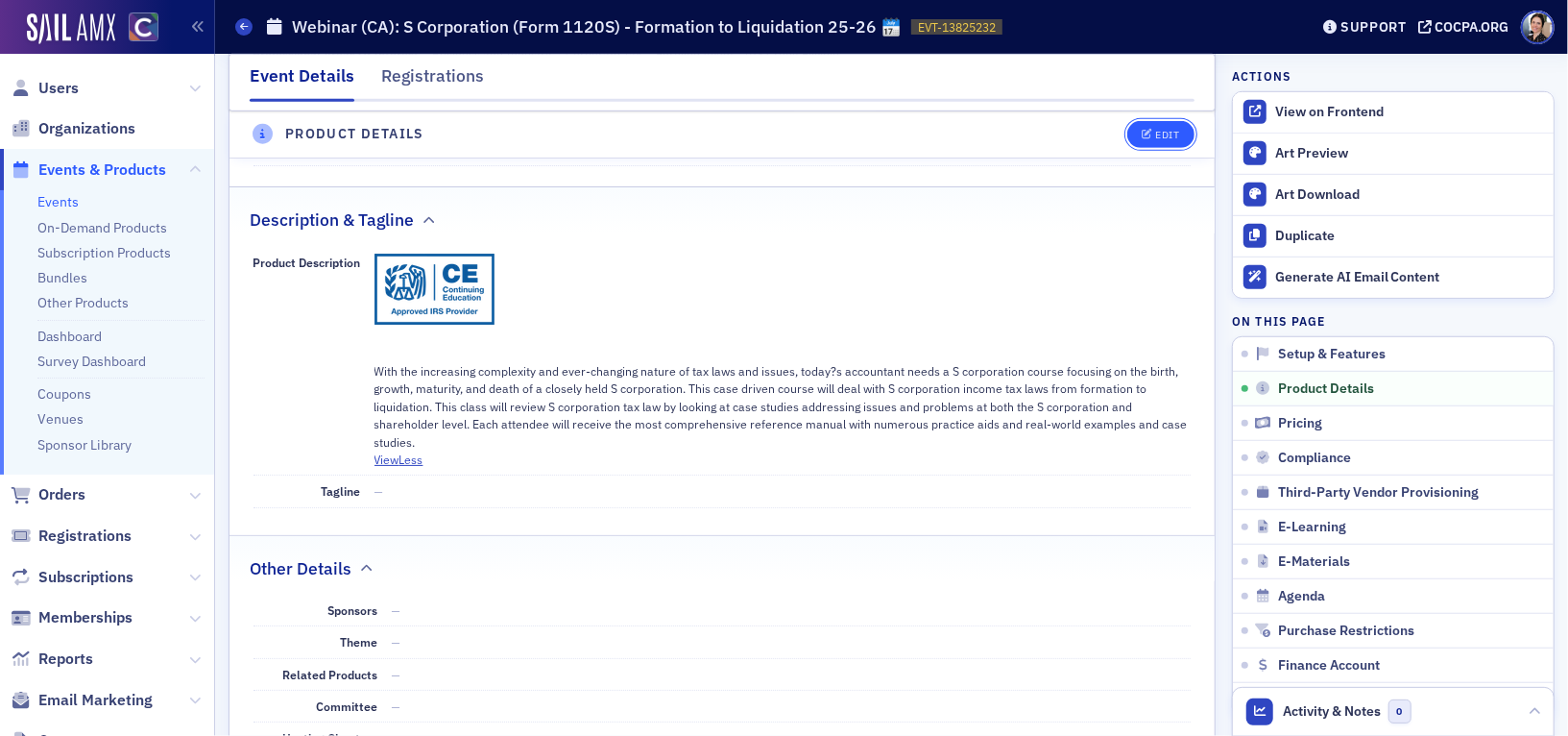 click on "Edit" 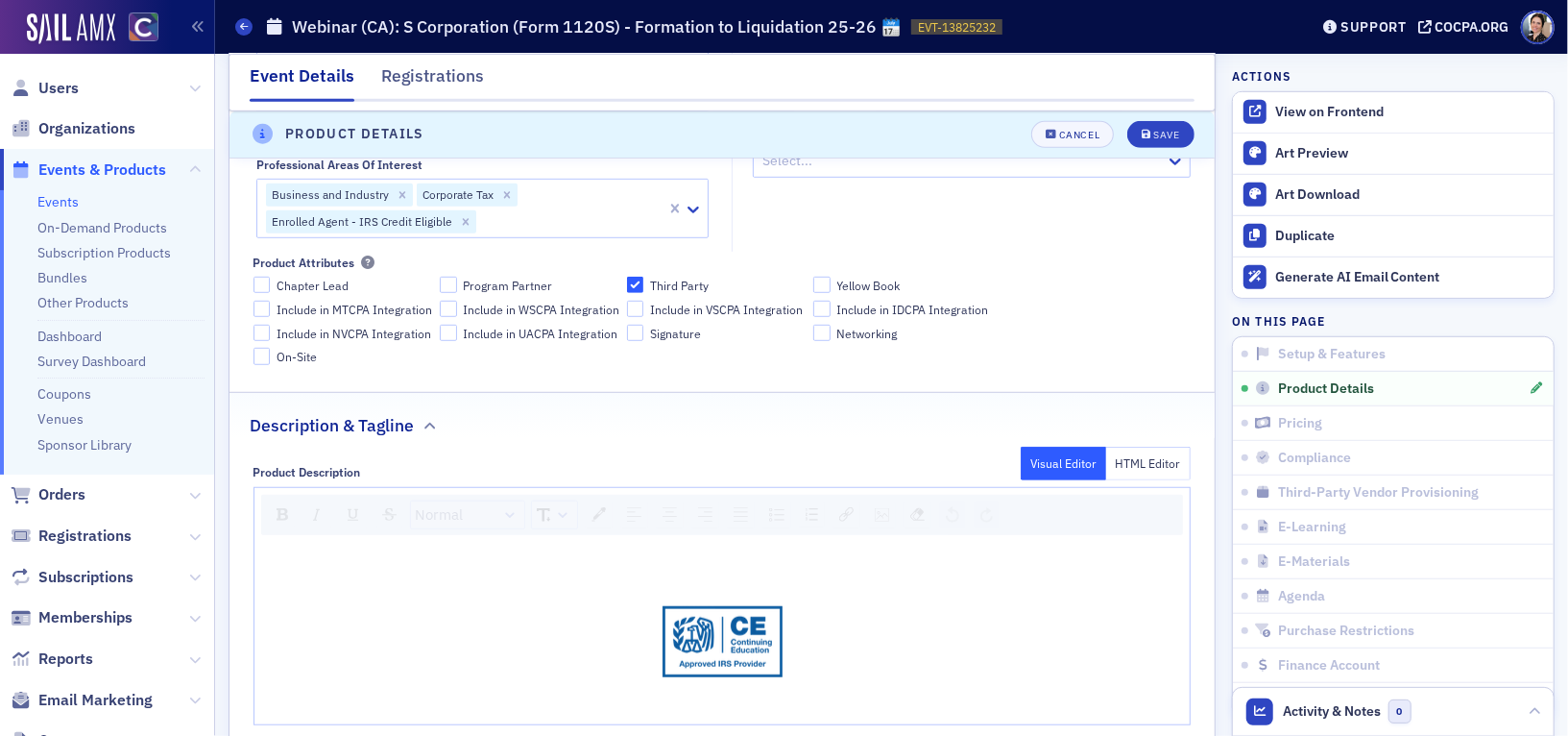 scroll, scrollTop: 697, scrollLeft: 0, axis: vertical 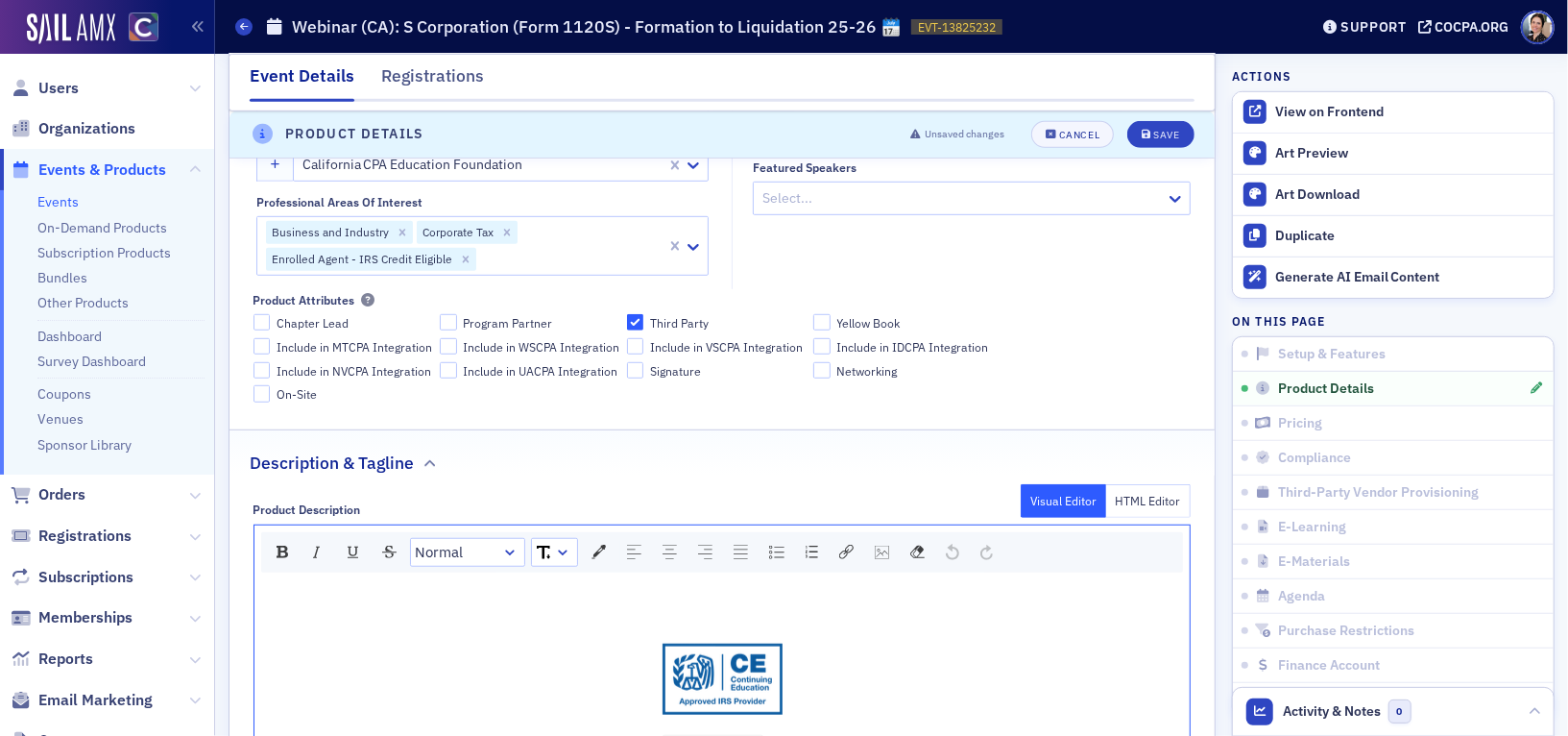 click on "HTML Editor" 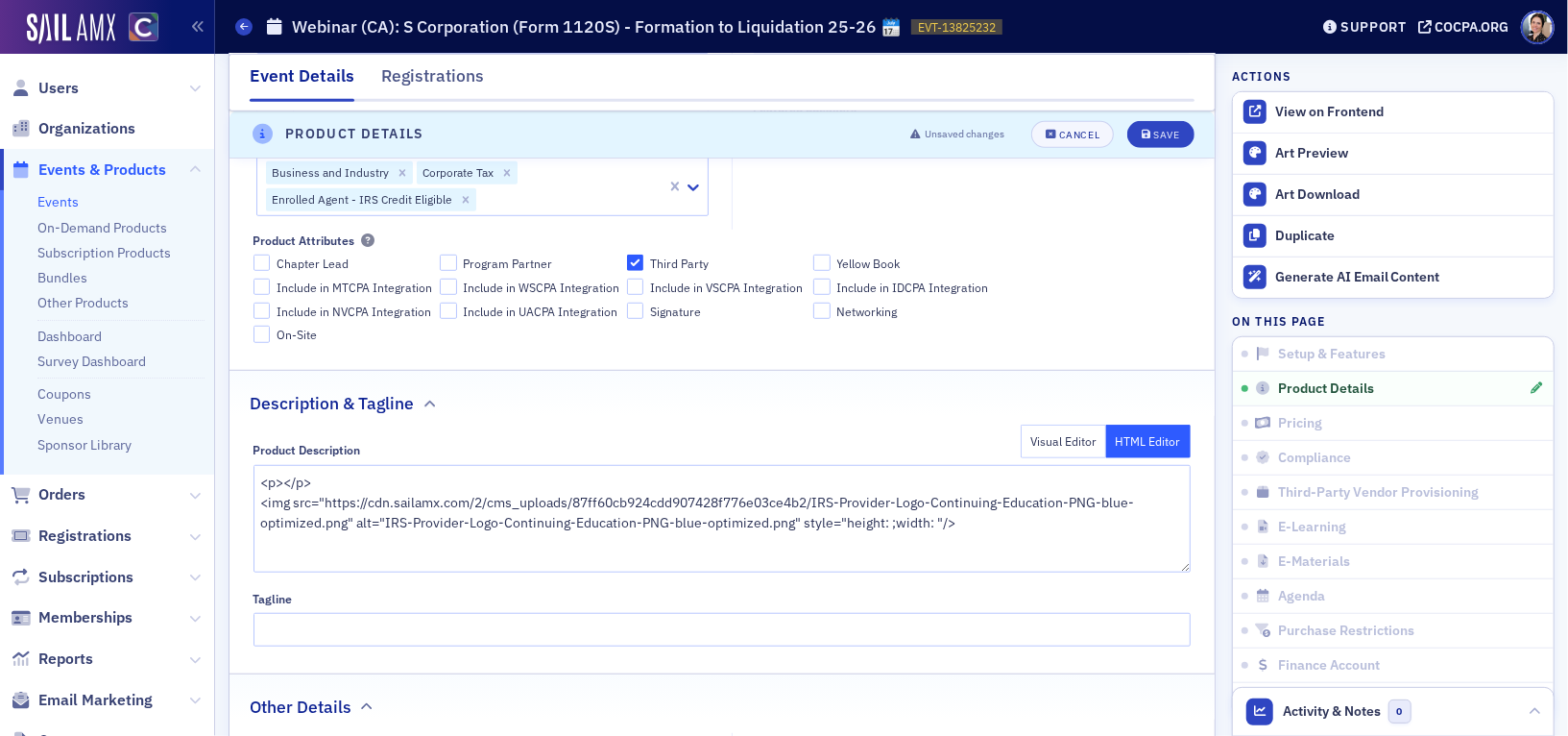 scroll, scrollTop: 763, scrollLeft: 0, axis: vertical 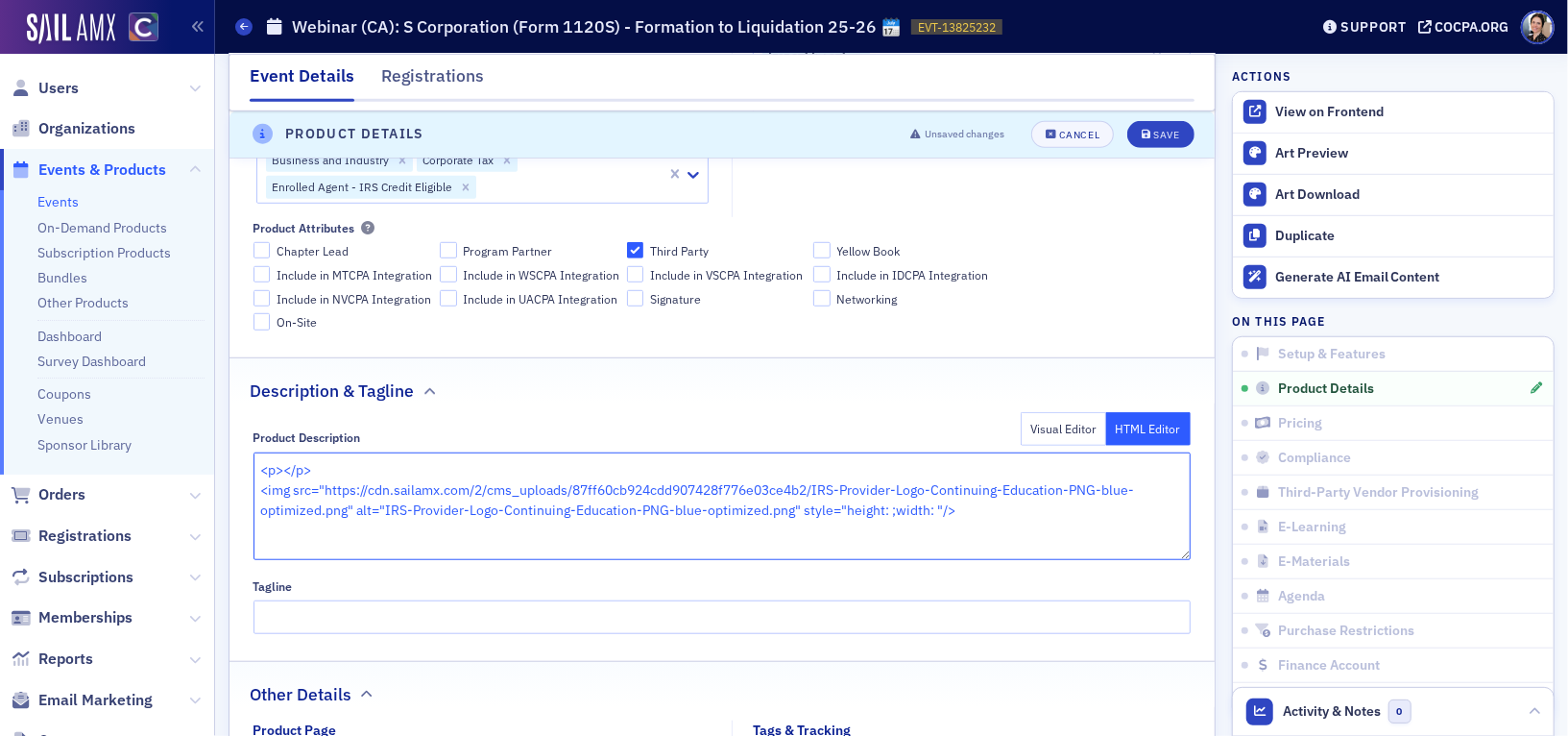 drag, startPoint x: 258, startPoint y: 478, endPoint x: 984, endPoint y: 521, distance: 727.2723 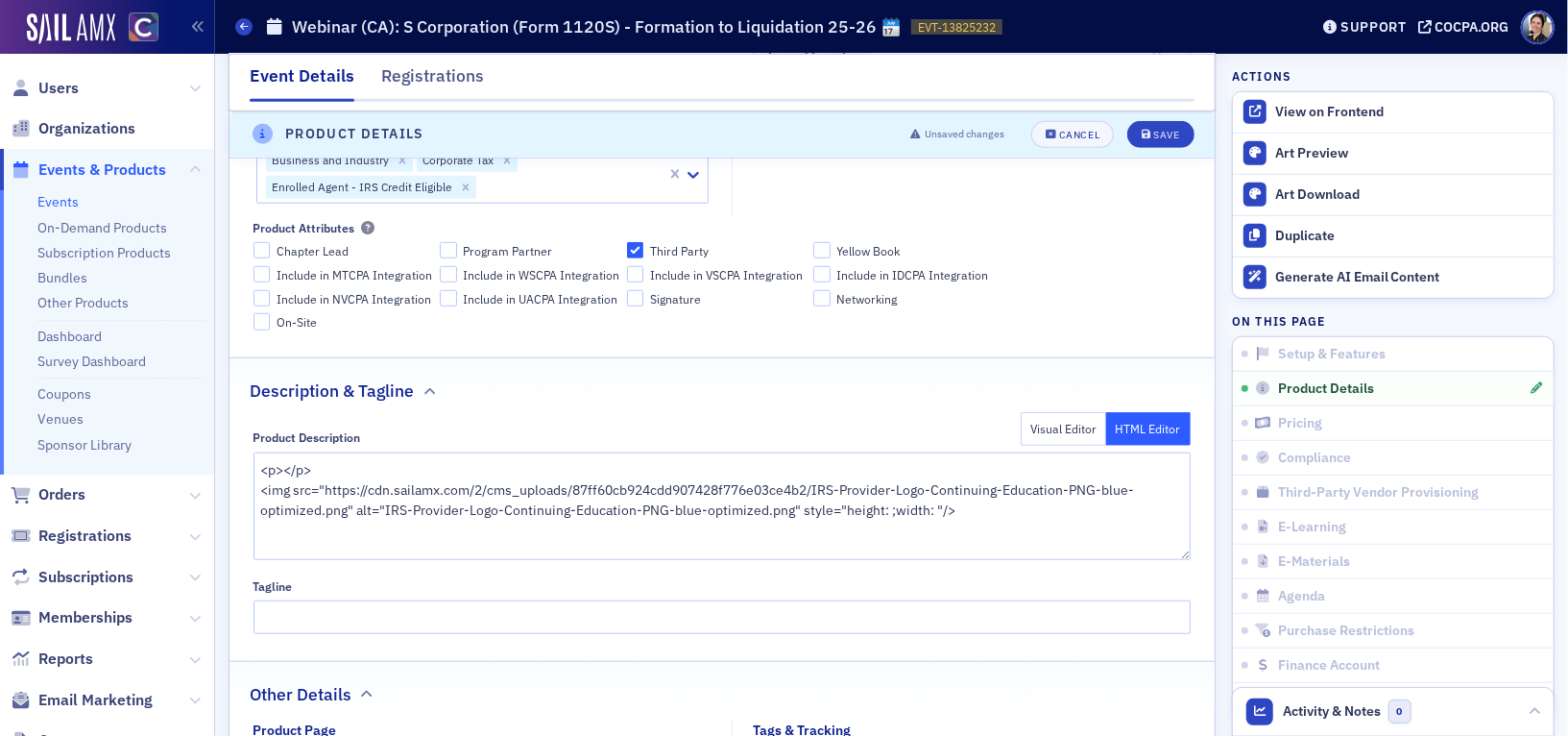 click on "Visual Editor" 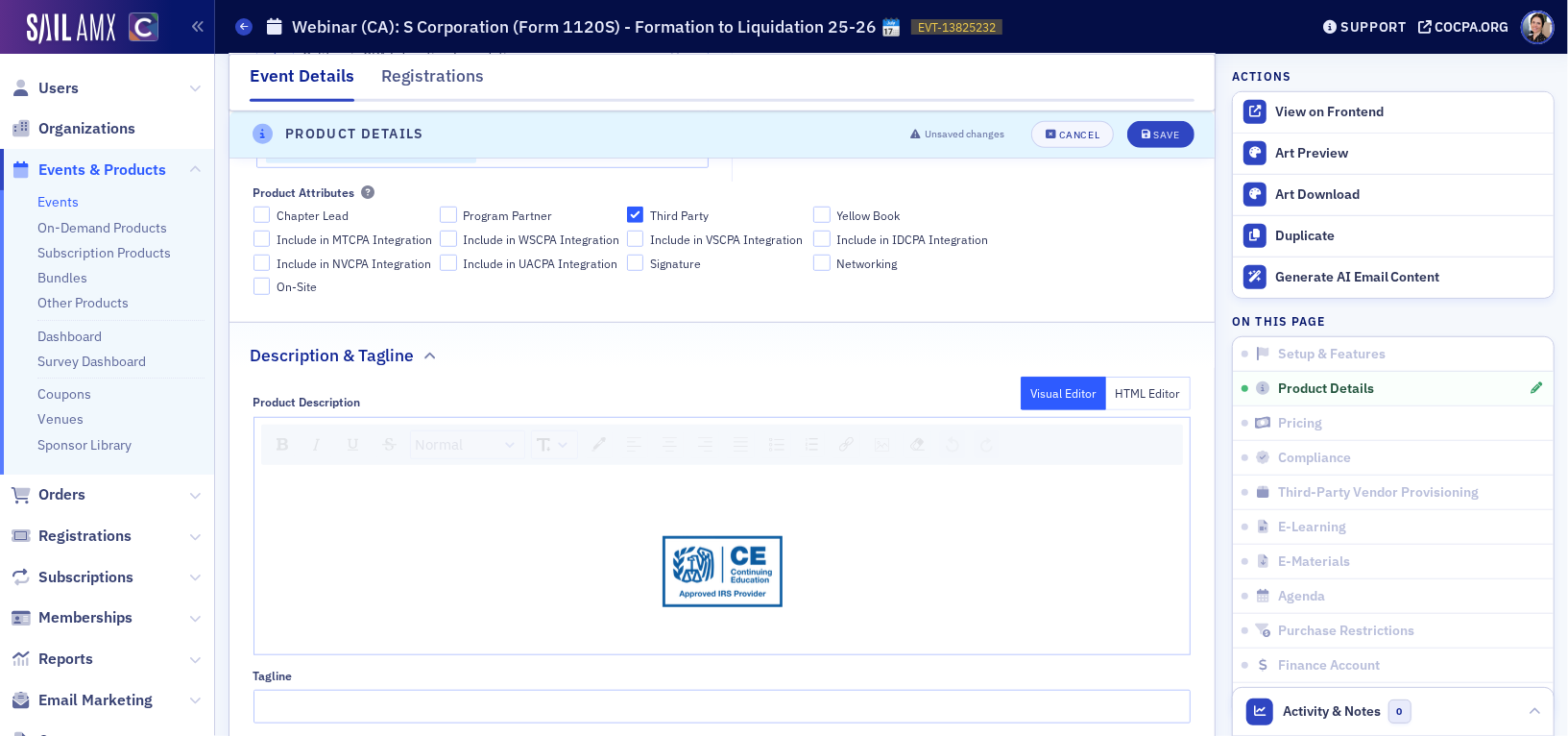 scroll, scrollTop: 810, scrollLeft: 0, axis: vertical 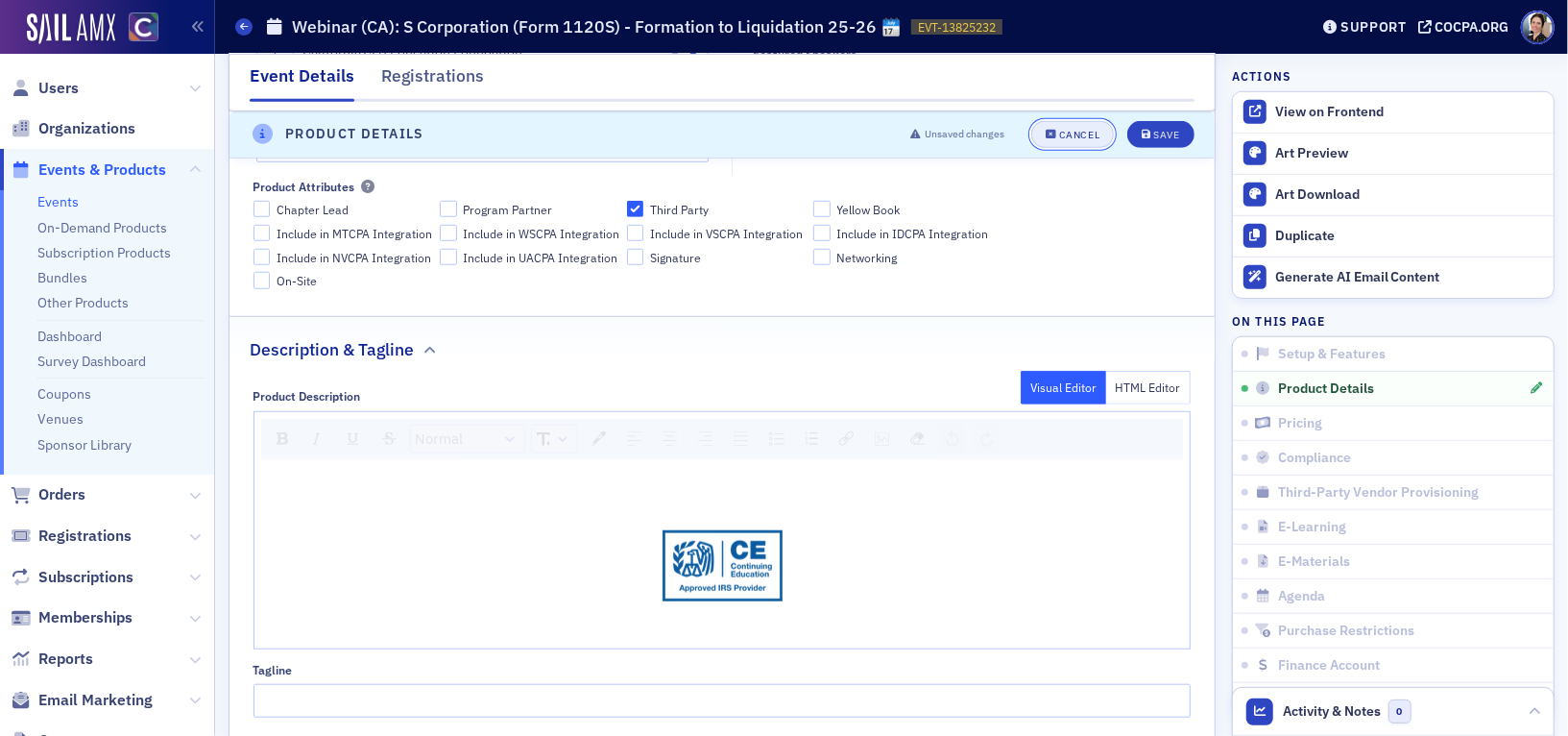 click on "Cancel" 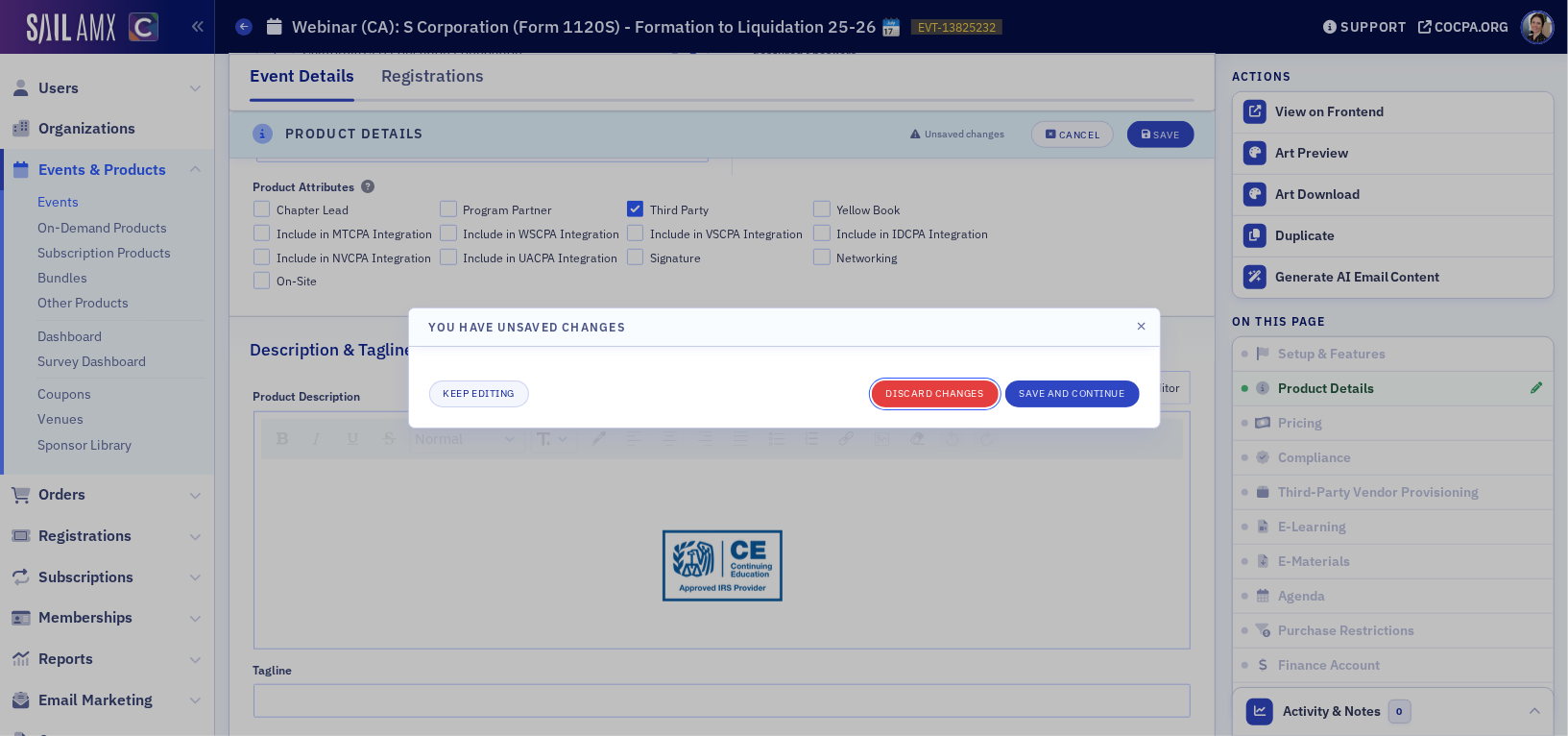 click on "Discard changes" at bounding box center [935, 394] 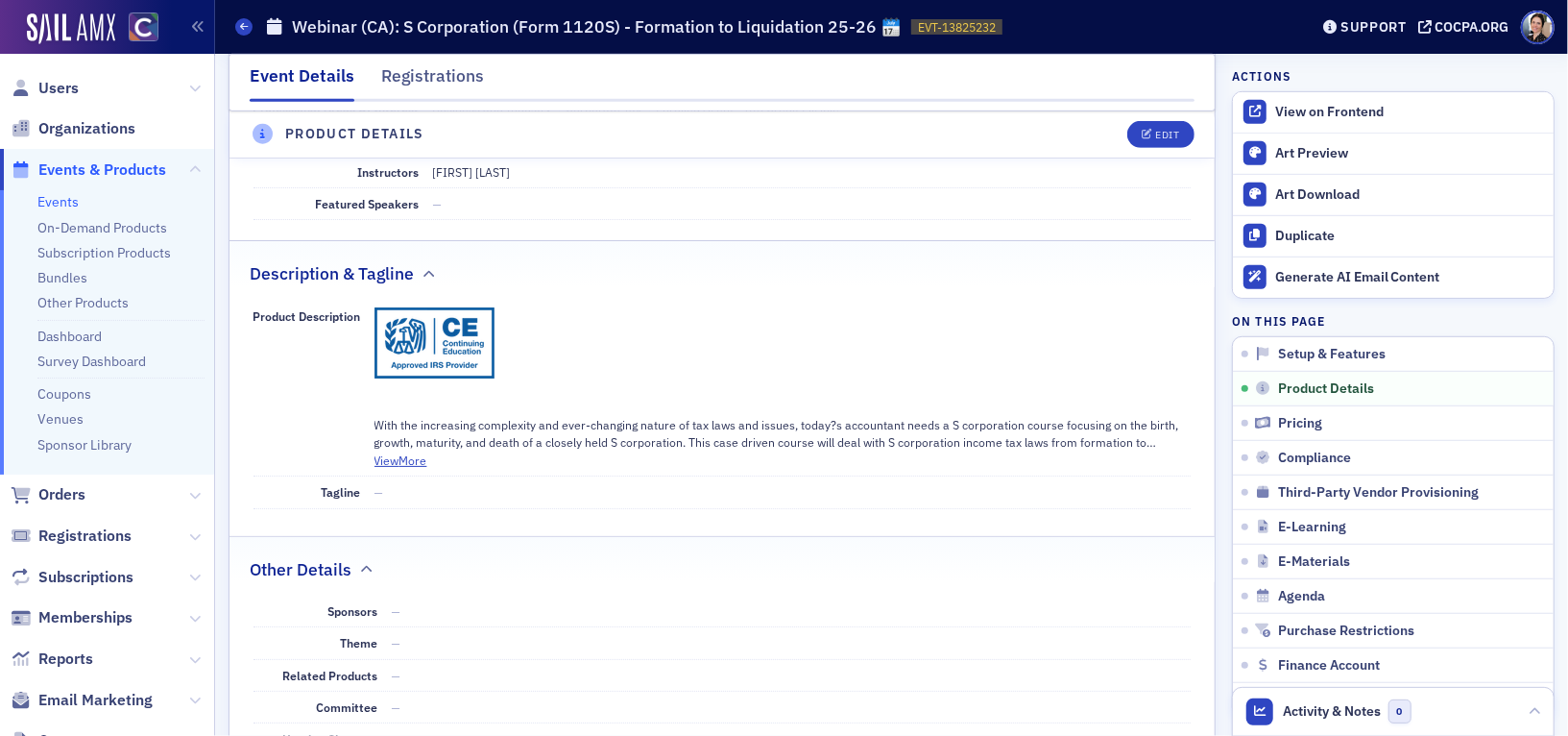 scroll, scrollTop: 679, scrollLeft: 0, axis: vertical 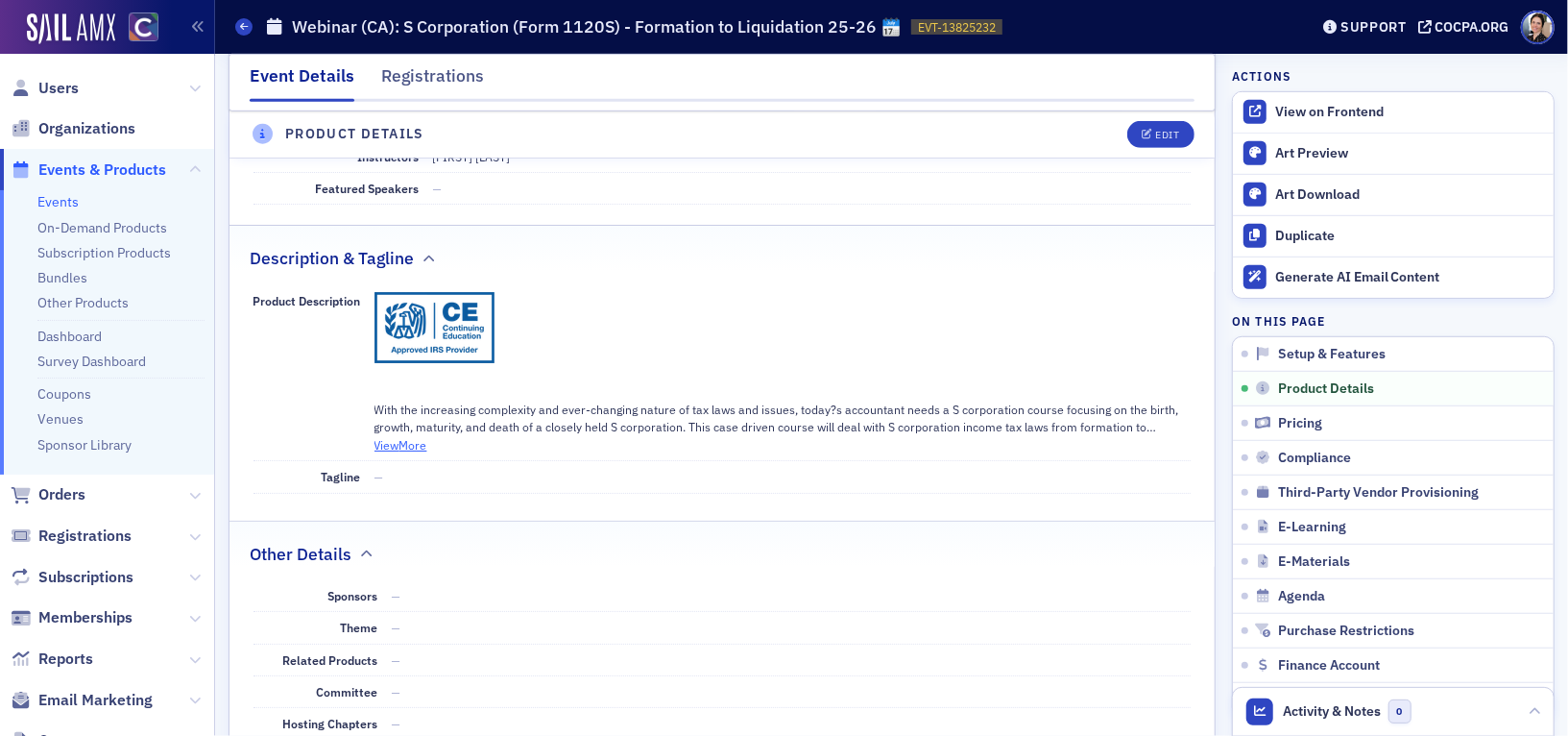 click on "View  More" 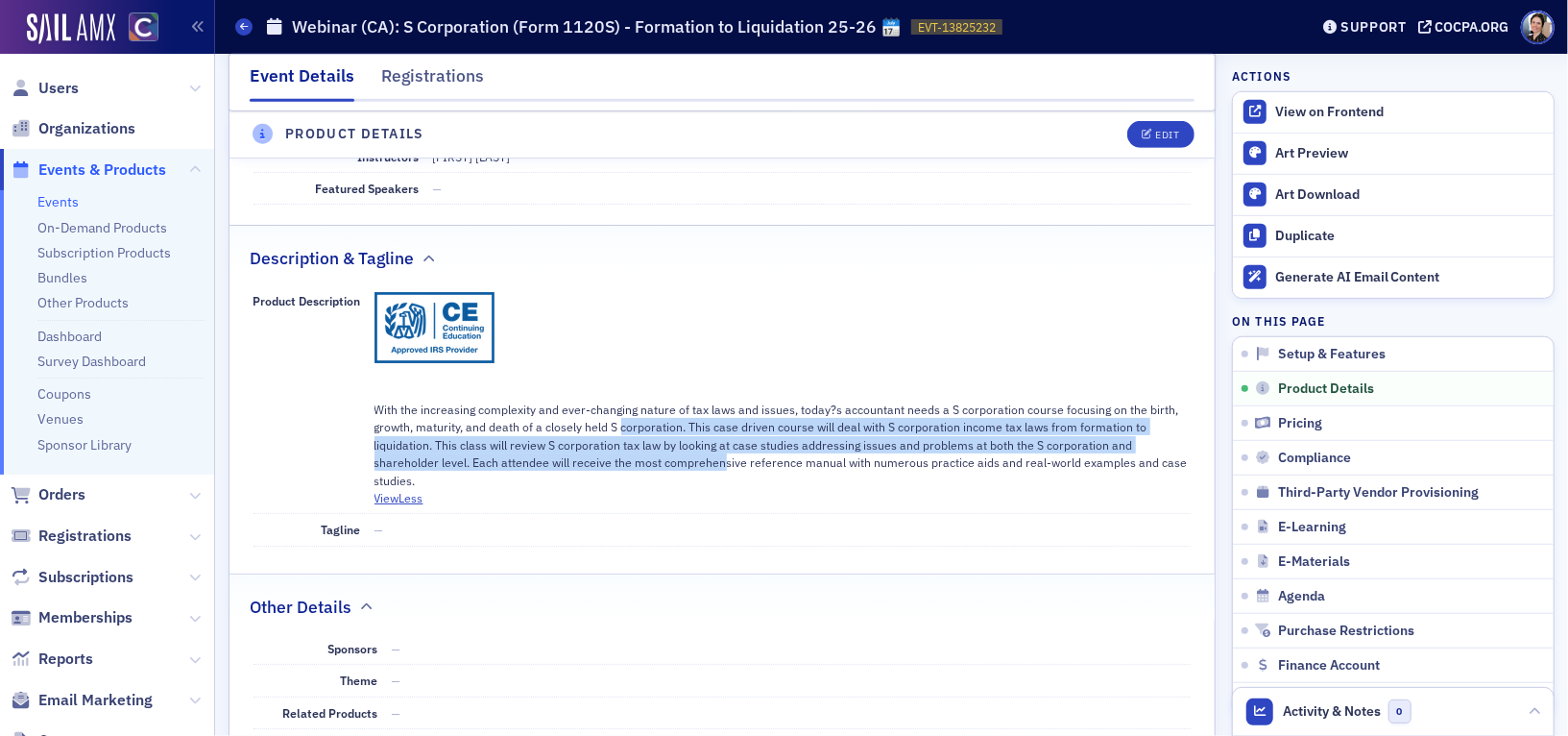 drag, startPoint x: 620, startPoint y: 433, endPoint x: 720, endPoint y: 462, distance: 104.12012 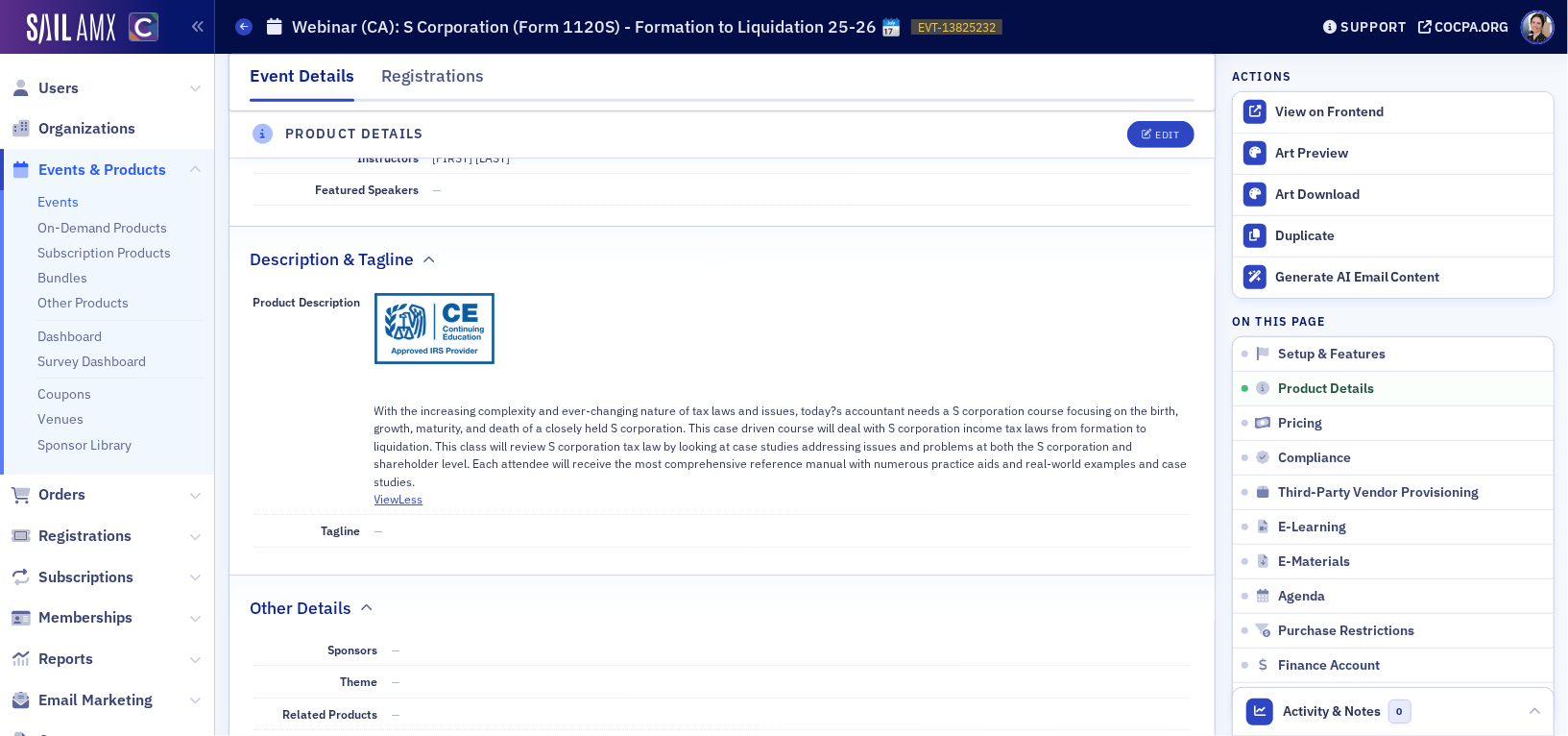 click on "With the increasing complexity and ever-changing nature of tax laws and issues, today?s accountant needs a S corporation course focusing on the birth, growth, maturity, and death of a closely held S corporation. This case driven course will deal with S corporation income tax laws from formation to liquidation. This class will review S corporation tax law by looking at case studies addressing issues and problems at both the S corporation and shareholder level. Each attendee will receive the most comprehensive reference manual with numerous practice aids and real-world examples and case studies." 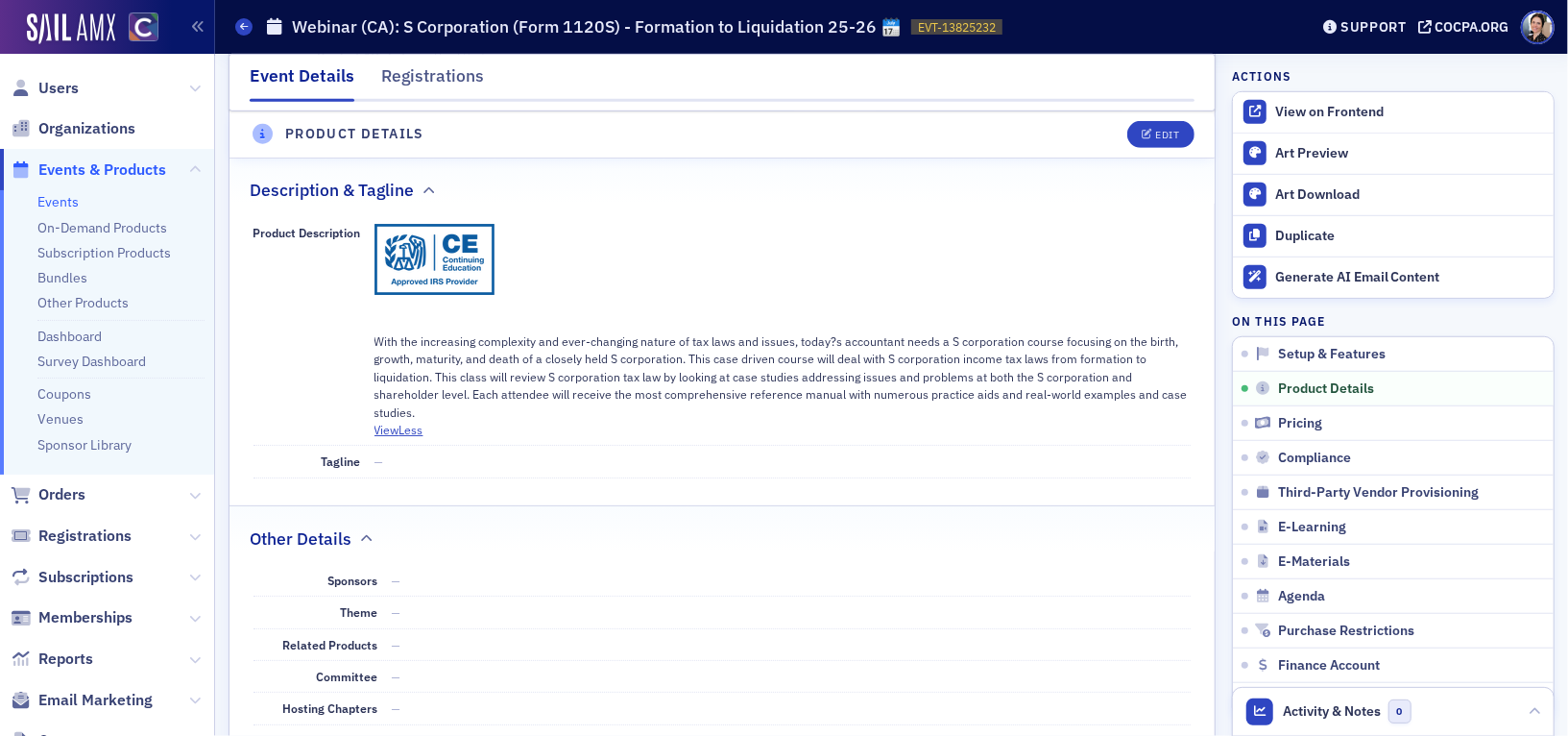 scroll, scrollTop: 752, scrollLeft: 0, axis: vertical 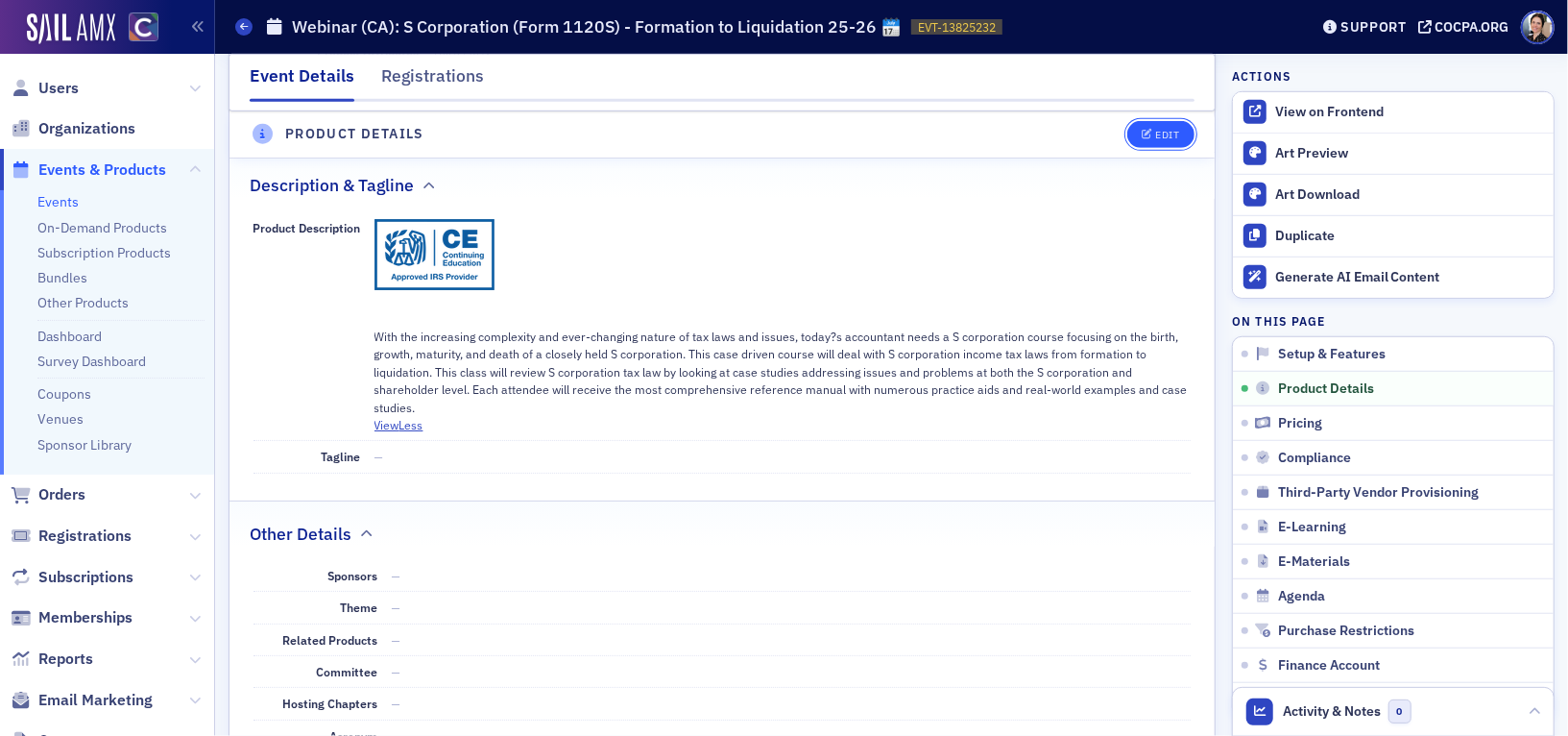click on "Edit" 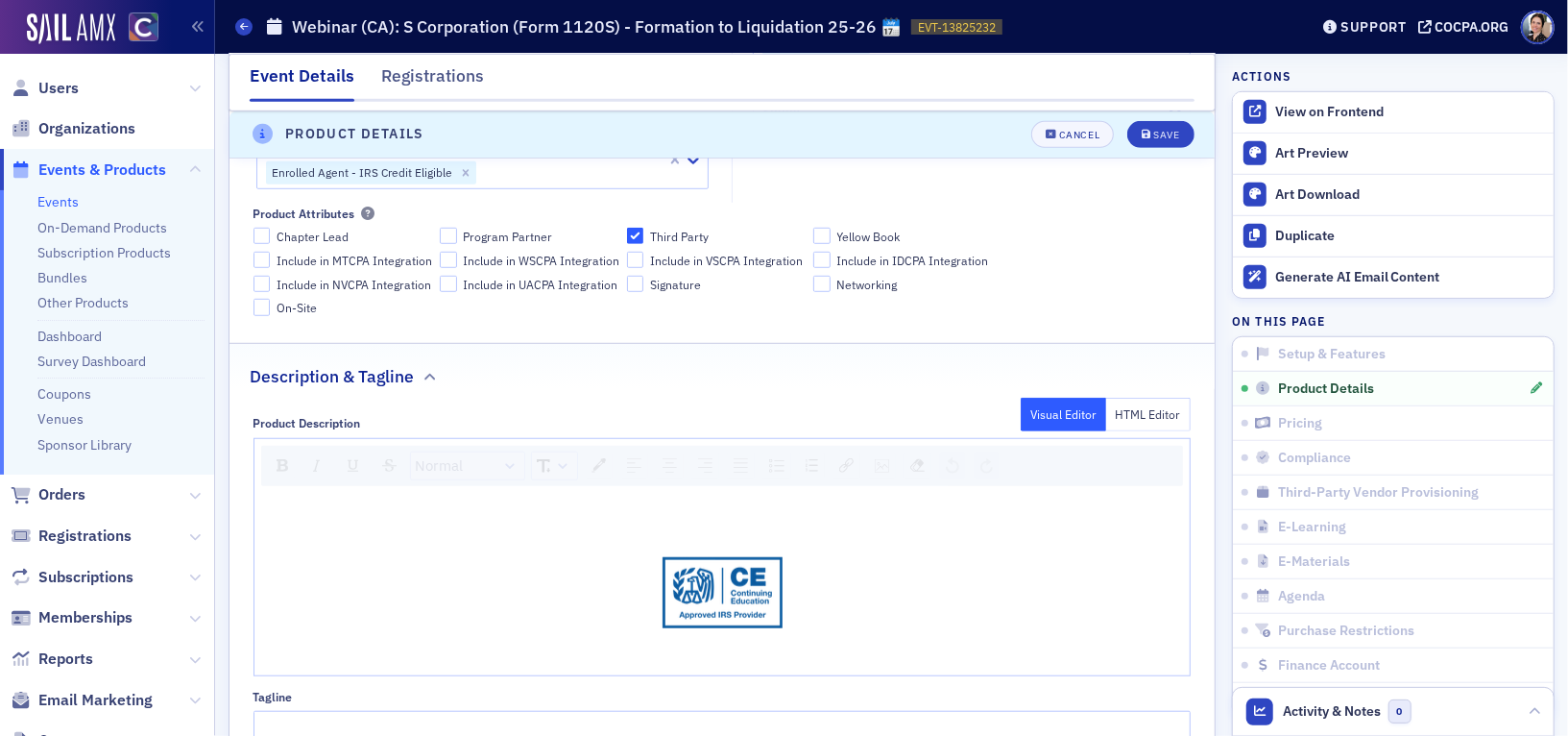 scroll, scrollTop: 872, scrollLeft: 0, axis: vertical 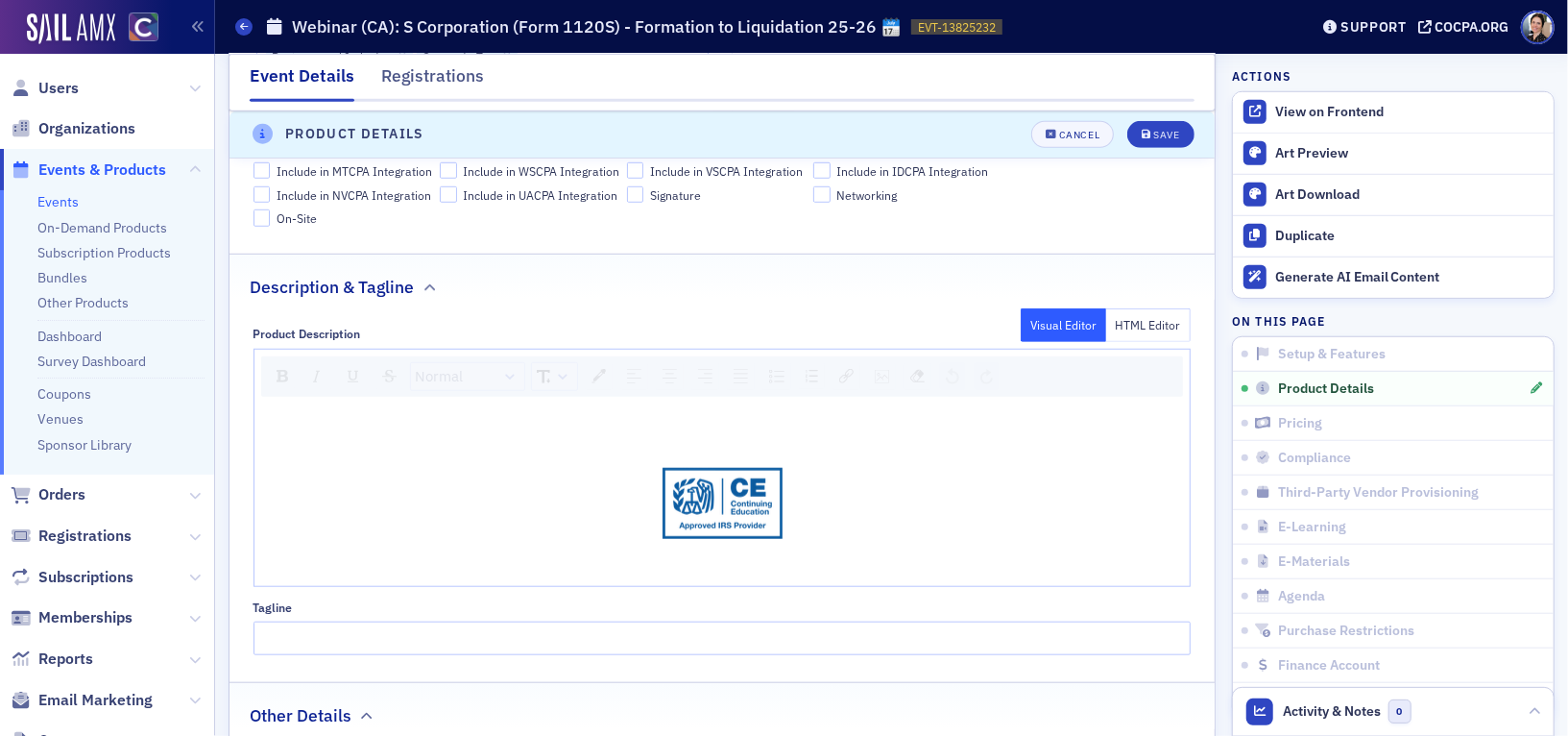 drag, startPoint x: 1146, startPoint y: 321, endPoint x: 1005, endPoint y: 347, distance: 143.37713 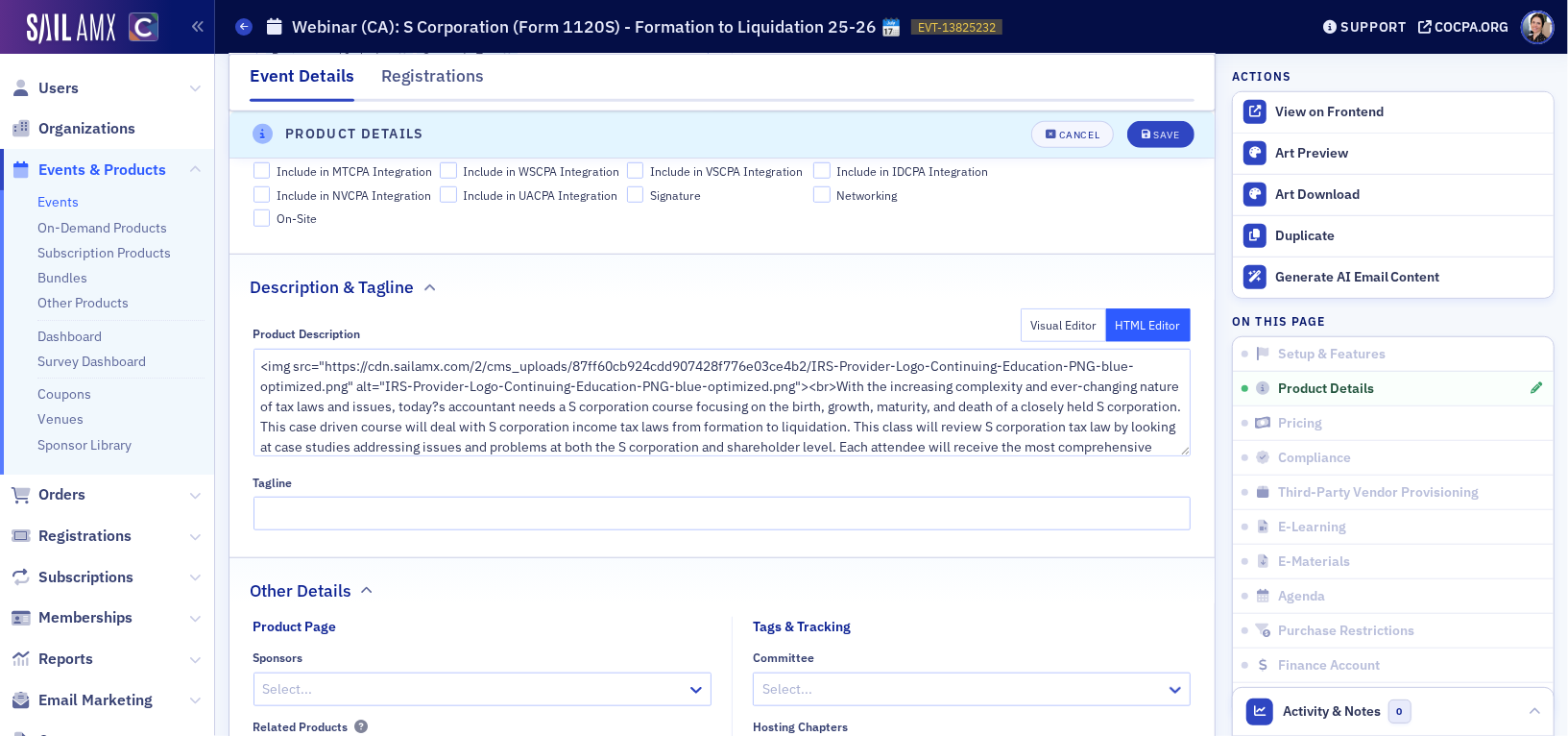 scroll, scrollTop: 29, scrollLeft: 0, axis: vertical 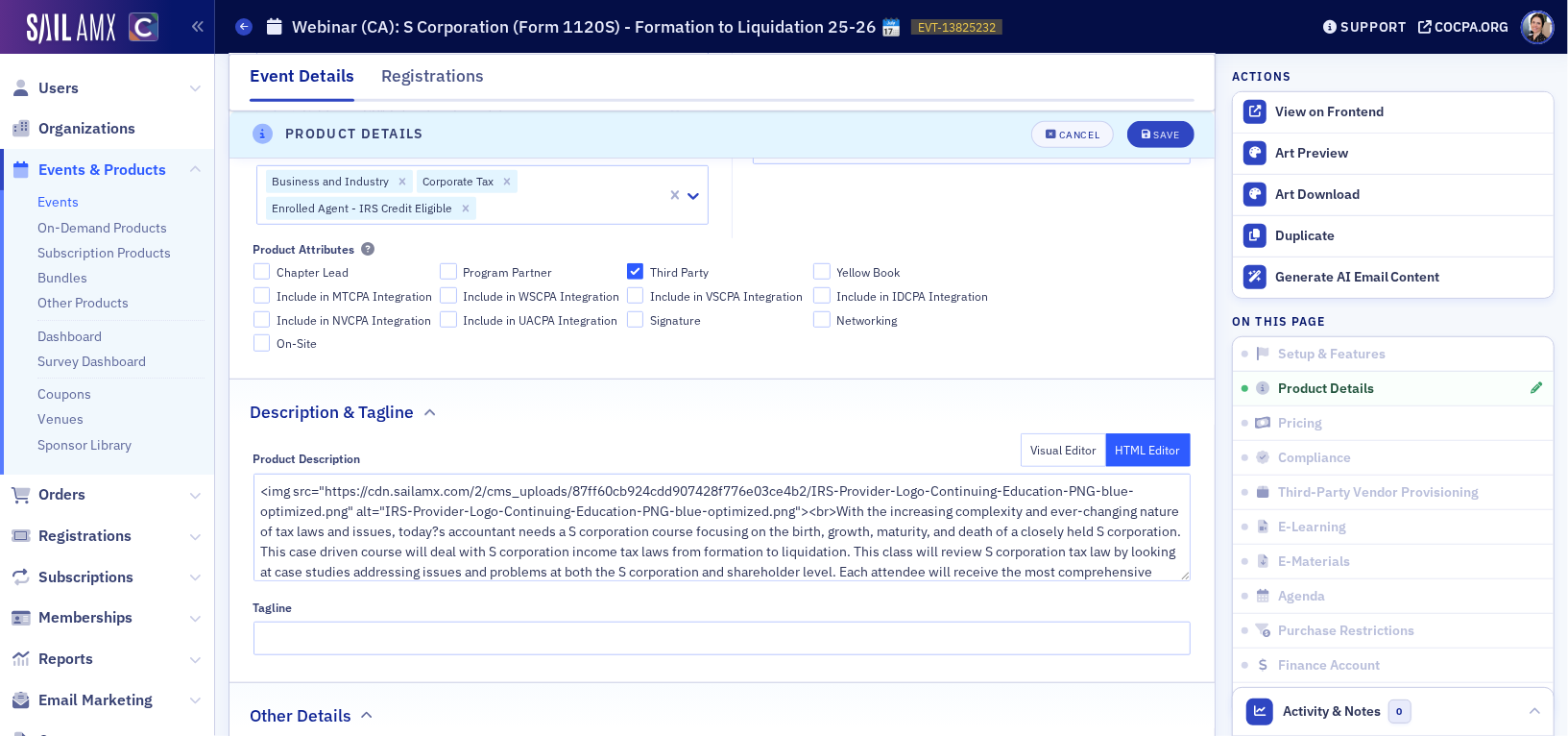 drag, startPoint x: 1045, startPoint y: 446, endPoint x: 1017, endPoint y: 447, distance: 28.017851 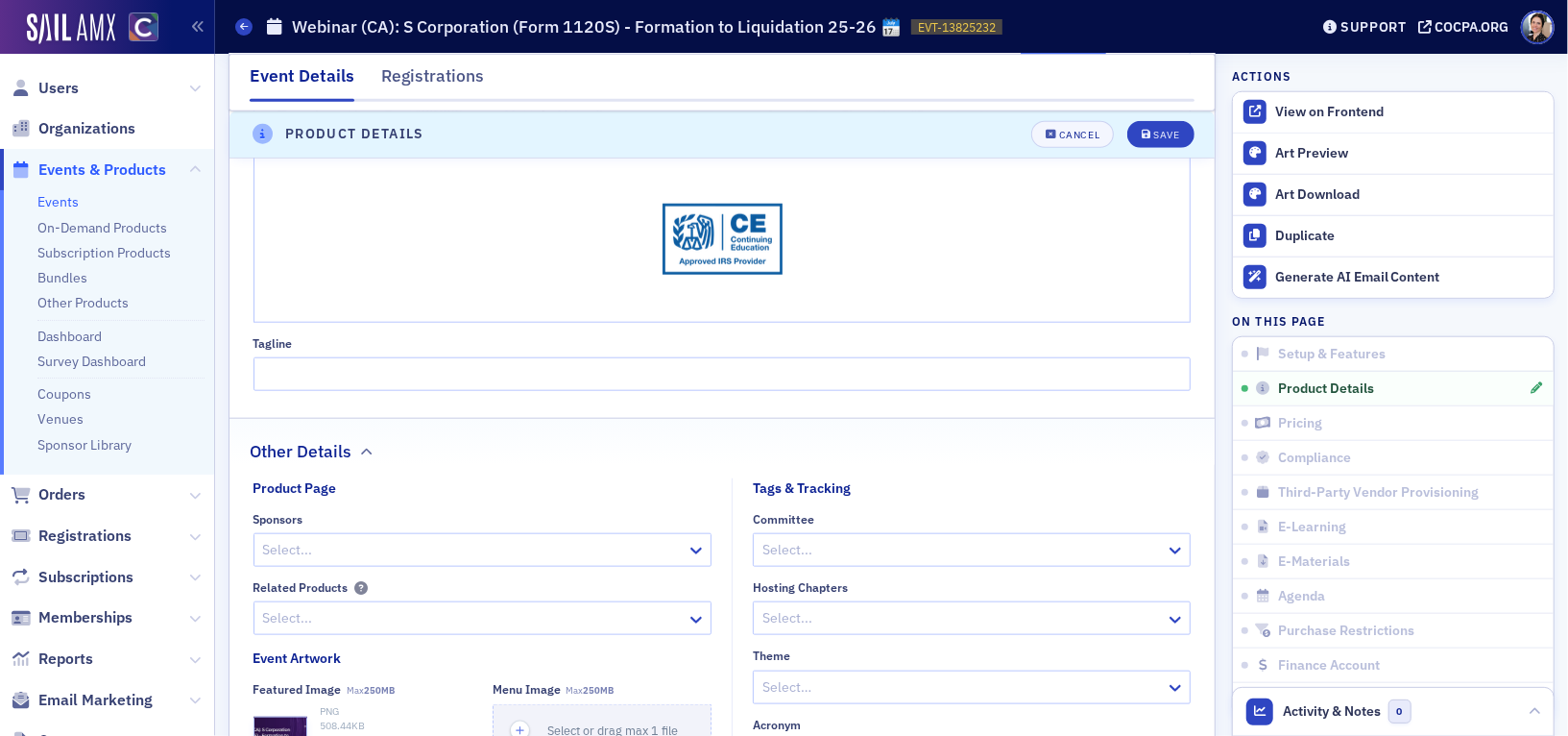 scroll, scrollTop: 1108, scrollLeft: 0, axis: vertical 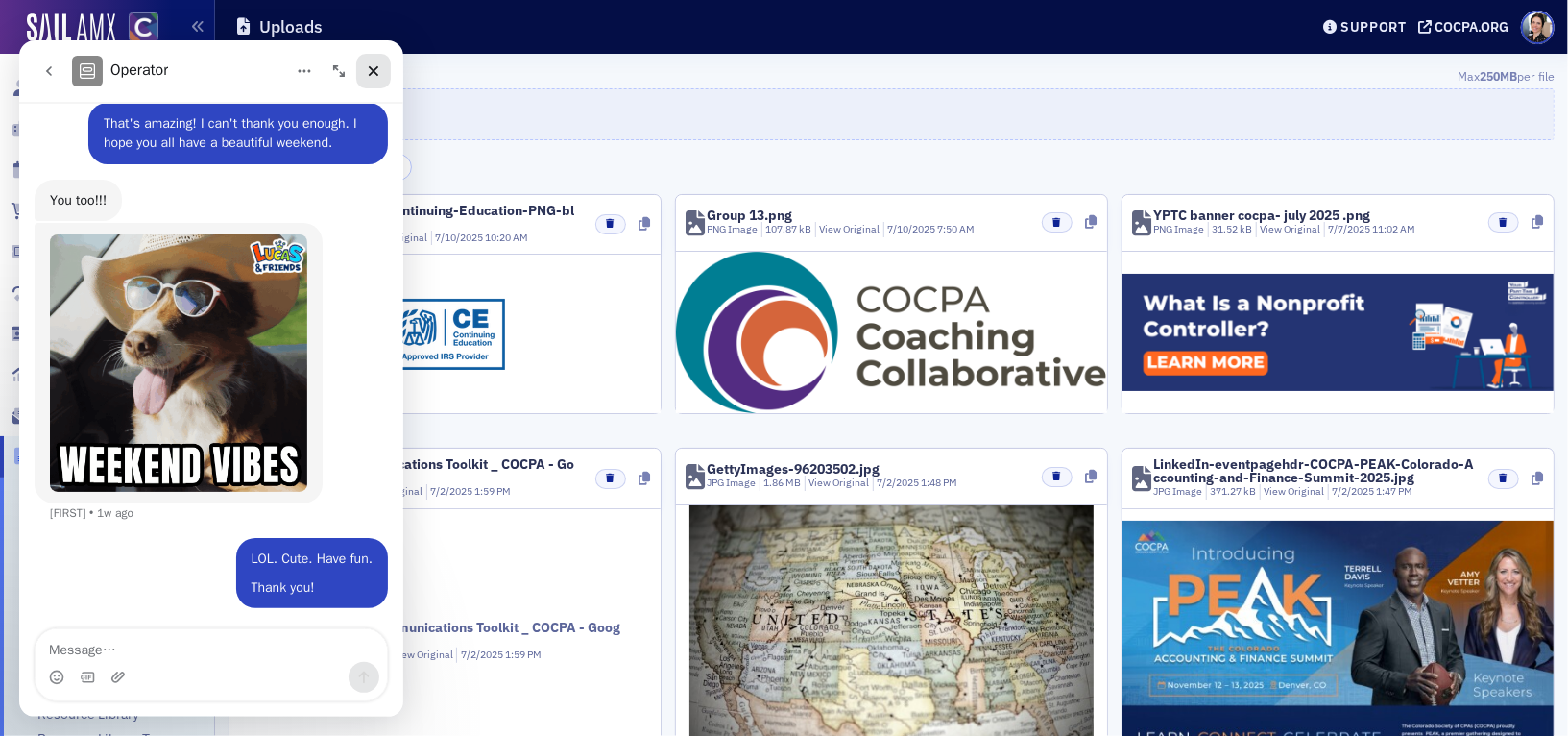 click 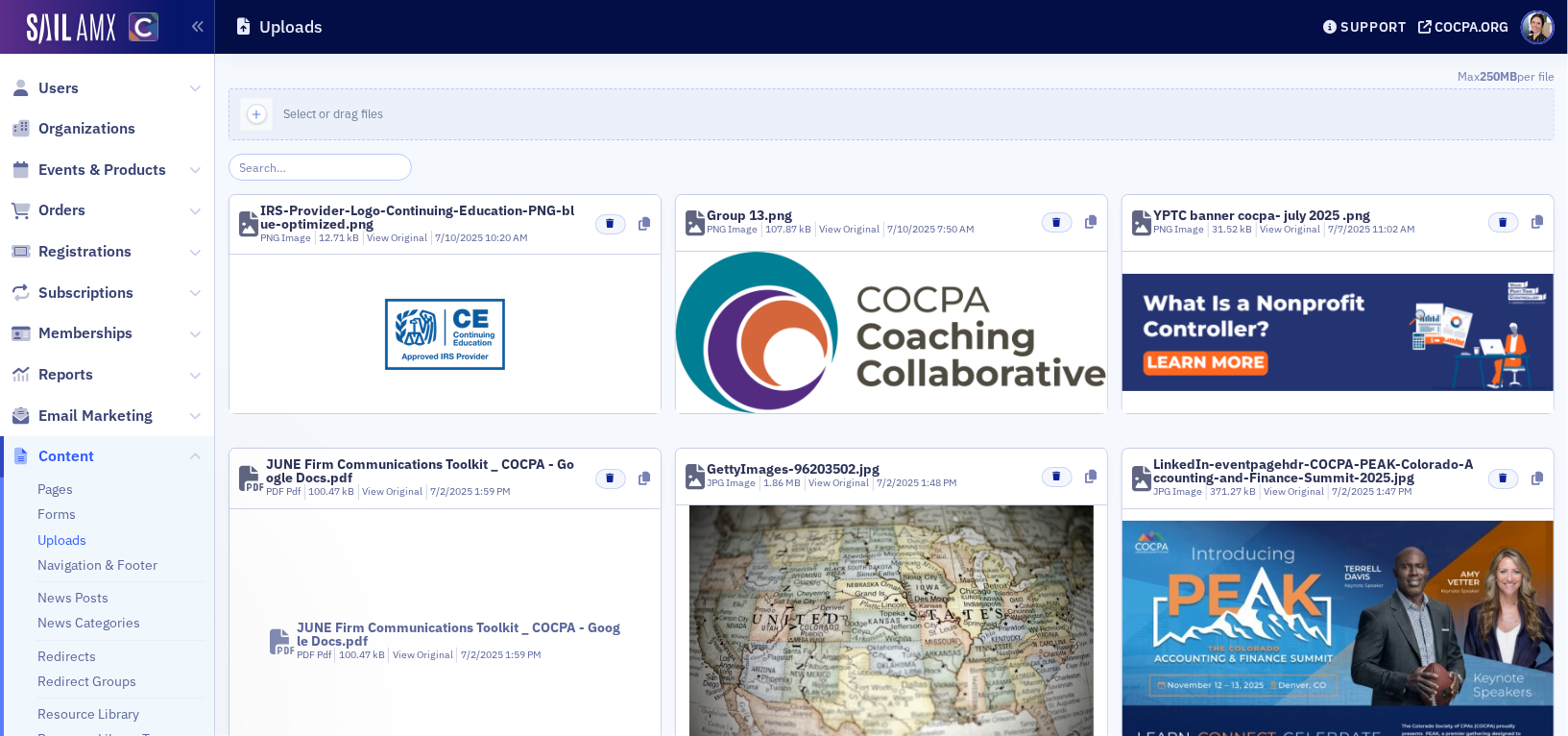 scroll, scrollTop: 0, scrollLeft: 0, axis: both 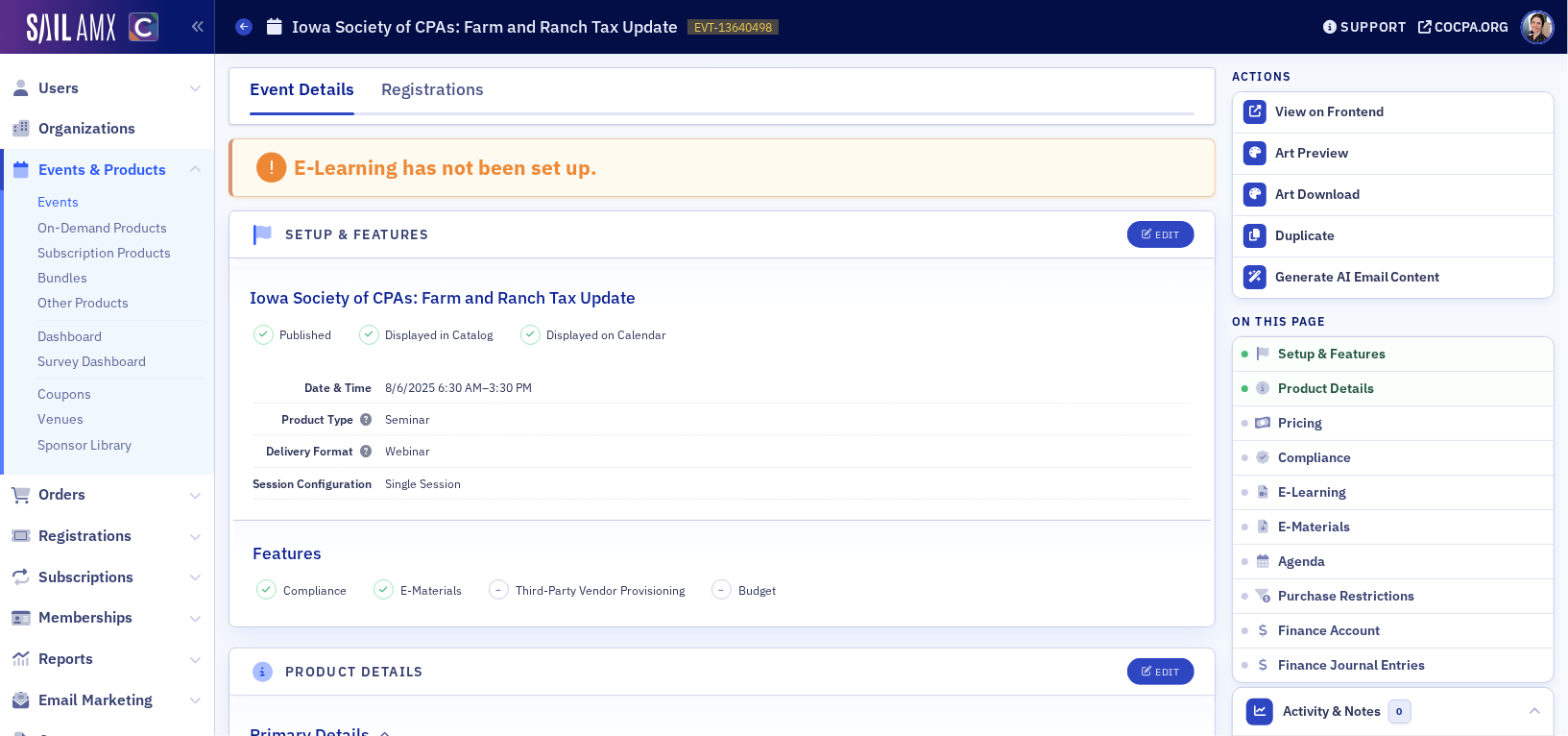 click on "Events & Products" 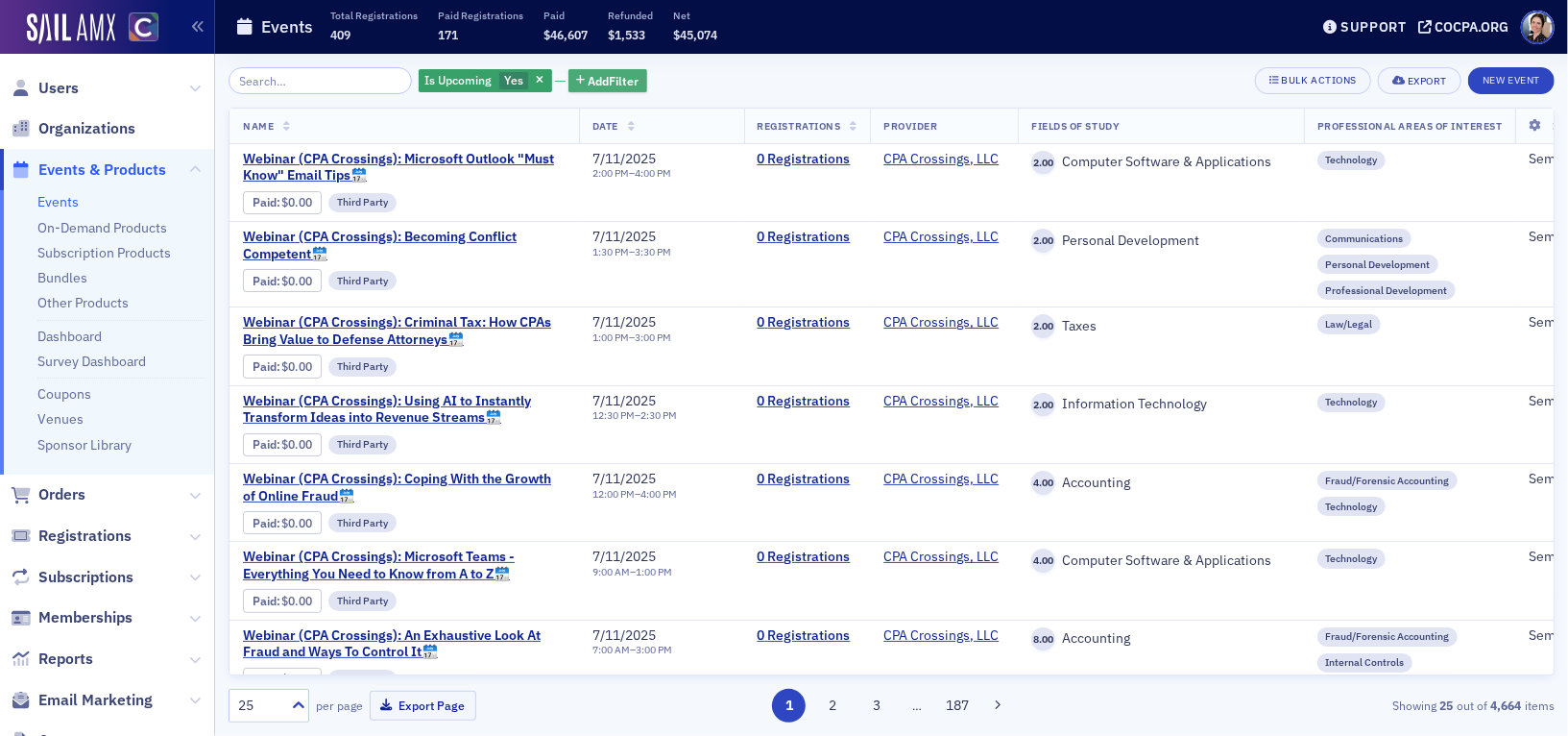 drag, startPoint x: 611, startPoint y: 77, endPoint x: 600, endPoint y: 80, distance: 11.401754 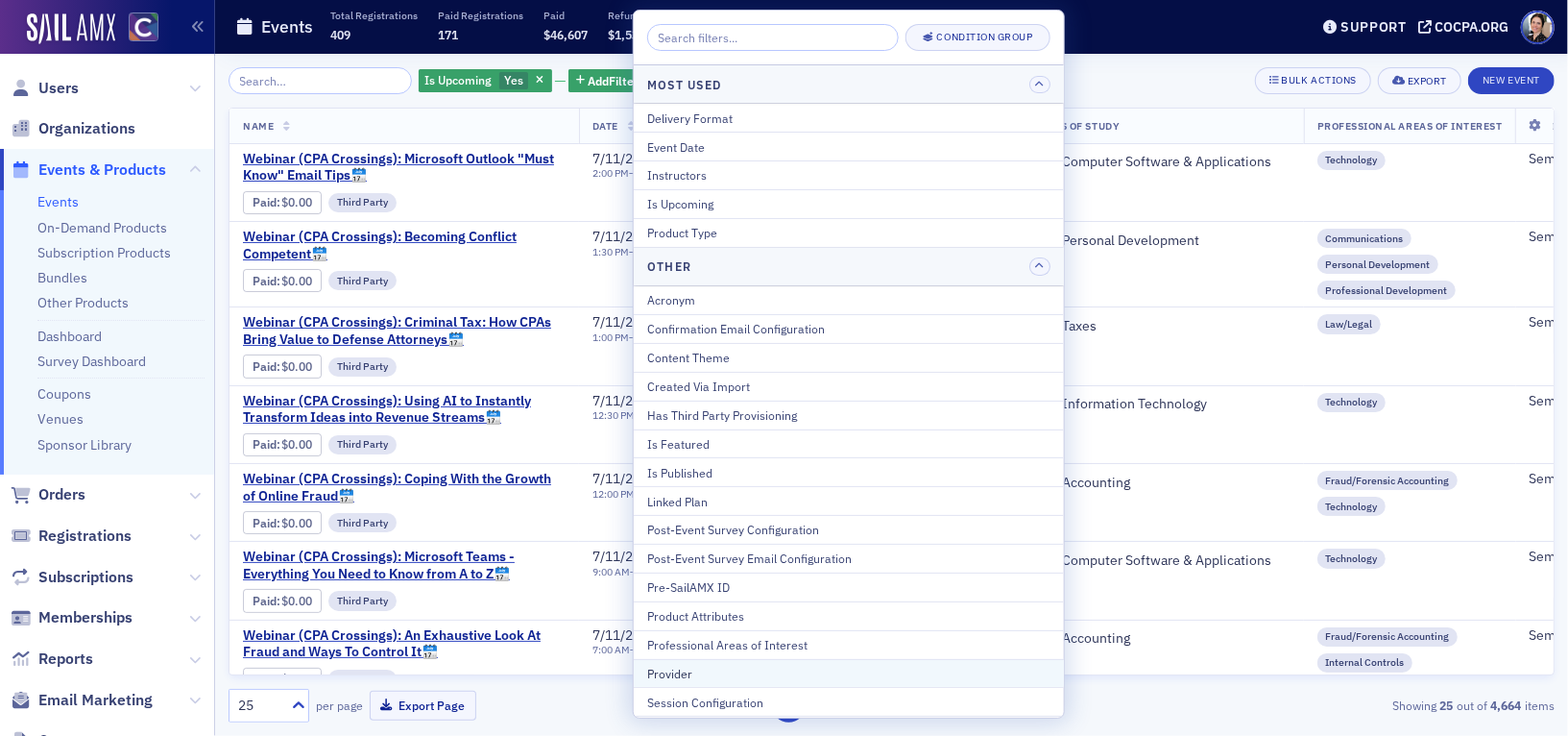 click on "Provider" at bounding box center [849, 674] 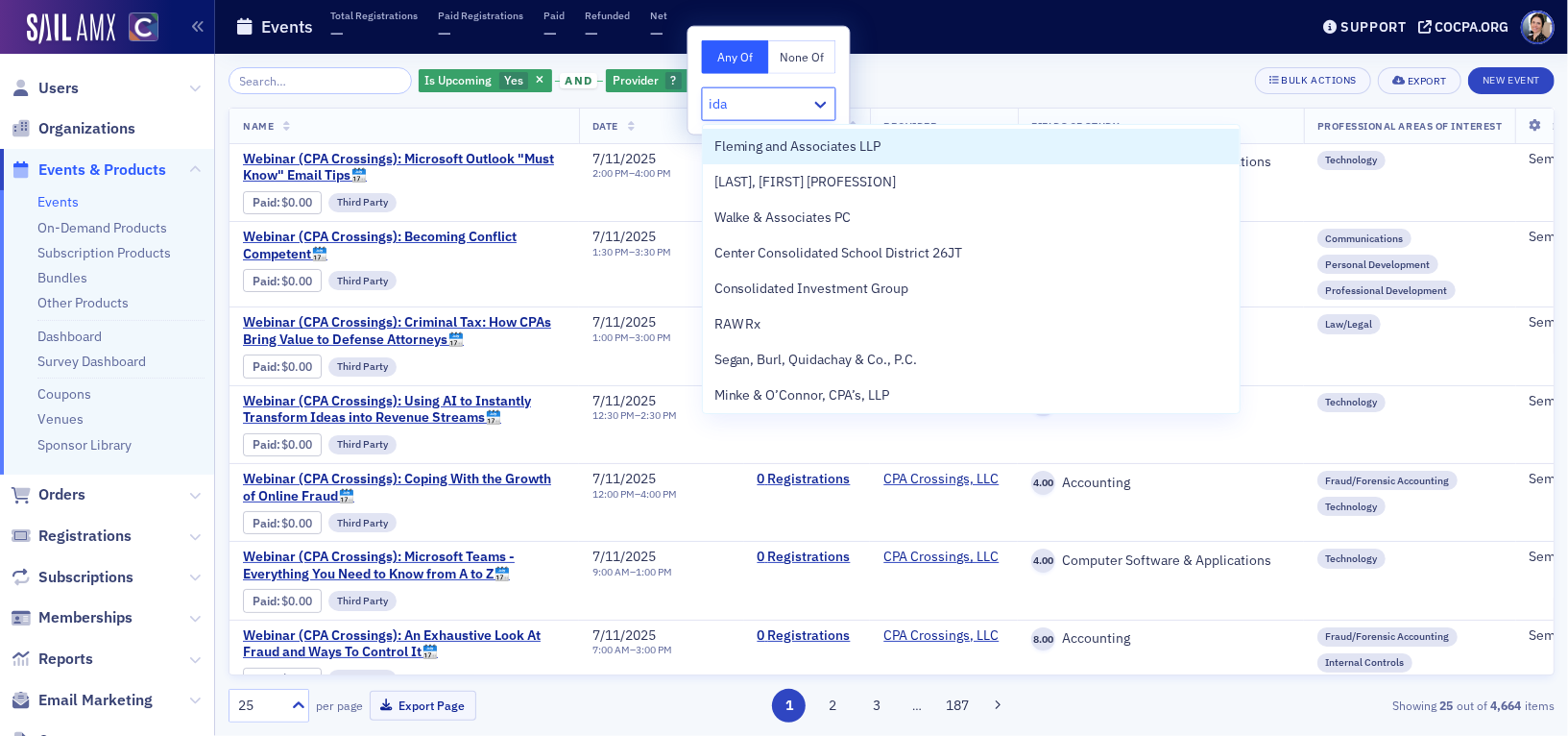 type on "idah" 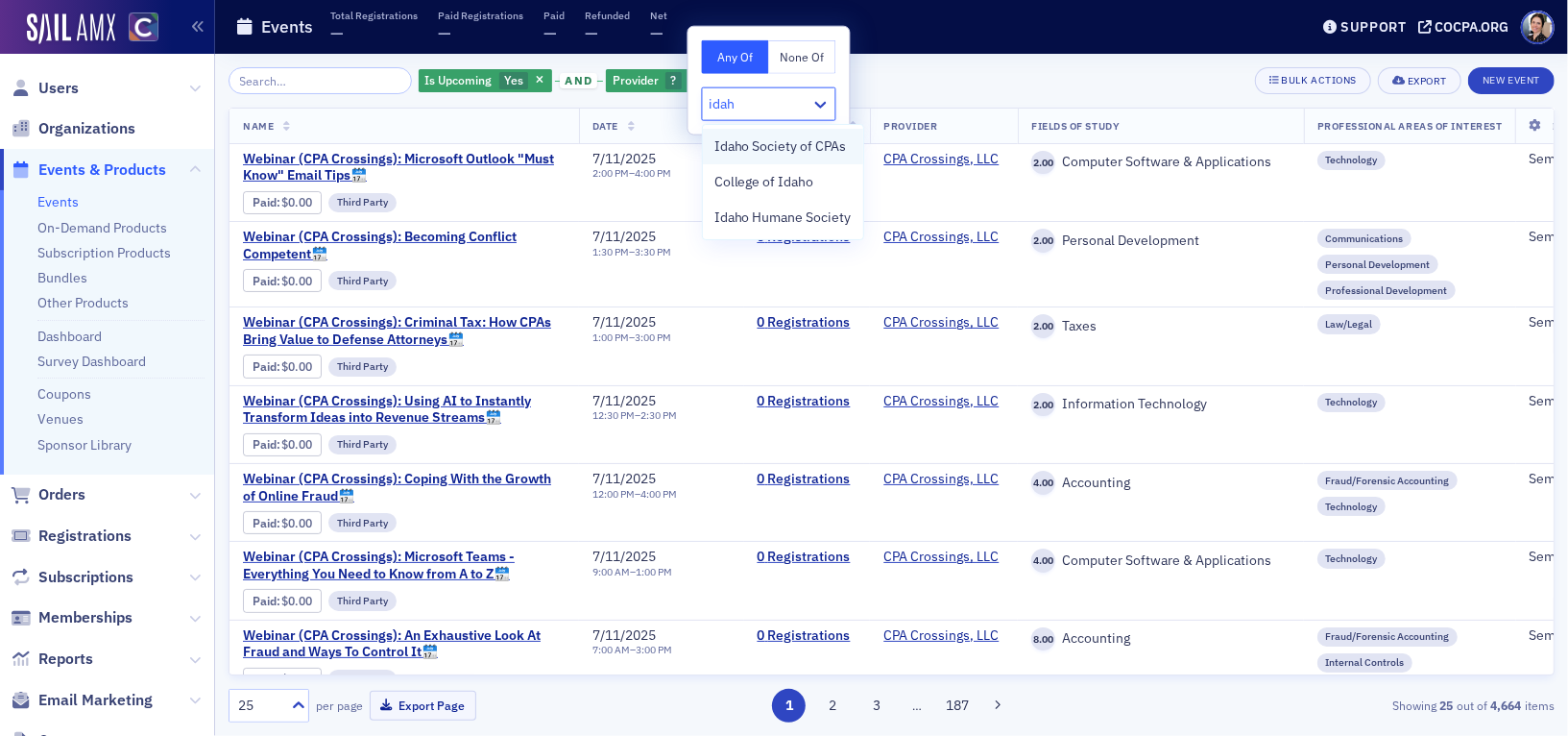 click on "Idaho Society of CPAs" at bounding box center [781, 146] 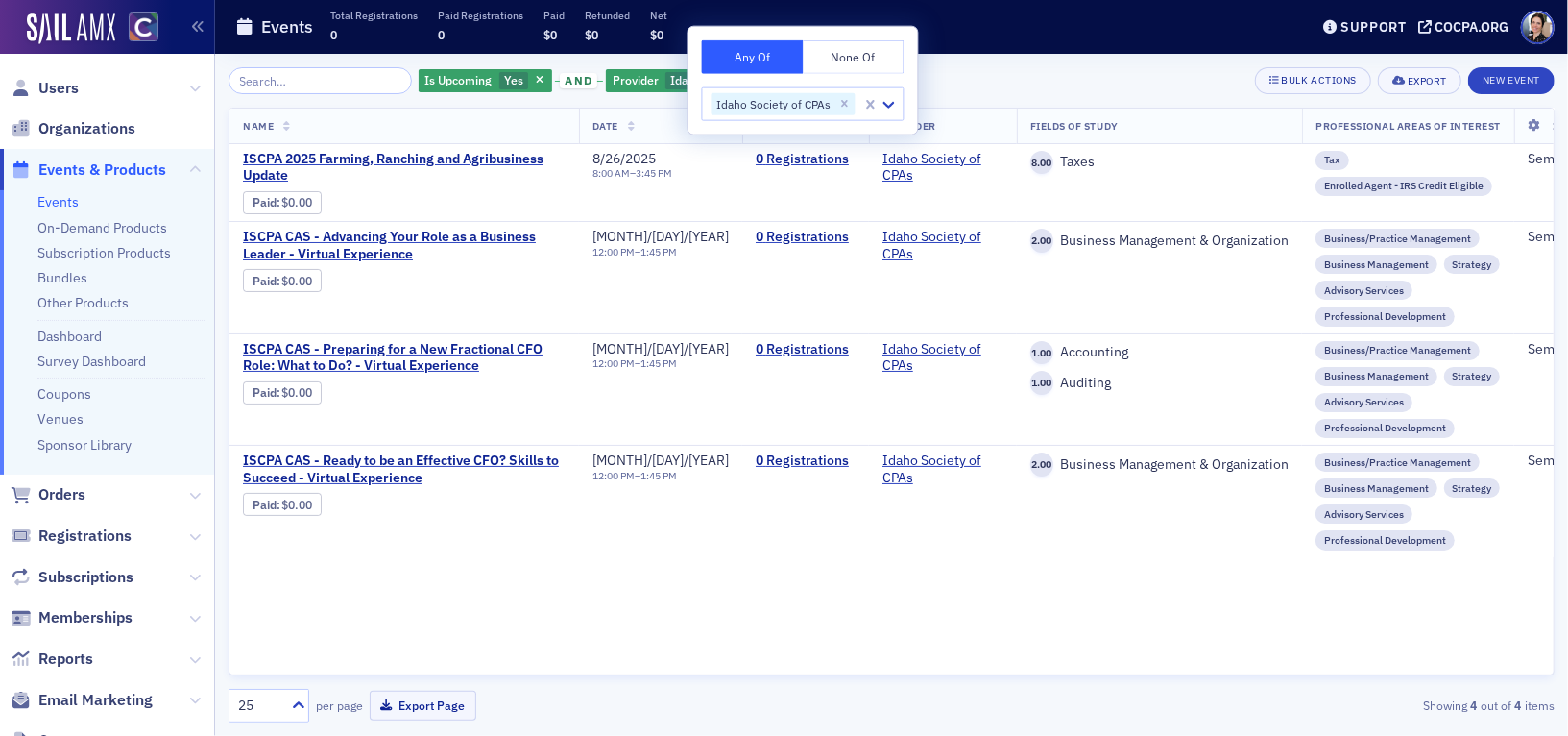 click on "Is Upcoming Yes and Provider Idaho Society of CPAs Add  Filter Bulk Actions Export New Event" 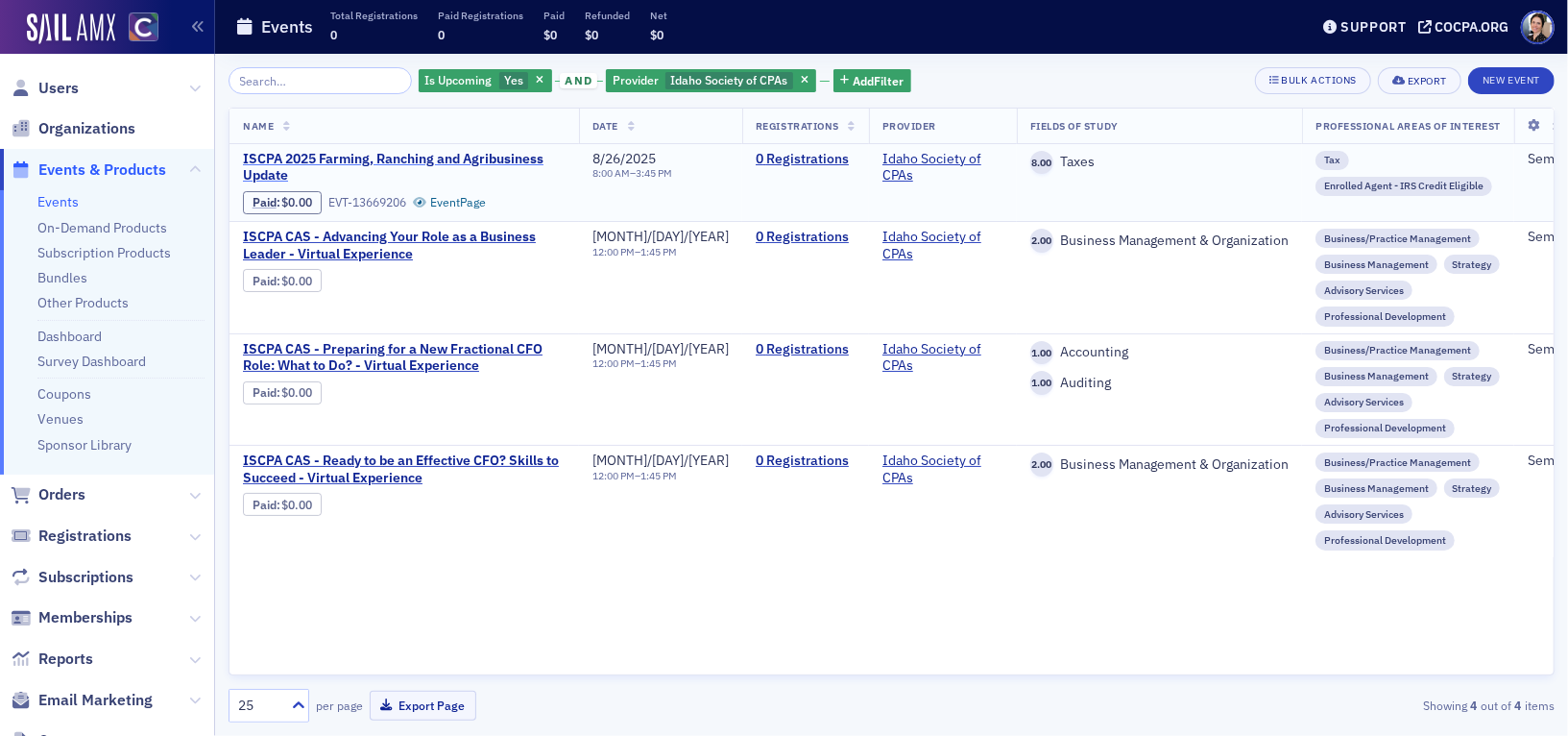 click on "ISCPA 2025 Farming, Ranching and Agribusiness Update" 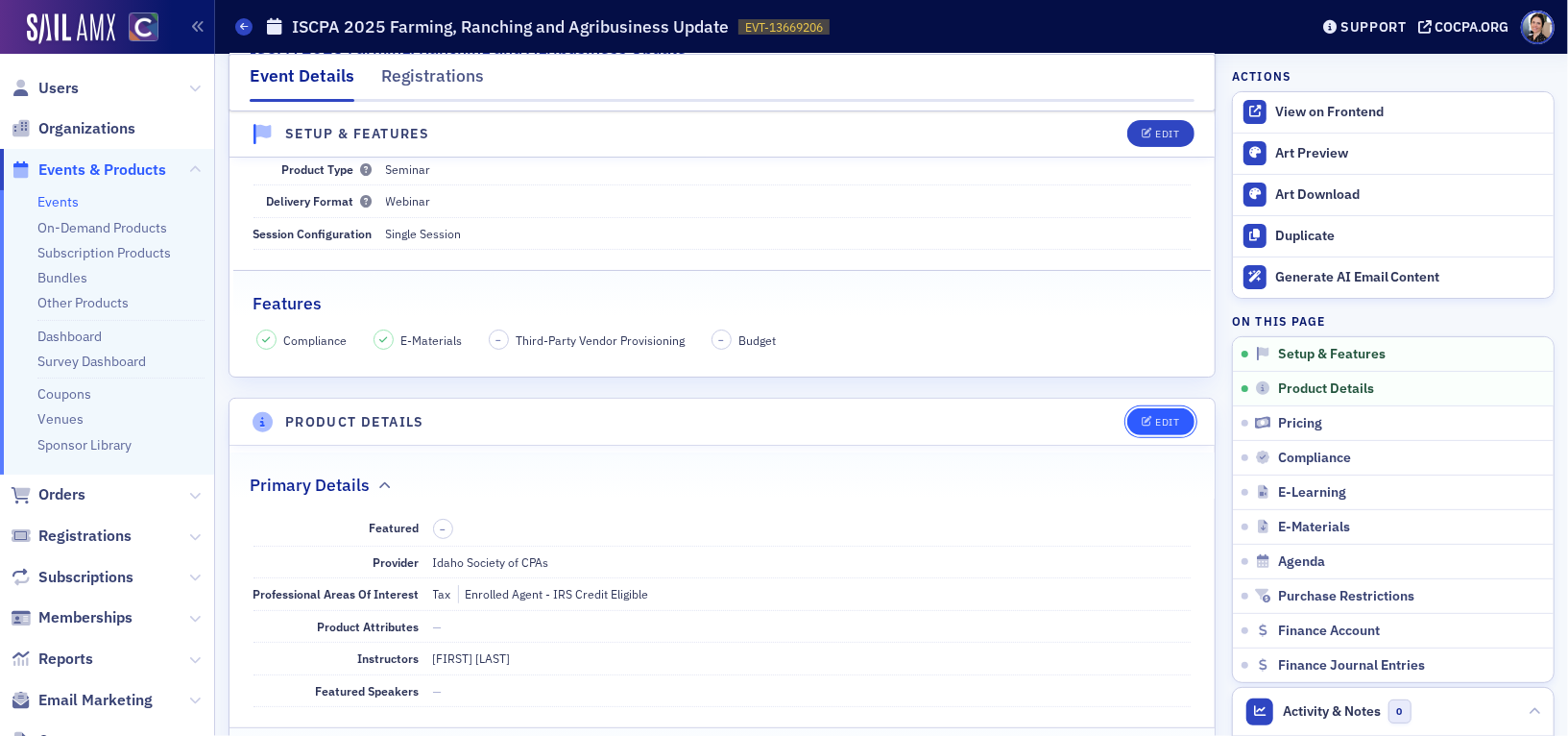 click on "Edit" 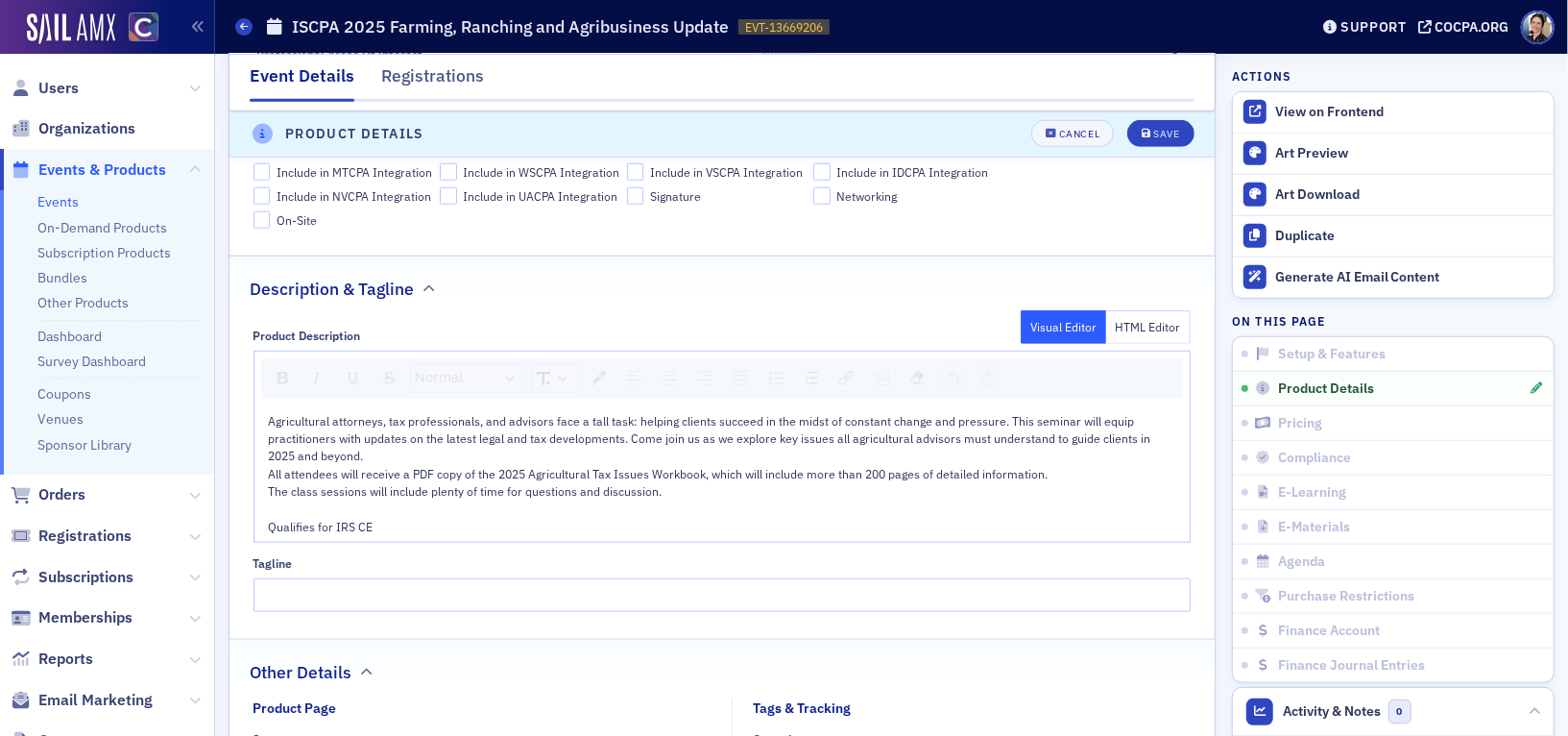scroll, scrollTop: 930, scrollLeft: 0, axis: vertical 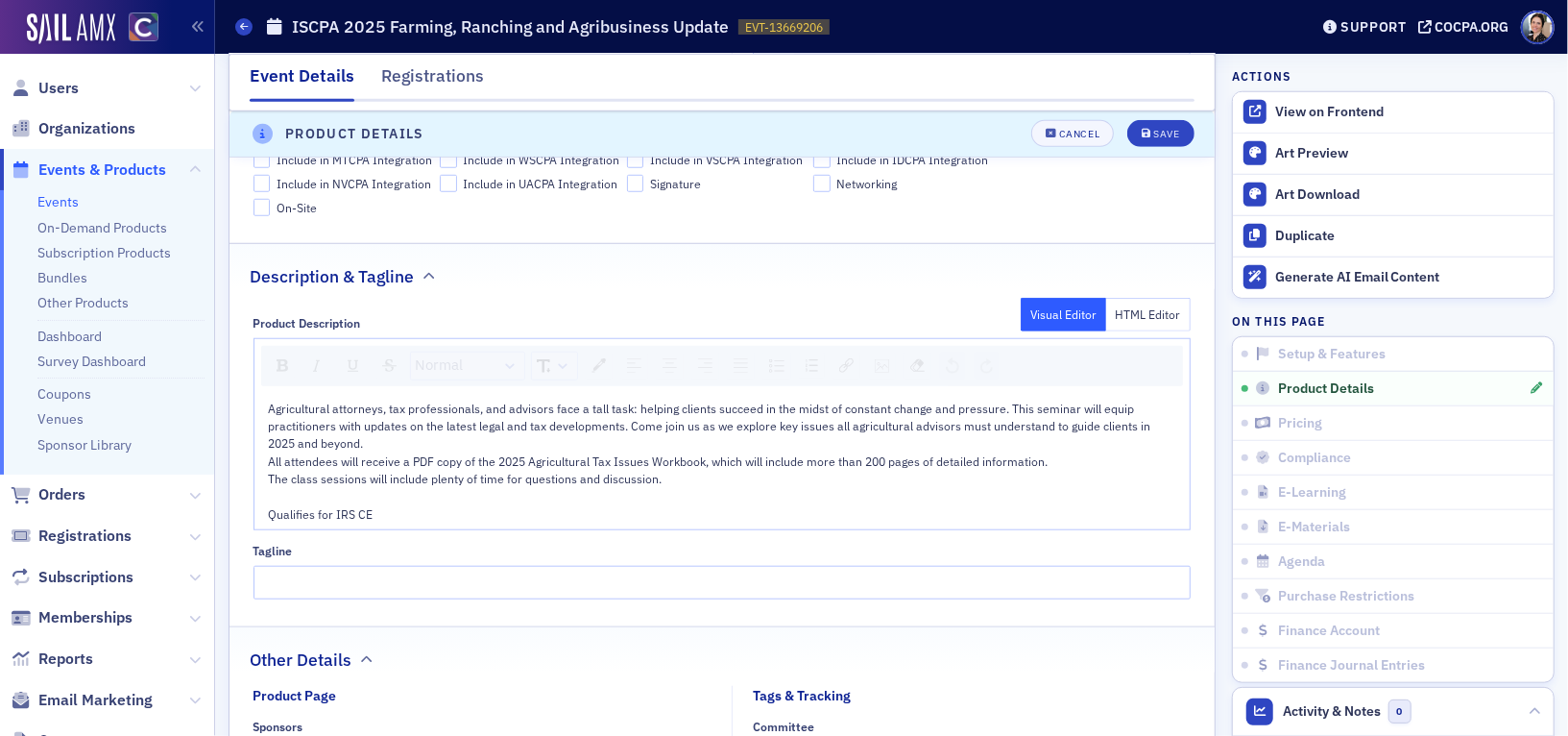 click on "HTML Editor" 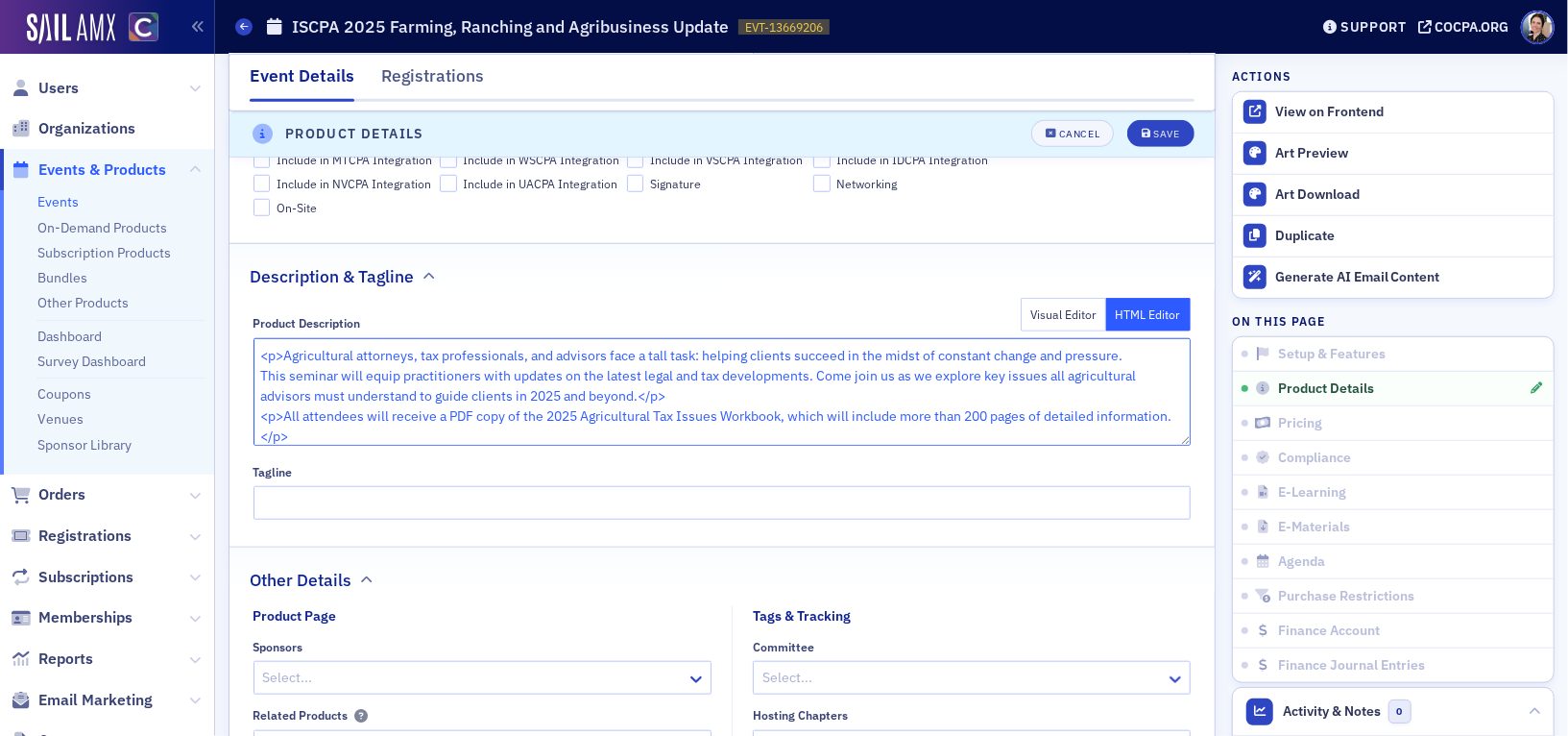 drag, startPoint x: 259, startPoint y: 356, endPoint x: 354, endPoint y: 338, distance: 96.69023 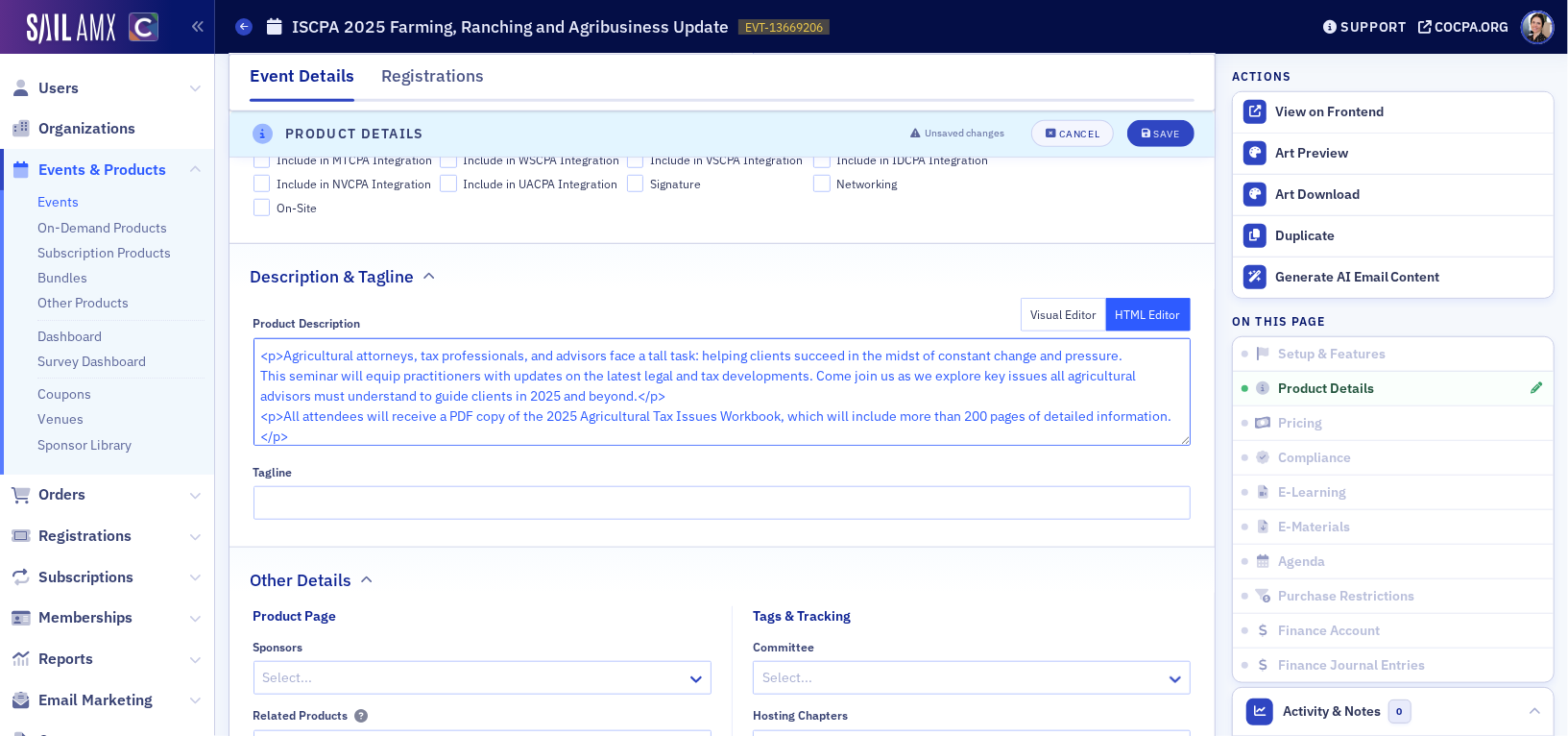 click on "<p>Agricultural attorneys, tax professionals, and advisors face a tall task: helping clients succeed in the midst of constant change and pressure. This seminar will equip practitioners with updates on the latest legal and tax developments. Come join us as we explore key issues all agricultural advisors must understand to guide clients in 2025 and beyond.</p>
<p>All attendees will receive a PDF copy of the 2025 Agricultural Tax Issues Workbook, which will include more than 200 pages of detailed information.</p>
<p>The class sessions will include plenty of time for questions and discussion.</p>
<p></p>
<p>Qualifies for IRS CE</p>" 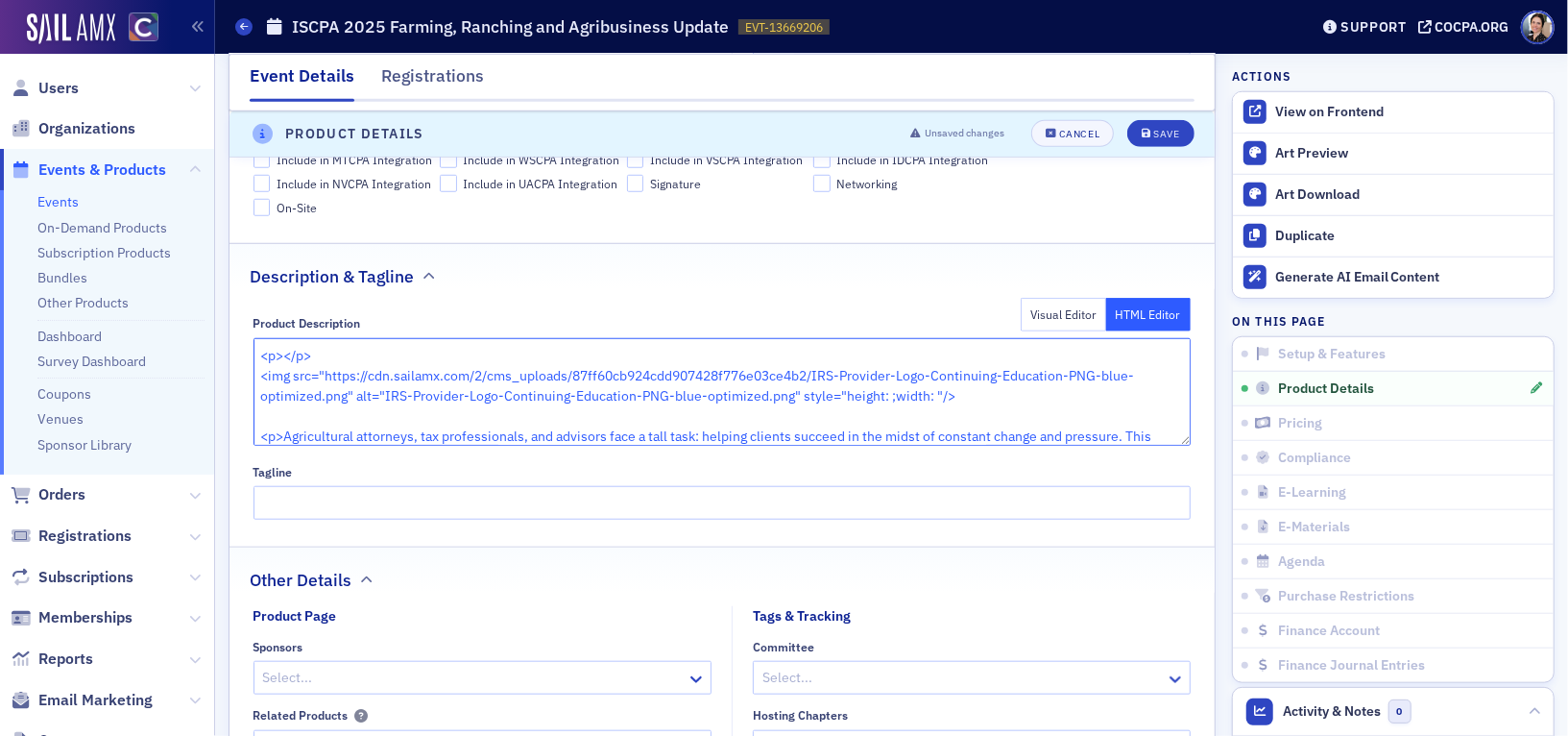 click on "<p></p>
<img src="https://cdn.sailamx.com/2/cms_uploads/87ff60cb924cdd907428f776e03ce4b2/IRS-Provider-Logo-Continuing-Education-PNG-blue-optimized.png" alt="IRS-Provider-Logo-Continuing-Education-PNG-blue-optimized.png" style="height: ;width: "/>
<p>Agricultural attorneys, tax professionals, and advisors face a tall task: helping clients succeed in the midst of constant change and pressure. This seminar will equip practitioners with updates on the latest legal and tax developments. Come join us as we explore key issues all agricultural advisors must understand to guide clients in 2025 and beyond.</p>
<p>All attendees will receive a PDF copy of the 2025 Agricultural Tax Issues Workbook, which will include more than 200 pages of detailed information.</p>
<p>The class sessions will include plenty of time for questions and discussion.</p>
<p></p>
<p>Qualifies for IRS CE</p>" 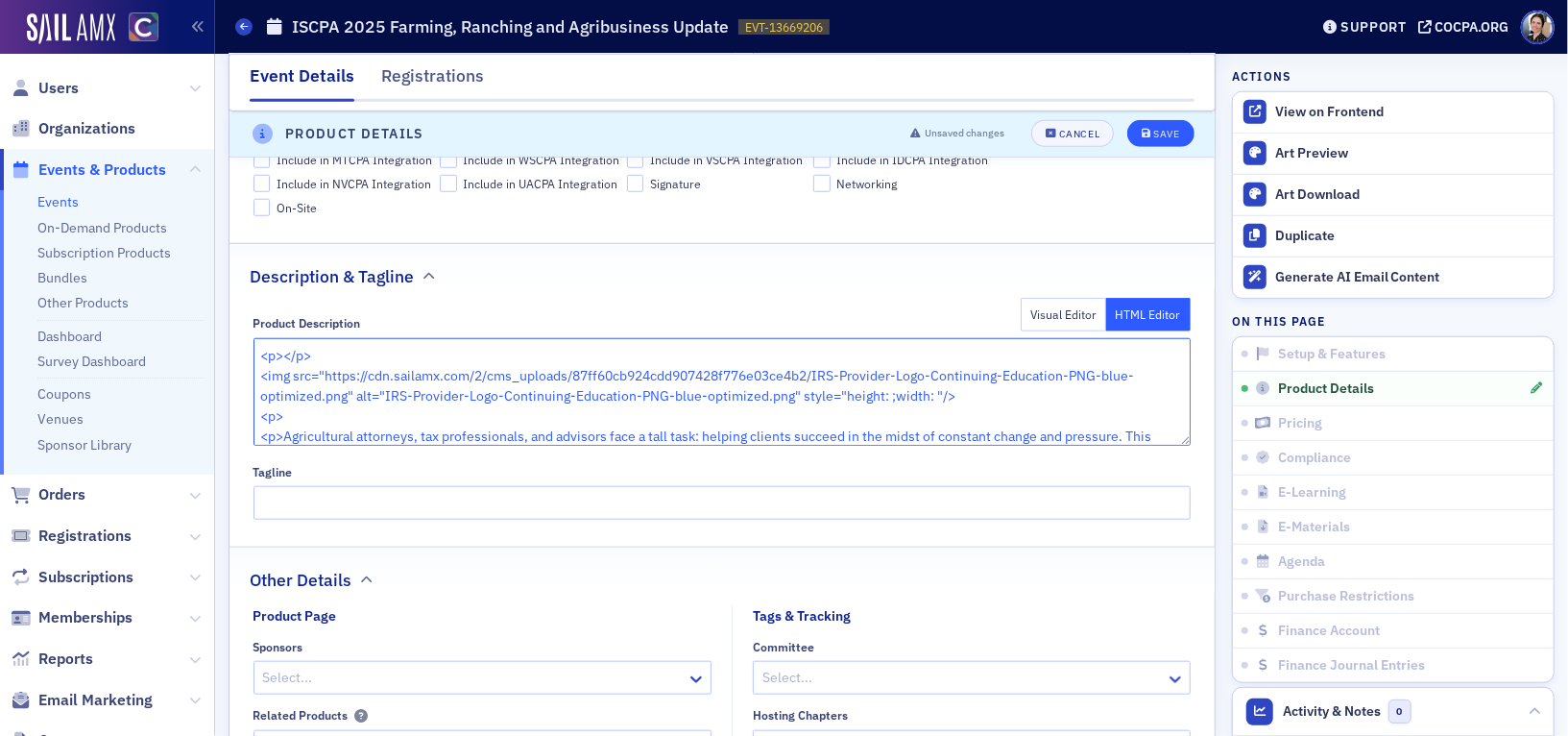 type on "<p></p>
<img src="https://cdn.sailamx.com/2/cms_uploads/87ff60cb924cdd907428f776e03ce4b2/IRS-Provider-Logo-Continuing-Education-PNG-blue-optimized.png" alt="IRS-Provider-Logo-Continuing-Education-PNG-blue-optimized.png" style="height: ;width: "/>
<p>
<p>Agricultural attorneys, tax professionals, and advisors face a tall task: helping clients succeed in the midst of constant change and pressure. This seminar will equip practitioners with updates on the latest legal and tax developments. Come join us as we explore key issues all agricultural advisors must understand to guide clients in 2025 and beyond.</p>
<p>All attendees will receive a PDF copy of the 2025 Agricultural Tax Issues Workbook, which will include more than 200 pages of detailed information.</p>
<p>The class sessions will include plenty of time for questions and discussion.</p>
<p></p>
<p>Qualifies for IRS CE</p>" 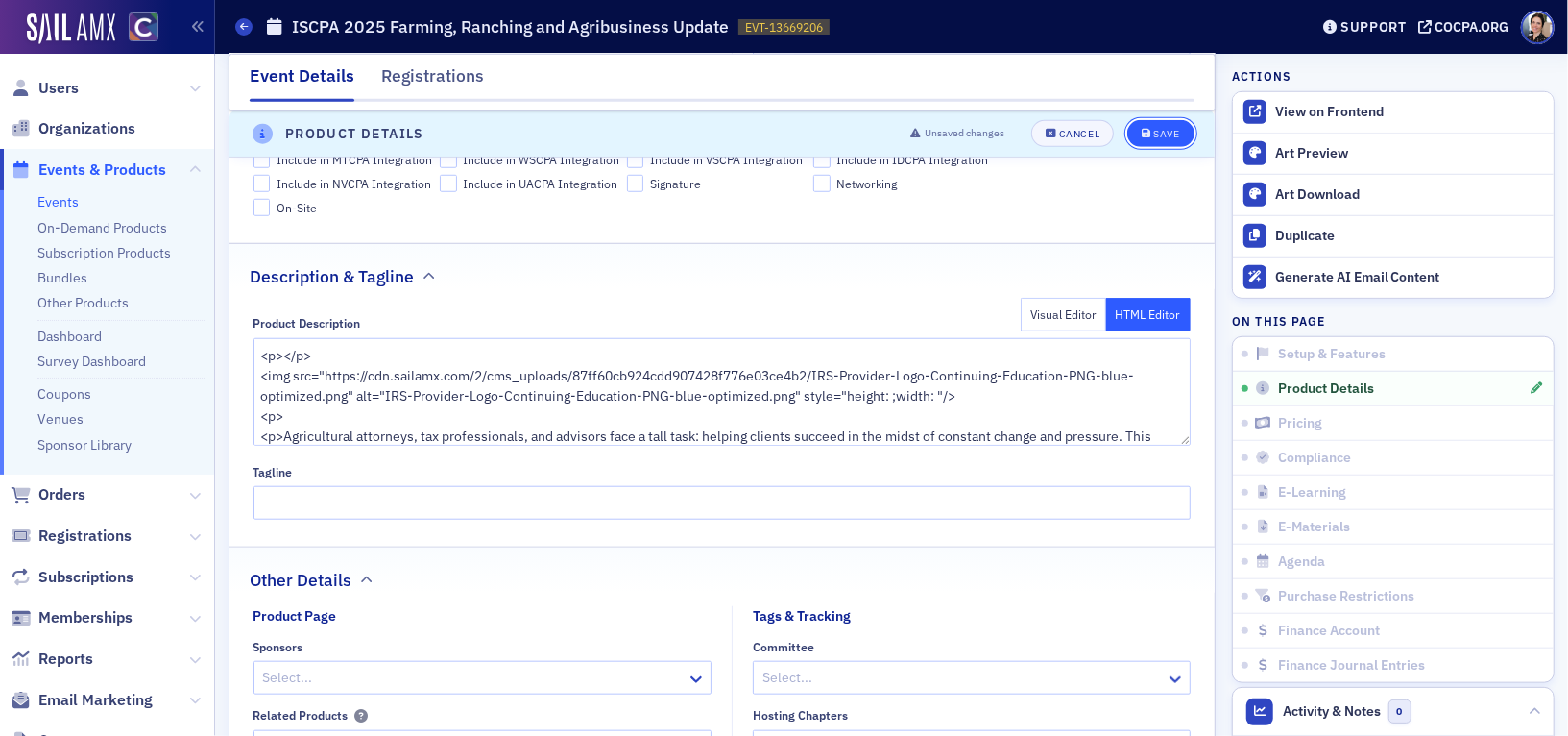click on "Save" 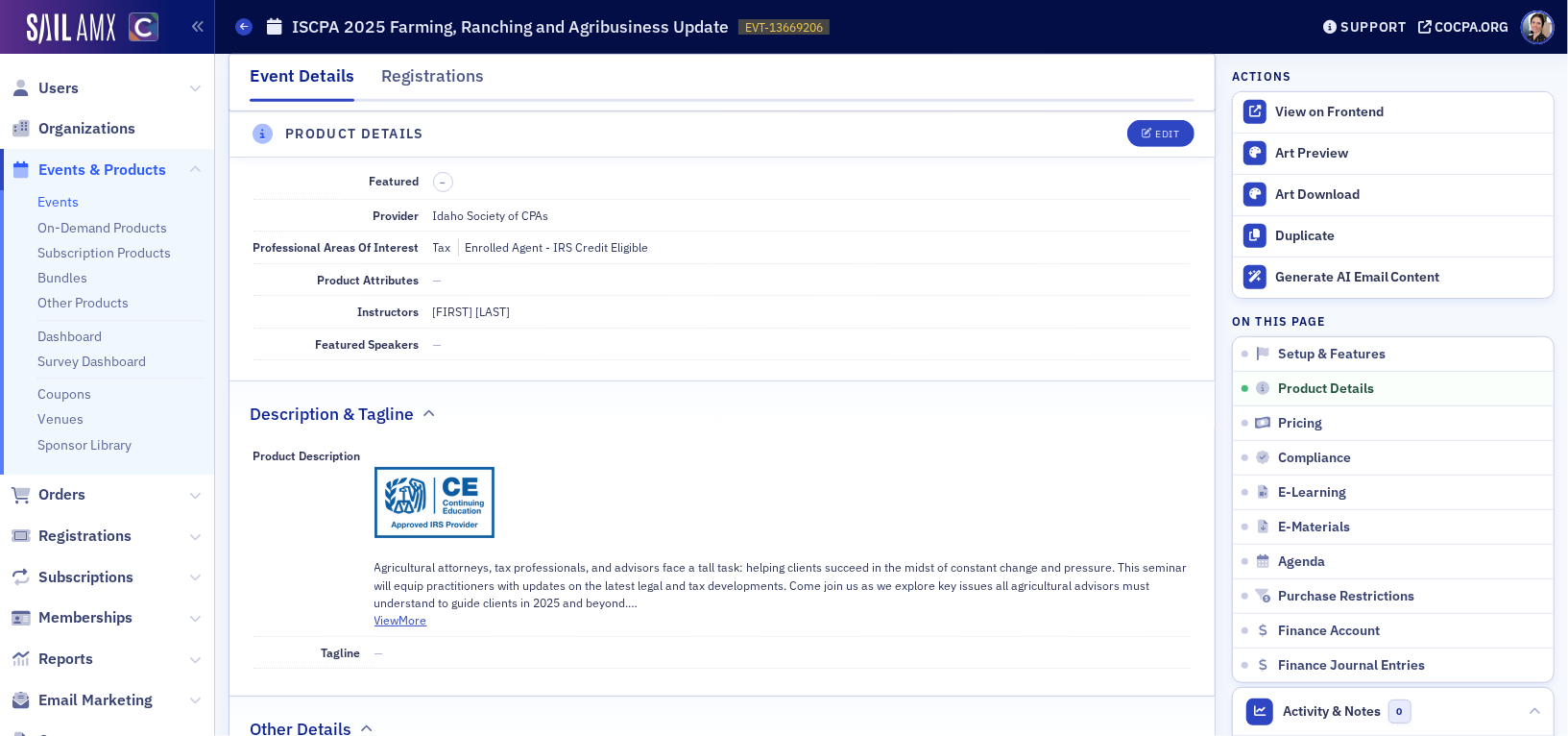 scroll, scrollTop: 536, scrollLeft: 0, axis: vertical 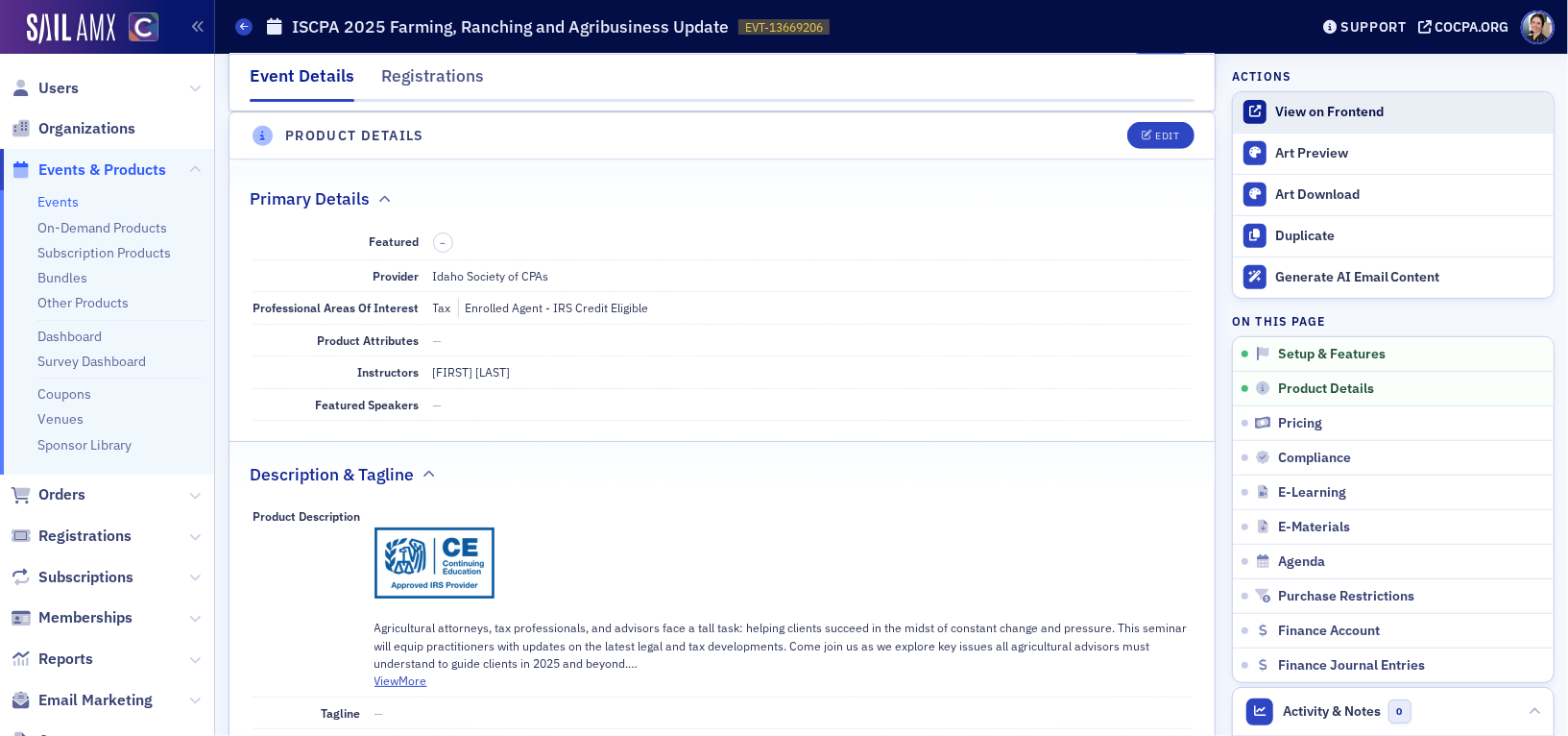 click on "View on Frontend" 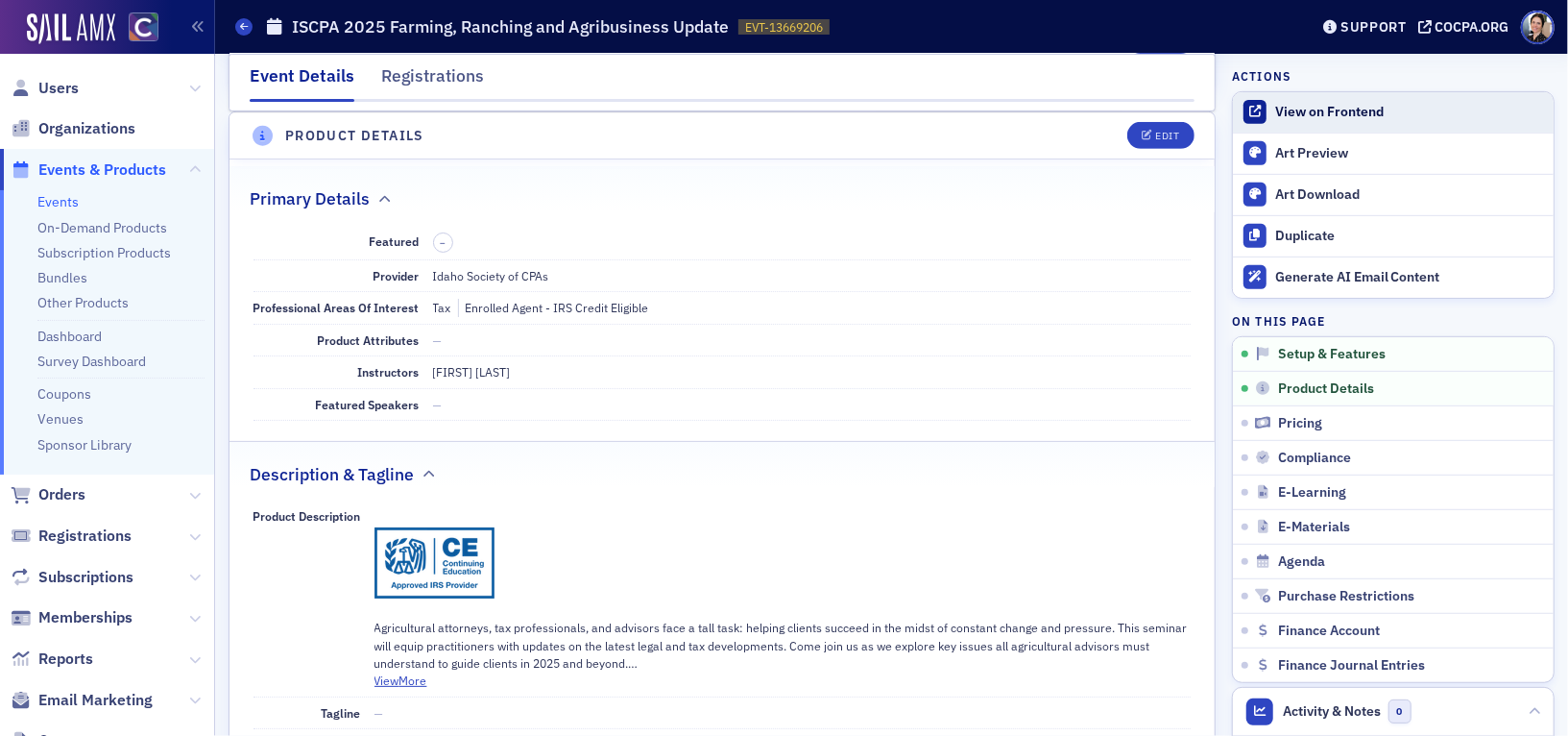 scroll, scrollTop: 0, scrollLeft: 0, axis: both 